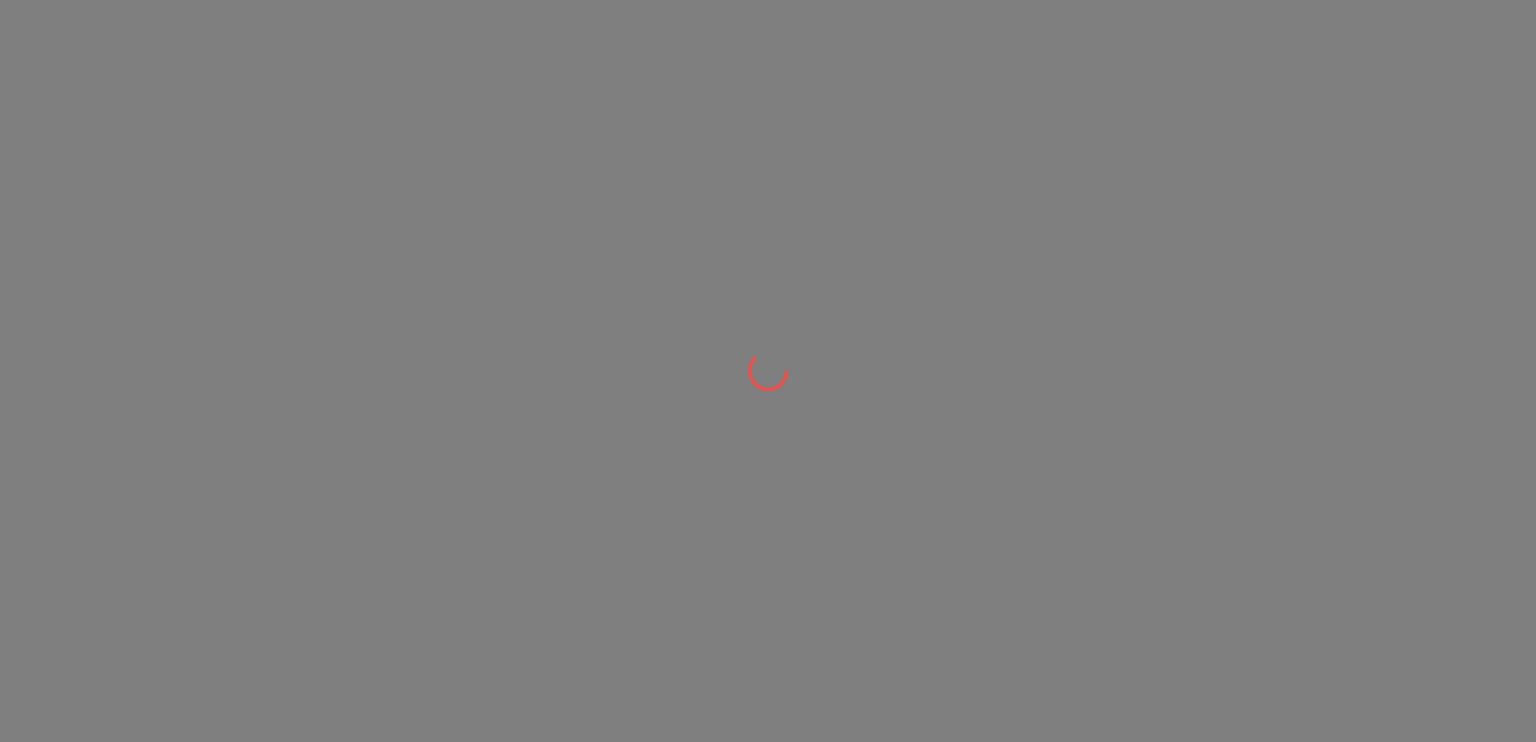 scroll, scrollTop: 0, scrollLeft: 0, axis: both 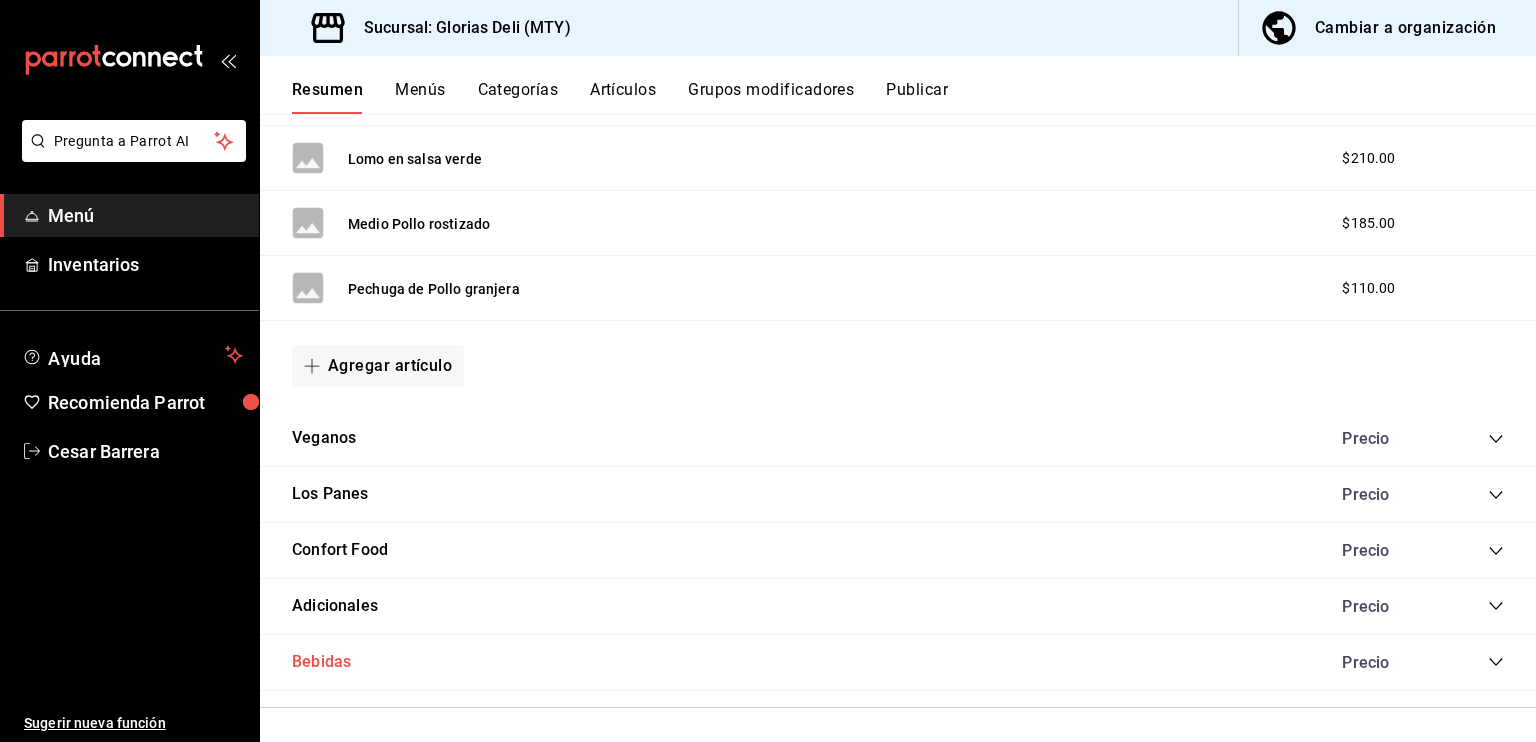 click on "Bebidas" at bounding box center (321, 662) 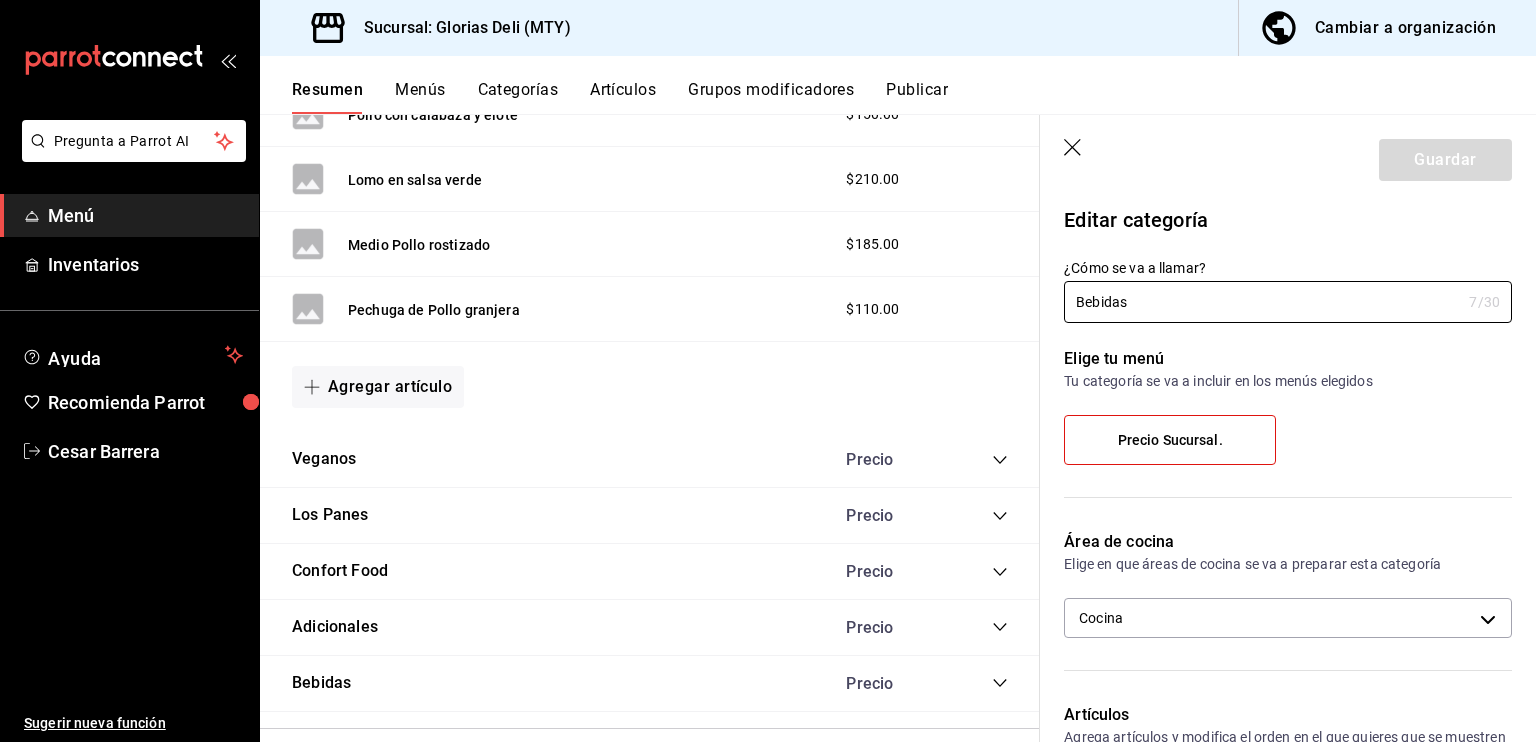 click 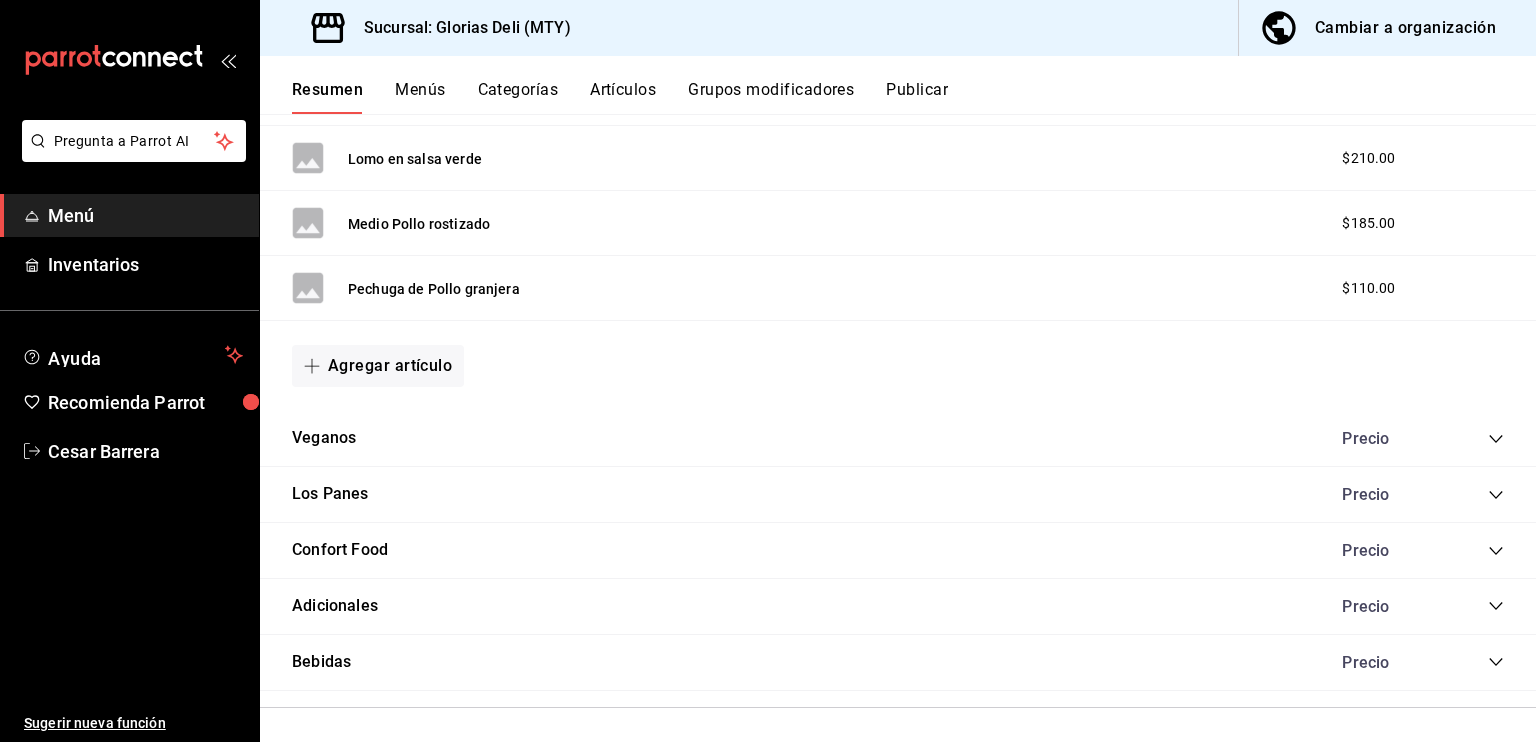 click 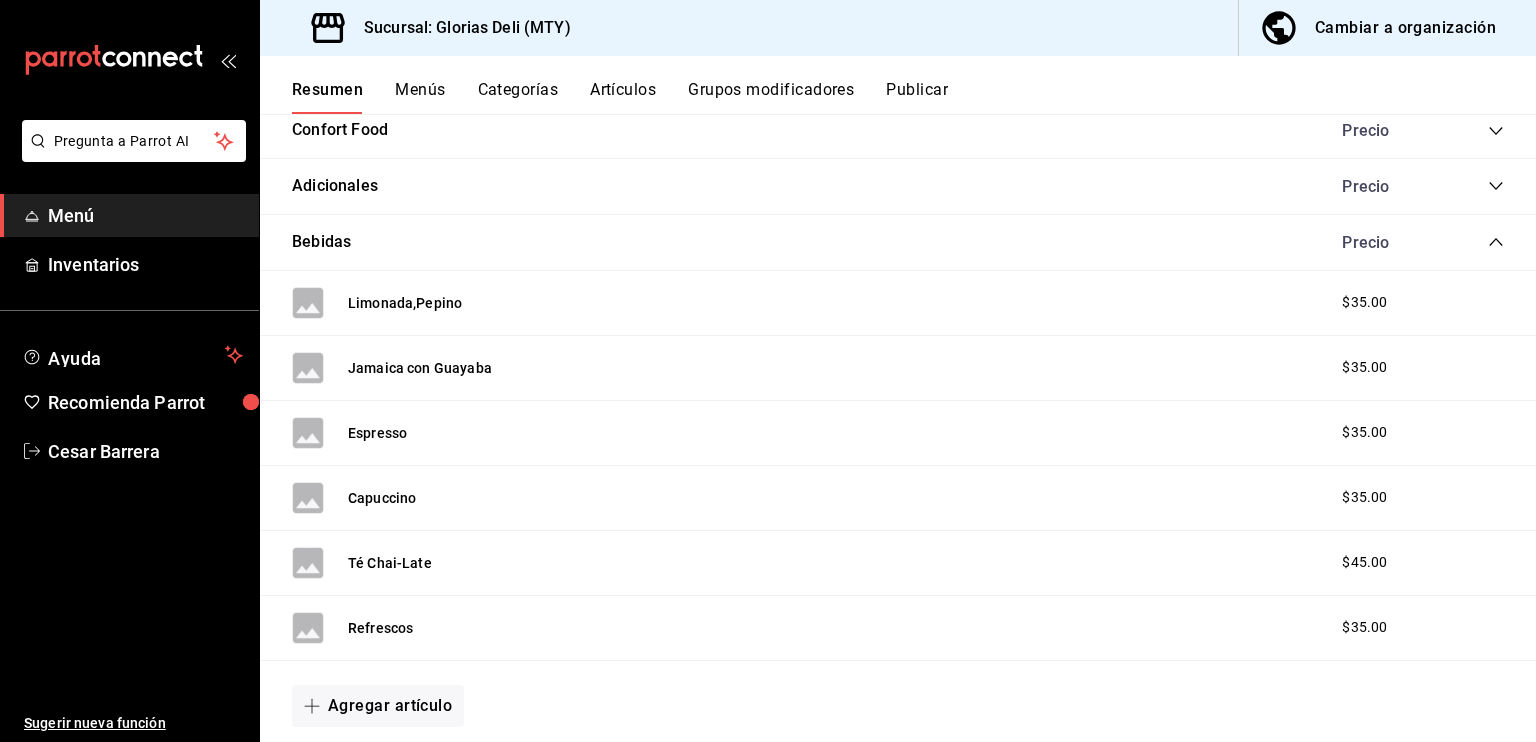 scroll, scrollTop: 2244, scrollLeft: 0, axis: vertical 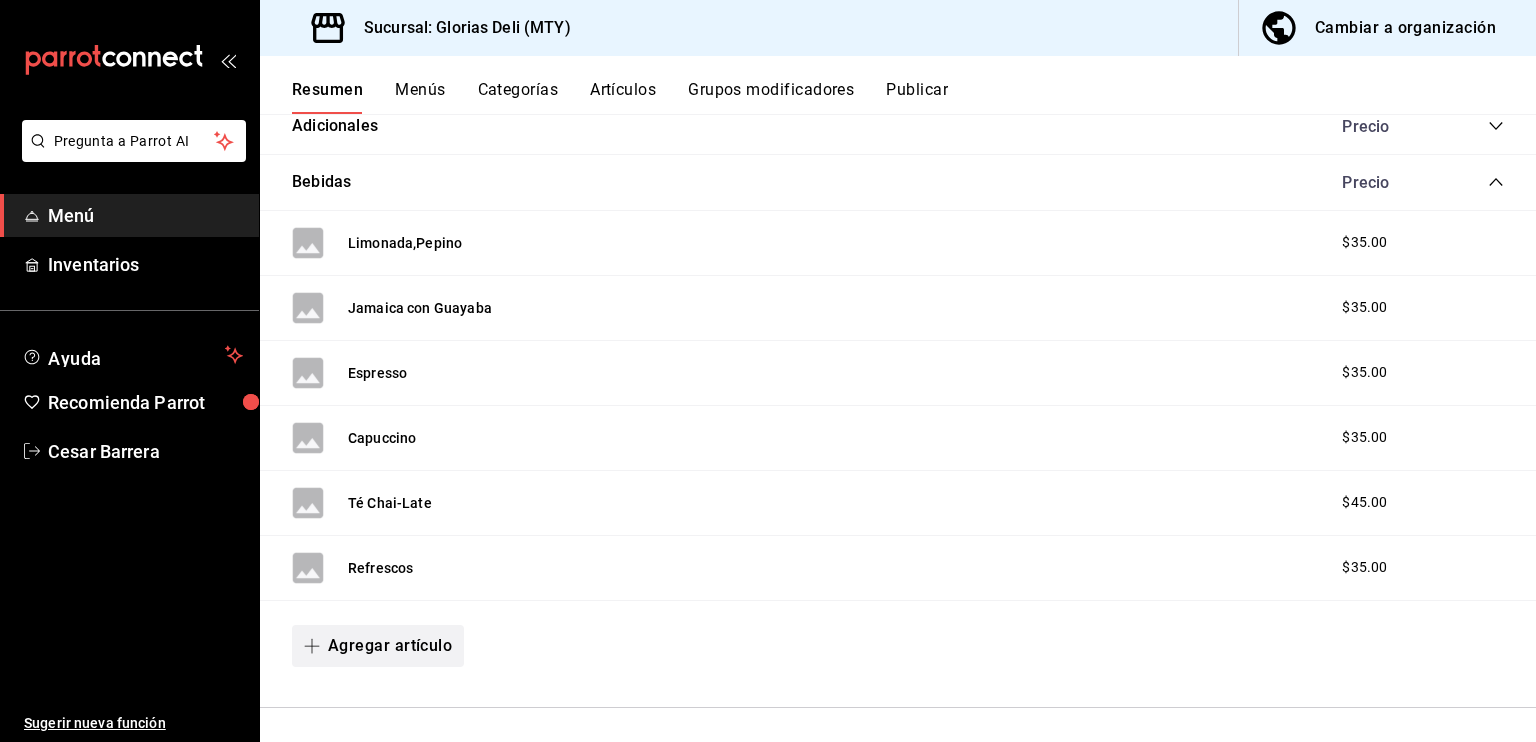 click on "Agregar artículo" at bounding box center (378, 646) 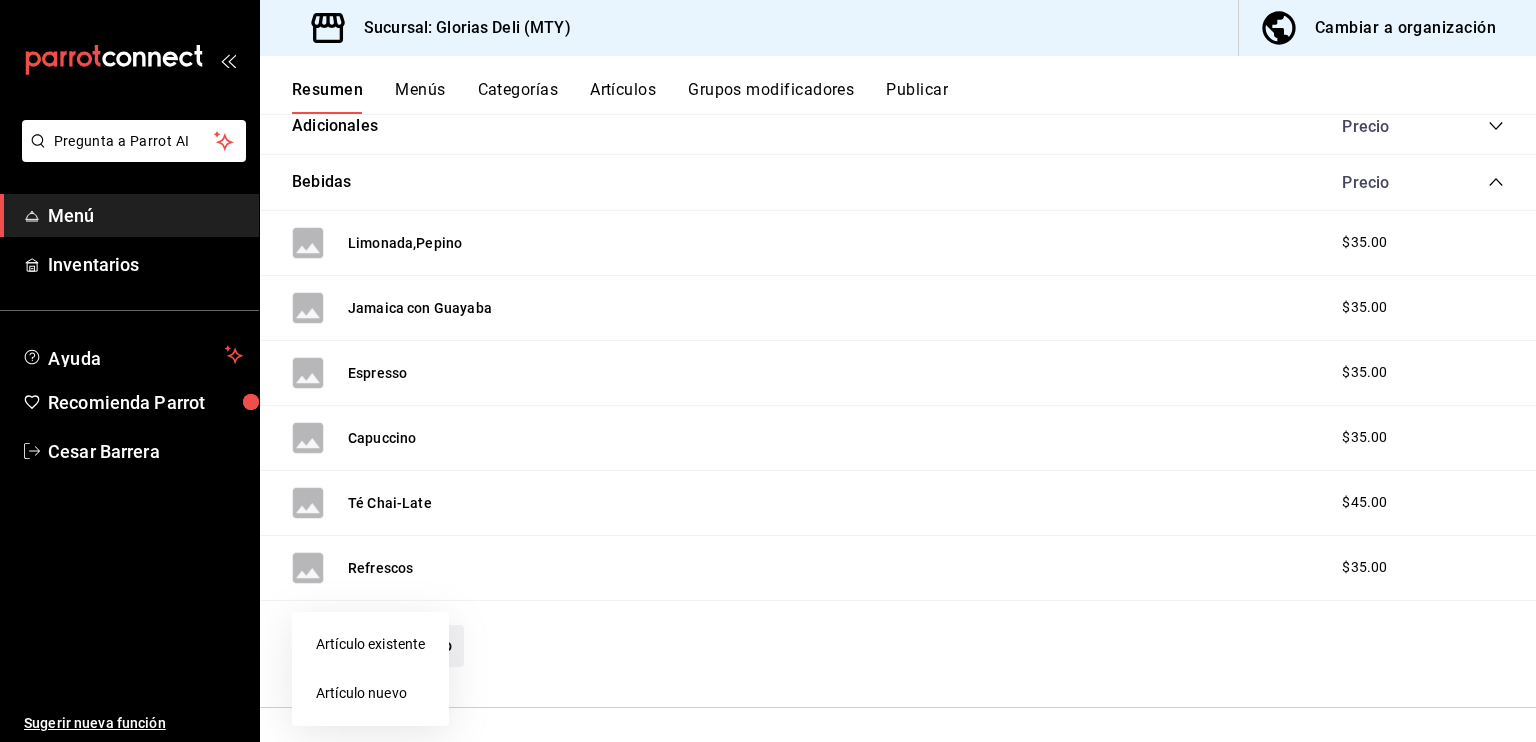 click on "Artículo existente" at bounding box center [370, 644] 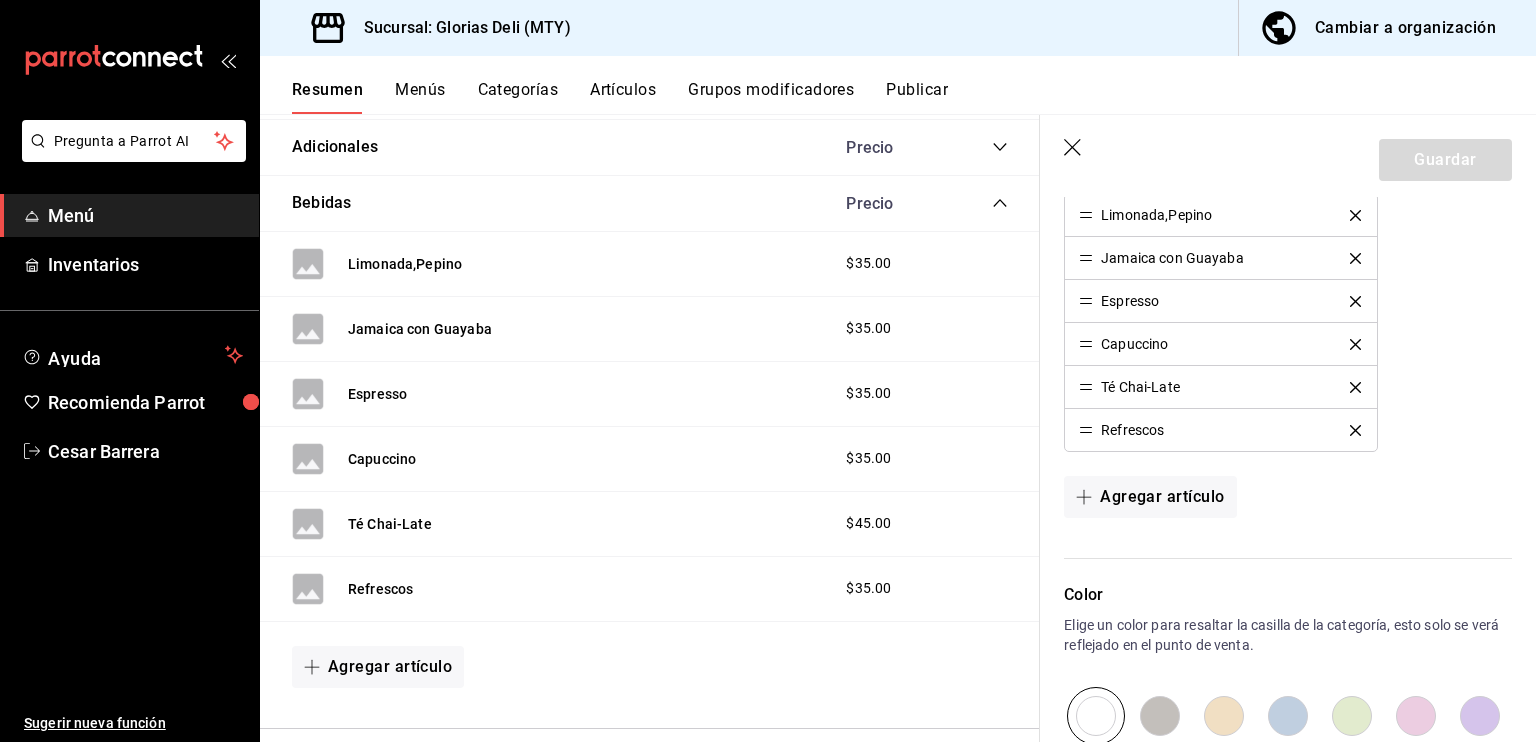 scroll, scrollTop: 664, scrollLeft: 0, axis: vertical 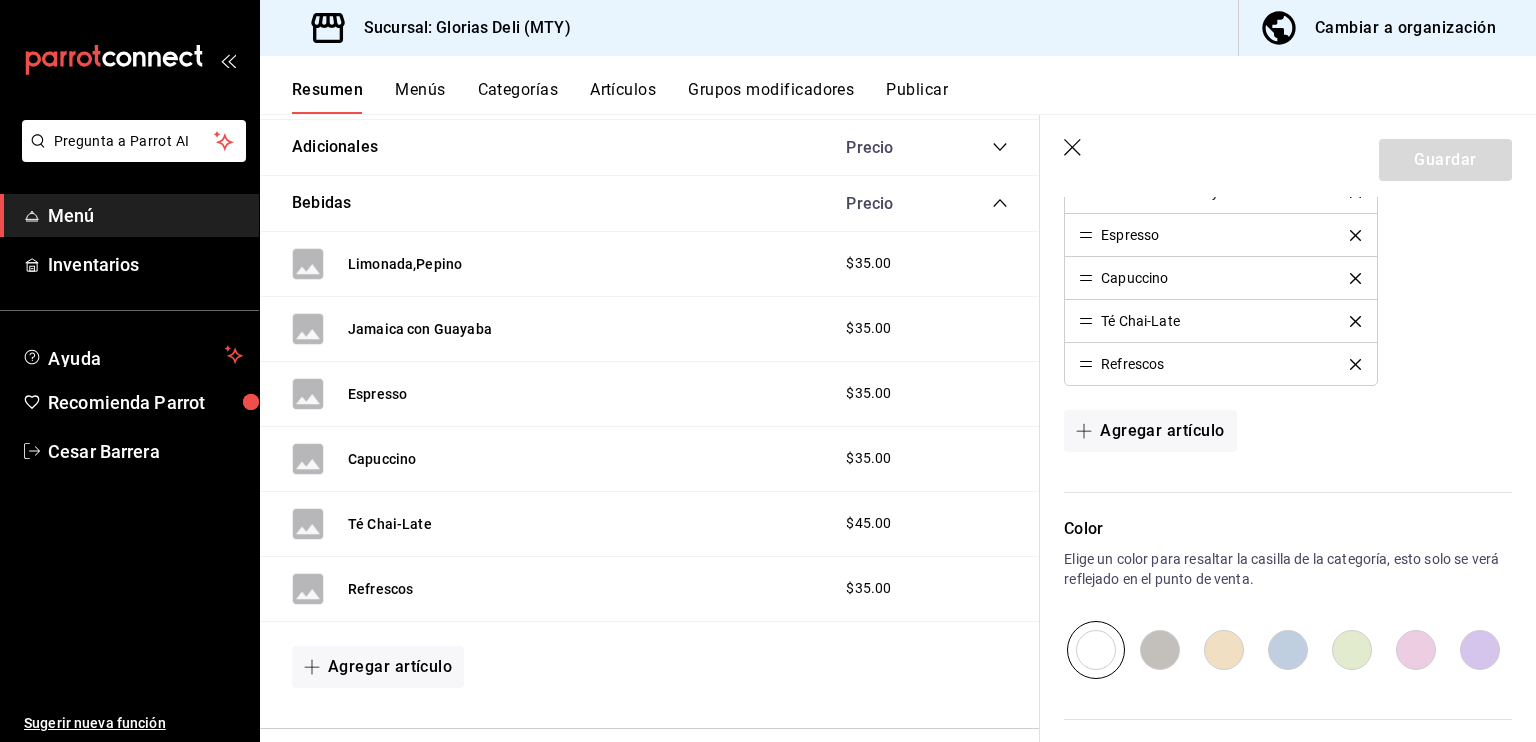 click 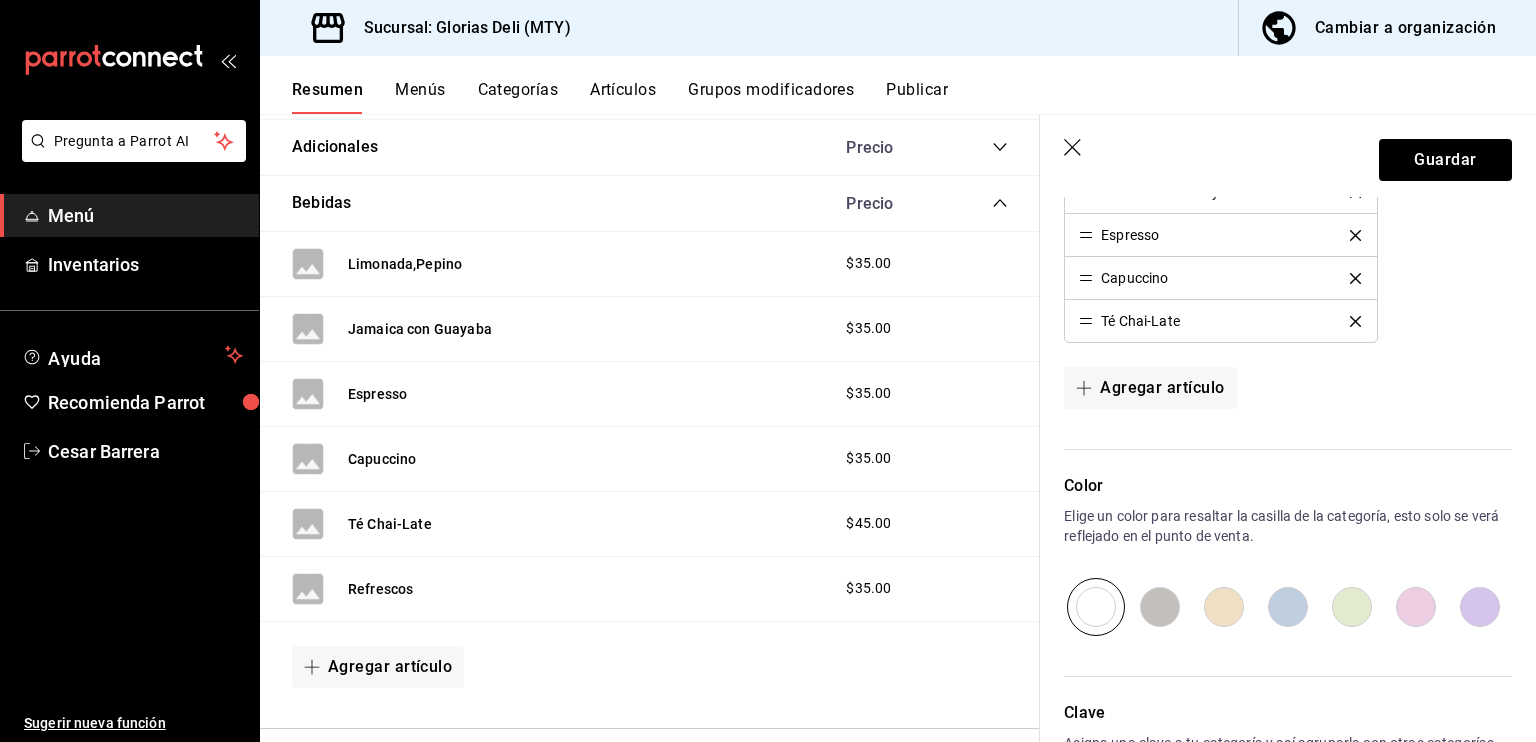 scroll, scrollTop: 621, scrollLeft: 0, axis: vertical 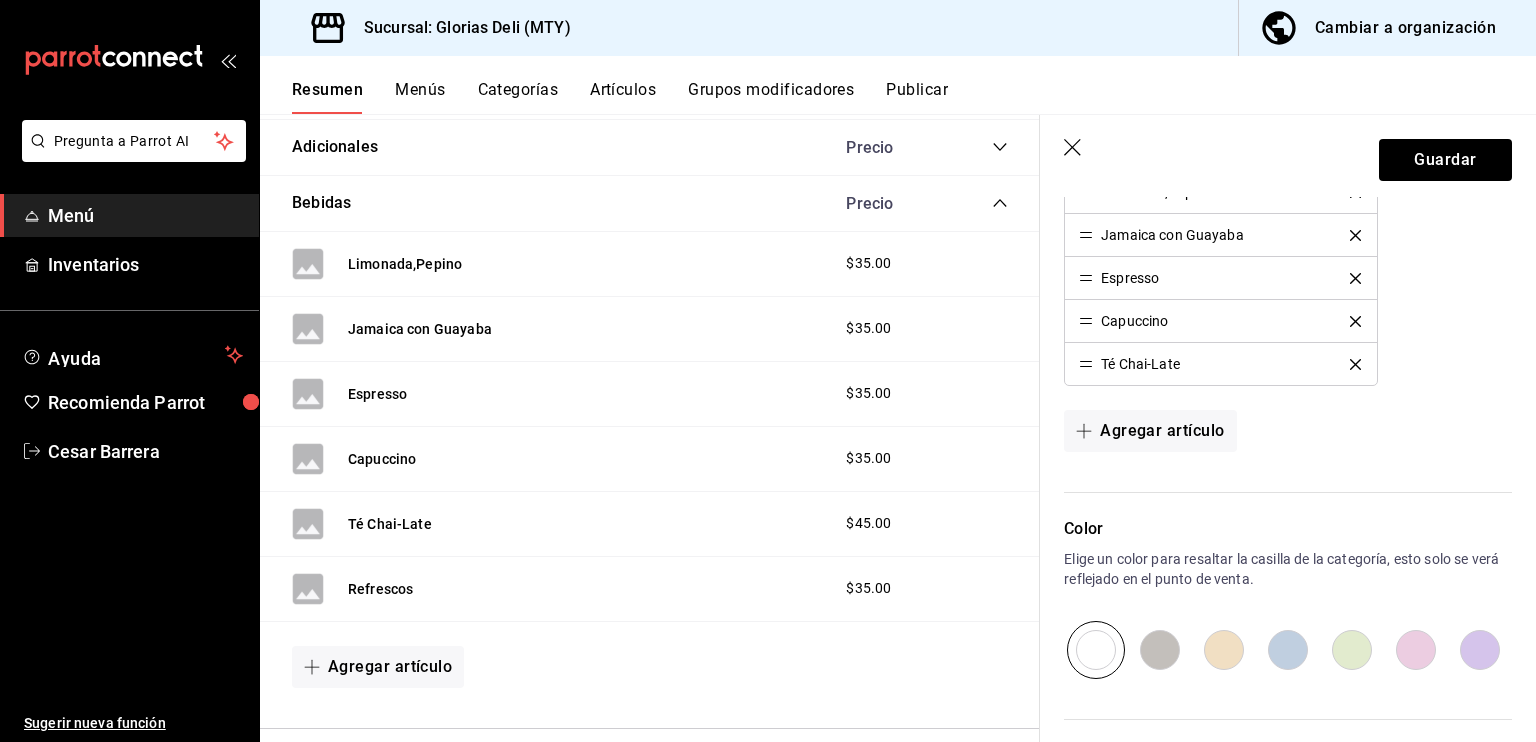 click 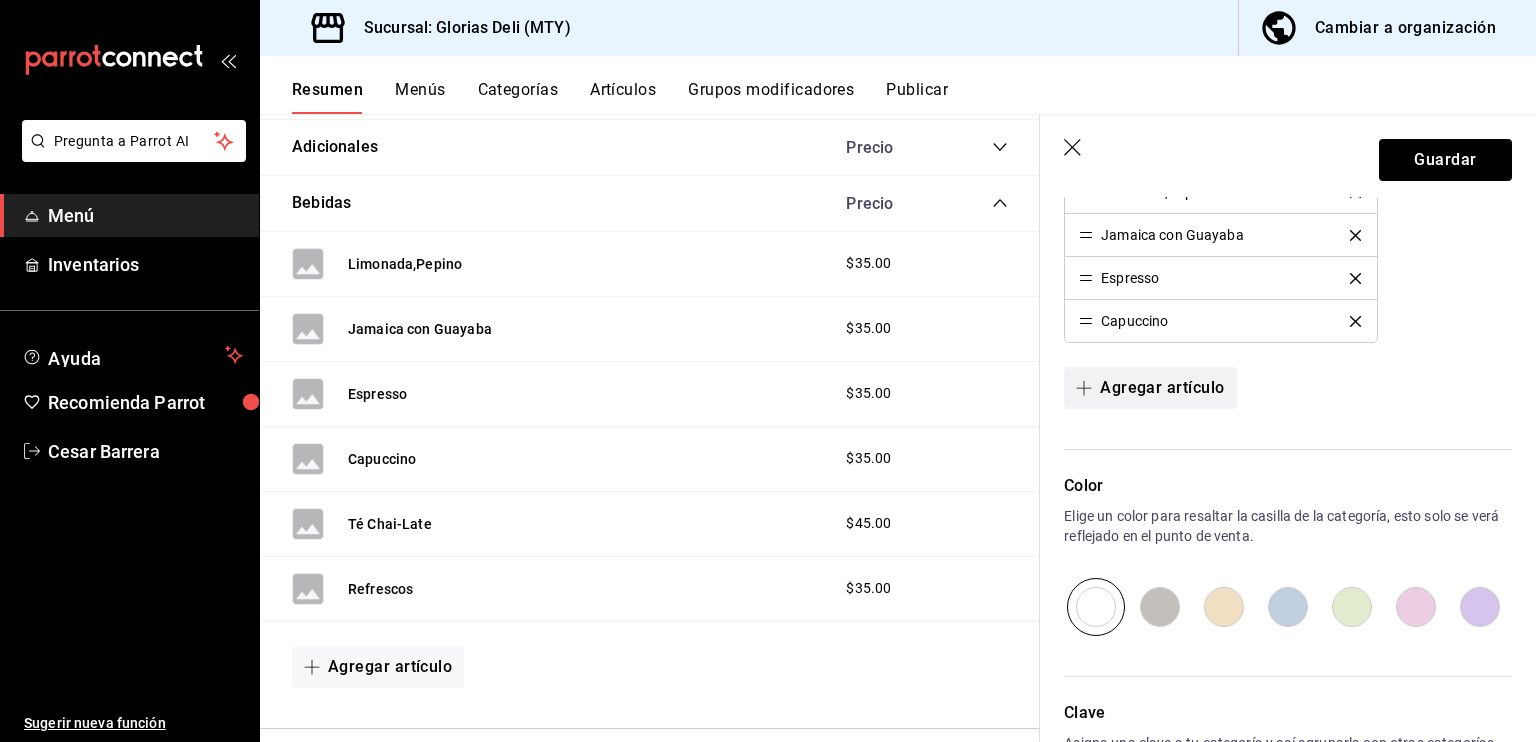 click 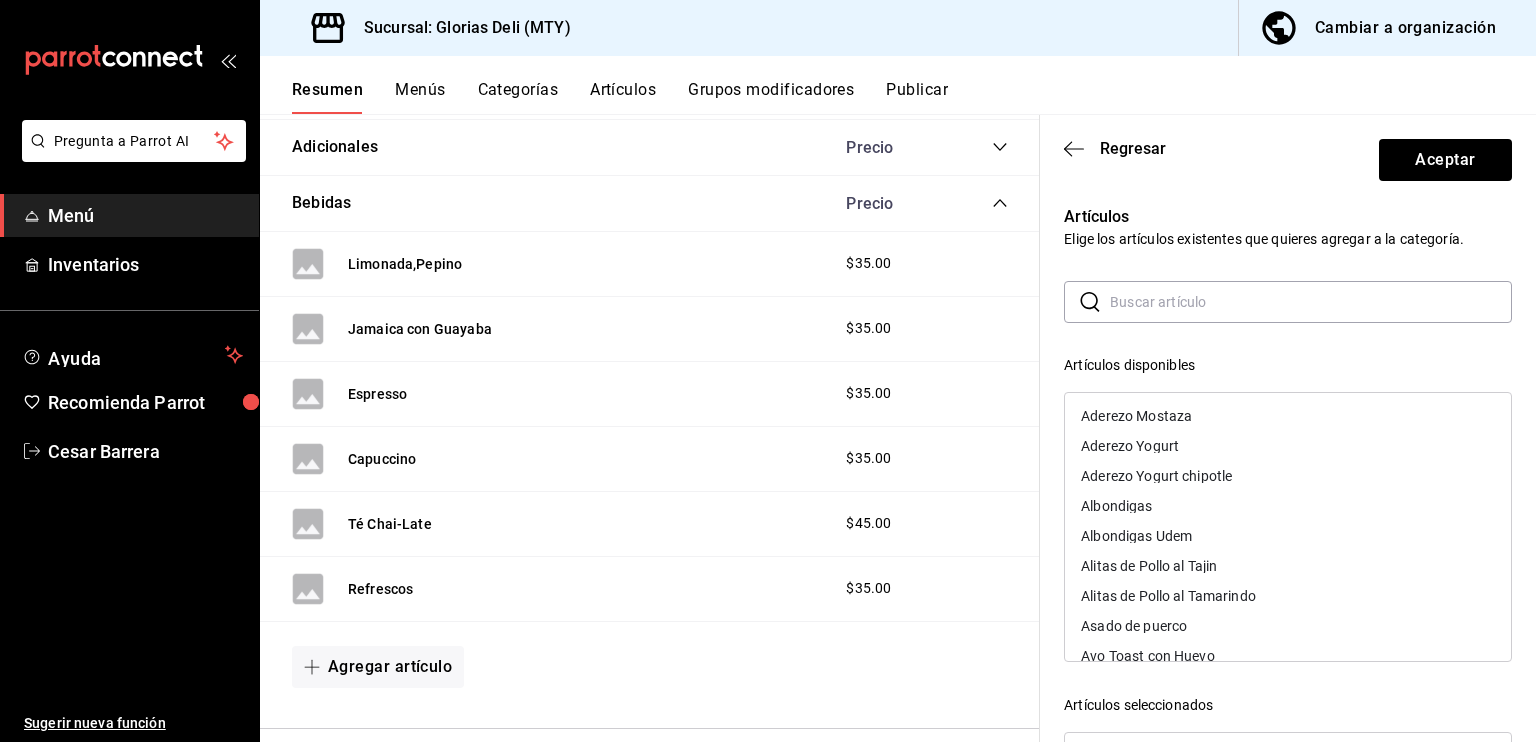click at bounding box center (1311, 302) 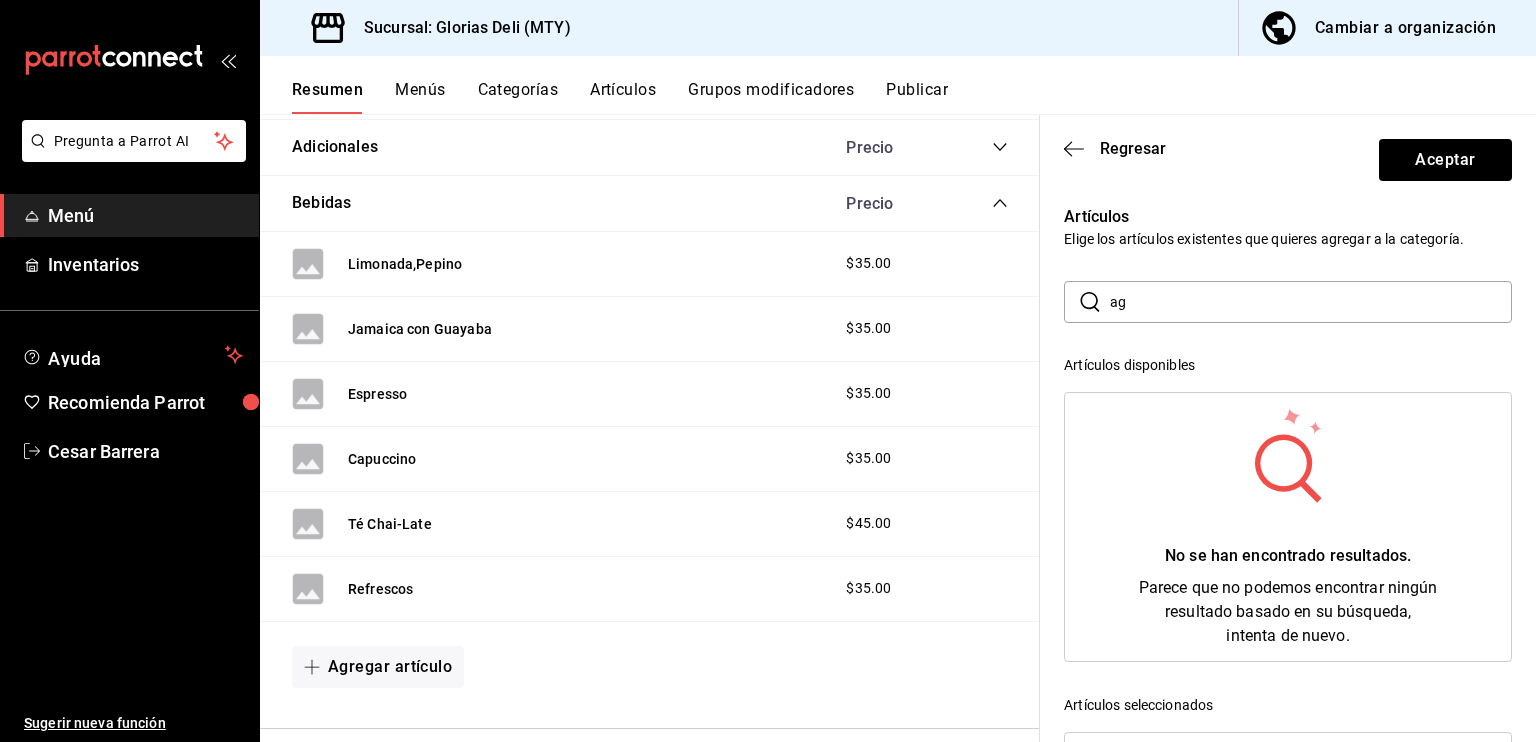type on "a" 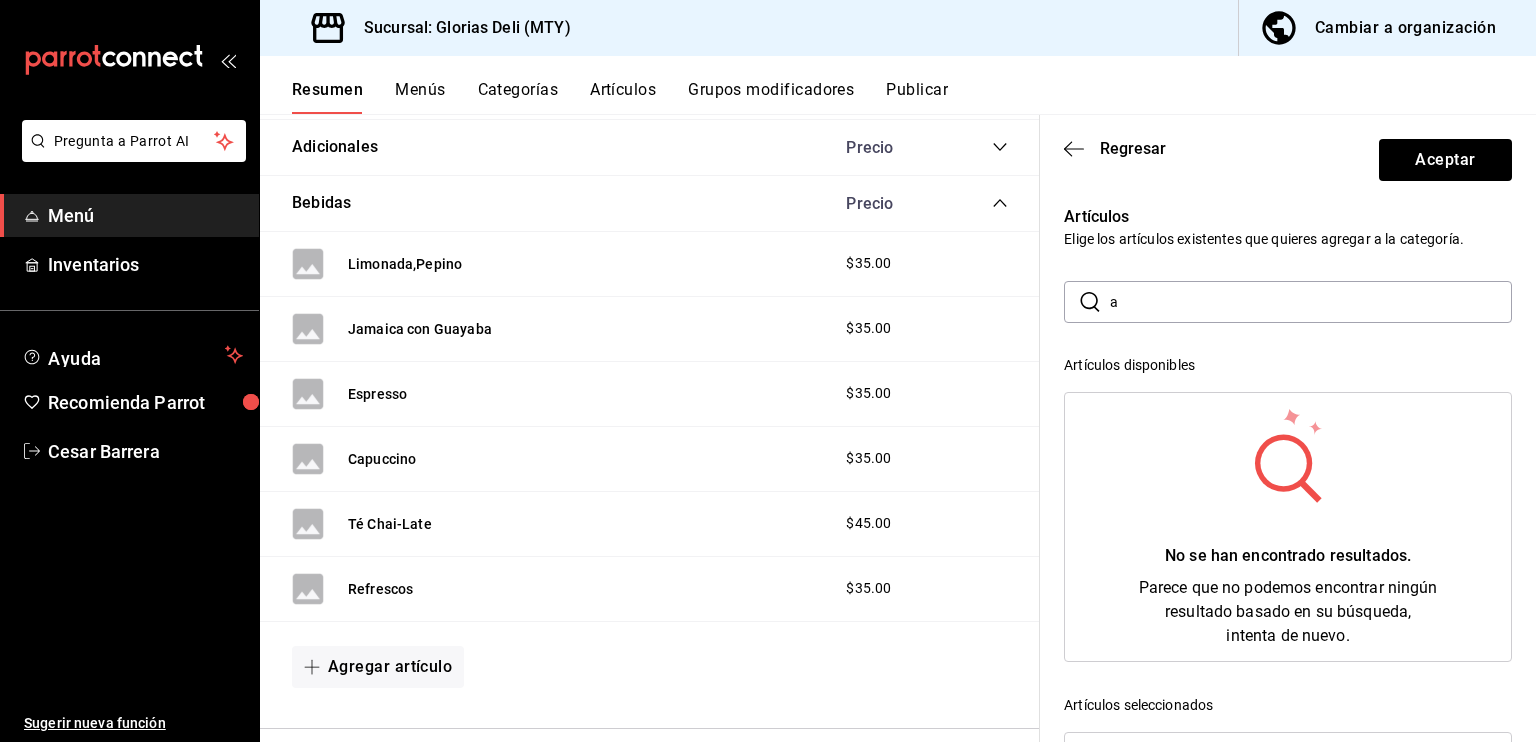 type 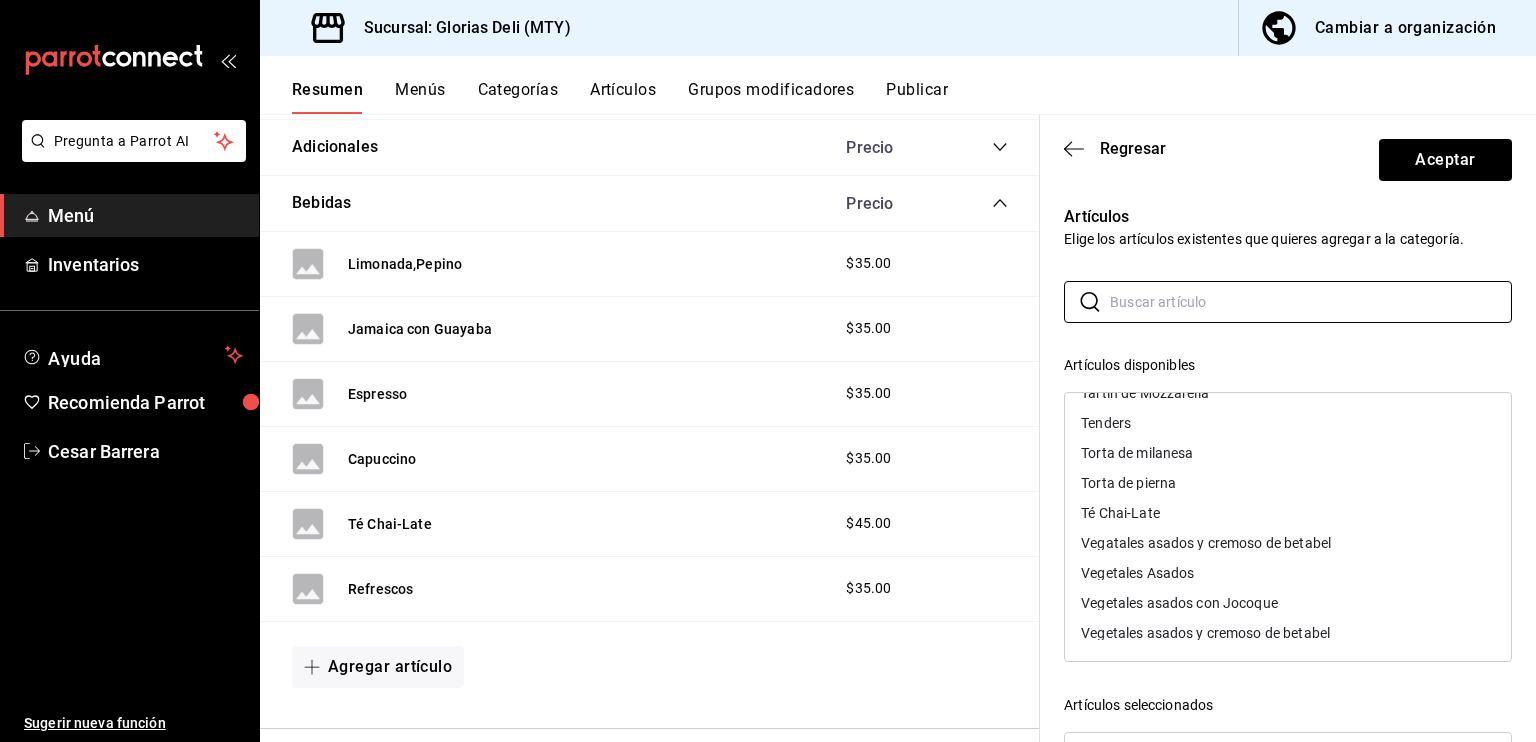 scroll, scrollTop: 2515, scrollLeft: 0, axis: vertical 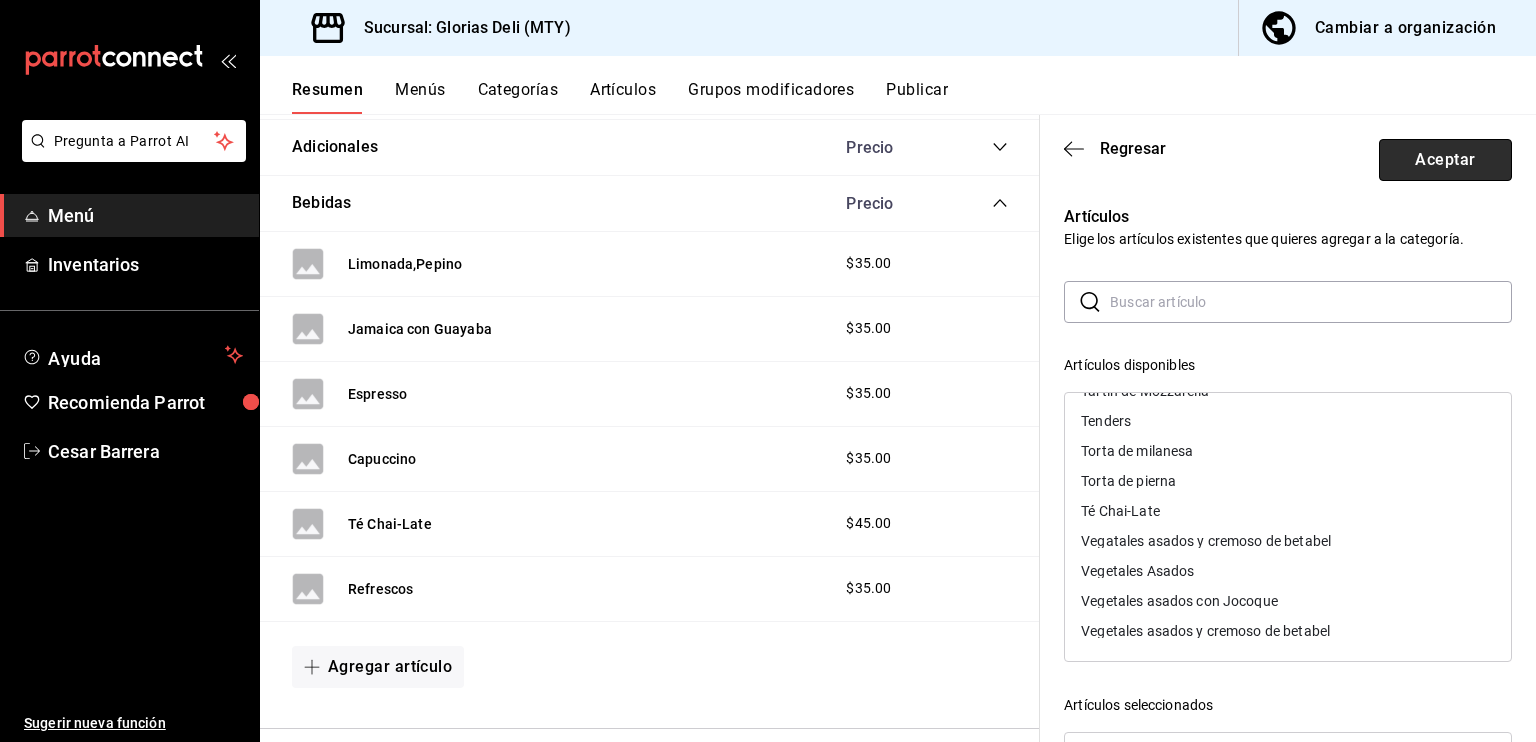 click on "Aceptar" at bounding box center [1445, 160] 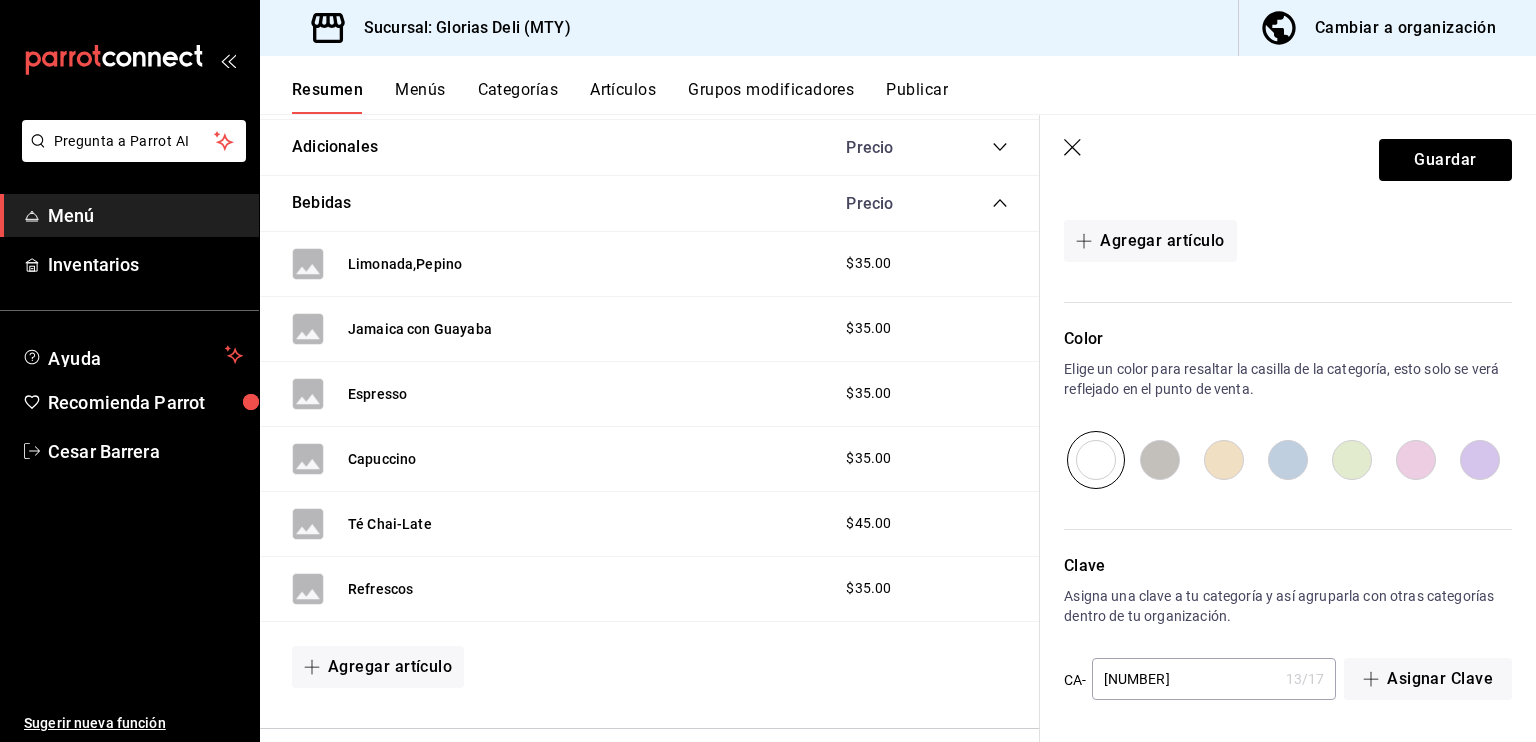 scroll, scrollTop: 570, scrollLeft: 0, axis: vertical 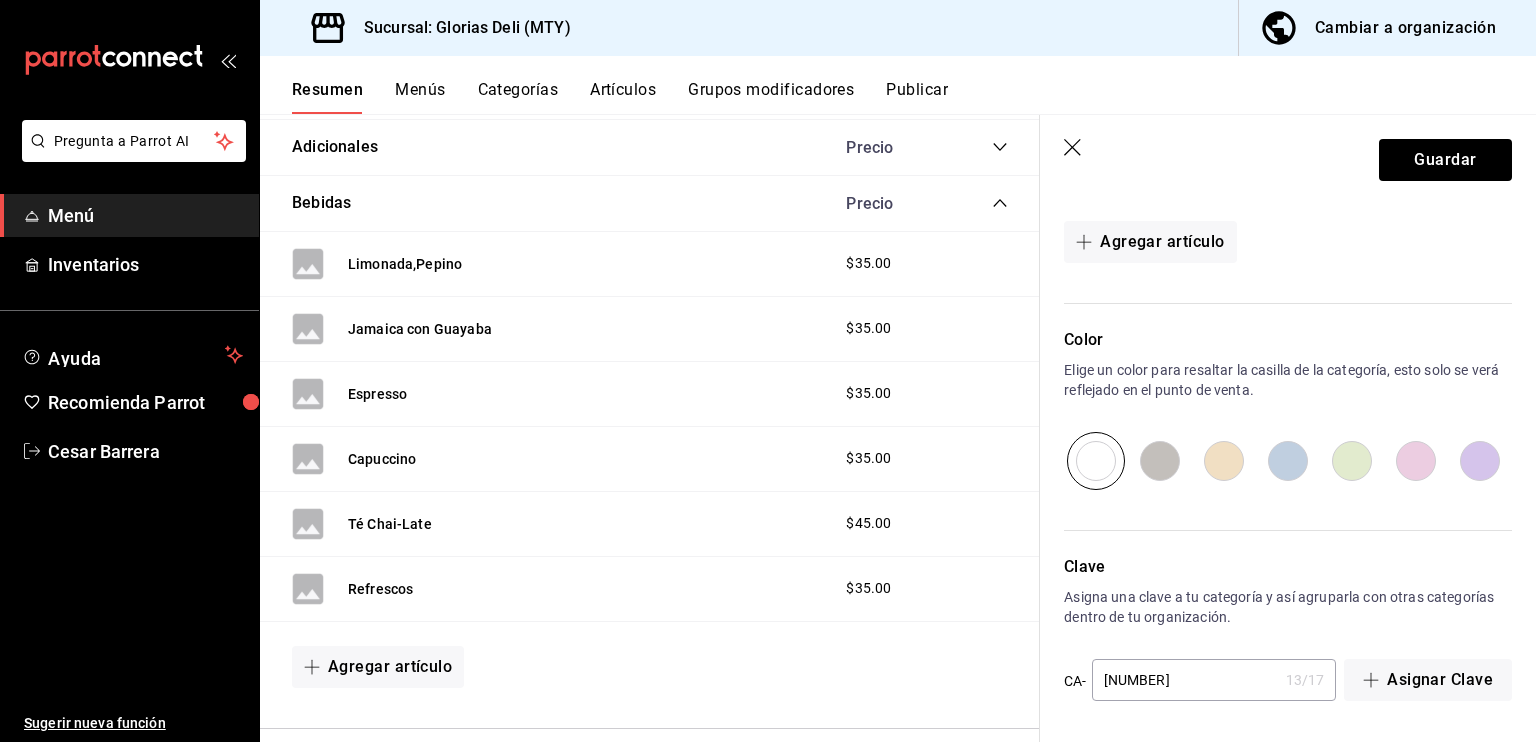 click on "Menús" at bounding box center [420, 97] 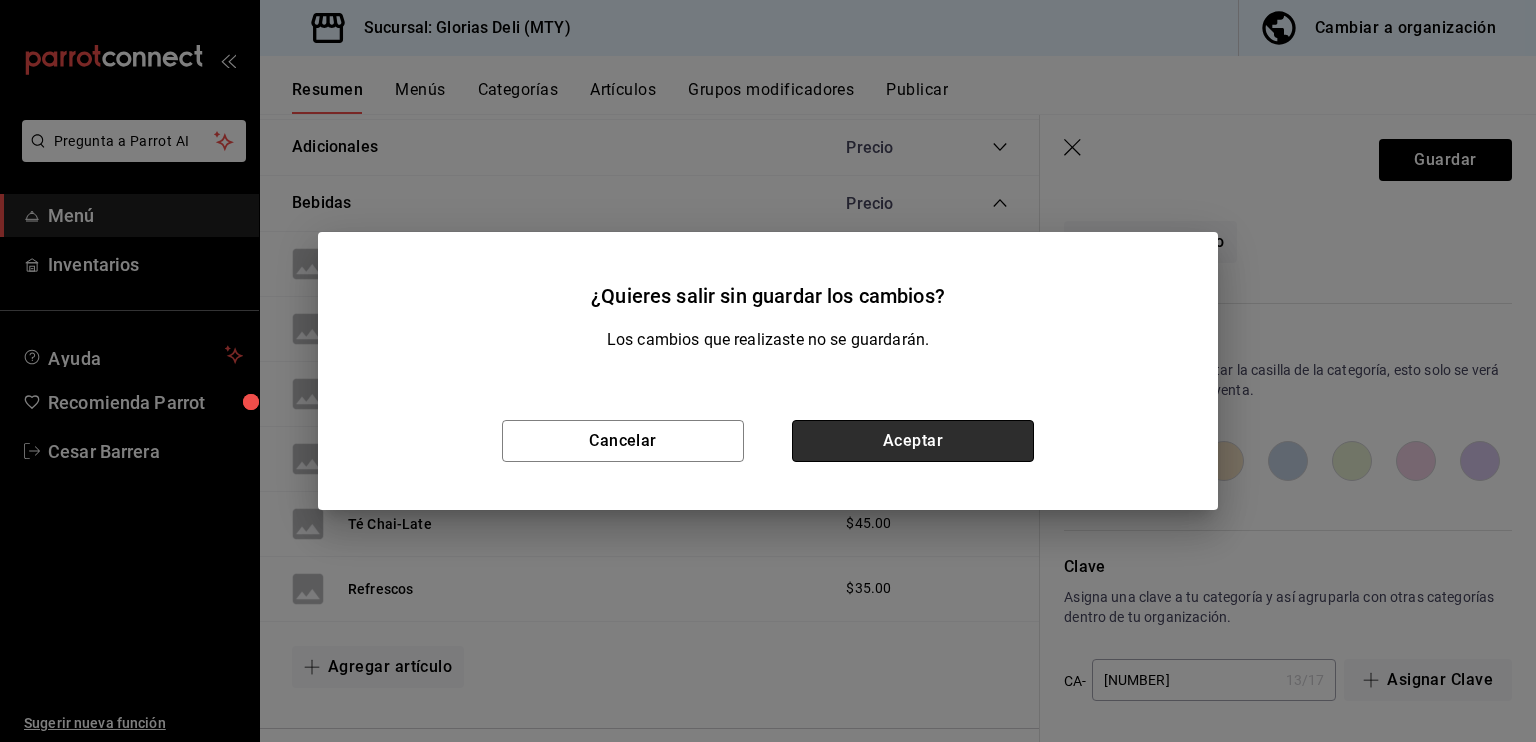 click on "Aceptar" at bounding box center [913, 441] 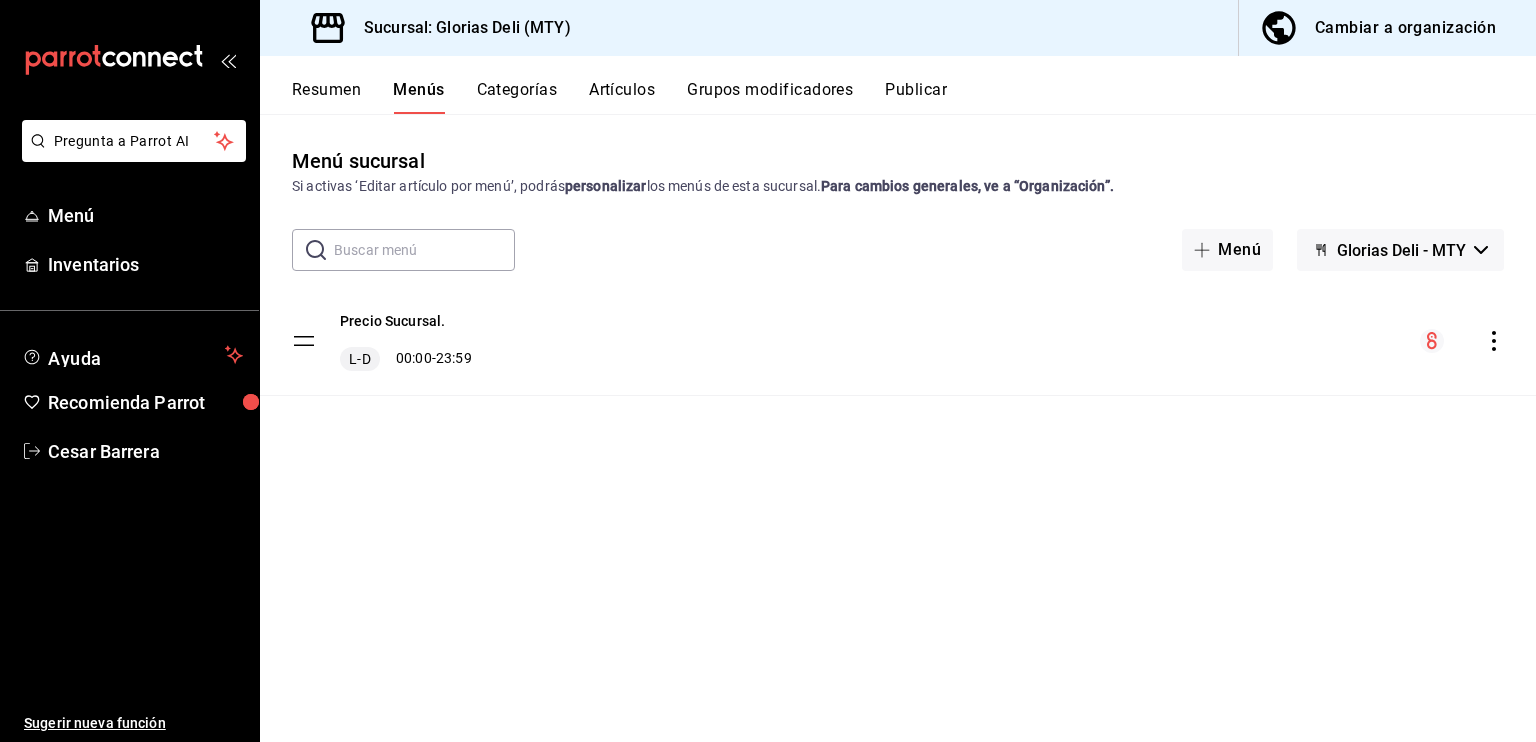 click on "Cambiar a organización" at bounding box center [1405, 28] 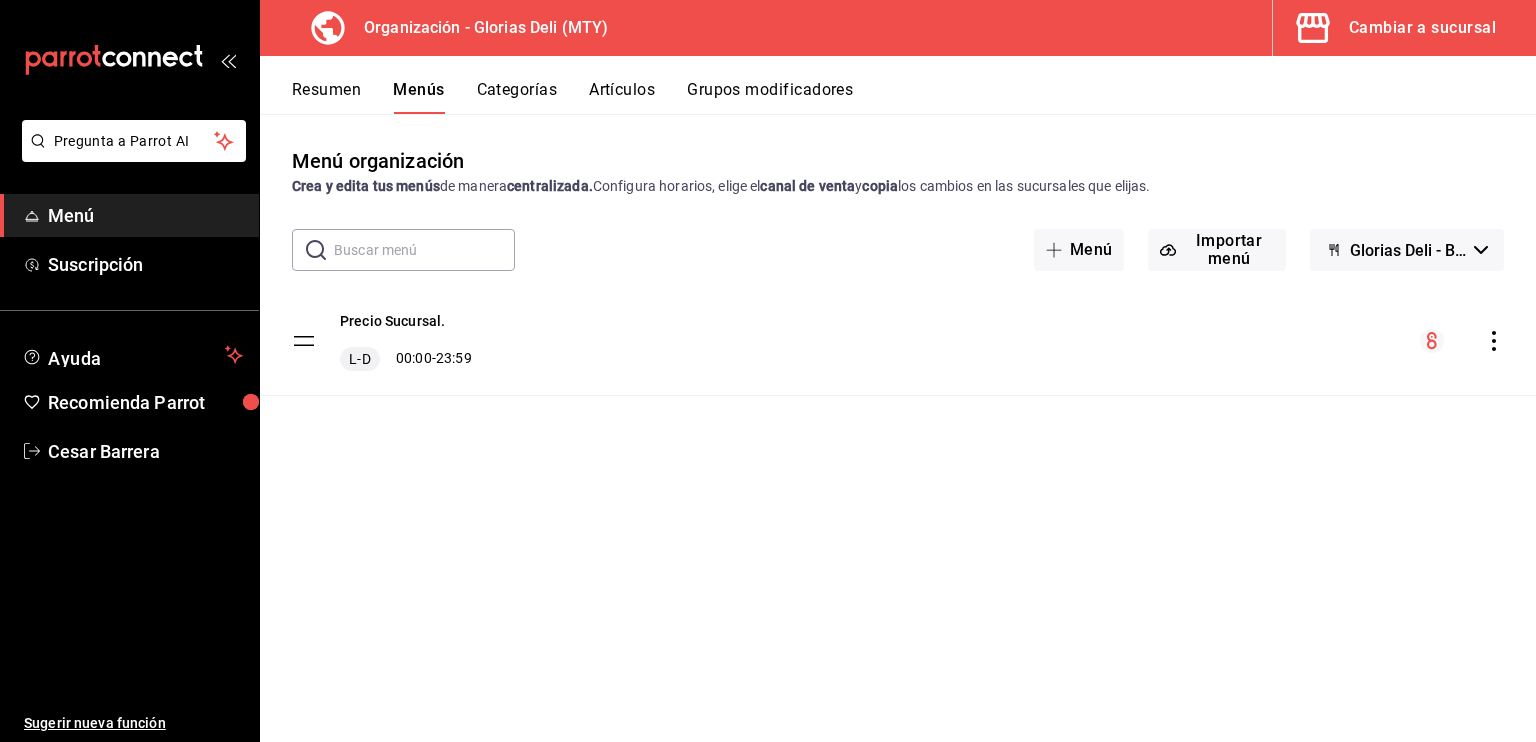 click on "Resumen" at bounding box center [326, 97] 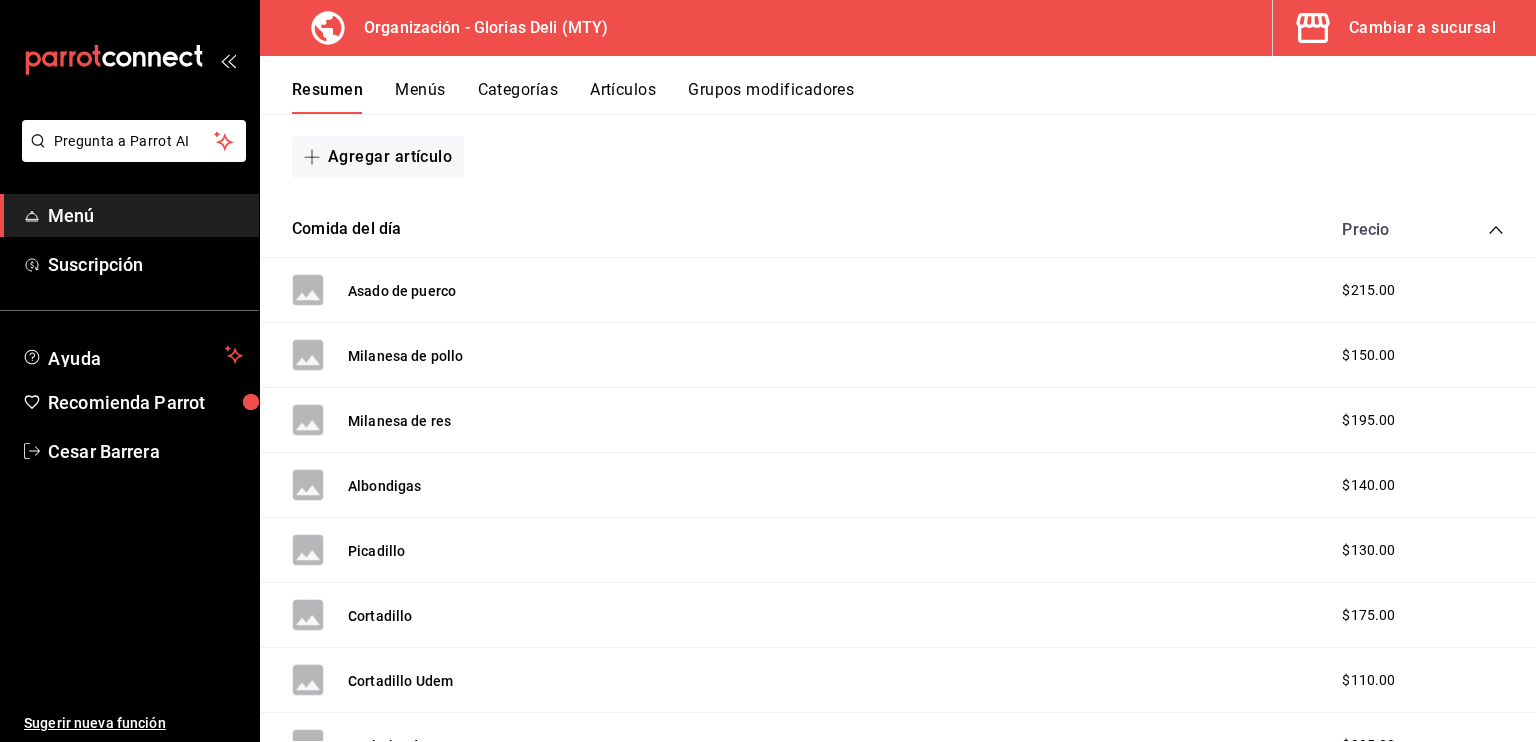 scroll, scrollTop: 1764, scrollLeft: 0, axis: vertical 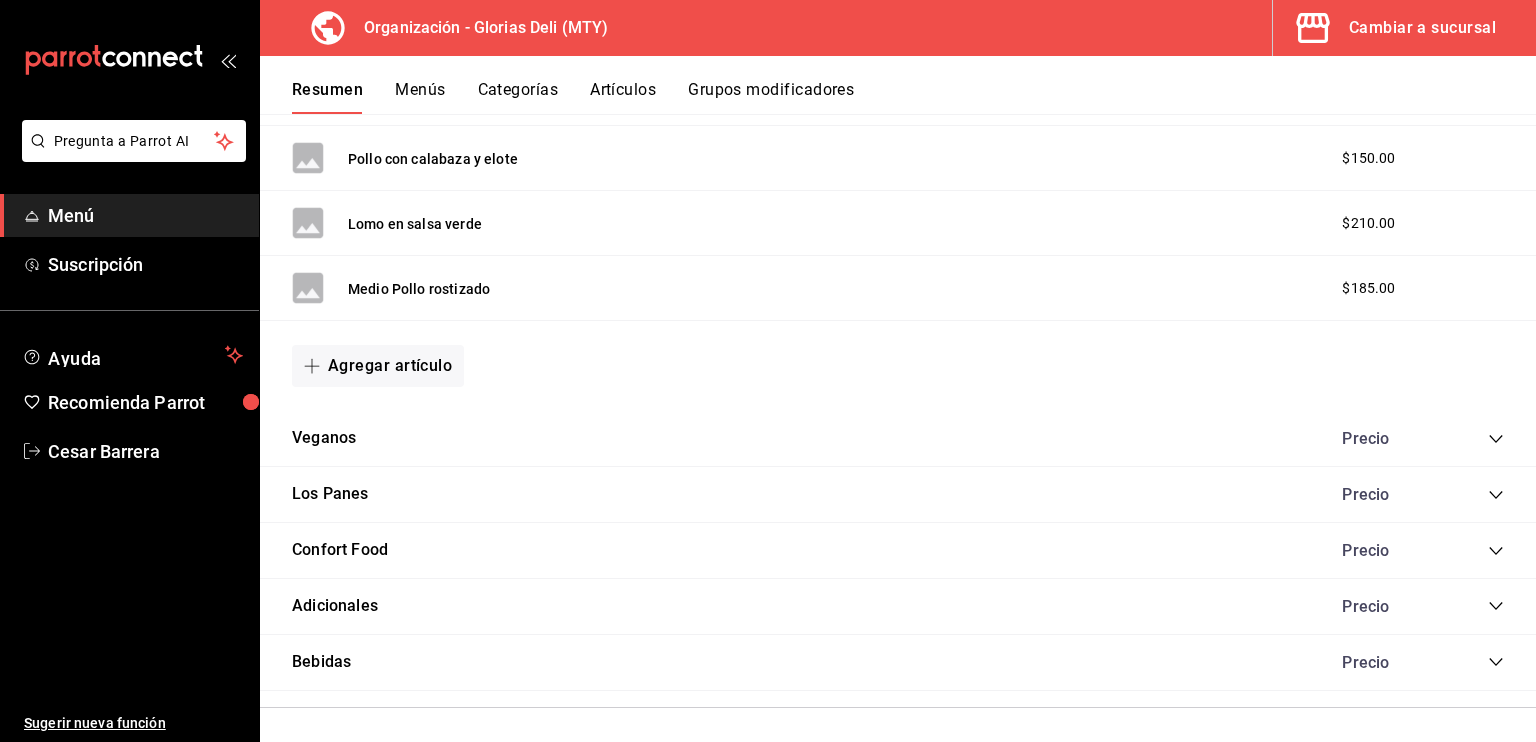 click 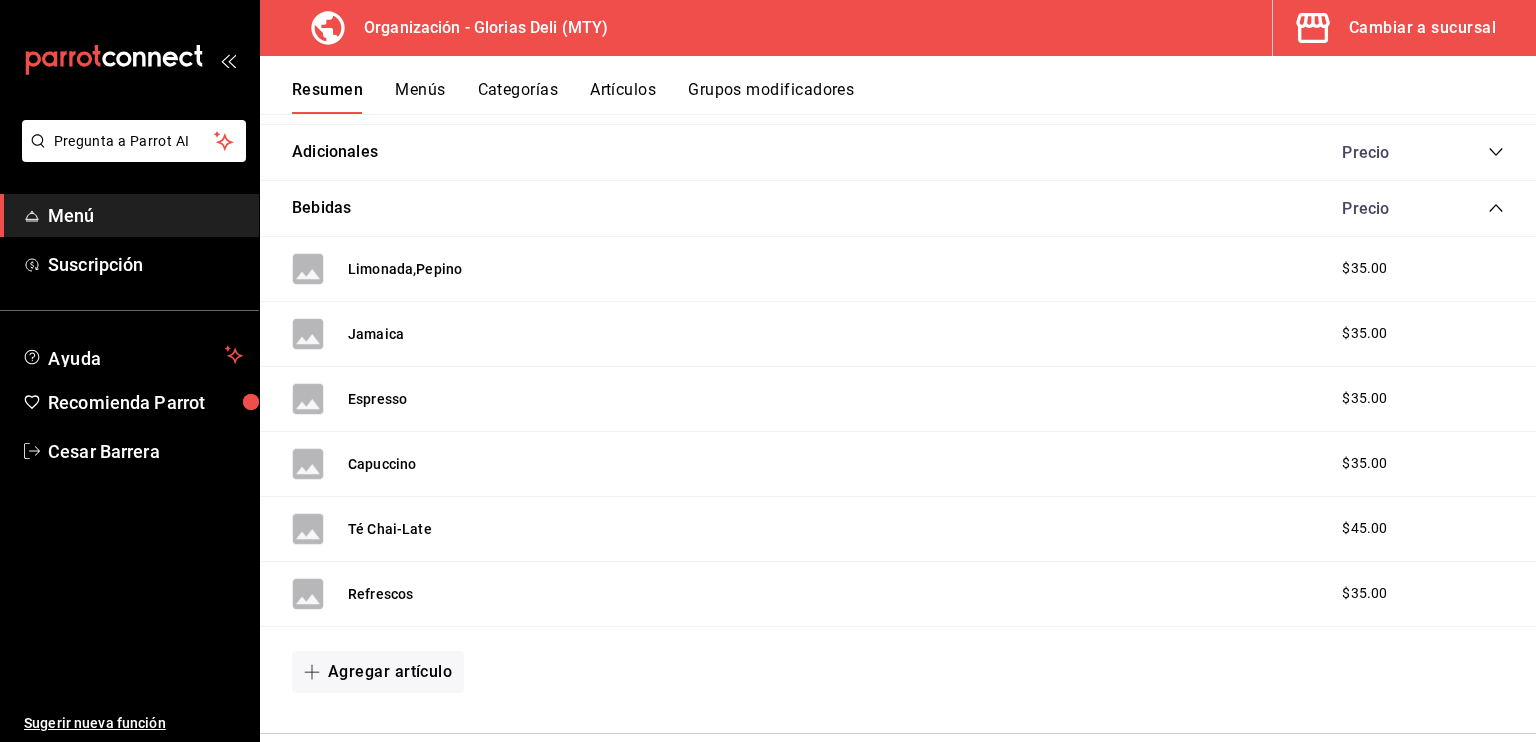 scroll, scrollTop: 2244, scrollLeft: 0, axis: vertical 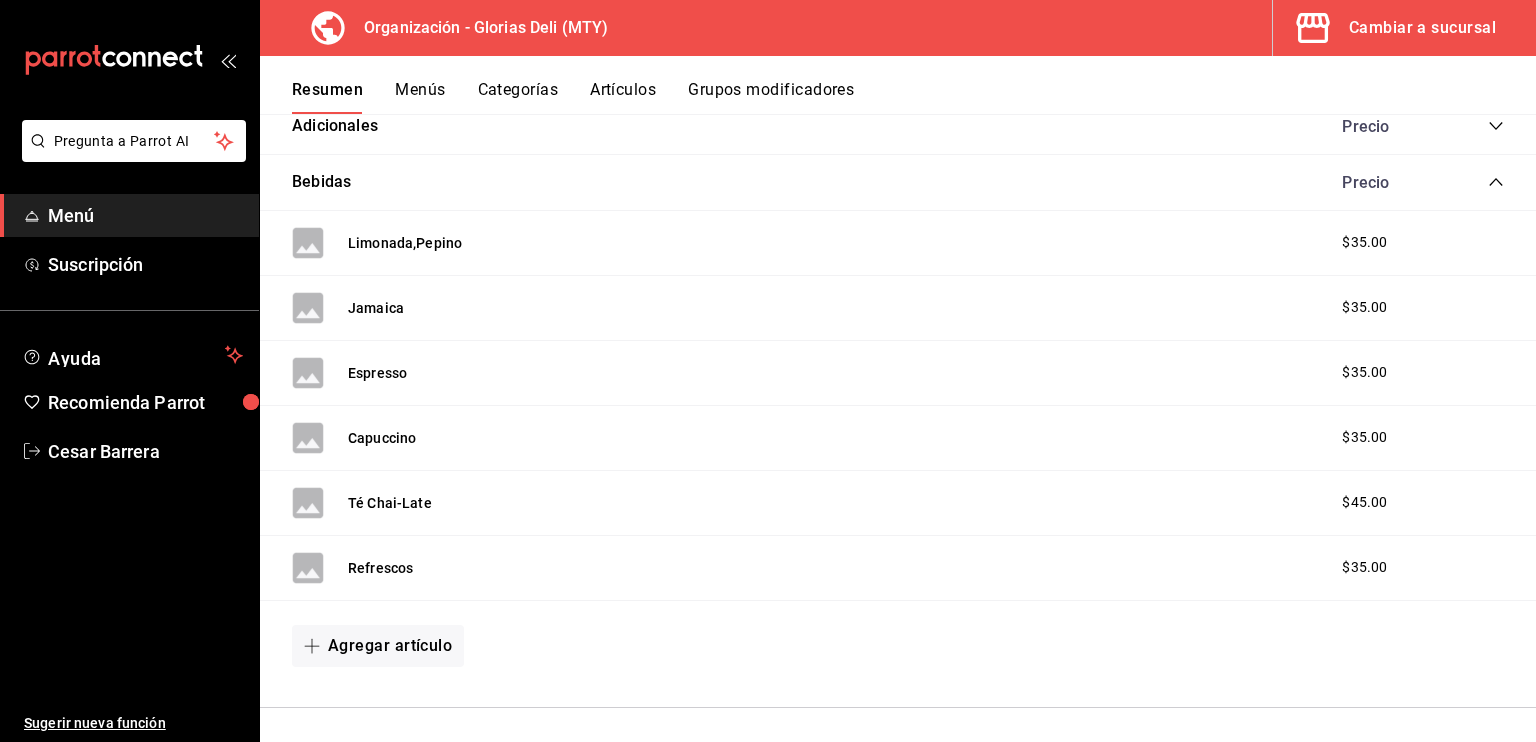 click on "Cambiar a sucursal" at bounding box center (1422, 28) 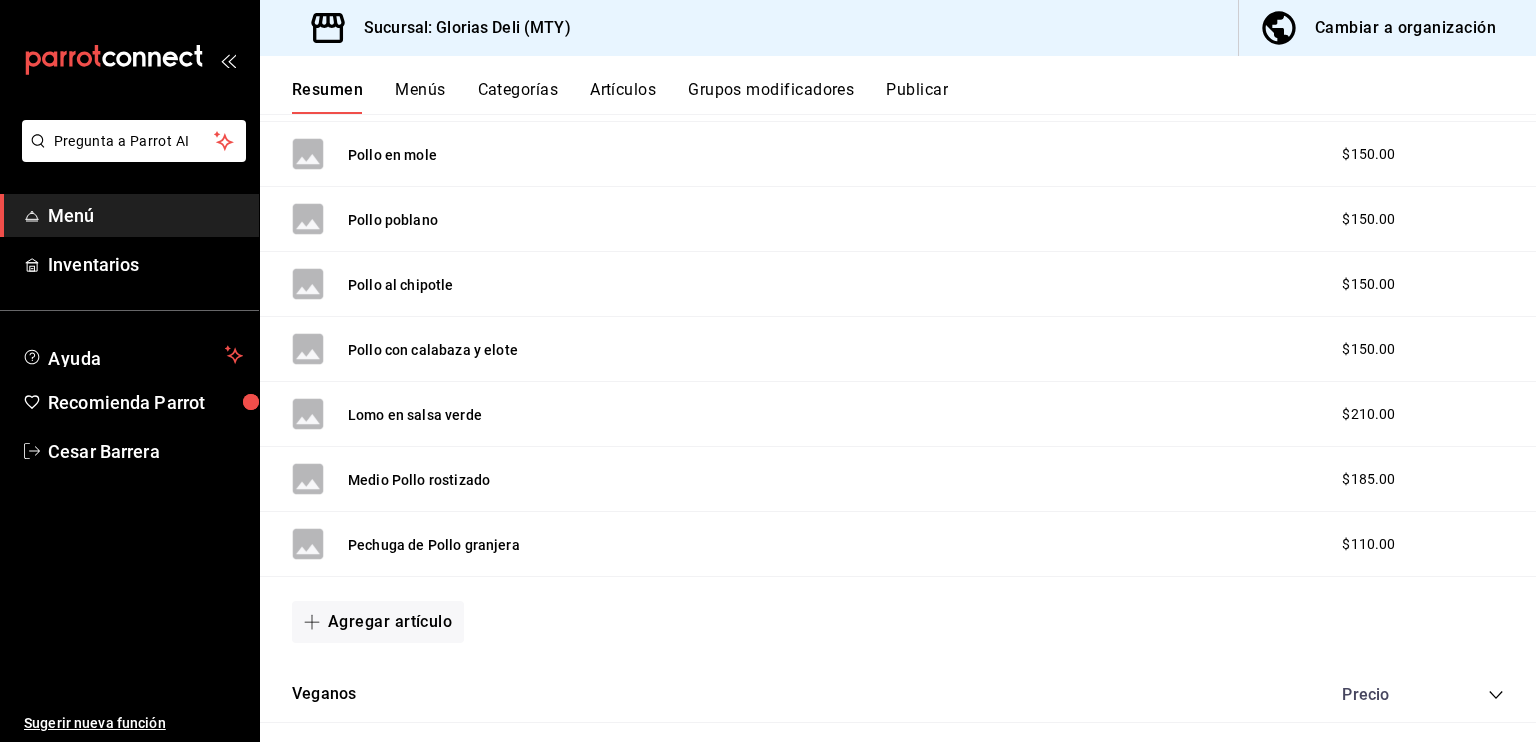scroll, scrollTop: 1764, scrollLeft: 0, axis: vertical 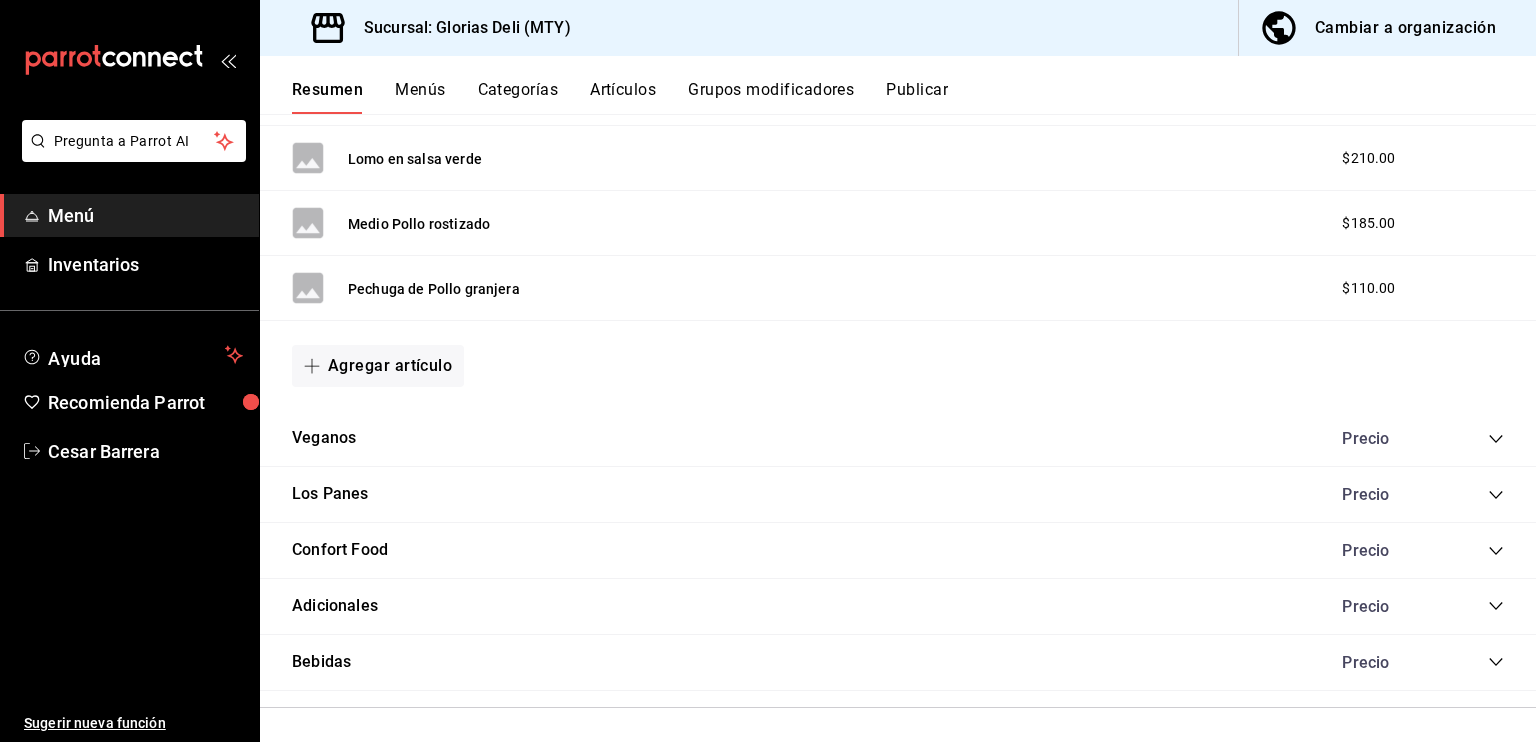 click 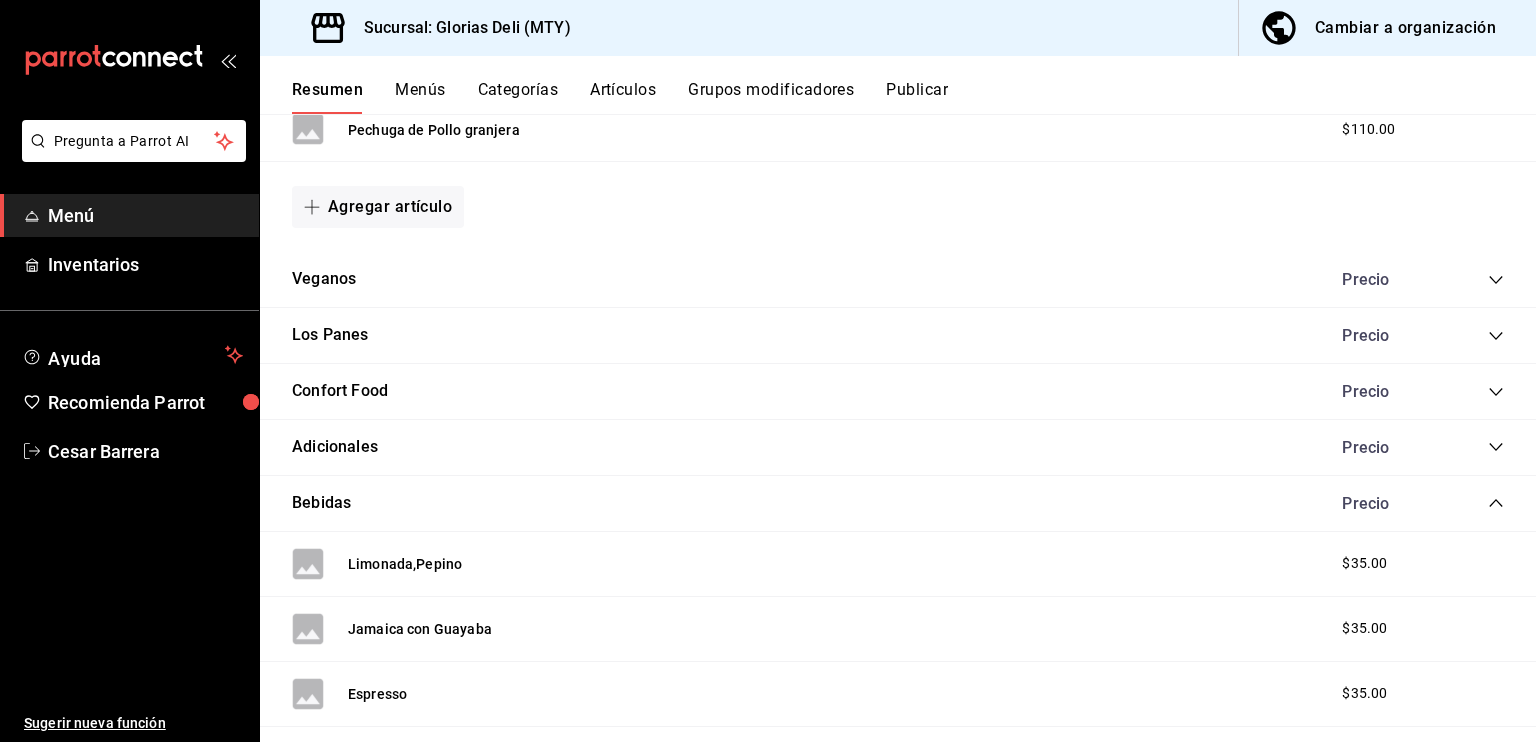 scroll, scrollTop: 1924, scrollLeft: 0, axis: vertical 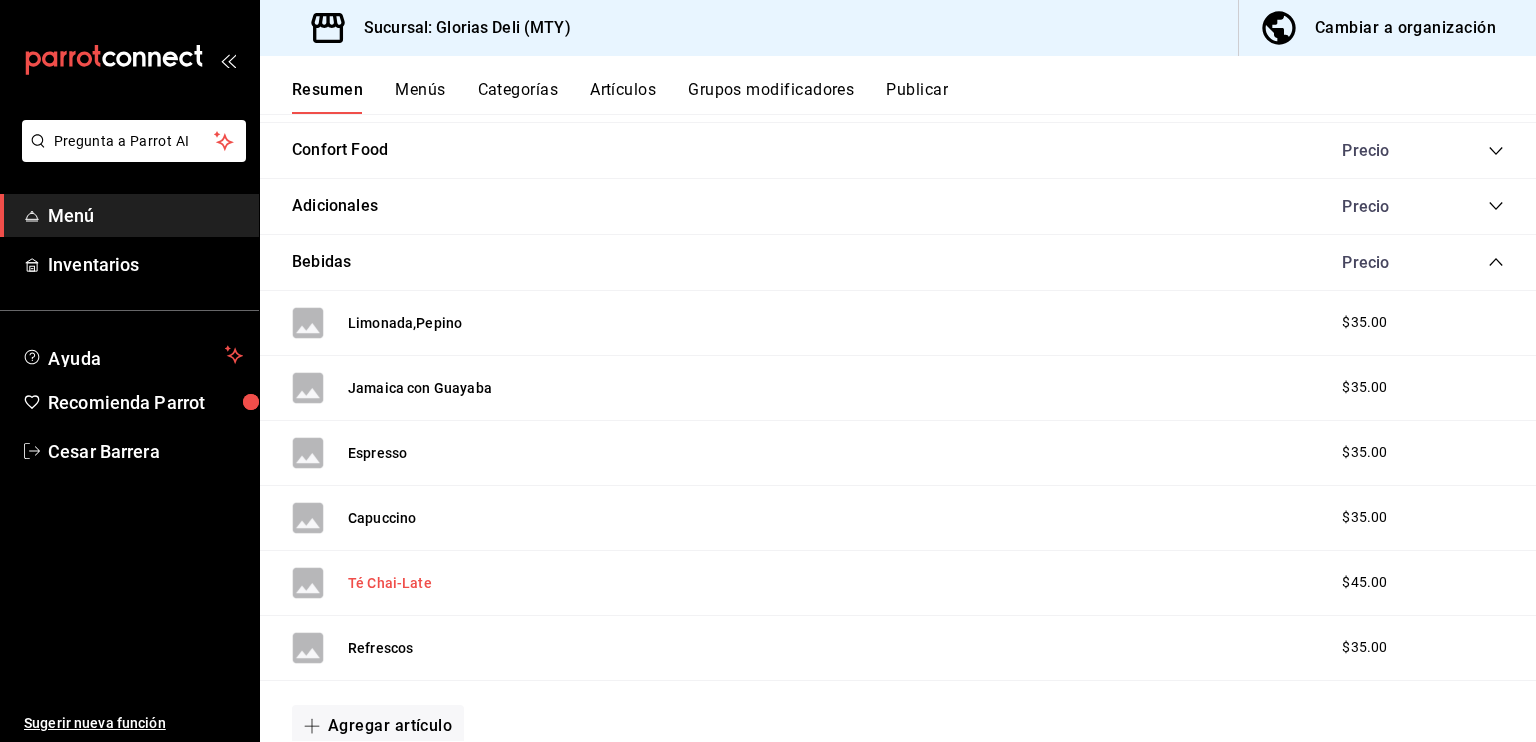click on "Té Chai-Late" at bounding box center (390, 583) 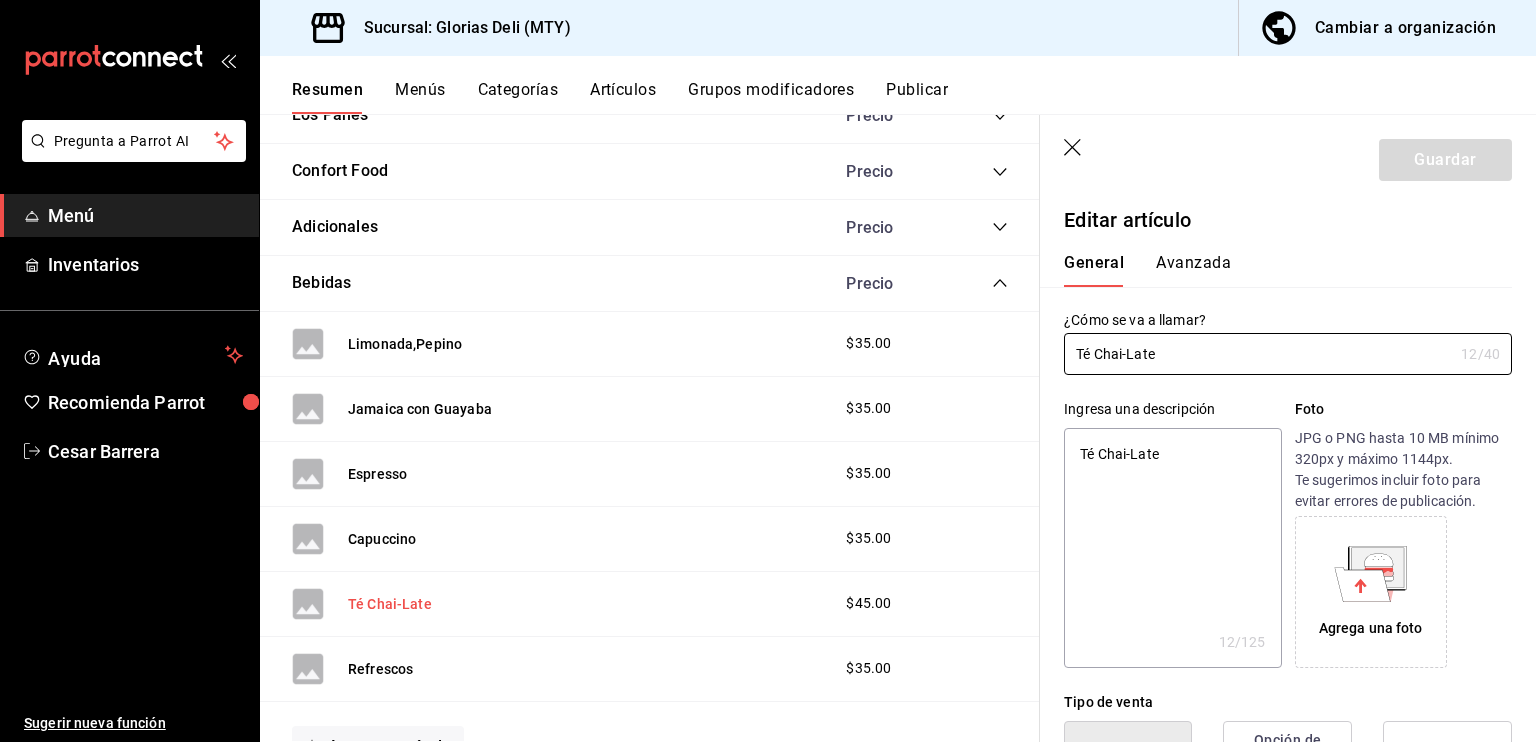 type on "x" 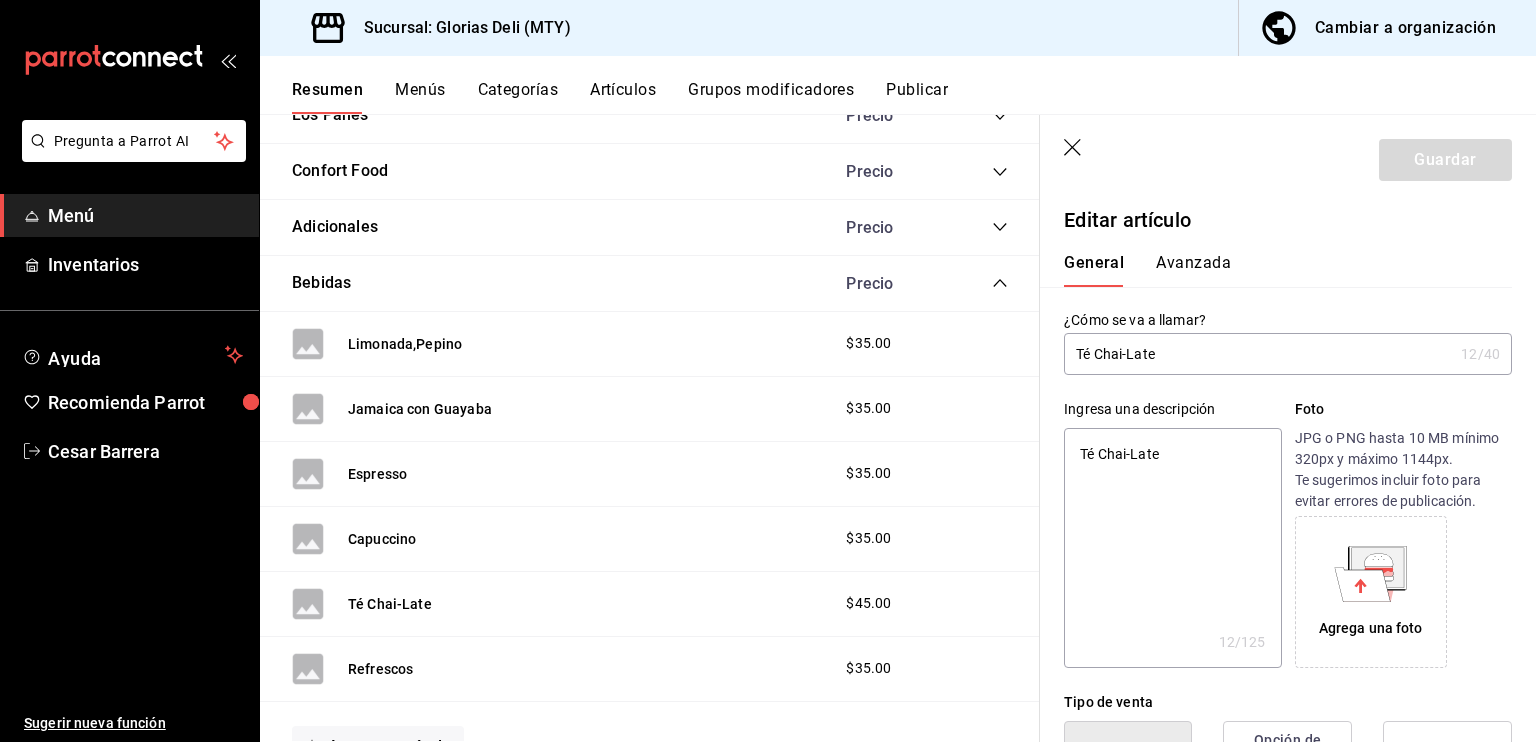 click 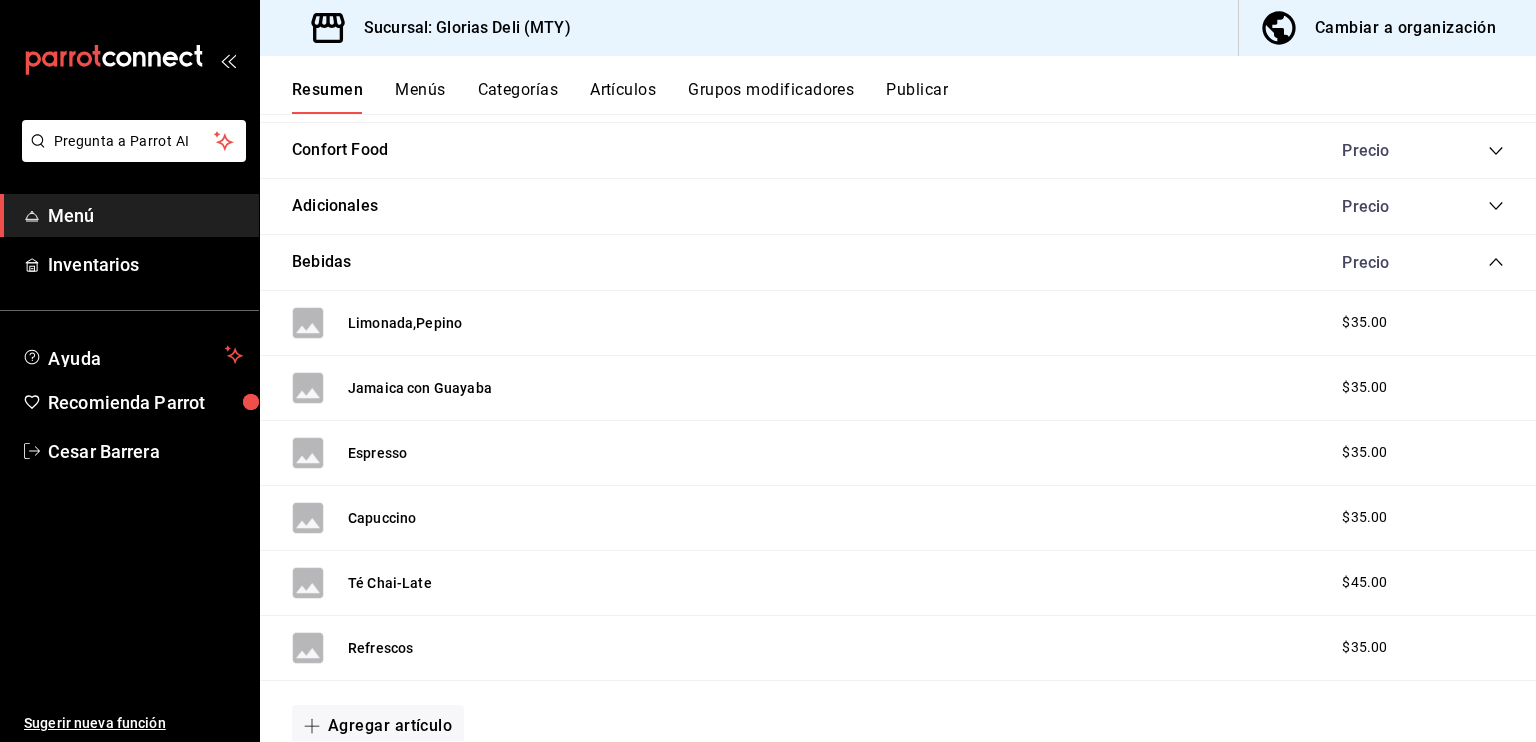 click on "Menús" at bounding box center [420, 97] 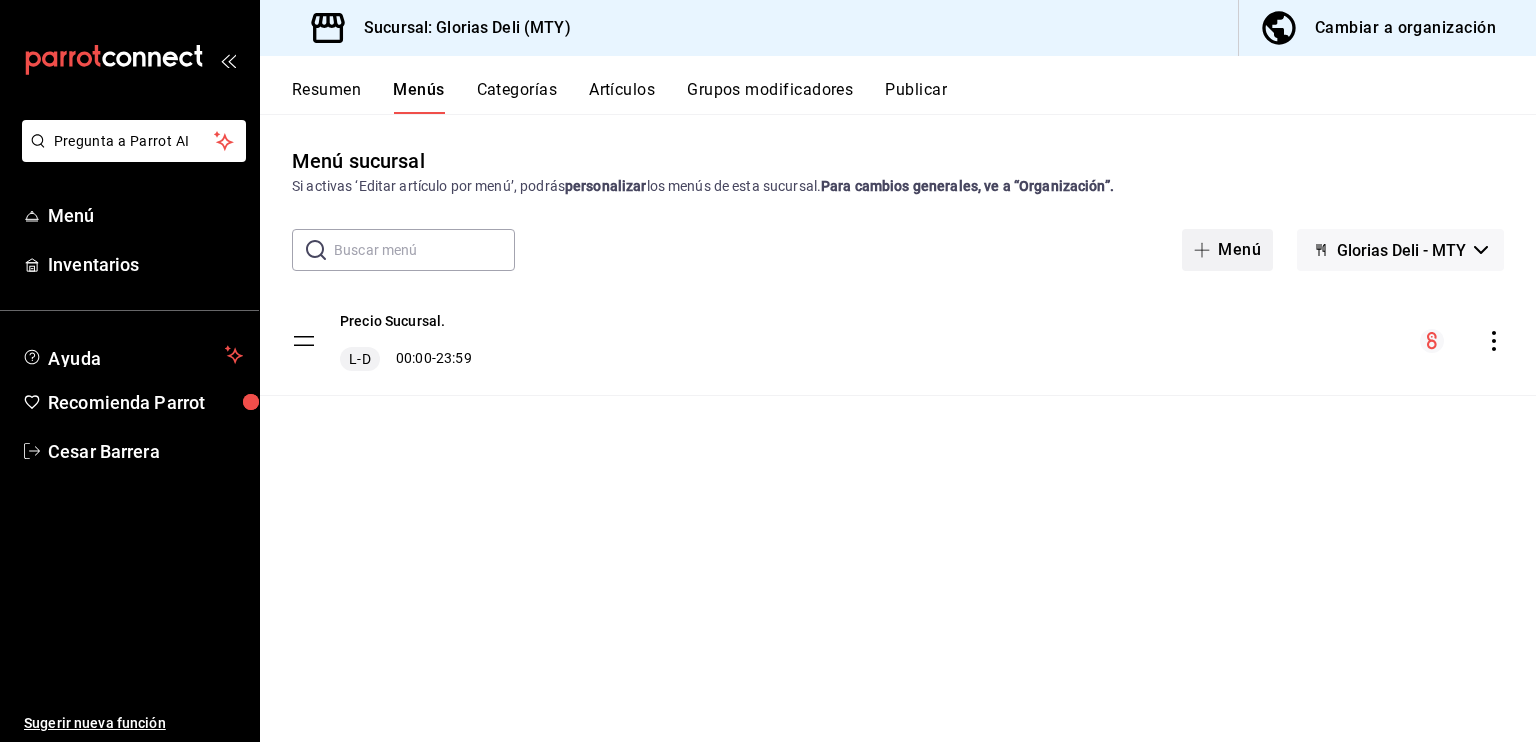 click at bounding box center [1206, 250] 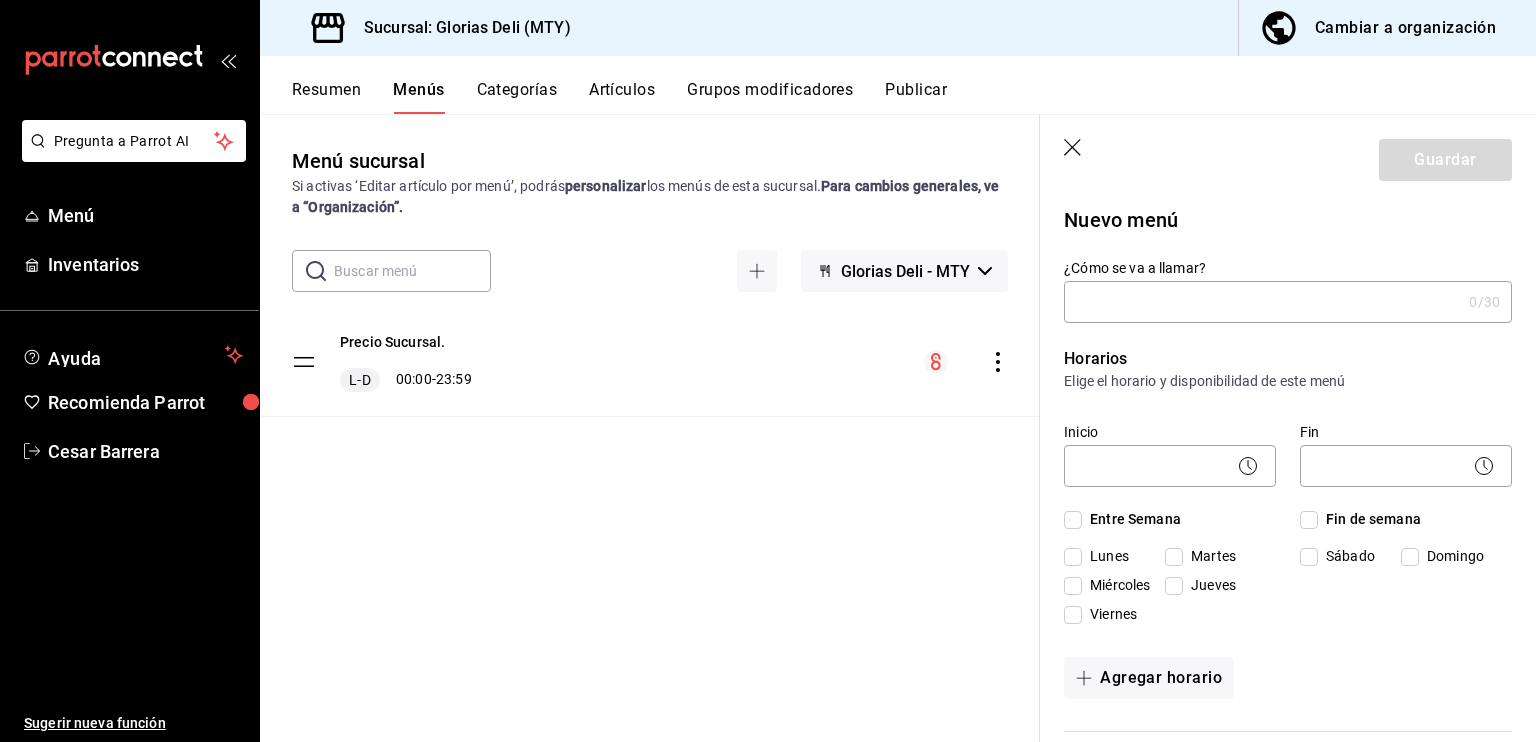 click 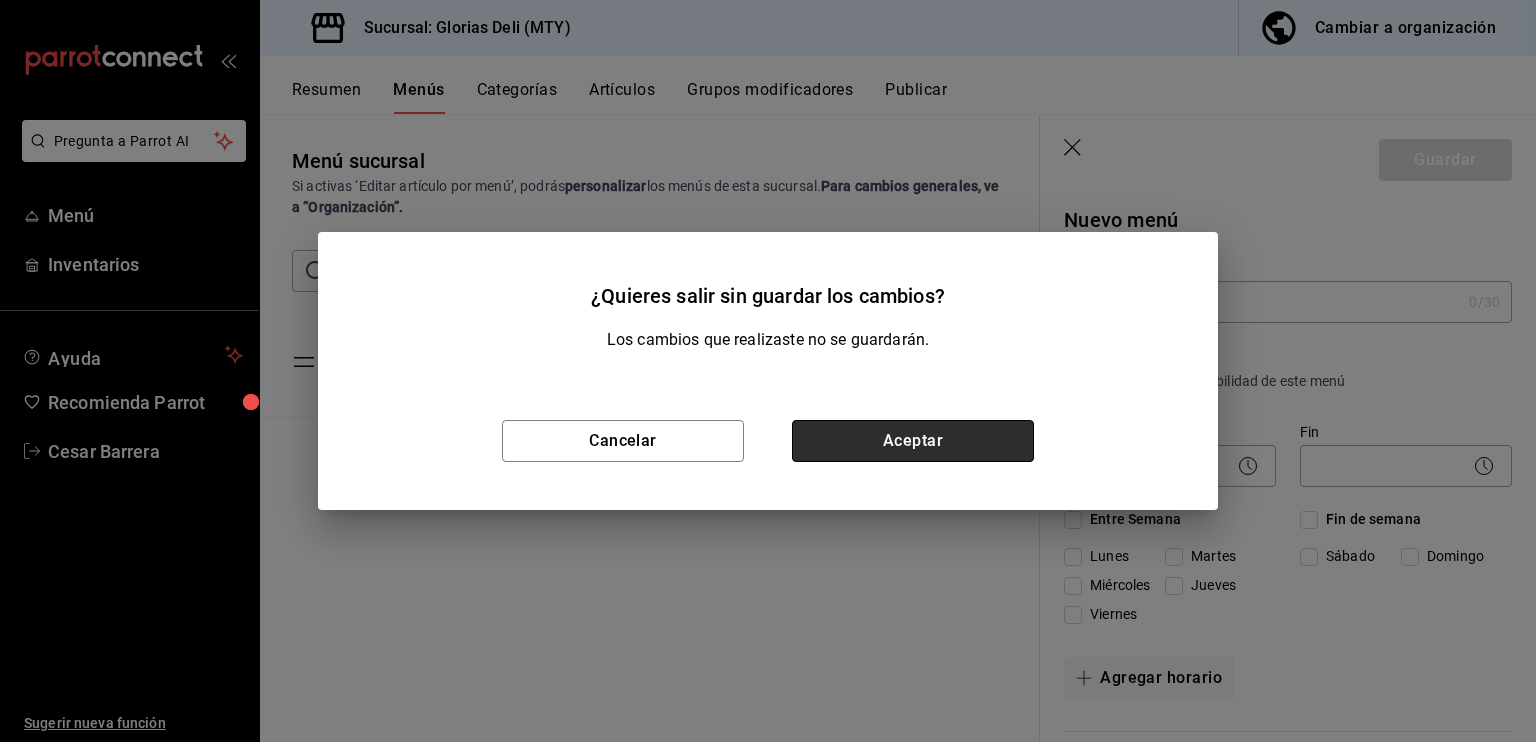 click on "Aceptar" at bounding box center (913, 441) 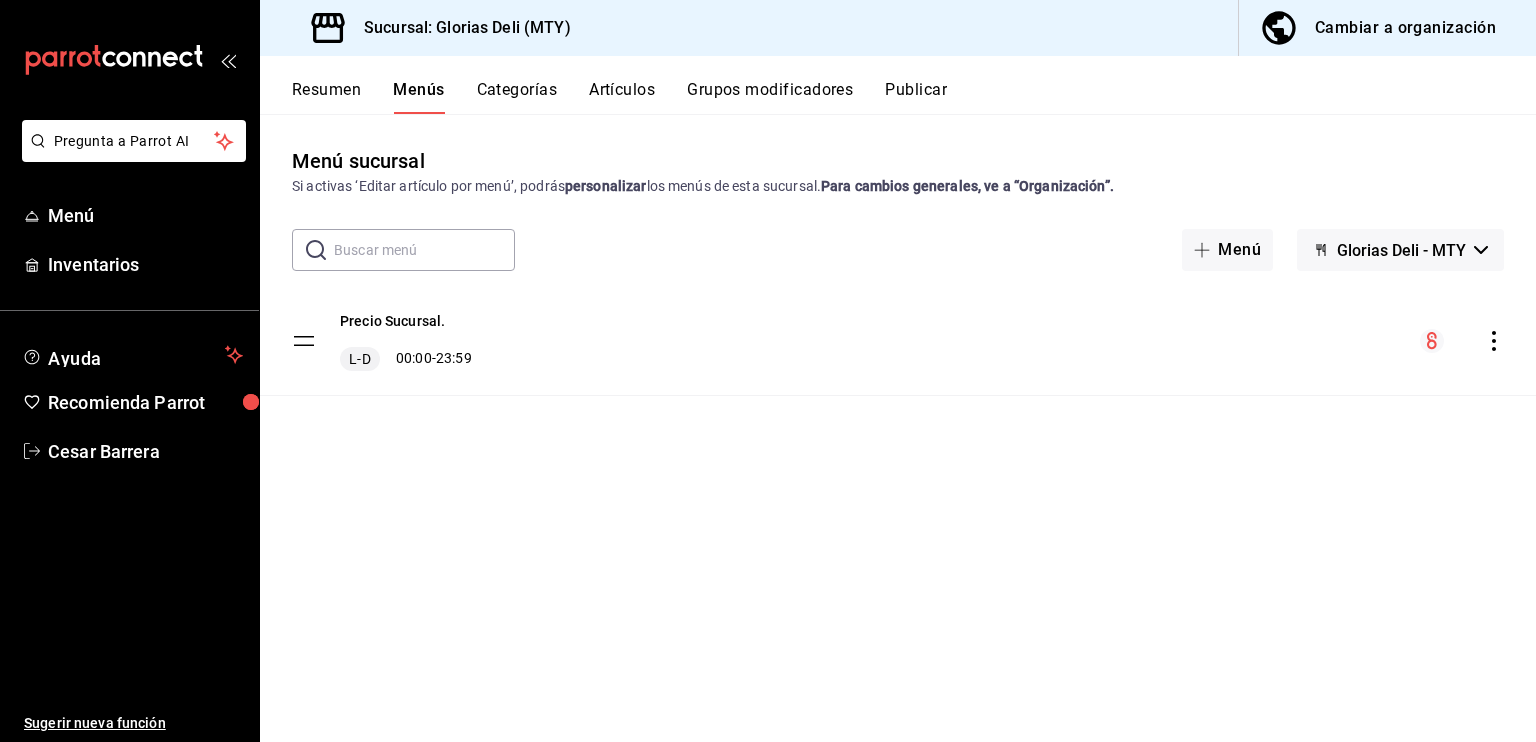 click on "Categorías" at bounding box center [517, 97] 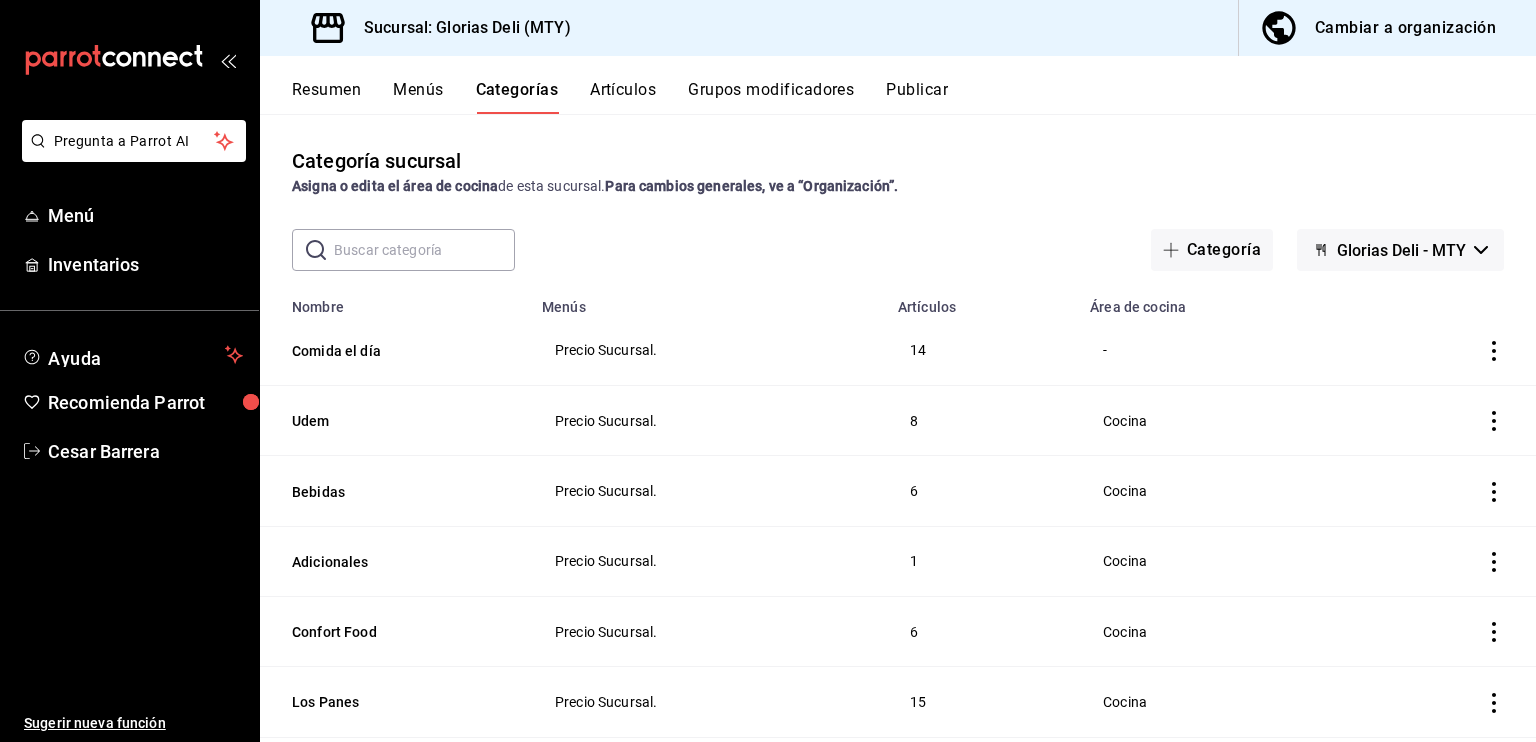 click on "Artículos" at bounding box center [623, 97] 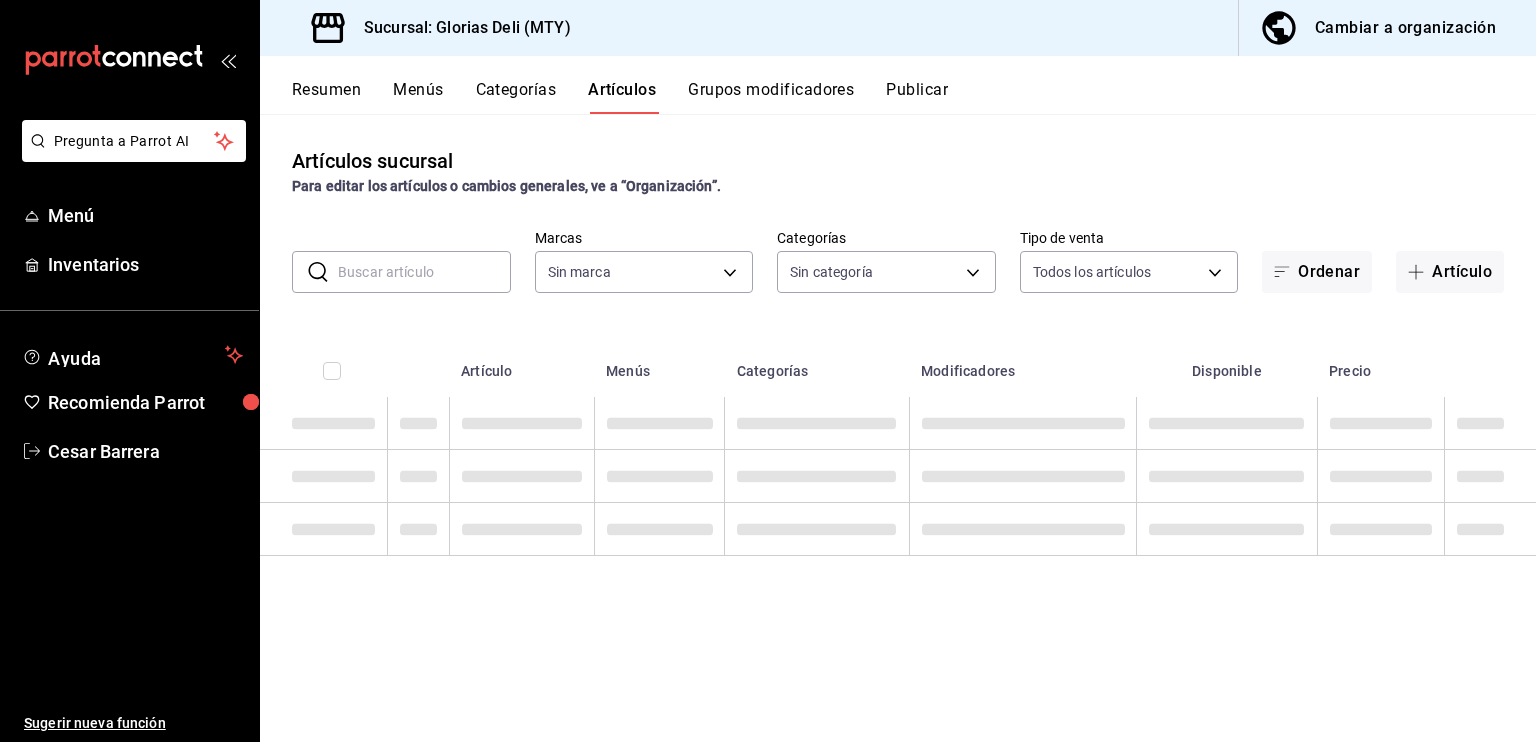 type on "6971d051-9846-4dd6-96a0-1925e9904937" 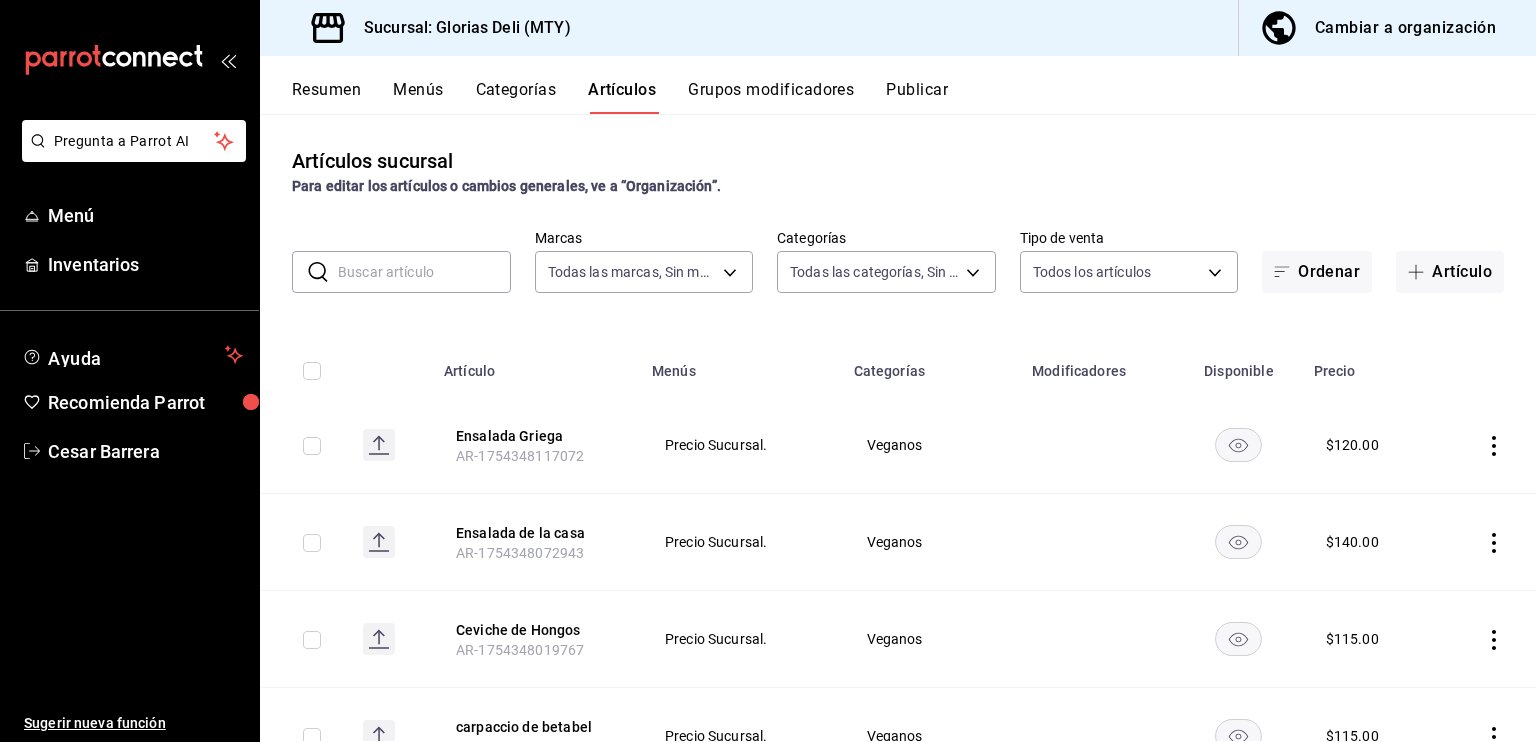 type on "[UUID],[UUID],[UUID],[UUID],[UUID],[UUID],[UUID]" 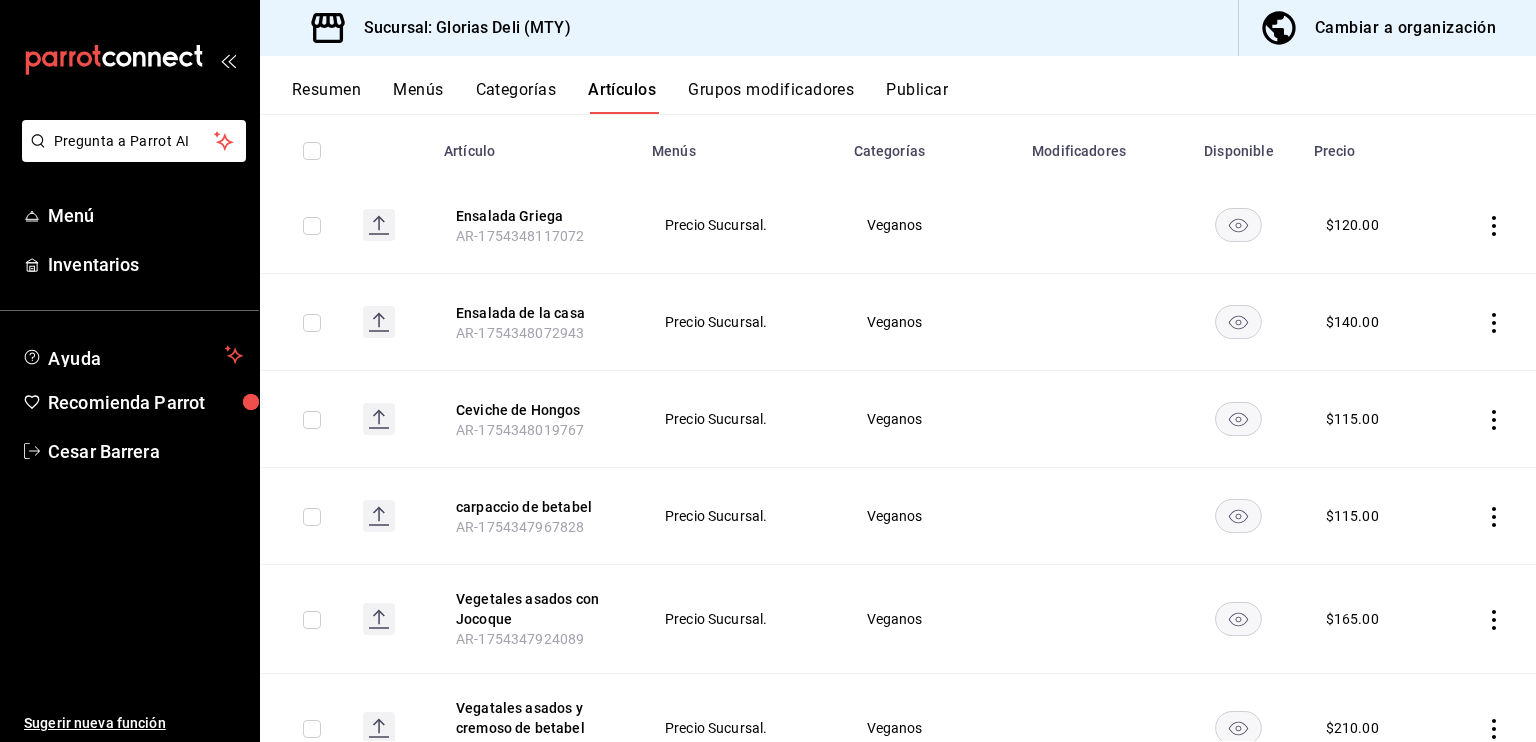 scroll, scrollTop: 93, scrollLeft: 0, axis: vertical 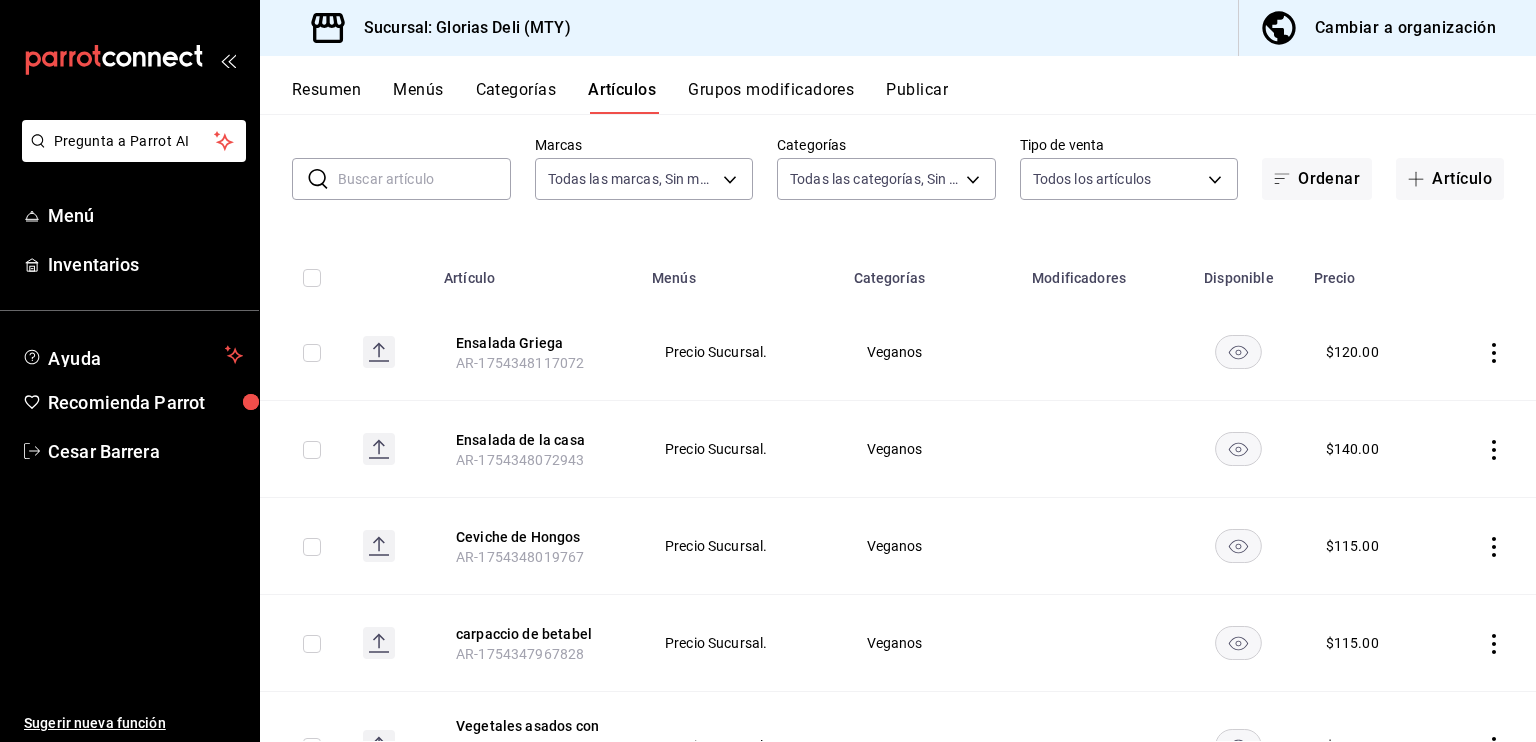 click at bounding box center [424, 179] 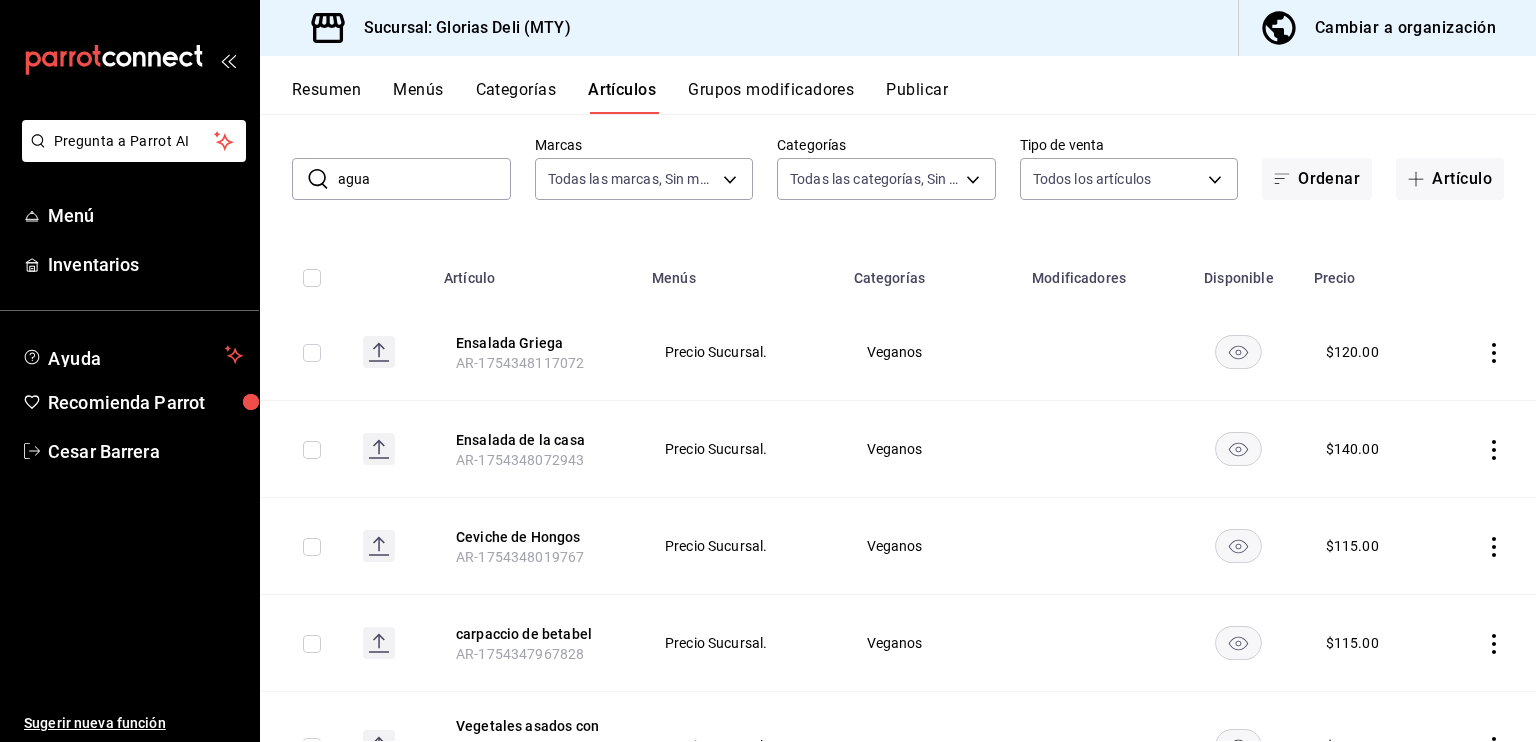 scroll, scrollTop: 0, scrollLeft: 0, axis: both 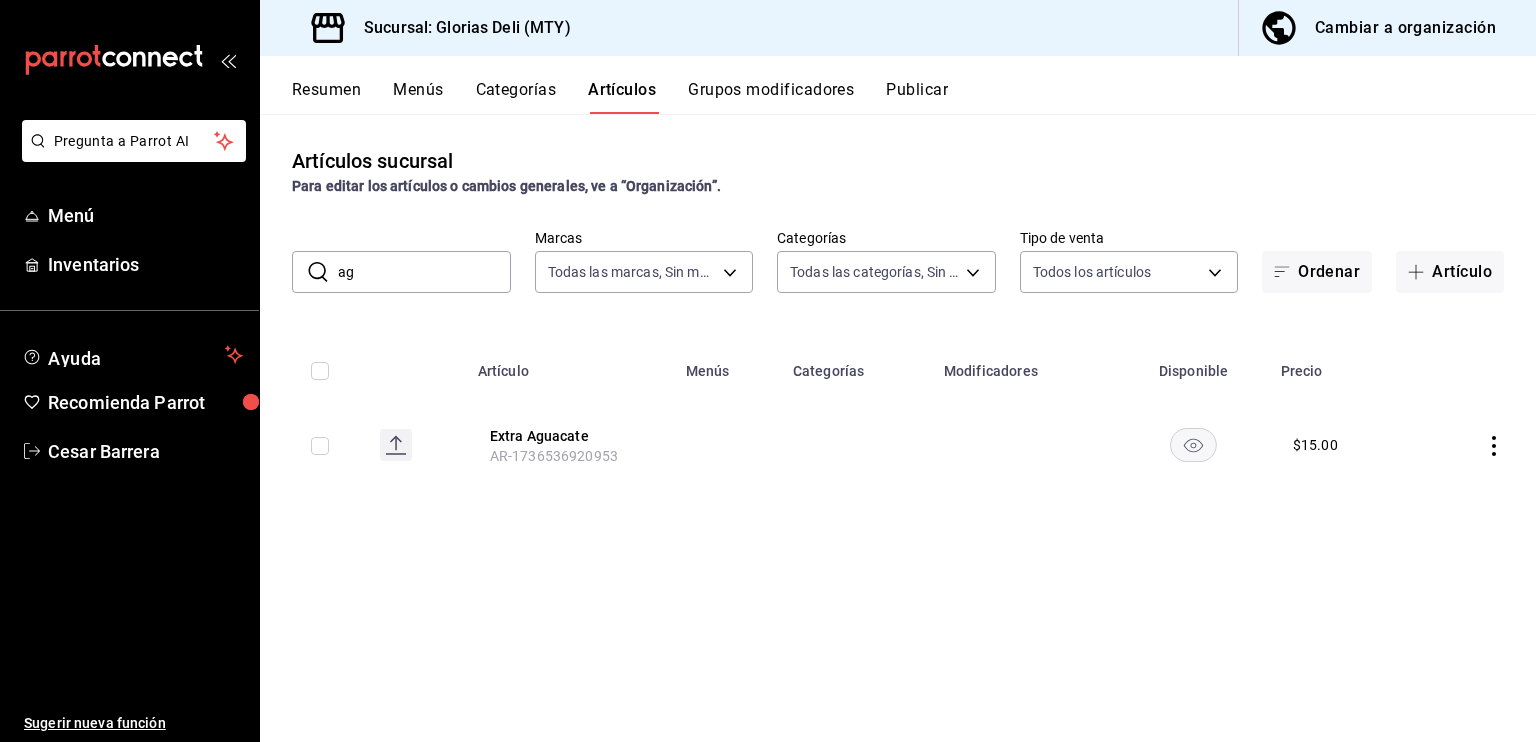 type on "a" 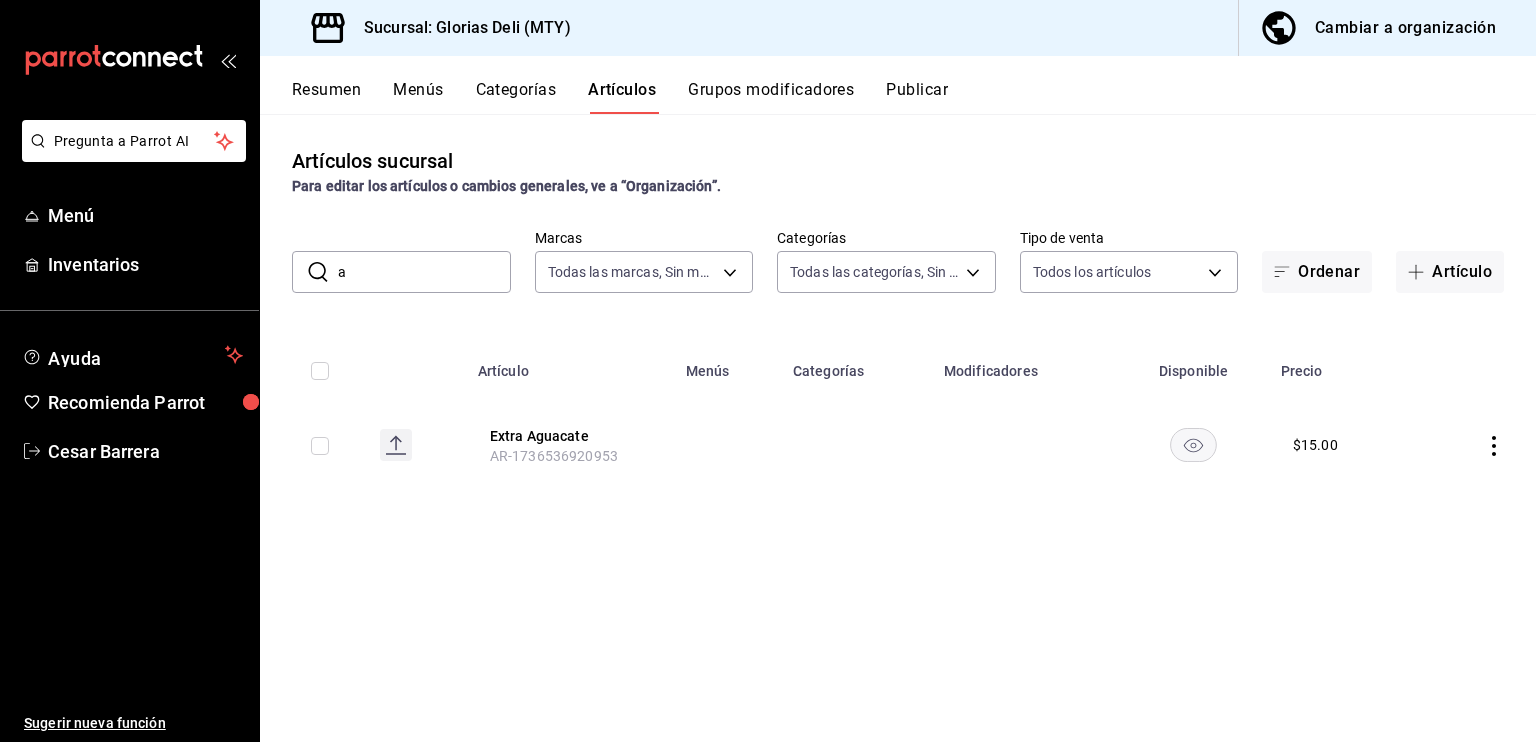 type 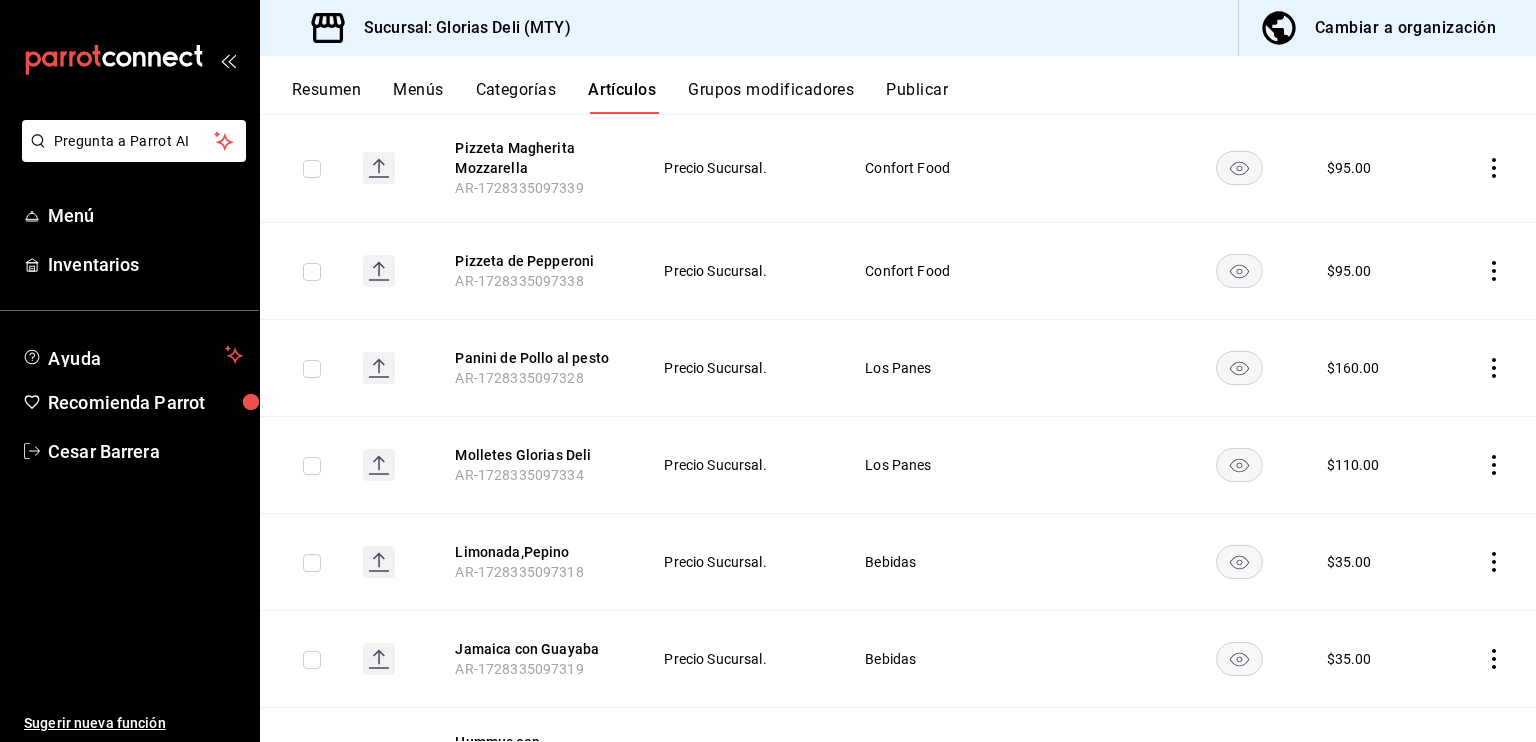 scroll, scrollTop: 8348, scrollLeft: 0, axis: vertical 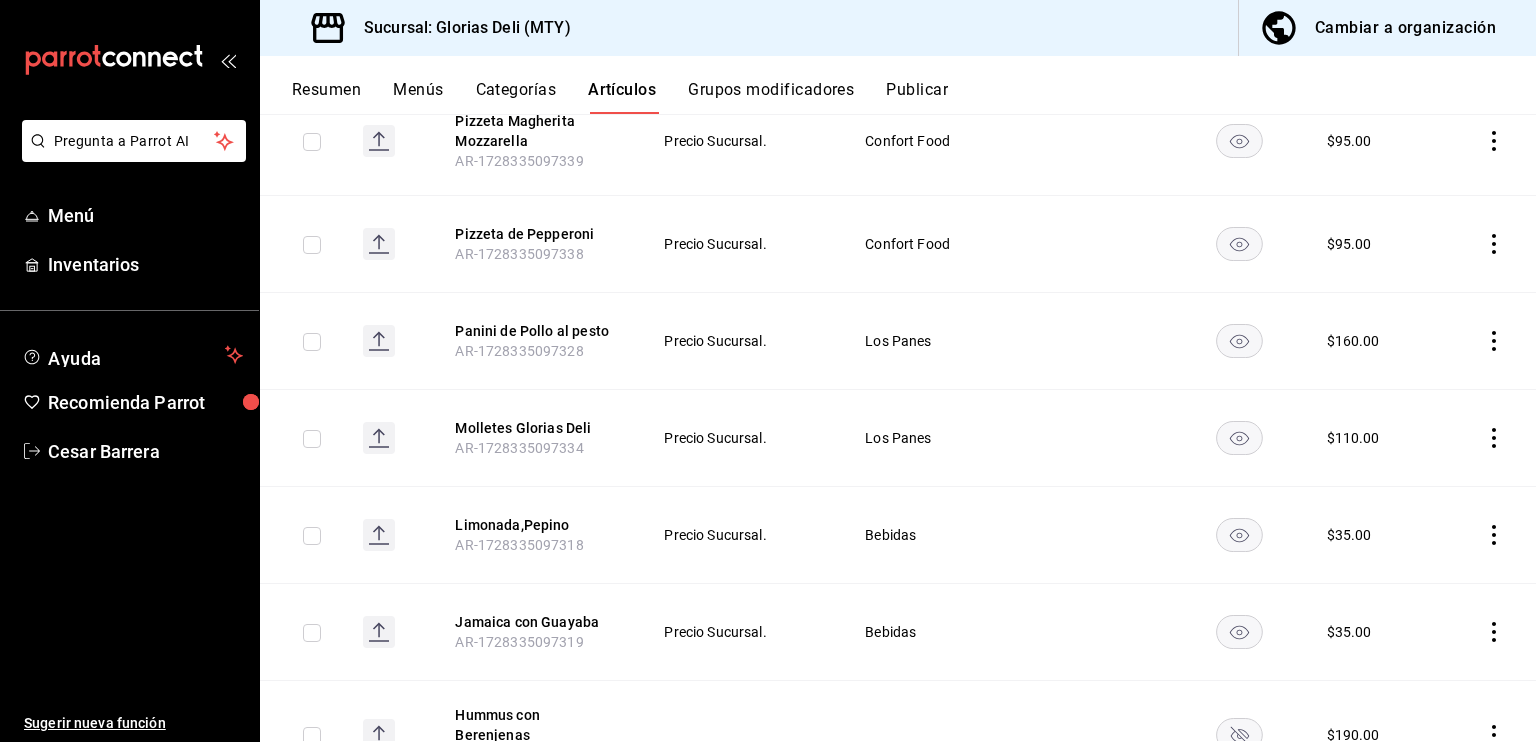 click 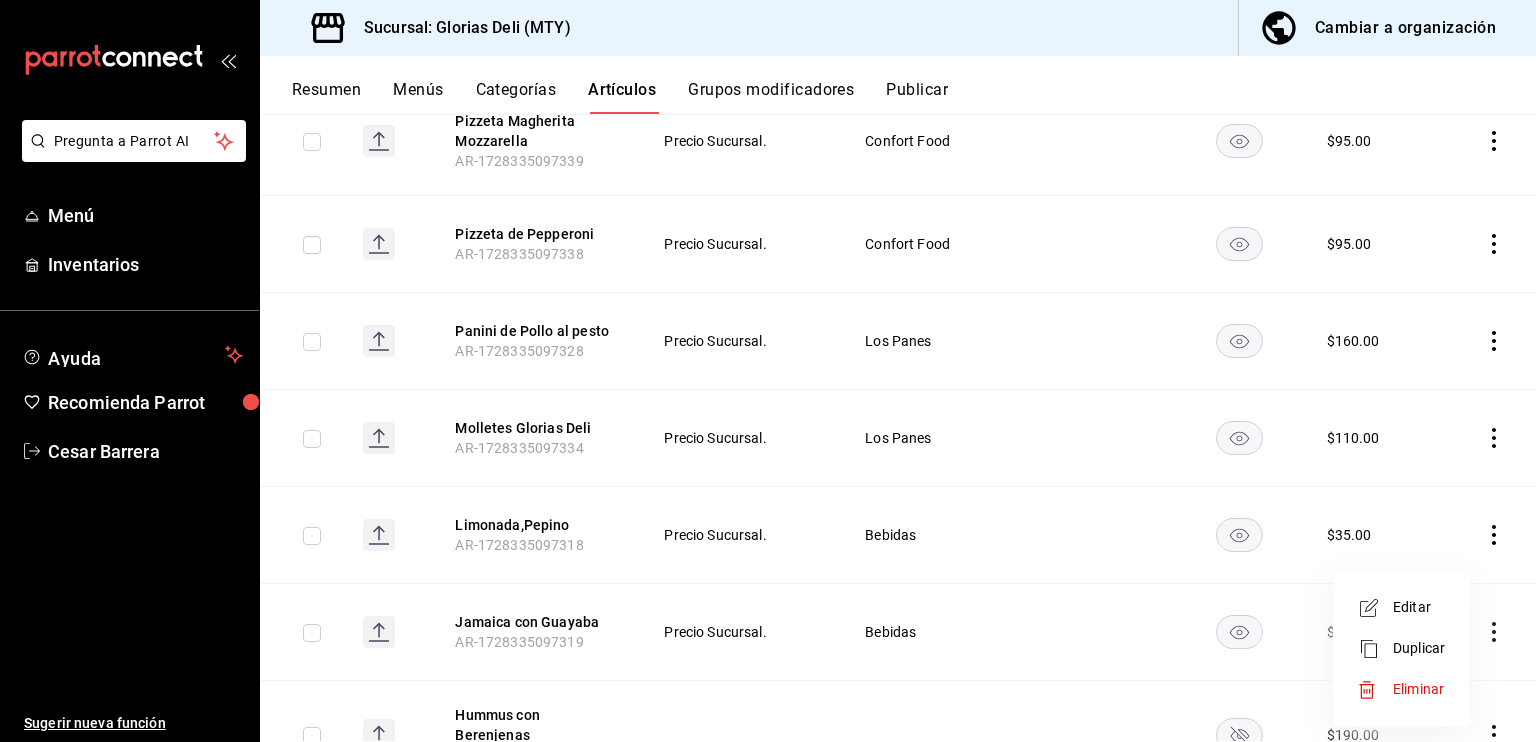 click on "Editar" at bounding box center [1419, 607] 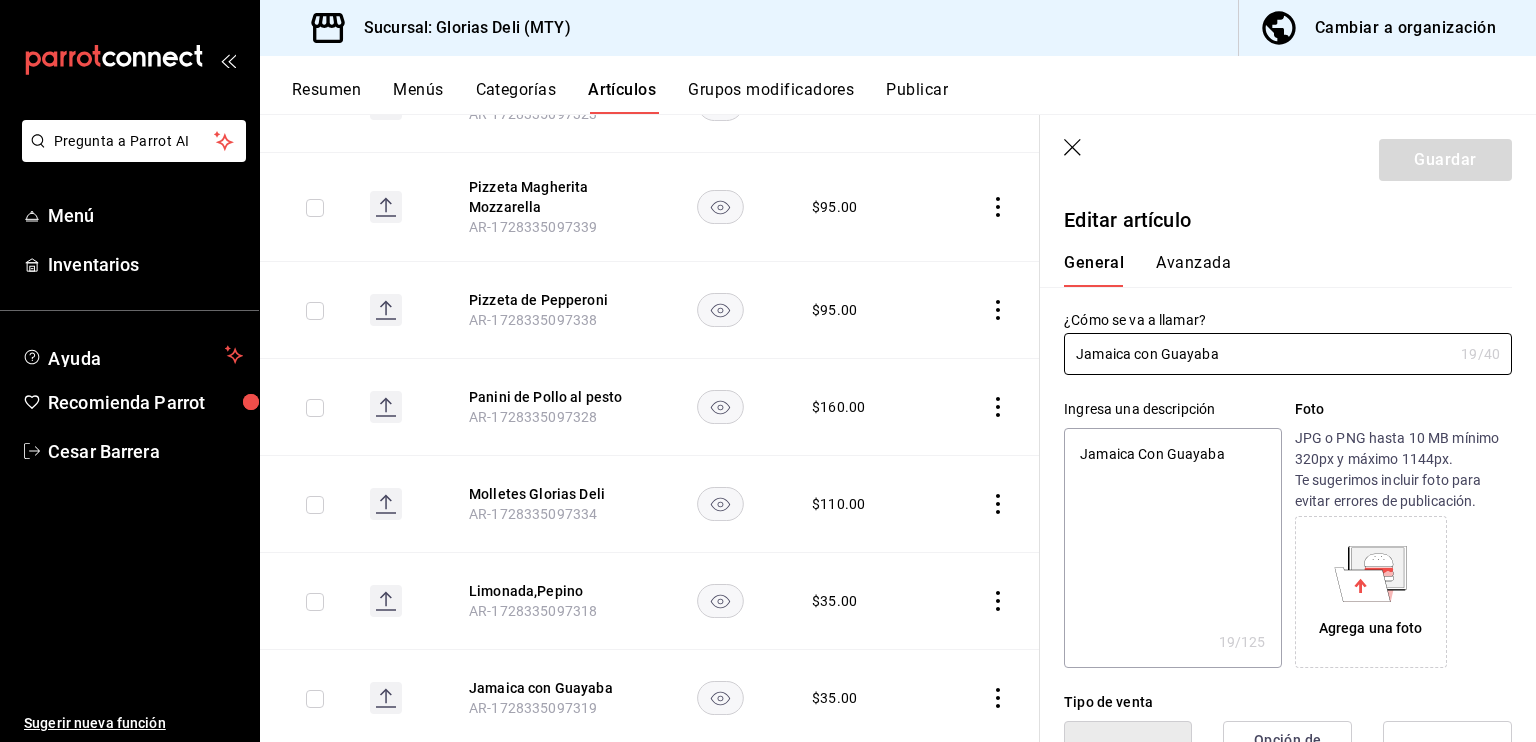 type on "x" 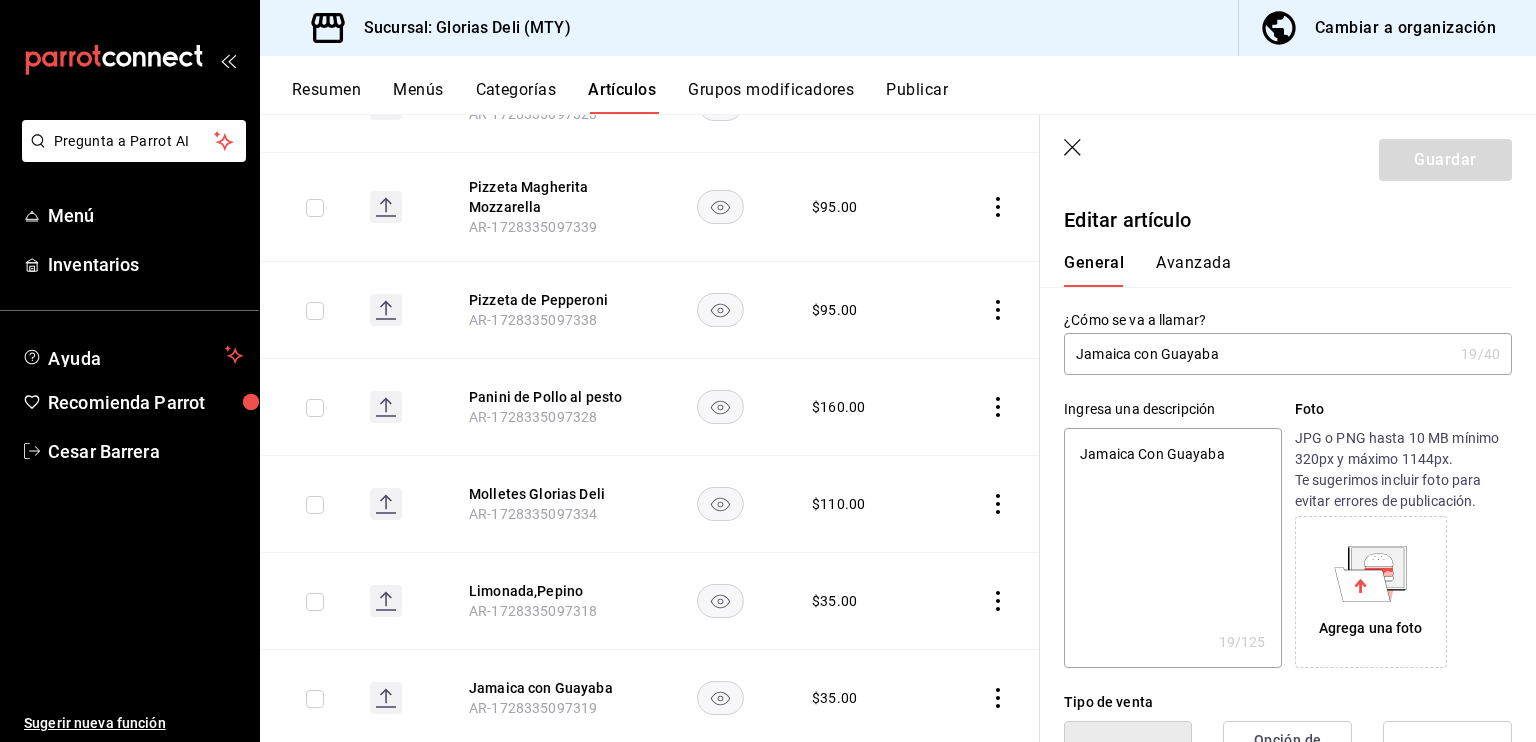 type on "Jamaica con Guayab" 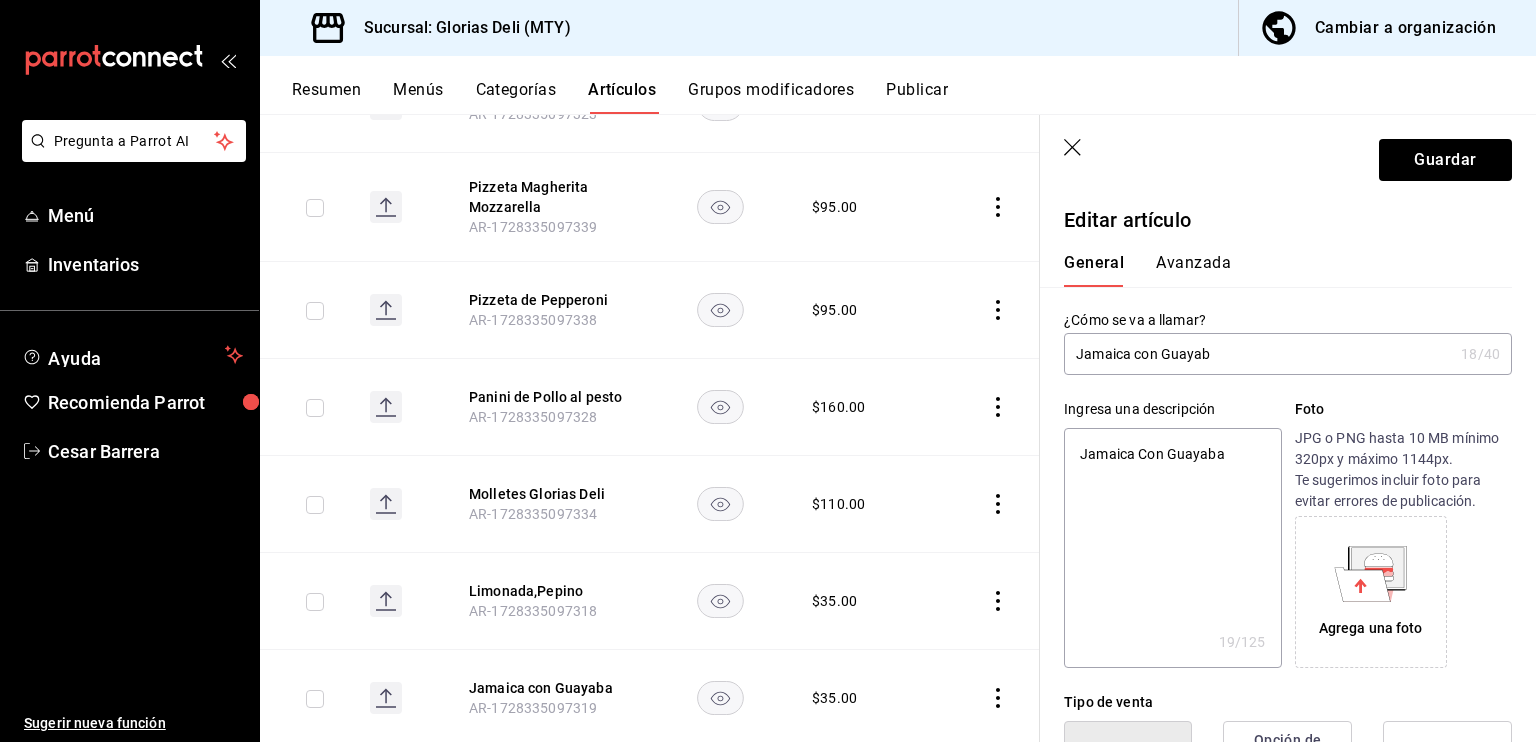 type on "x" 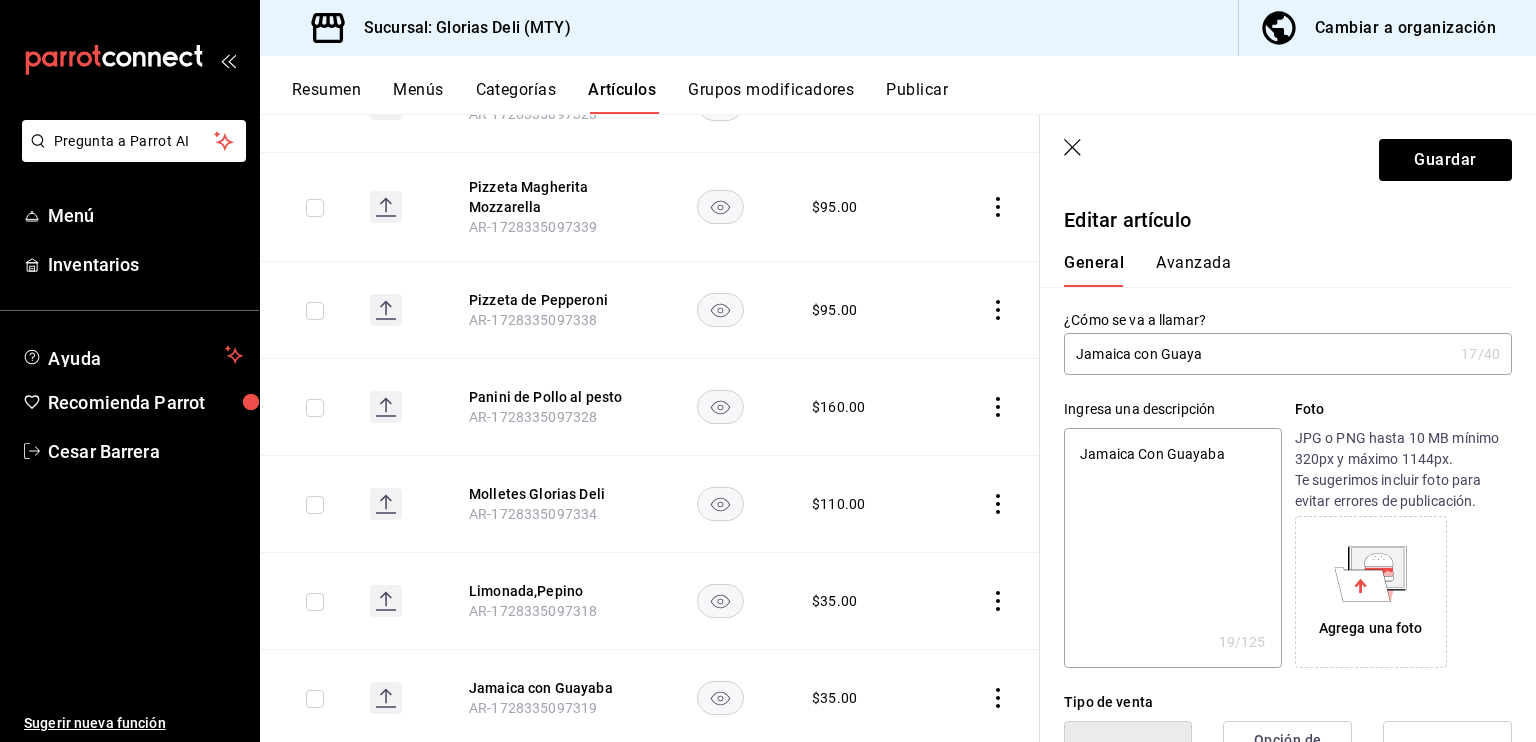 type on "Jamaica con Guay" 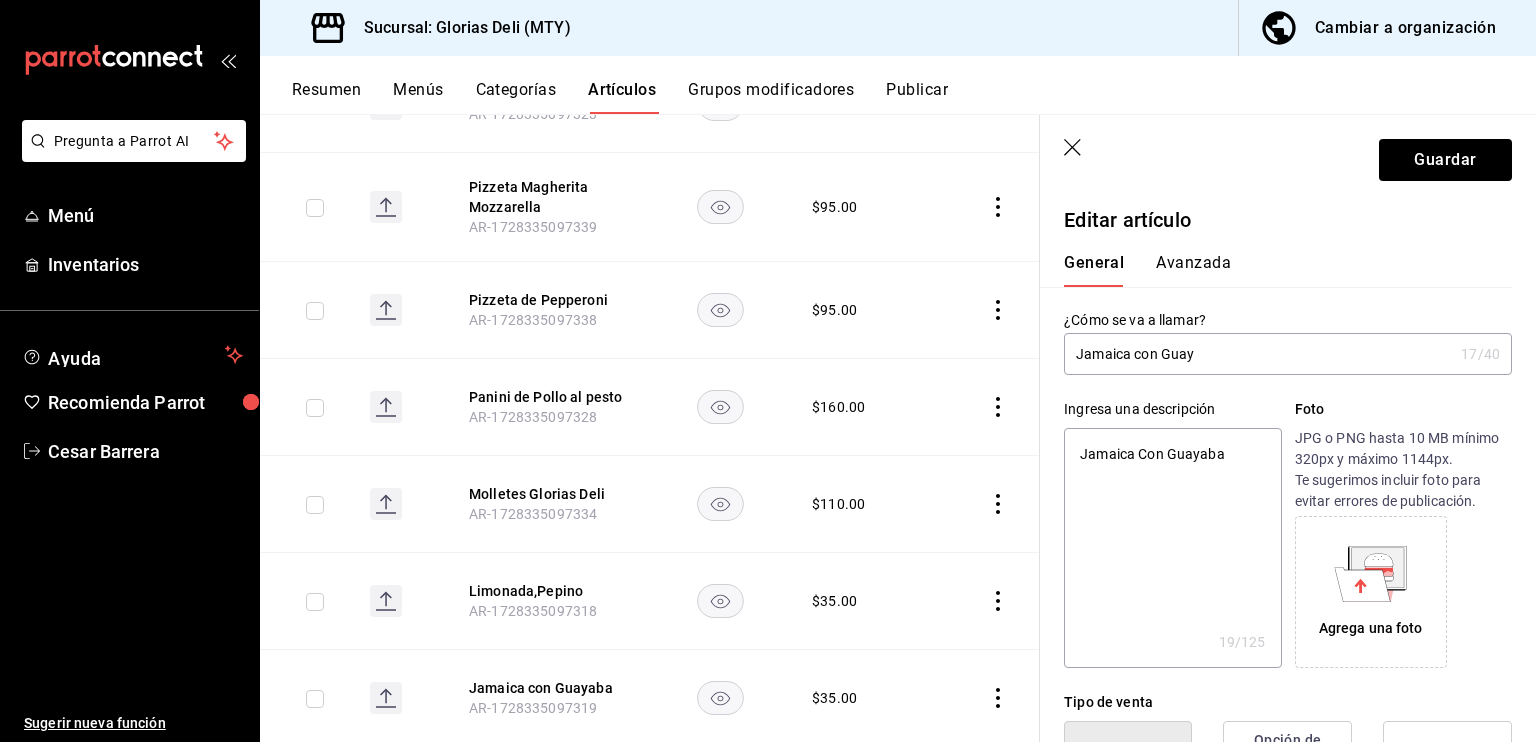 type on "x" 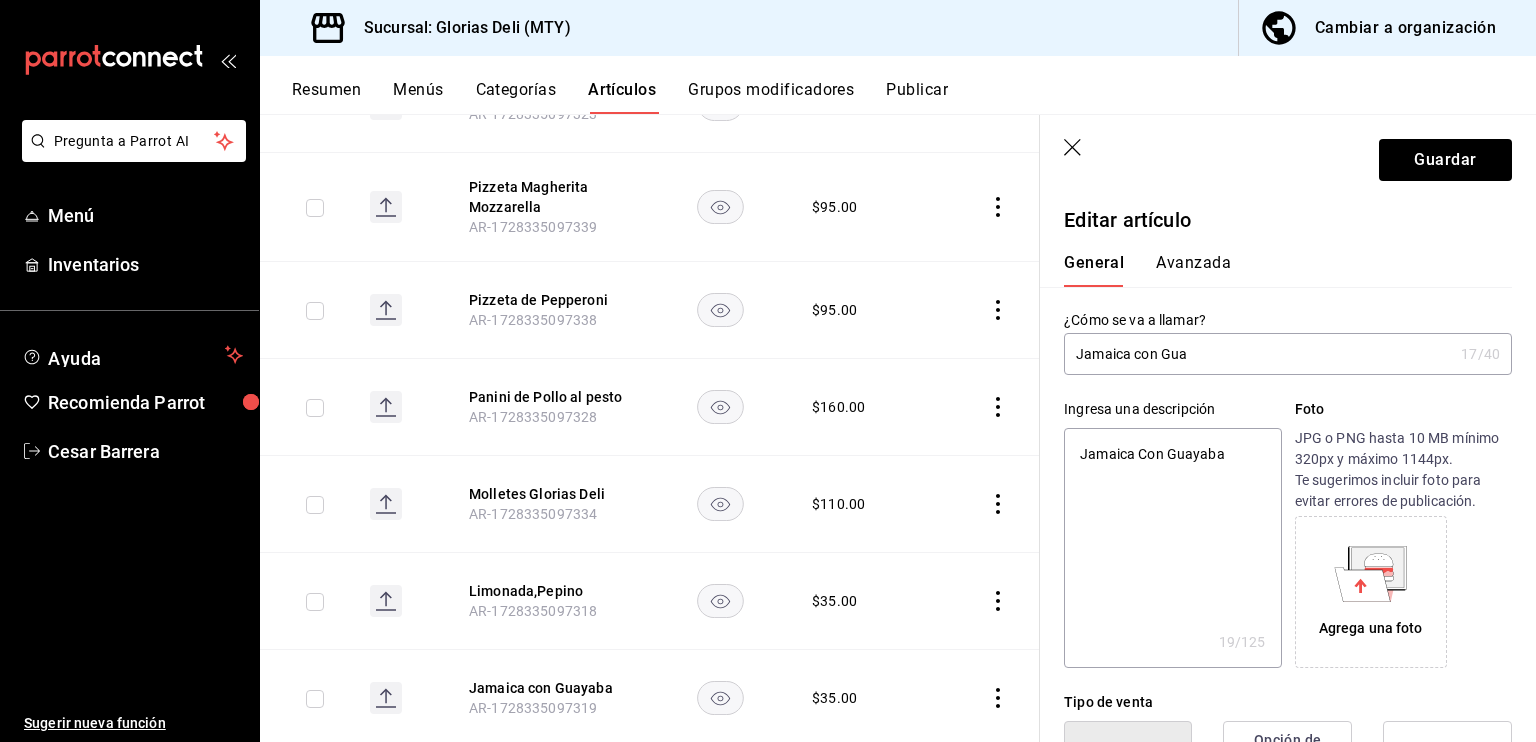 type on "x" 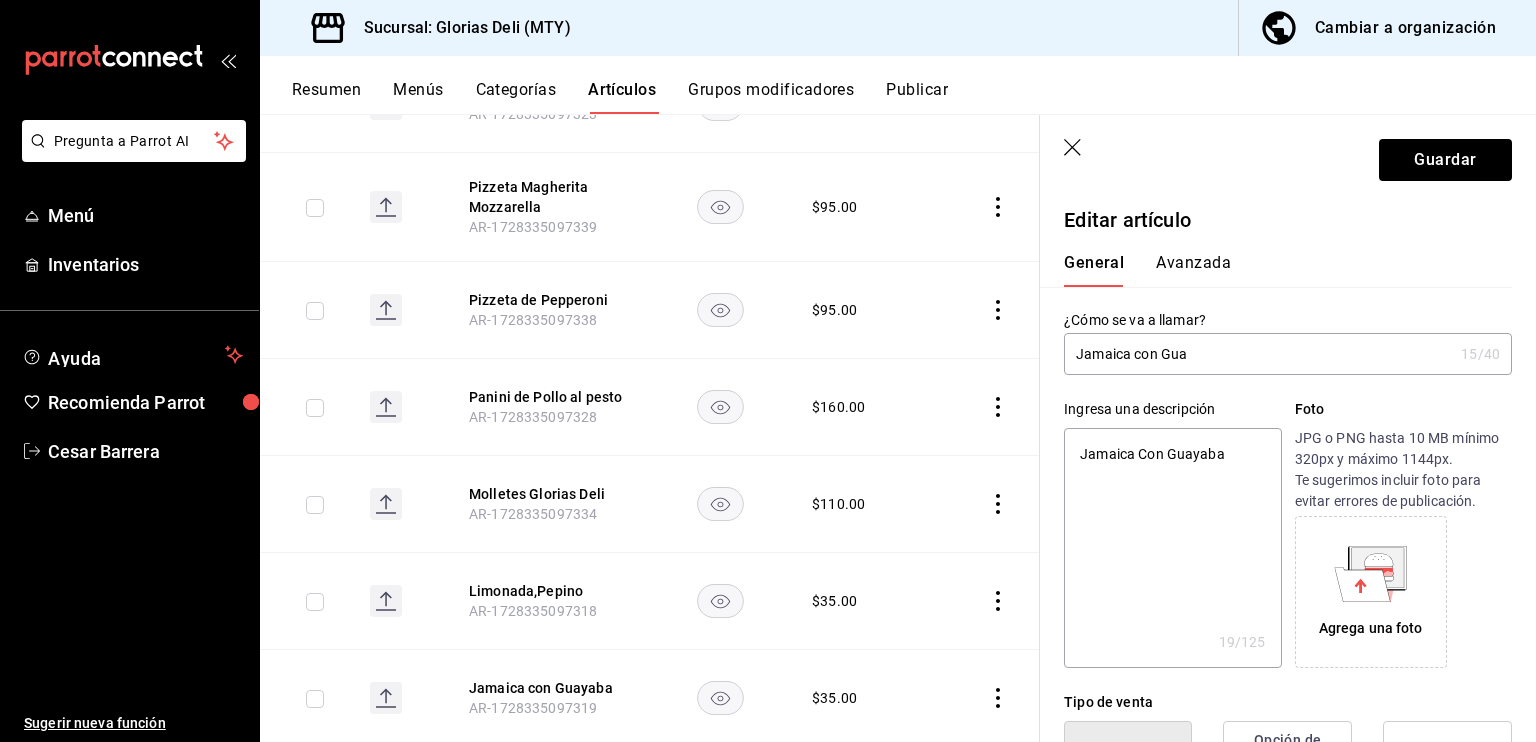 type on "Jamaica con Gu" 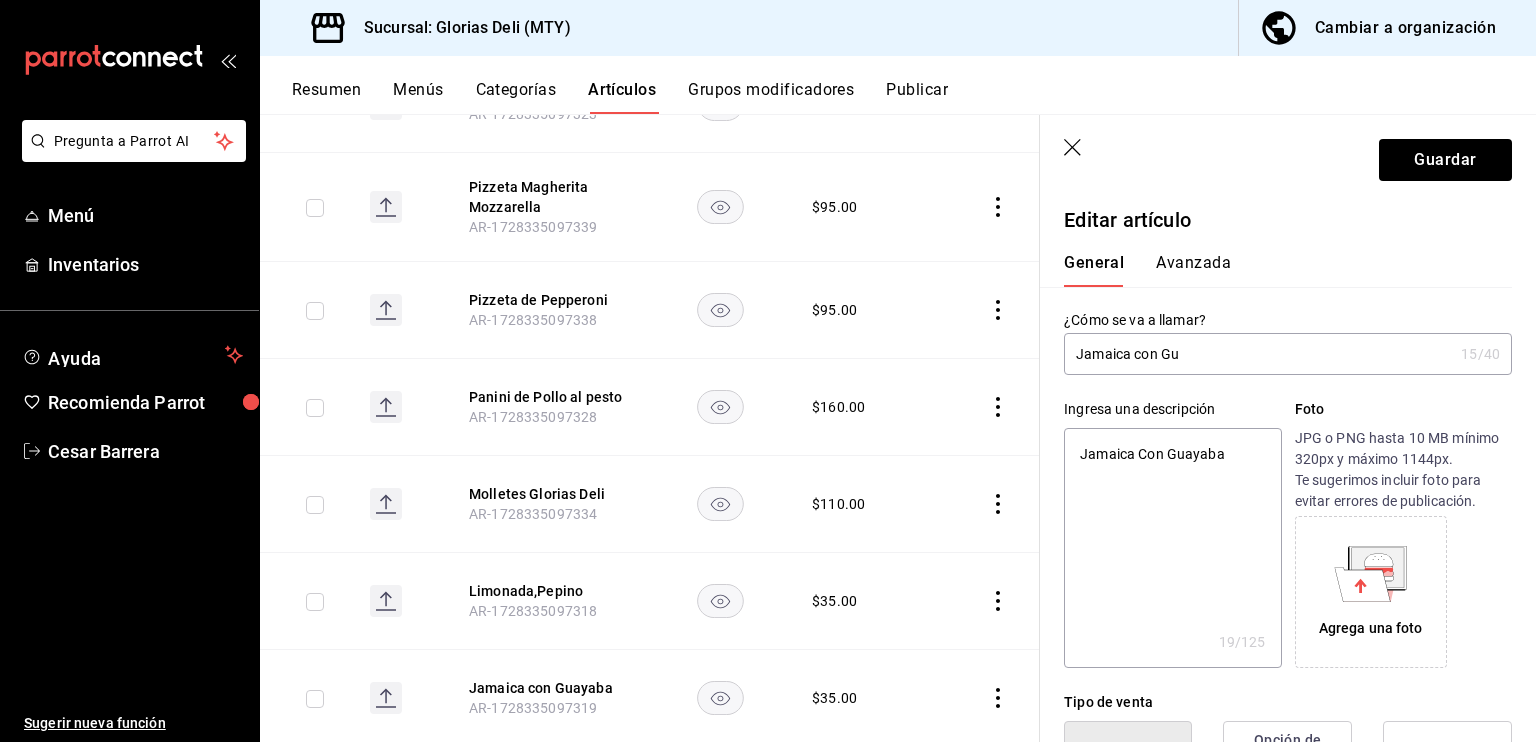 type on "x" 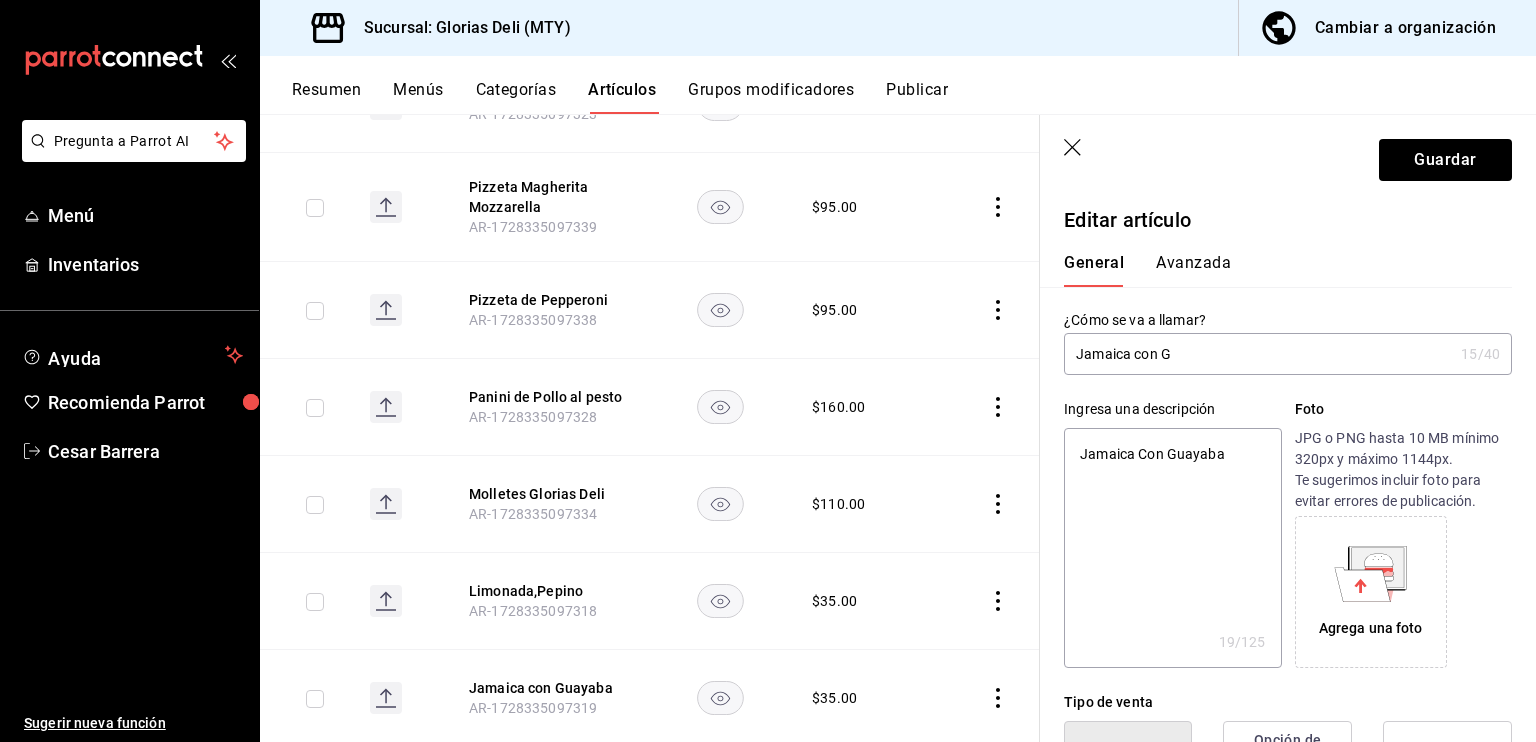 type on "x" 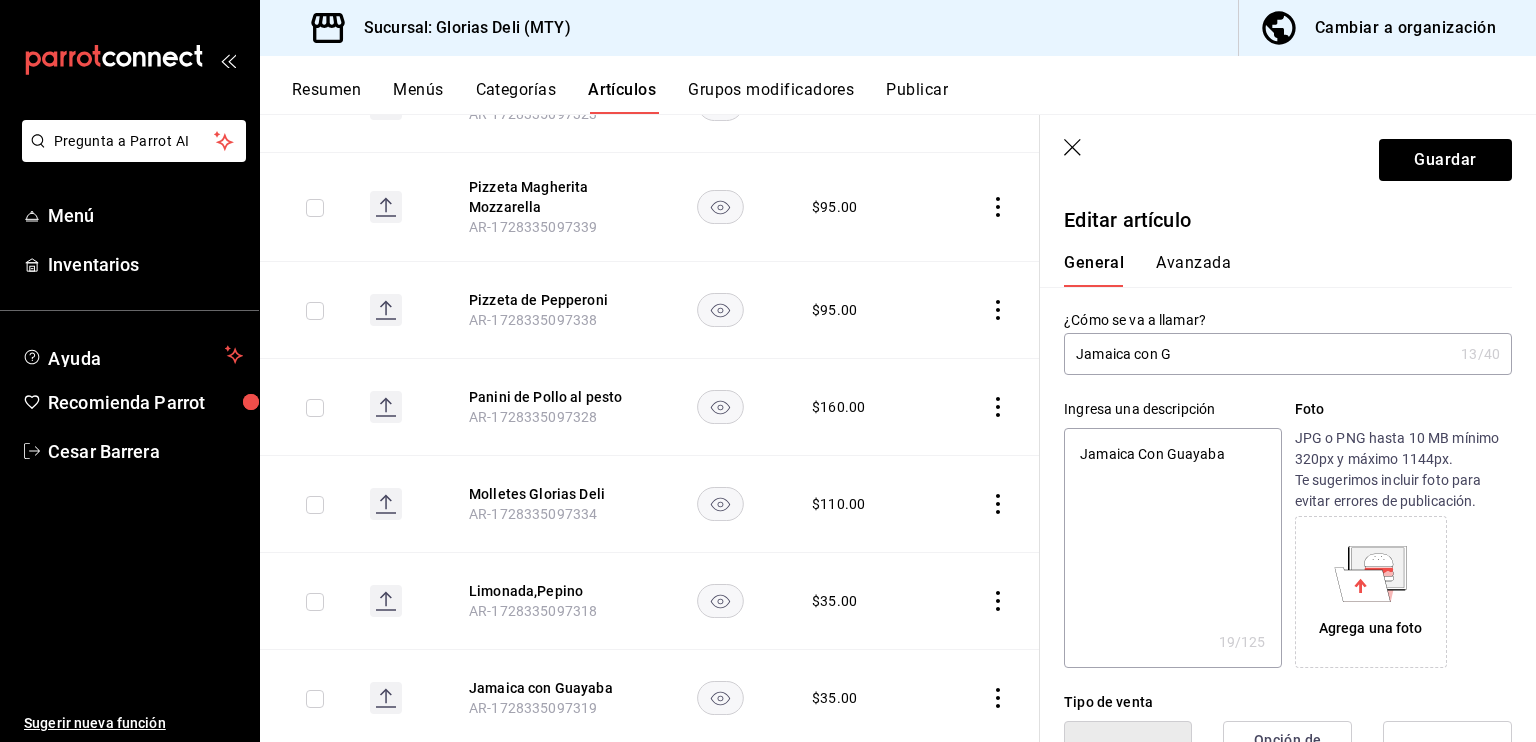 type on "Jamaica con" 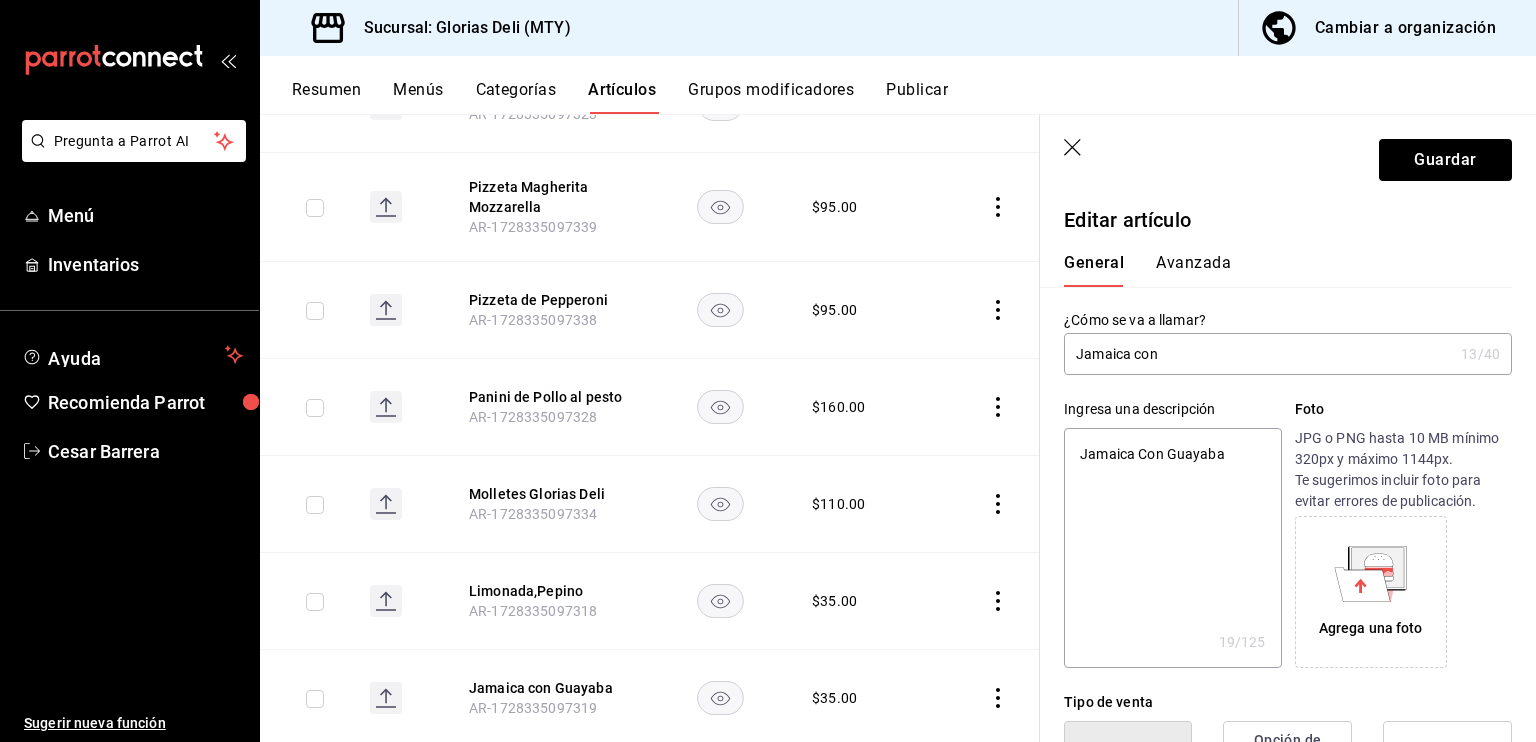 type on "x" 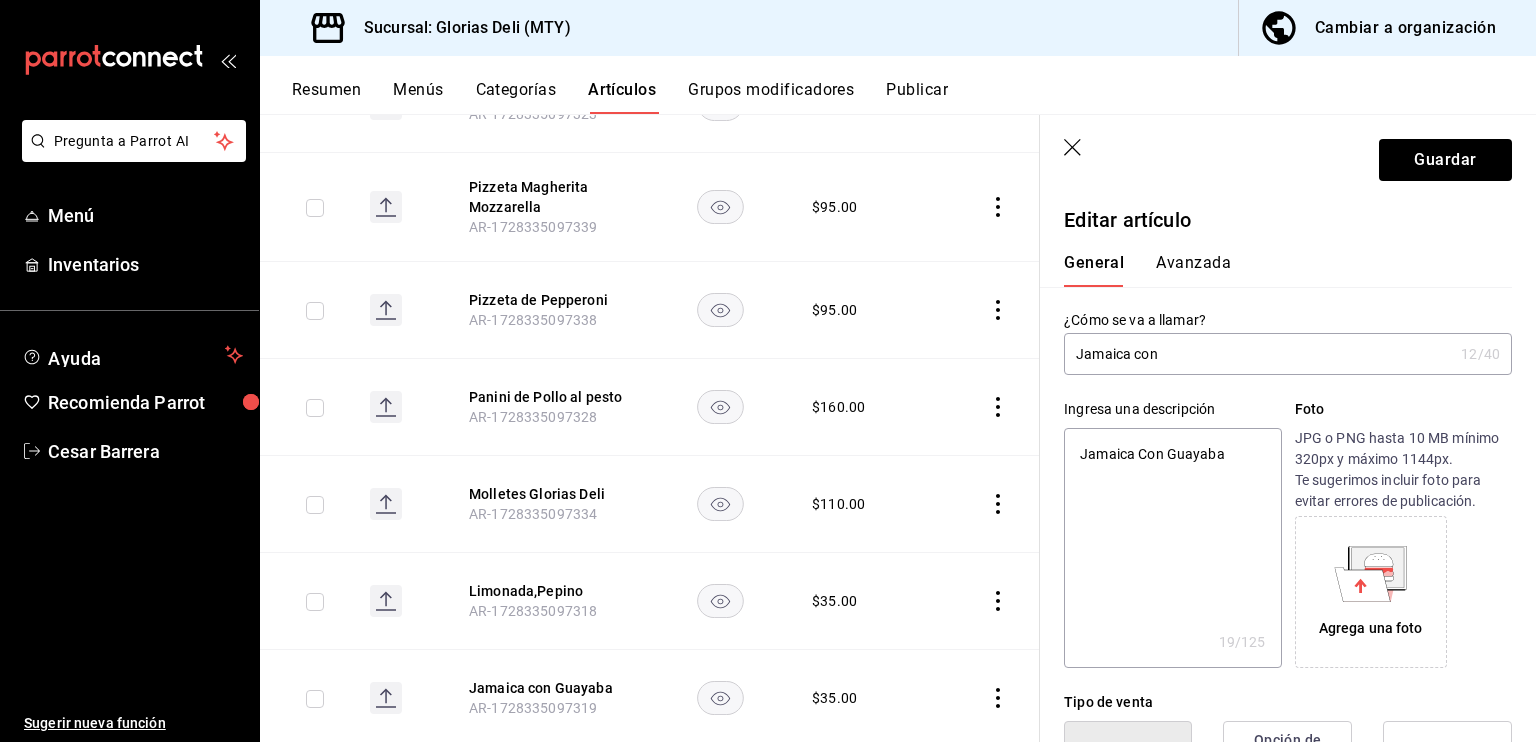 type on "Jamaica con" 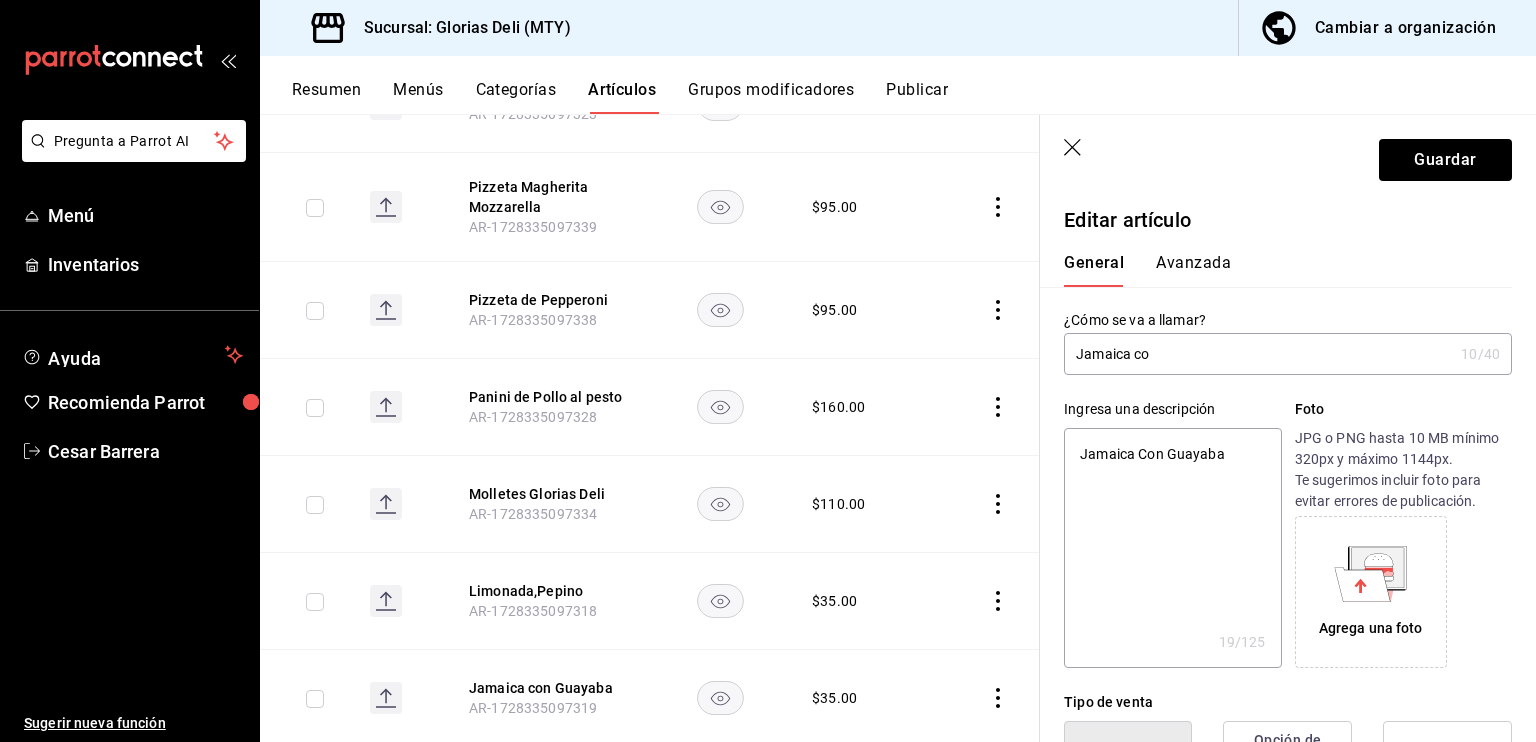 type on "Jamaica c" 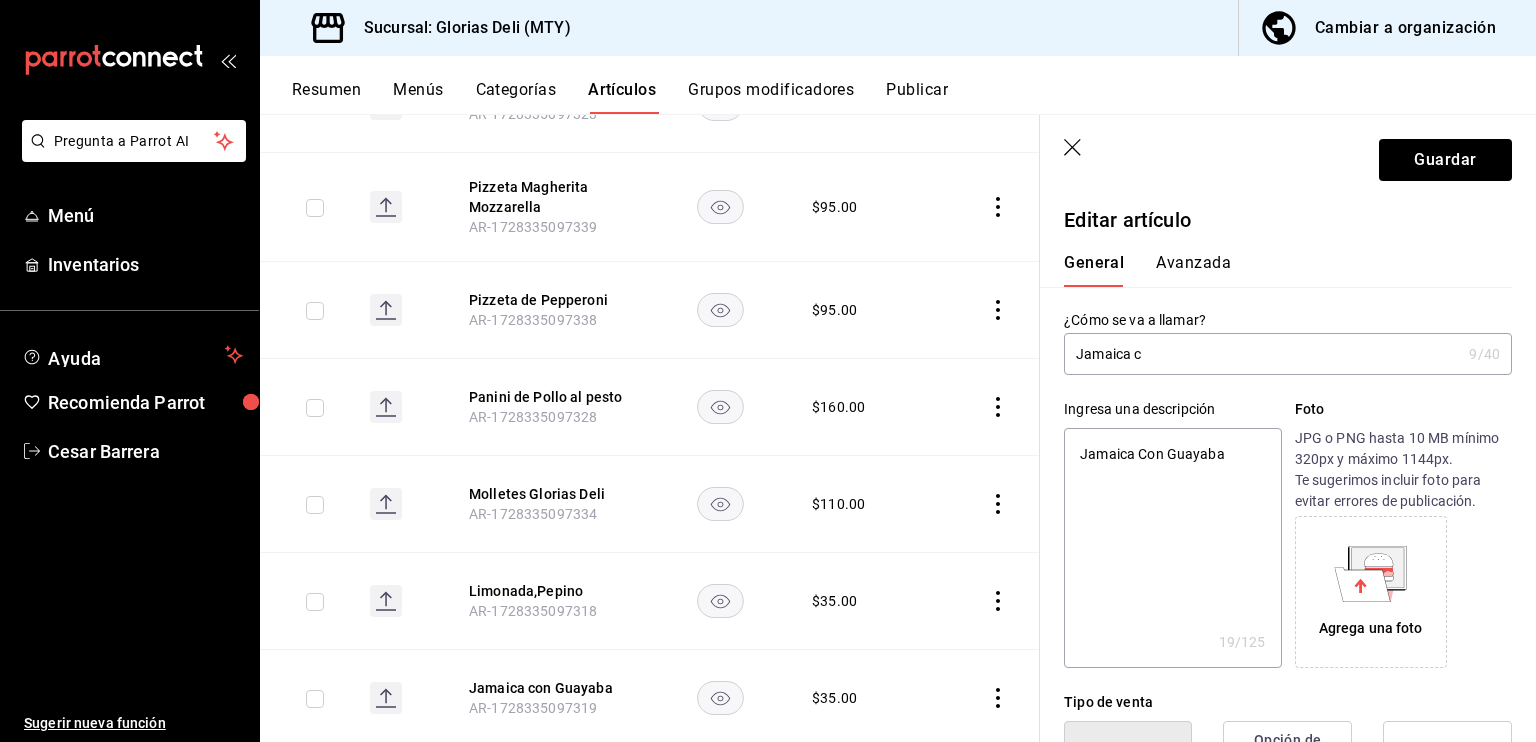 type on "Jamaica" 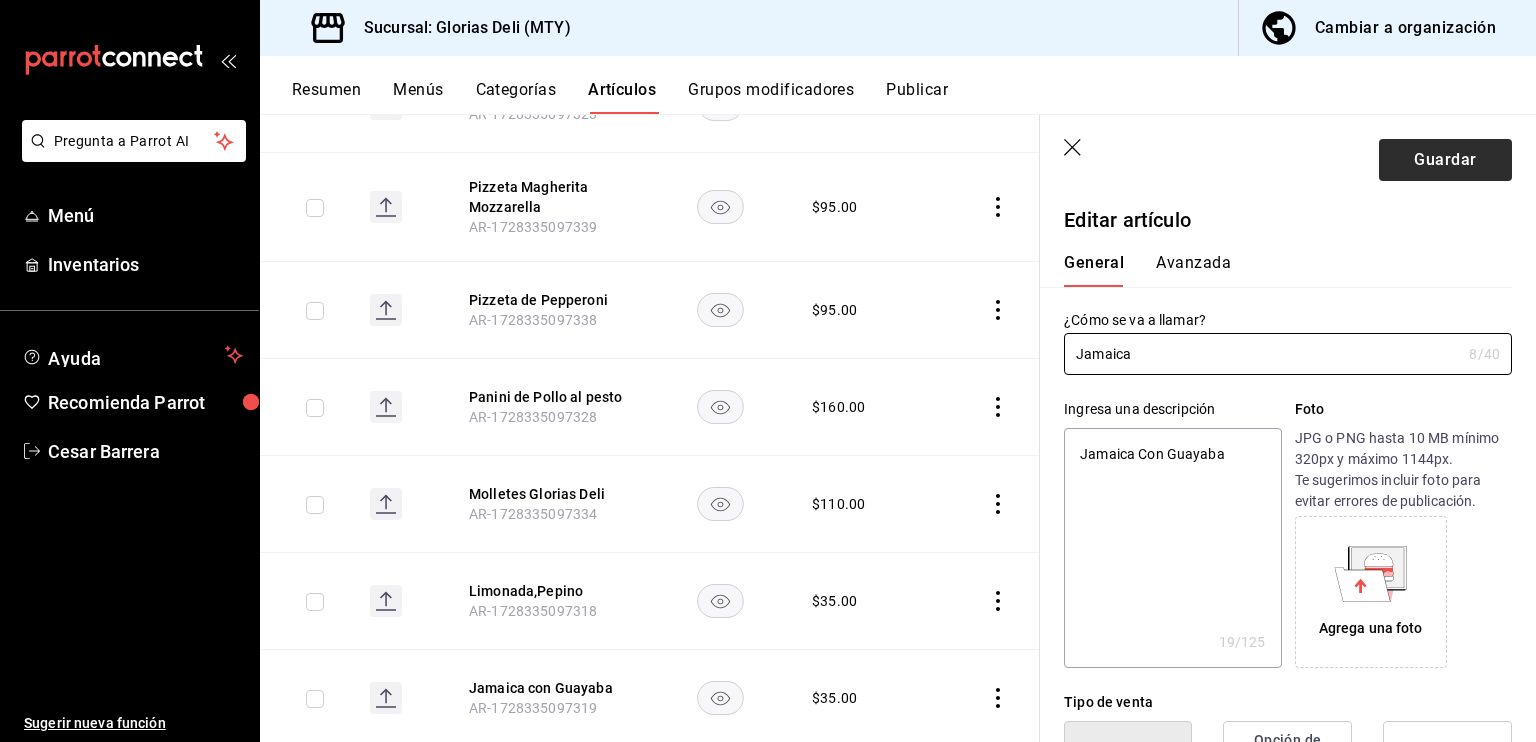 type on "Jamaica" 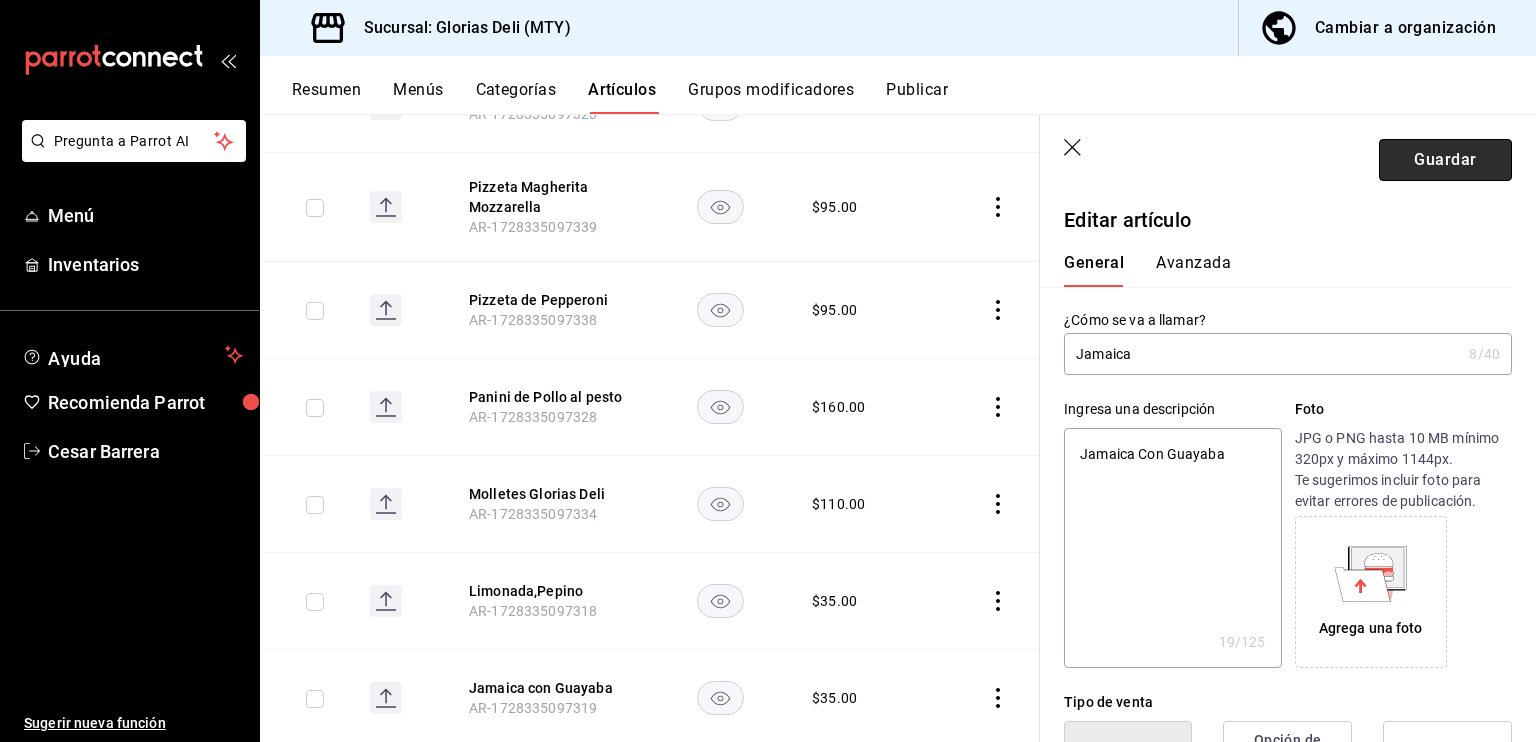 click on "Guardar" at bounding box center [1445, 160] 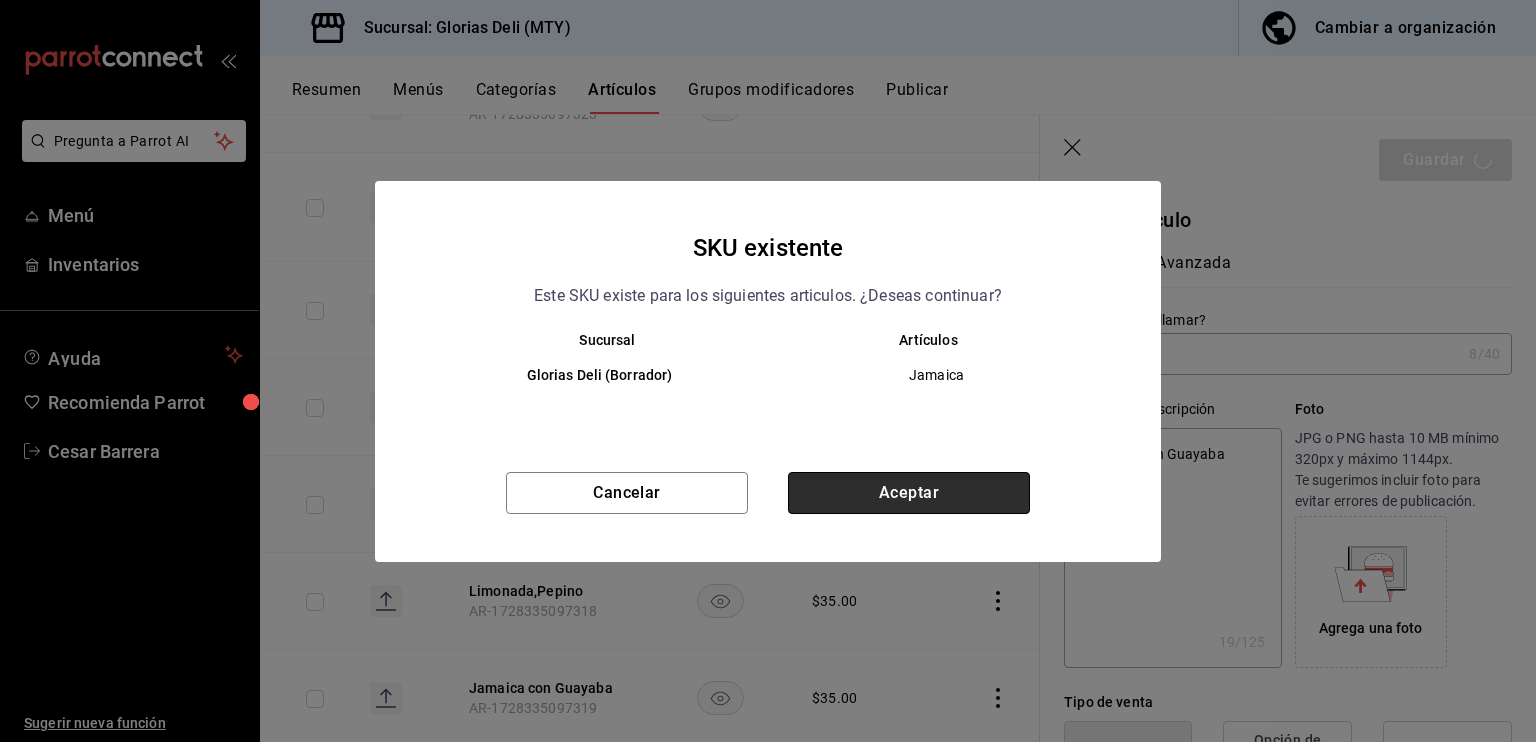 click on "Aceptar" at bounding box center [909, 493] 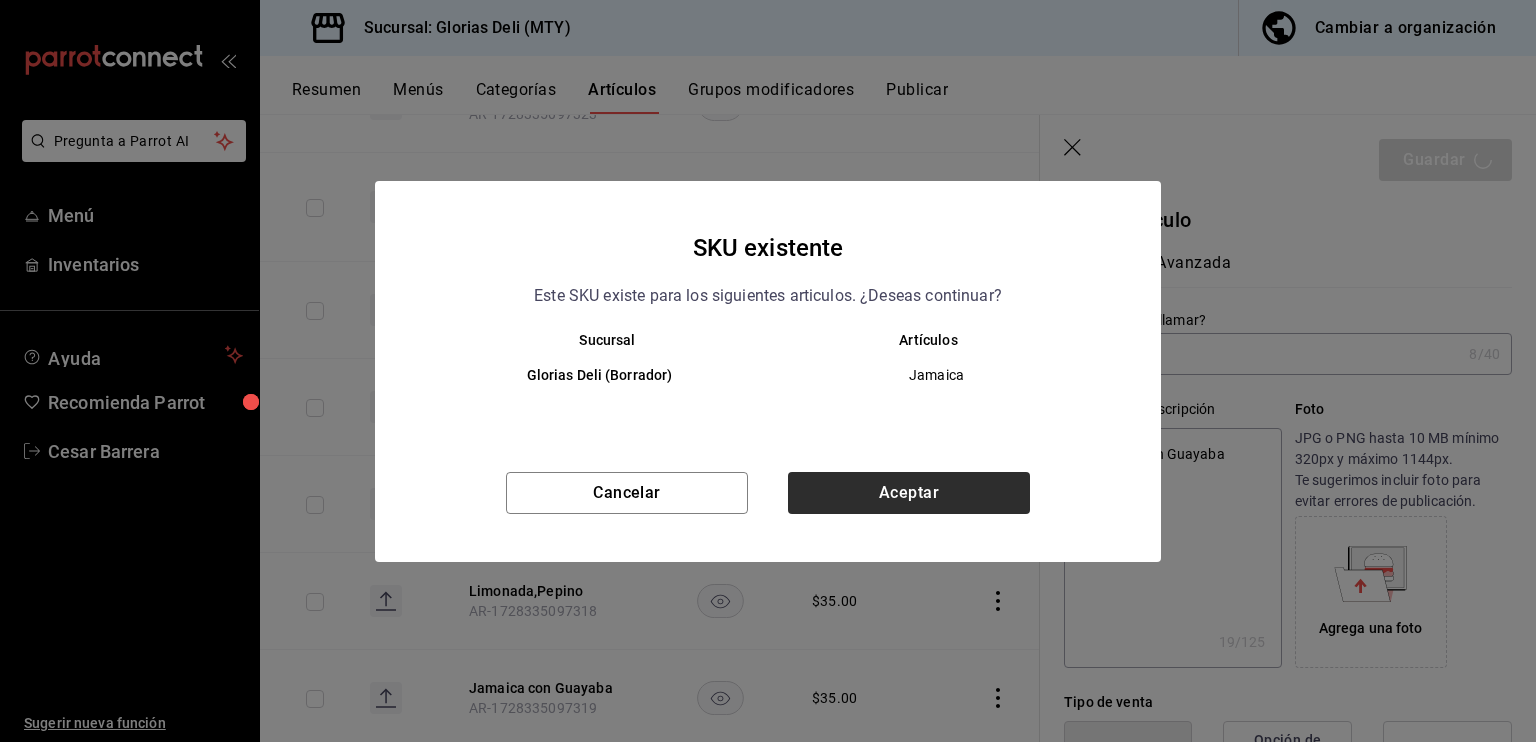 type on "x" 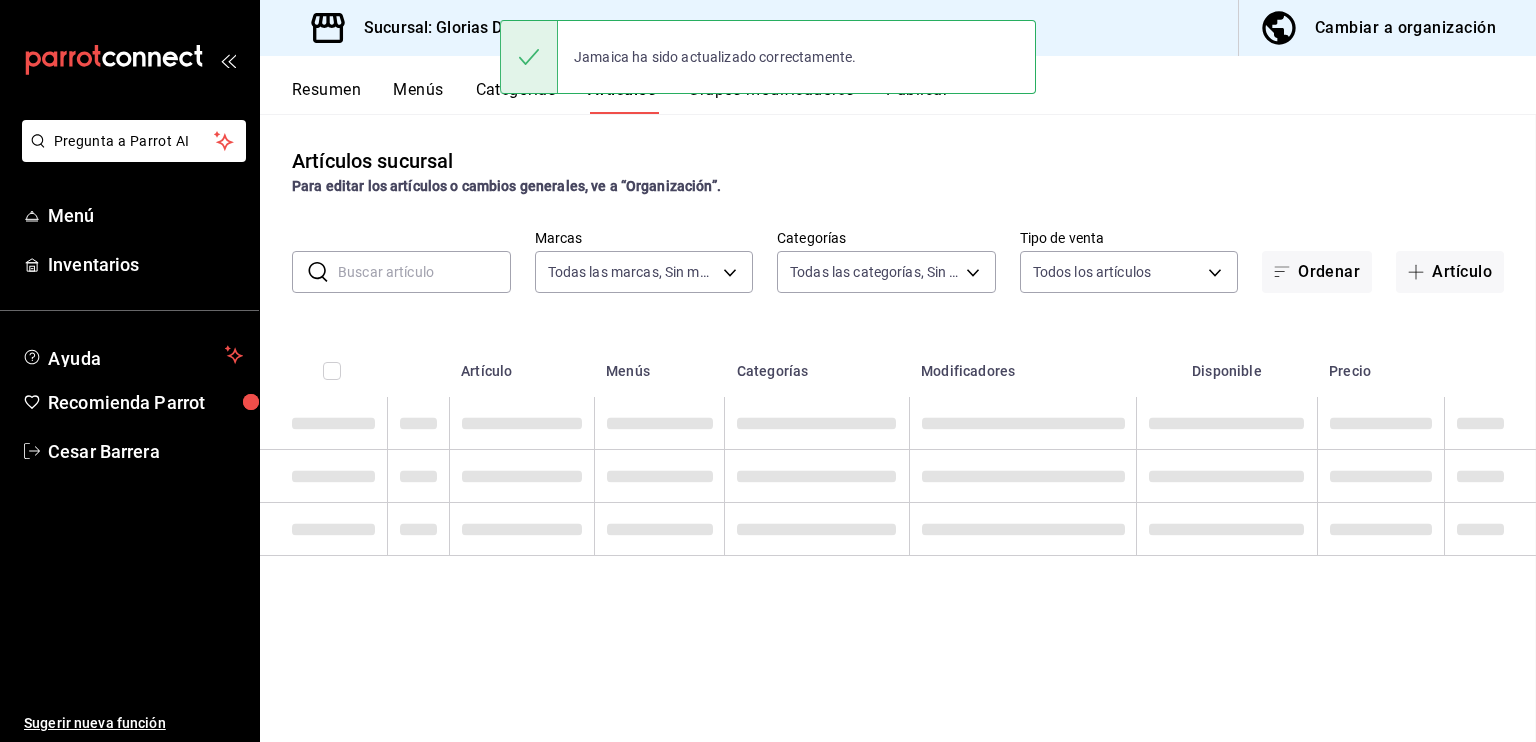 scroll, scrollTop: 0, scrollLeft: 0, axis: both 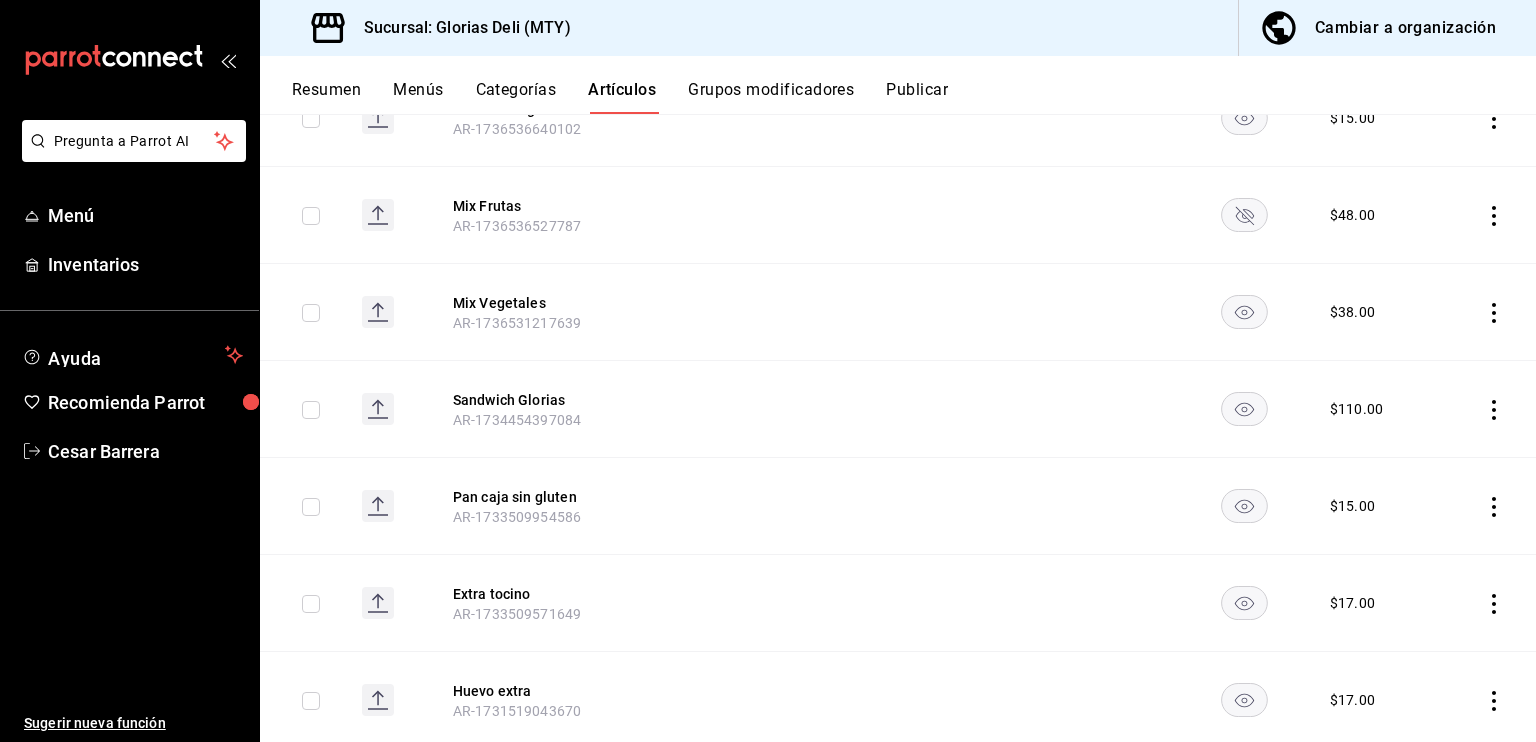click on "Cambiar a organización" at bounding box center [1405, 28] 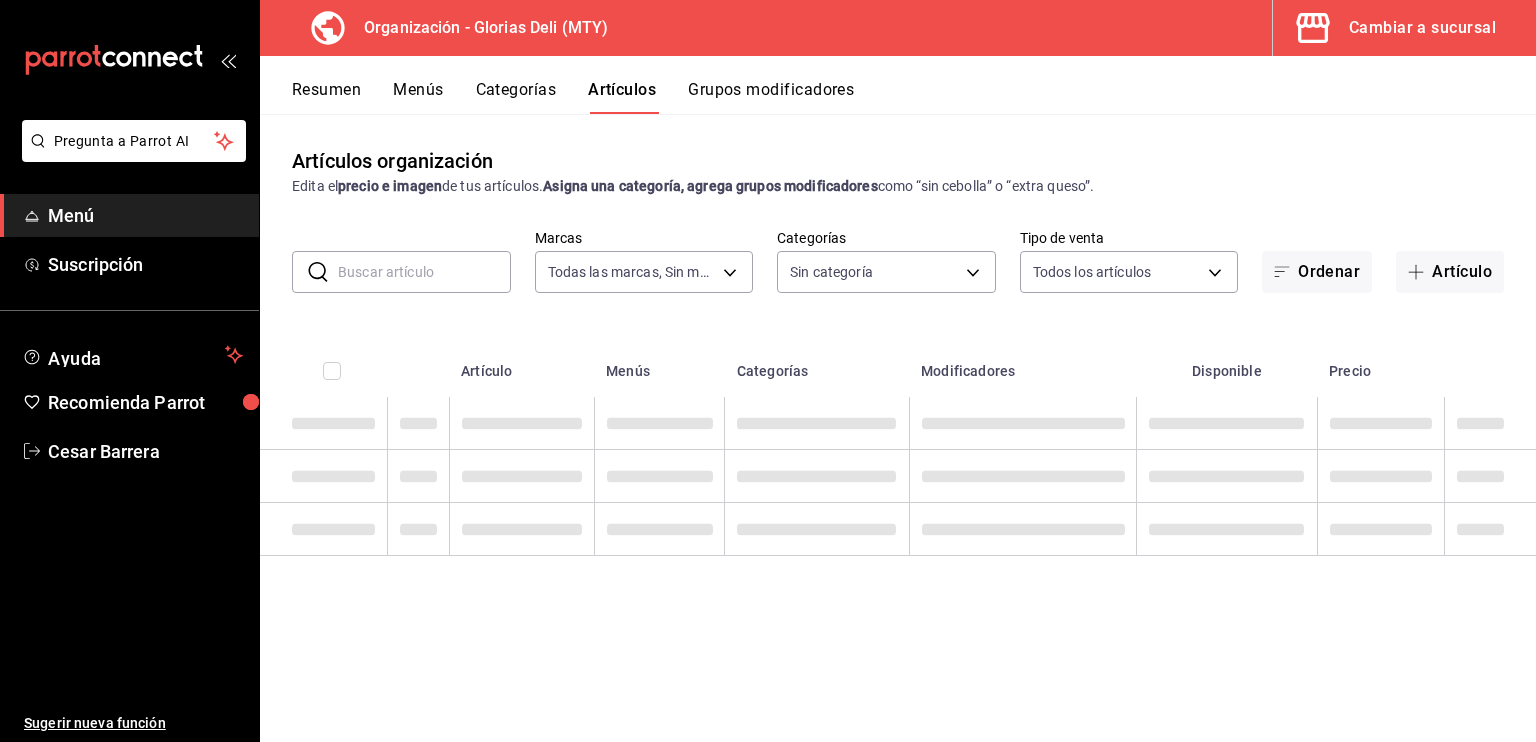 type on "0570a0c0-71b0-4a88-bbf2-45540d3e9005" 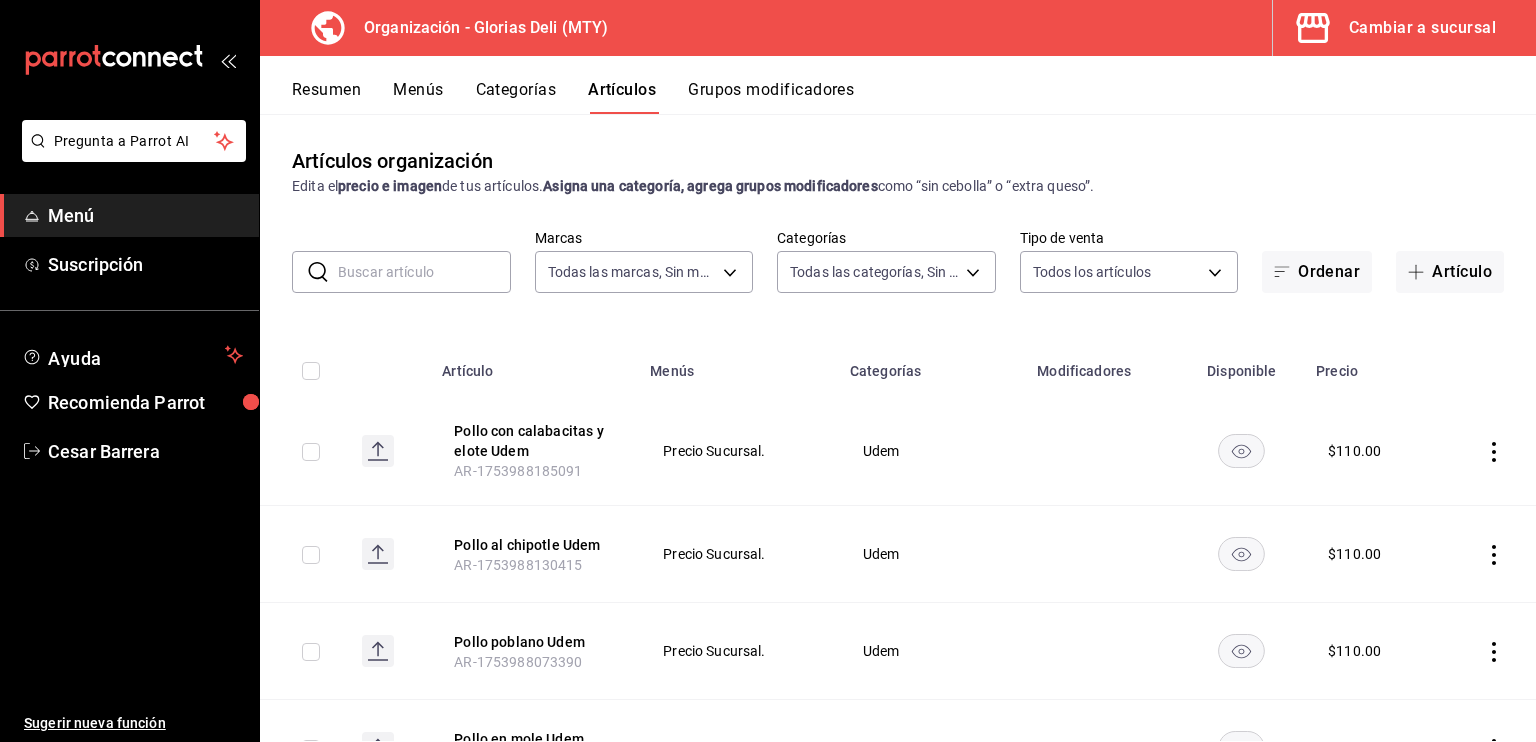 type on "b6fc6bef-8e36-424d-ba34-affd608a0080,bf33308c-df40-4e9b-a172-540763c1b722,e10c320b-624d-4b31-aa3b-953a904baec3,9c31e69d-629b-4084-975b-2d986907dfb5,2f44ea0a-cfe2-493e-881f-e51a5ae63b06,6dd71f29-d78e-497f-aaa3-56d00f483a7c,1c5f443a-bd3a-46d1-a588-2807461d74bf" 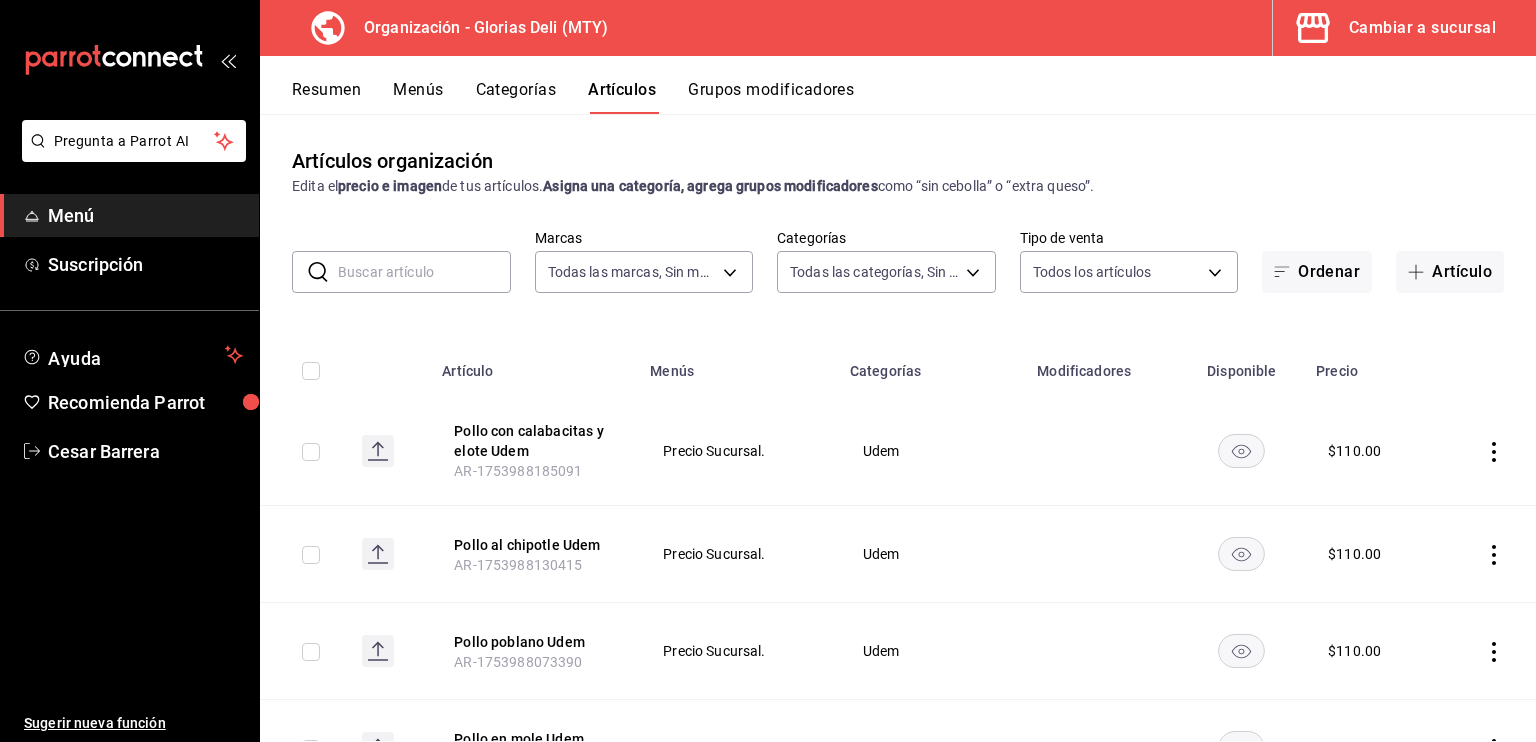 click on "Menú" at bounding box center [145, 215] 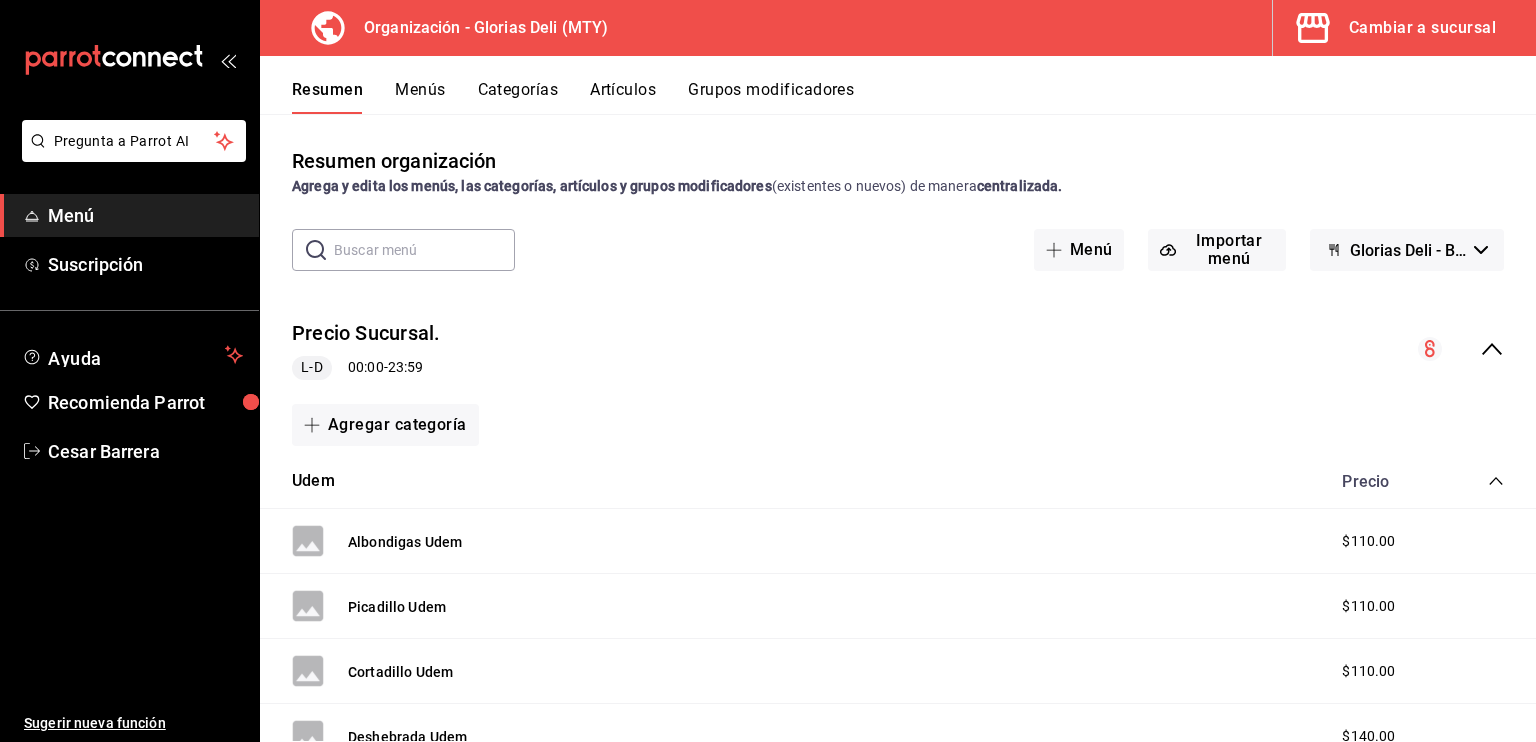 click on "Cambiar a sucursal" at bounding box center (1422, 28) 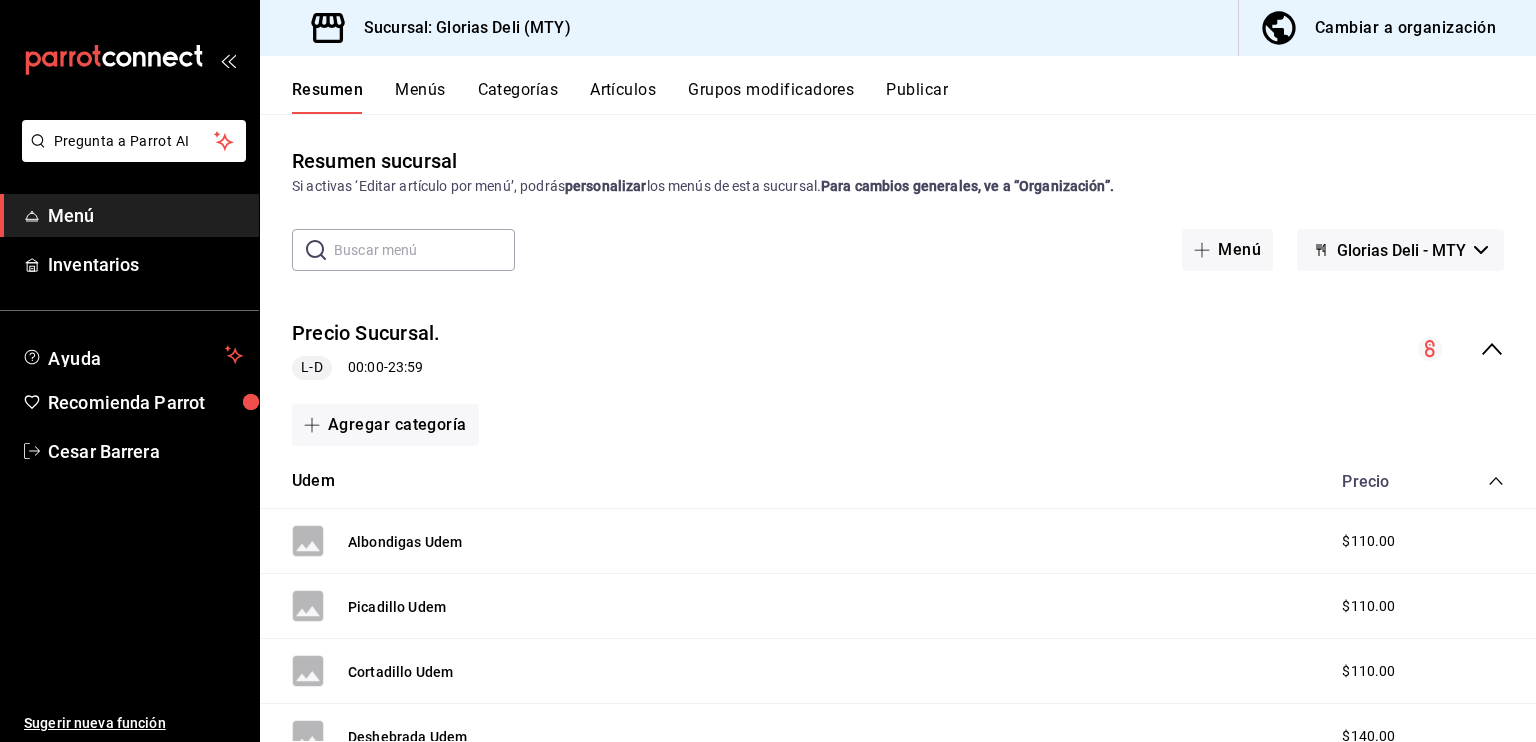 click on "Cambiar a organización" at bounding box center (1405, 28) 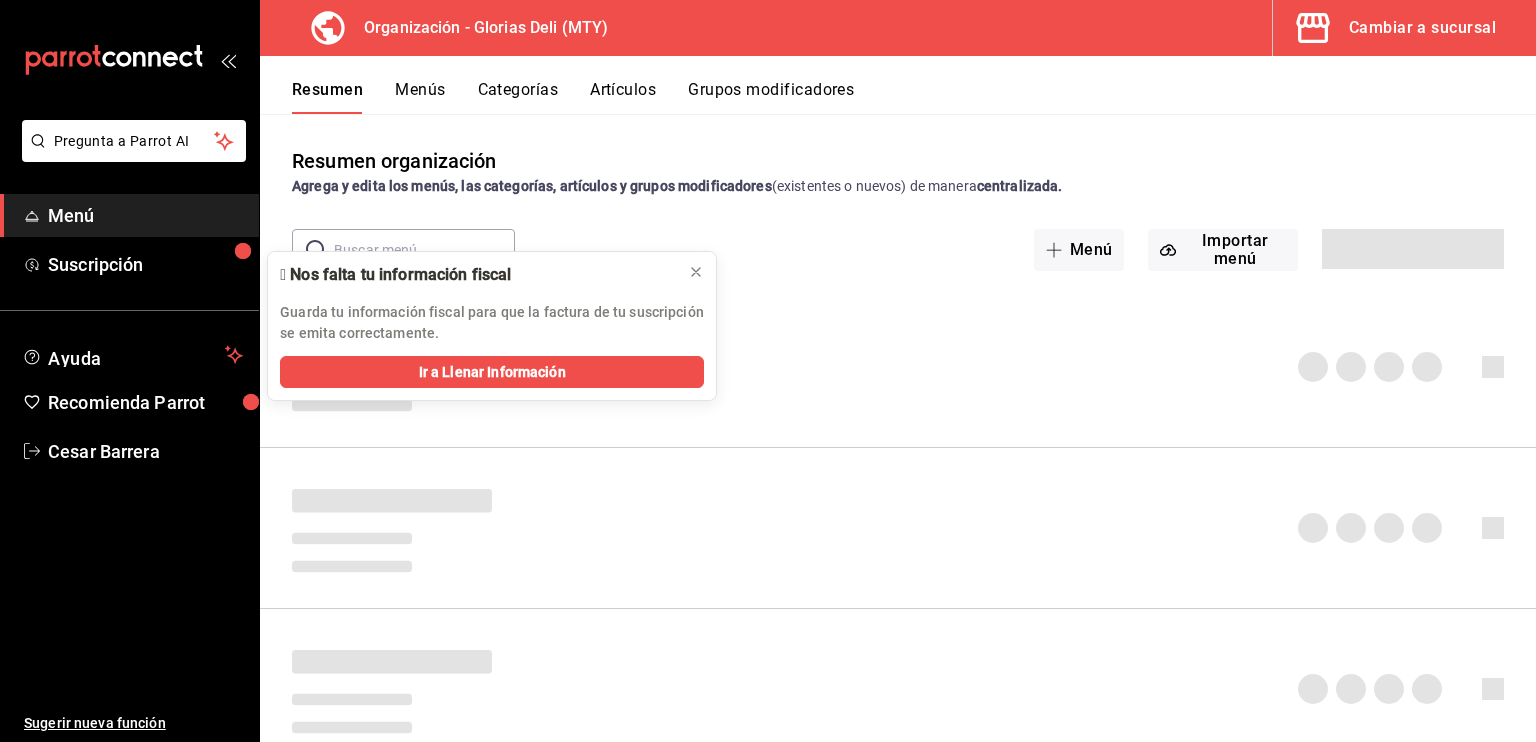 click on "Cambiar a sucursal" at bounding box center [1422, 28] 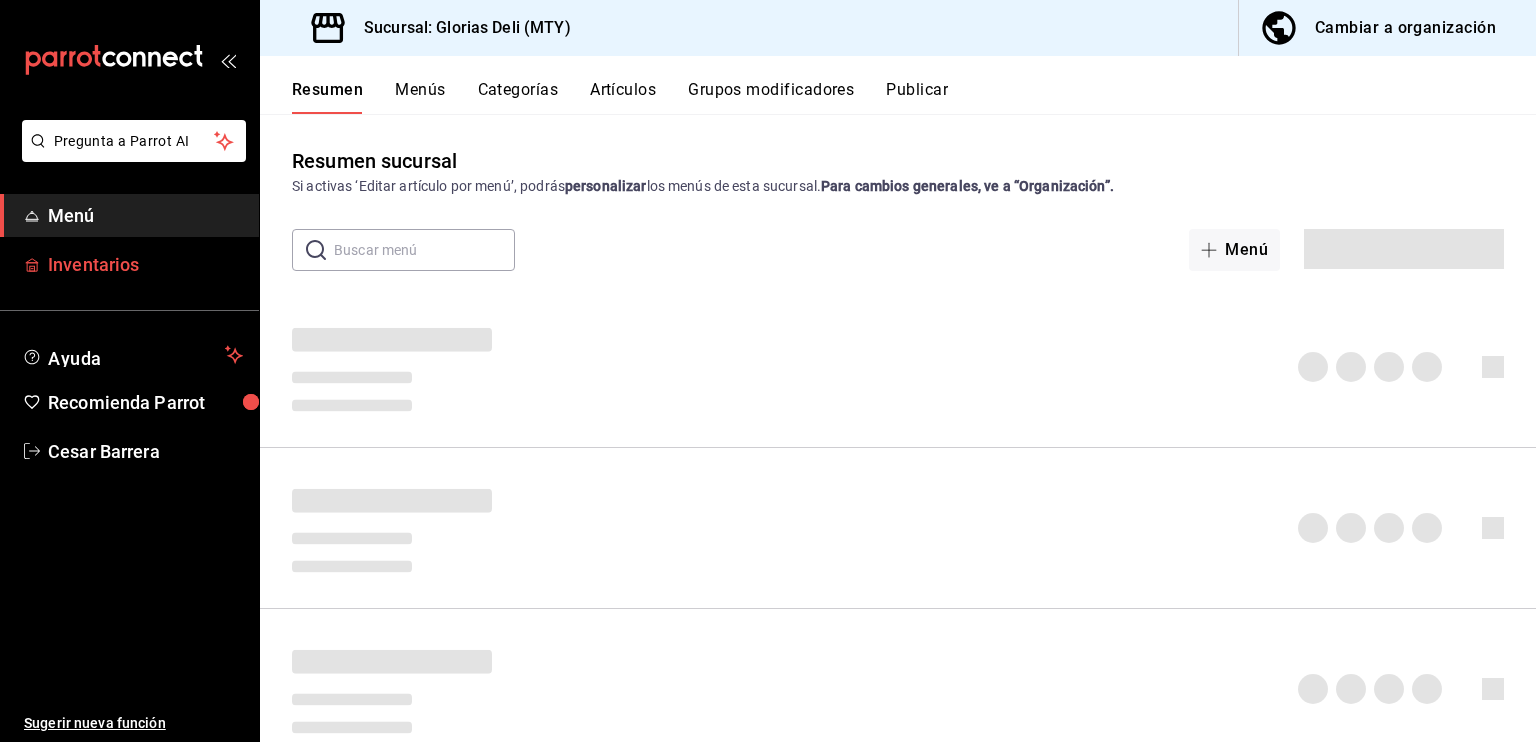 click on "Inventarios" at bounding box center (145, 264) 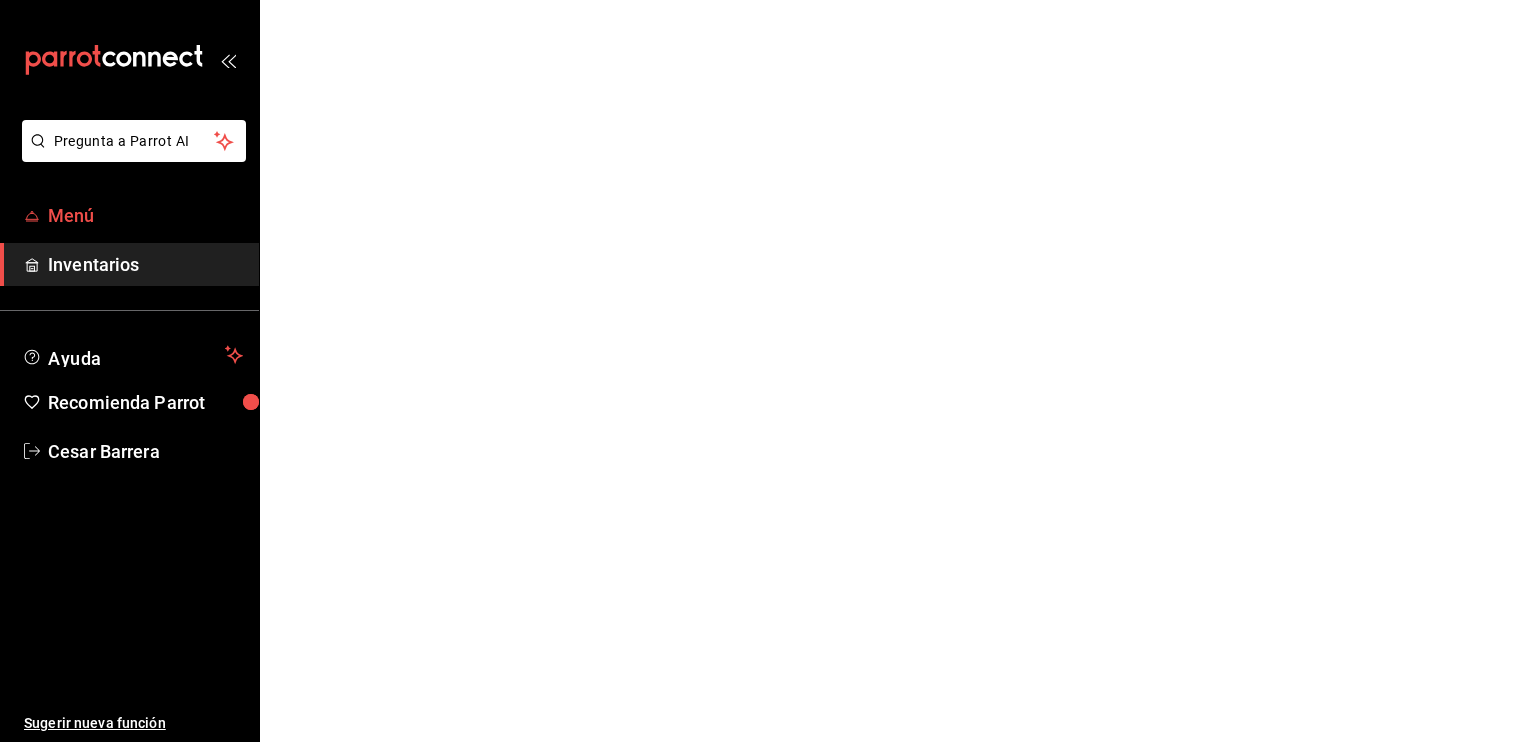 click on "Menú" at bounding box center (145, 215) 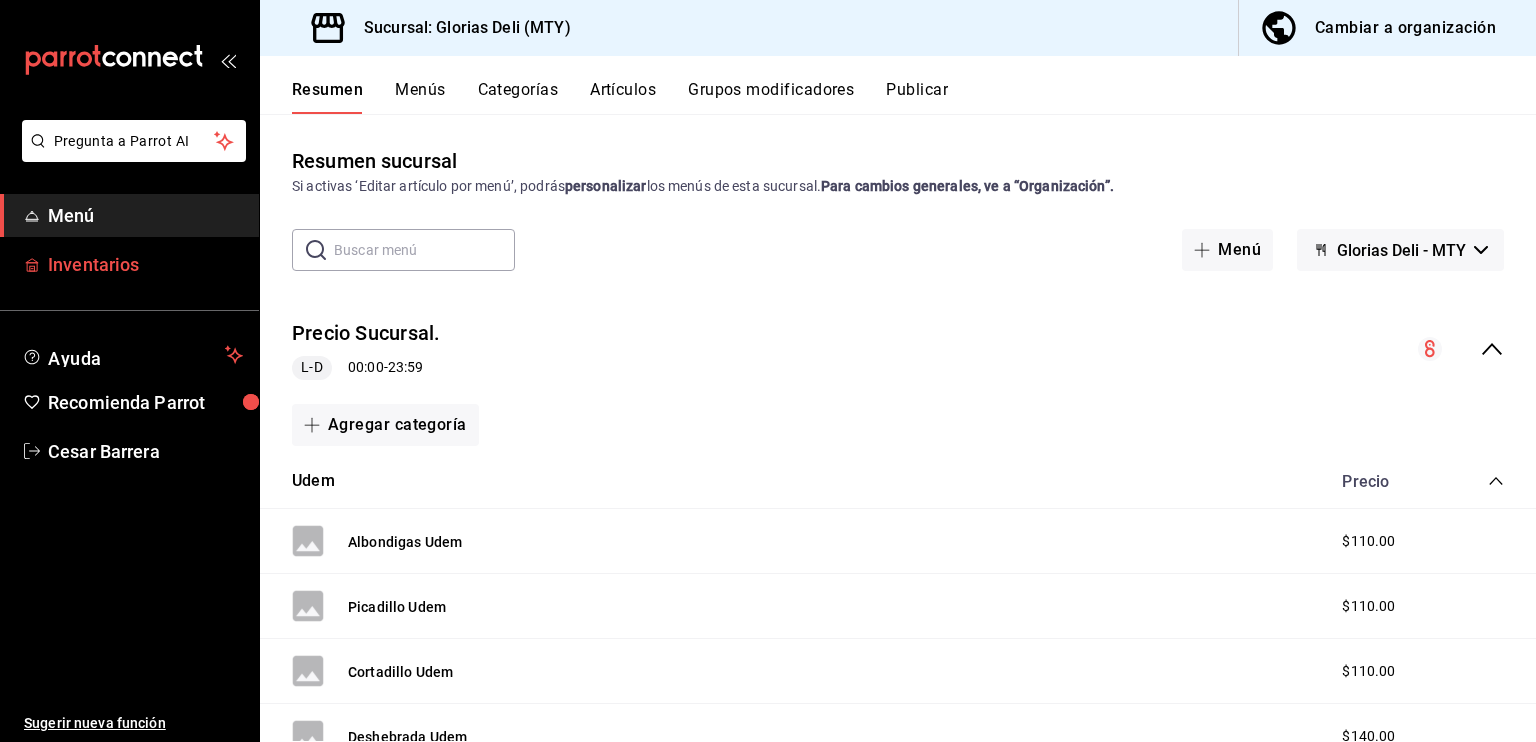 click on "Inventarios" at bounding box center (145, 264) 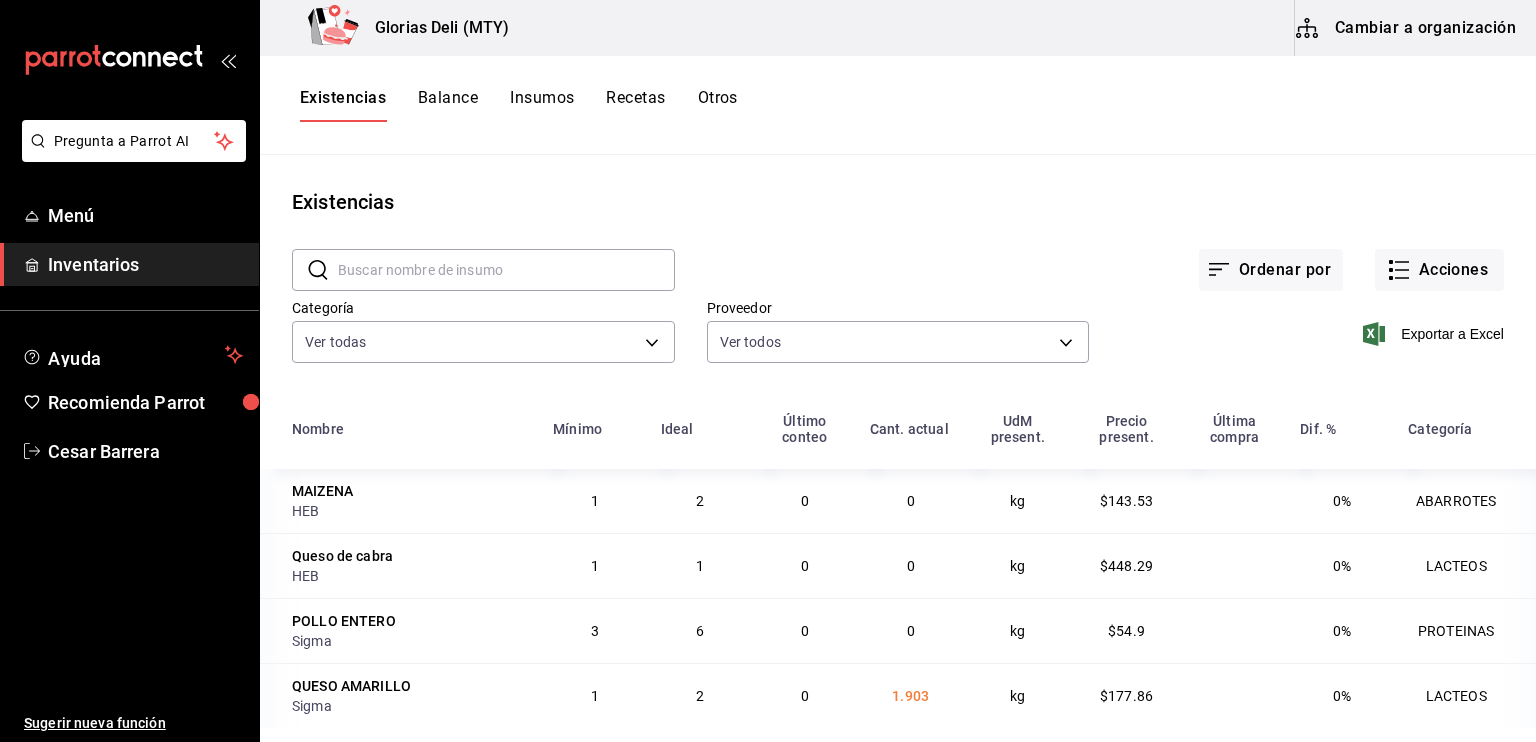 click at bounding box center [506, 270] 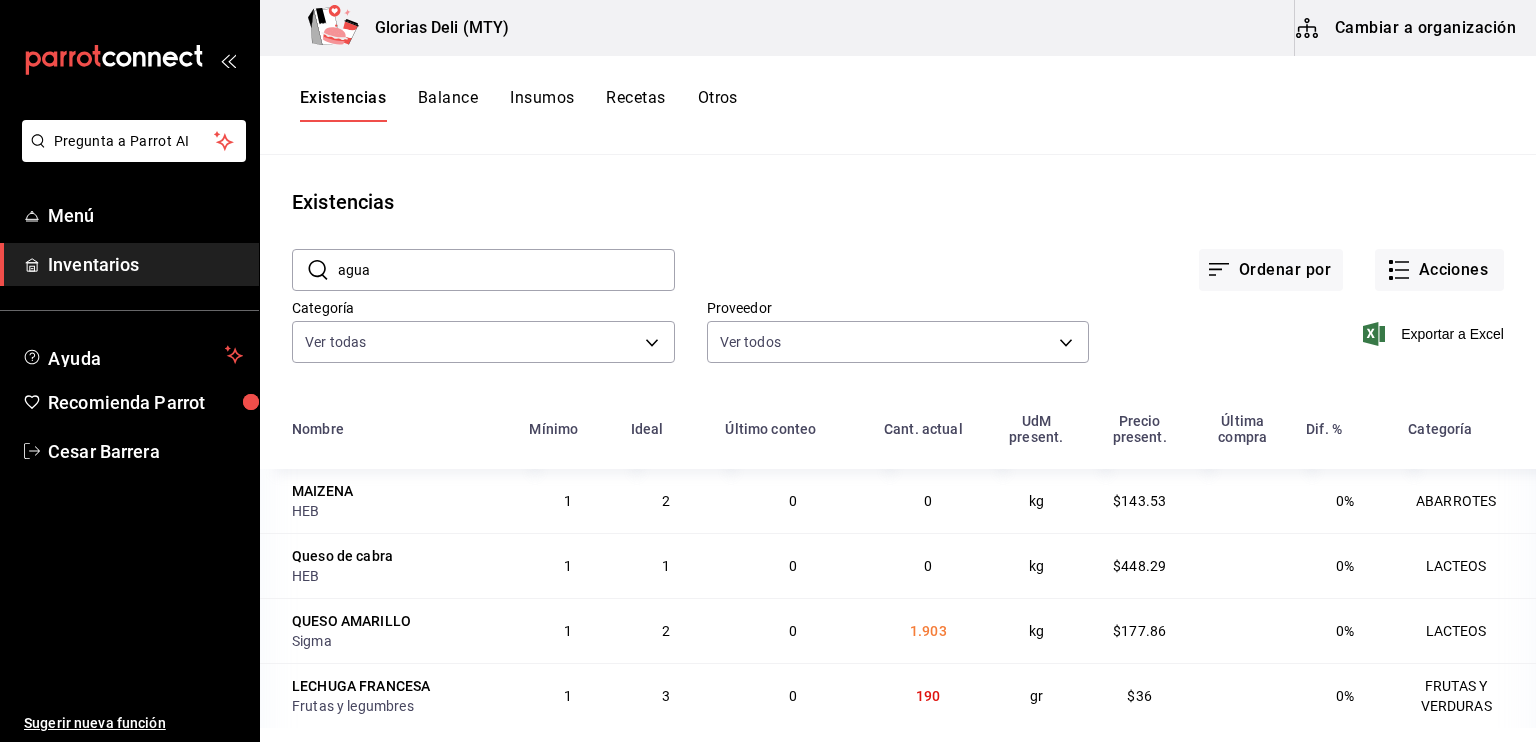 type on "AGUA" 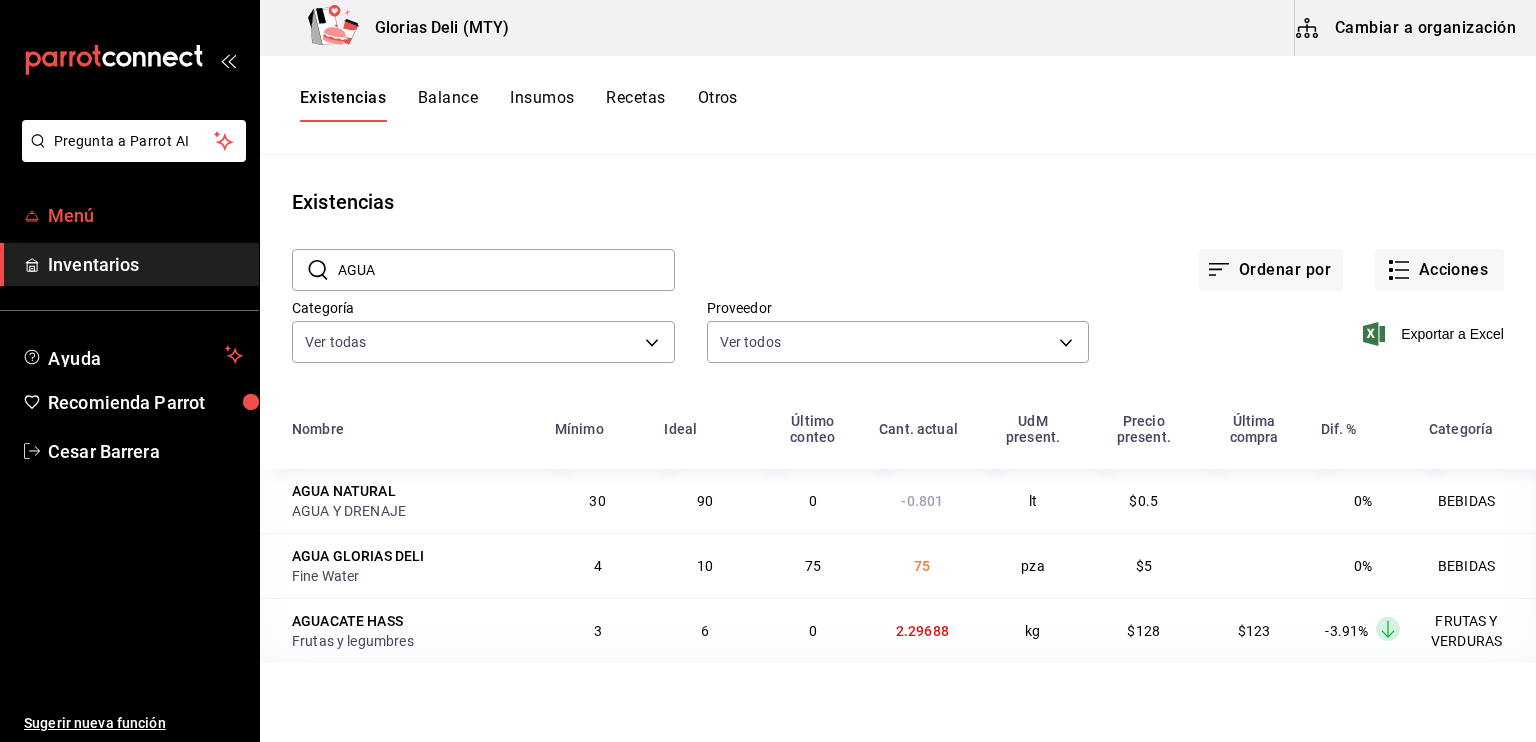 click on "Menú" at bounding box center [145, 215] 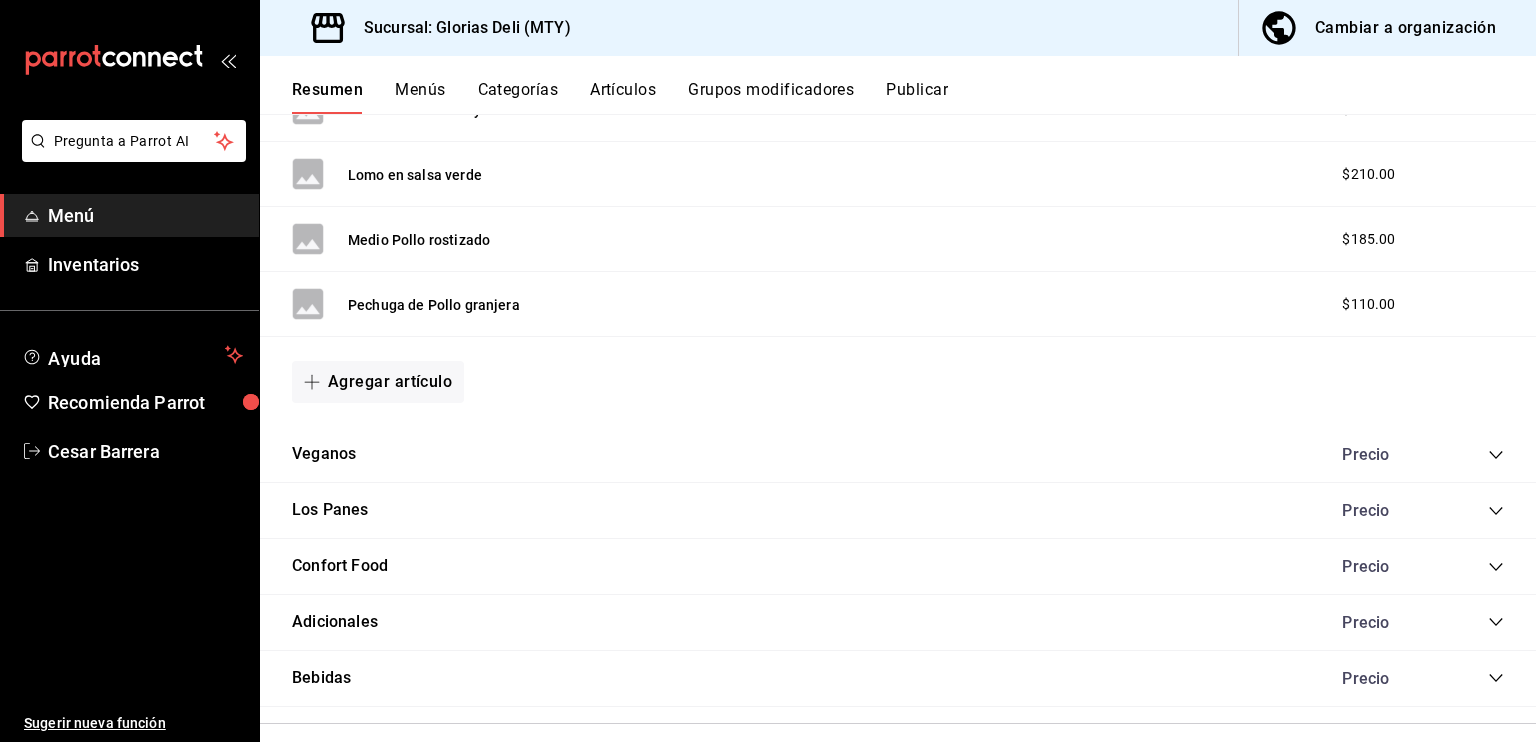 scroll, scrollTop: 1764, scrollLeft: 0, axis: vertical 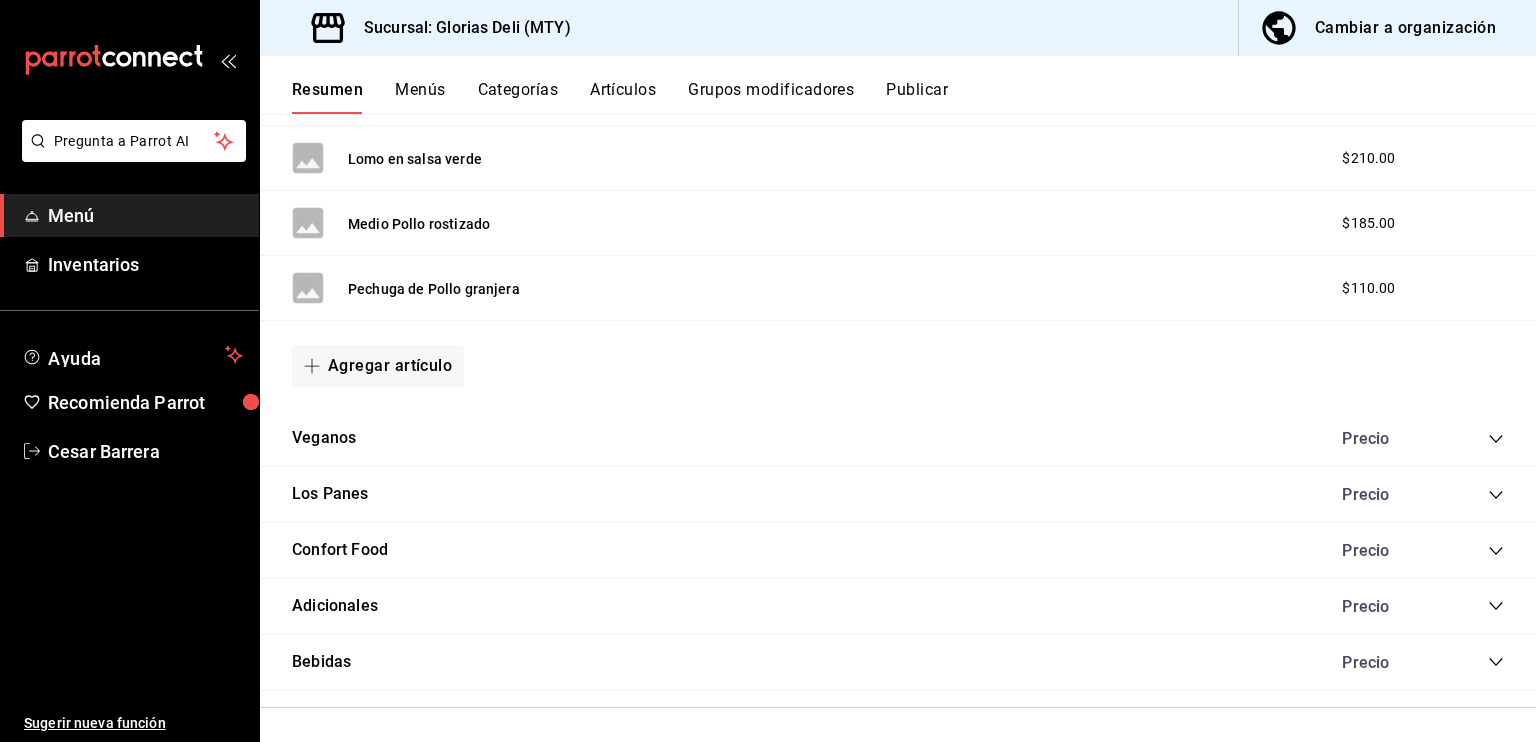 click 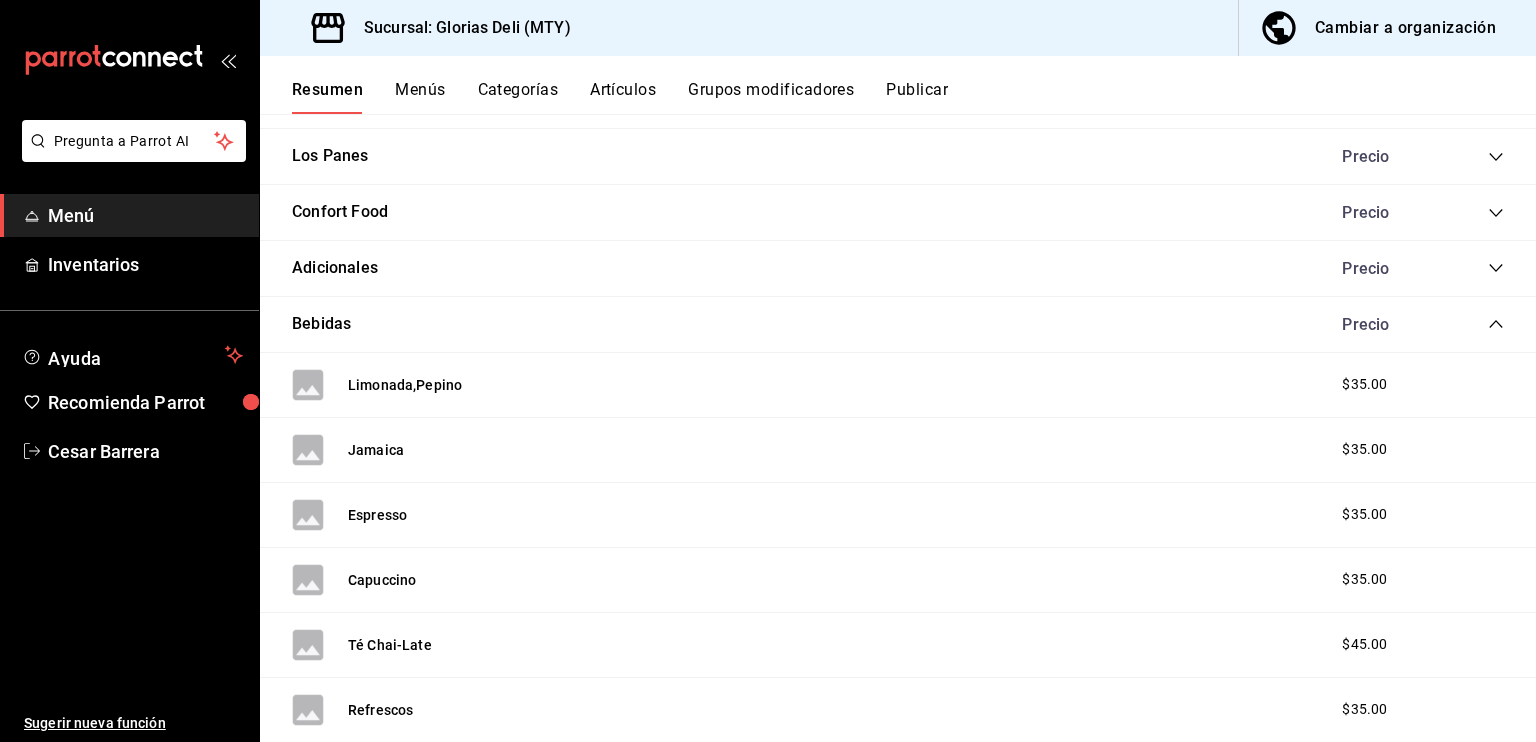 scroll, scrollTop: 2124, scrollLeft: 0, axis: vertical 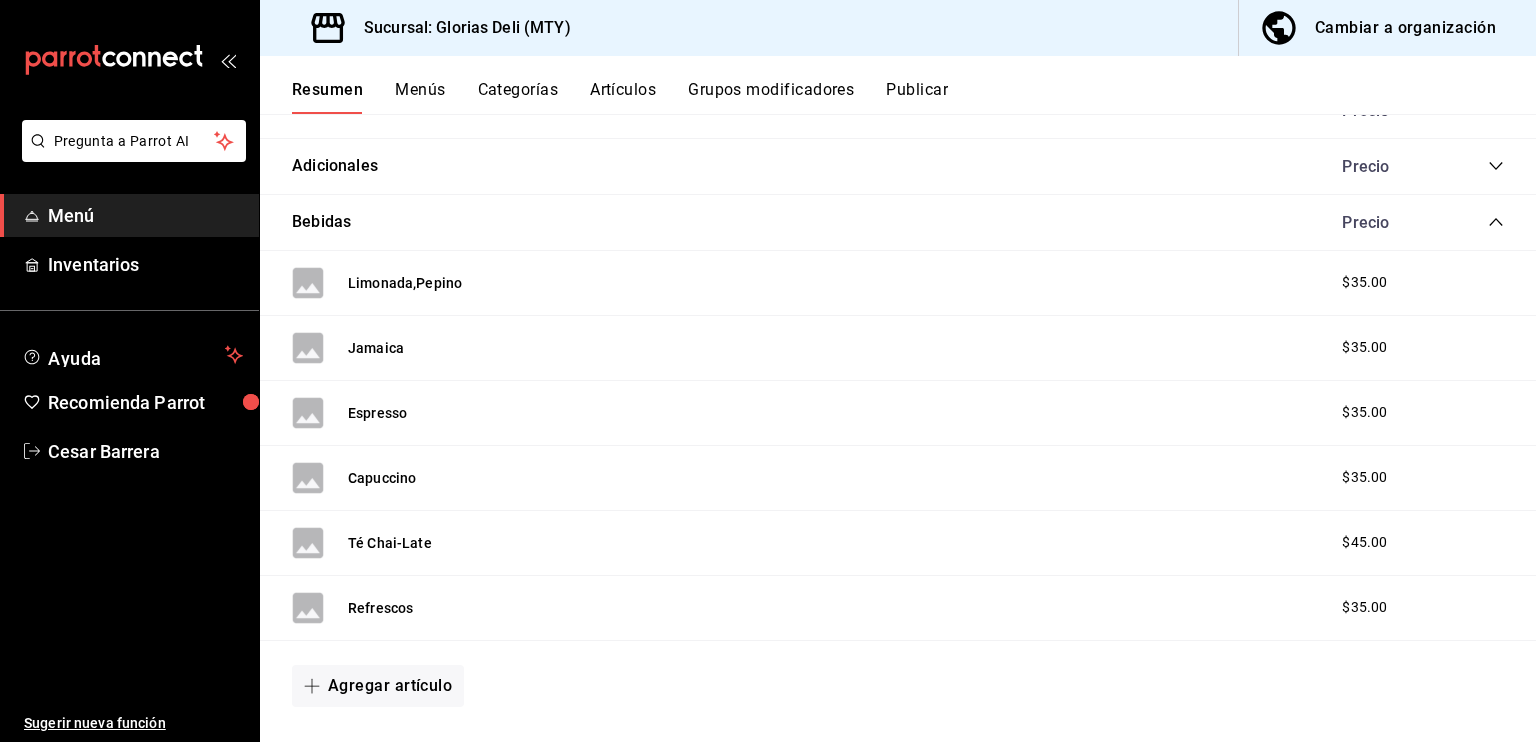 click on "Menús" at bounding box center (420, 97) 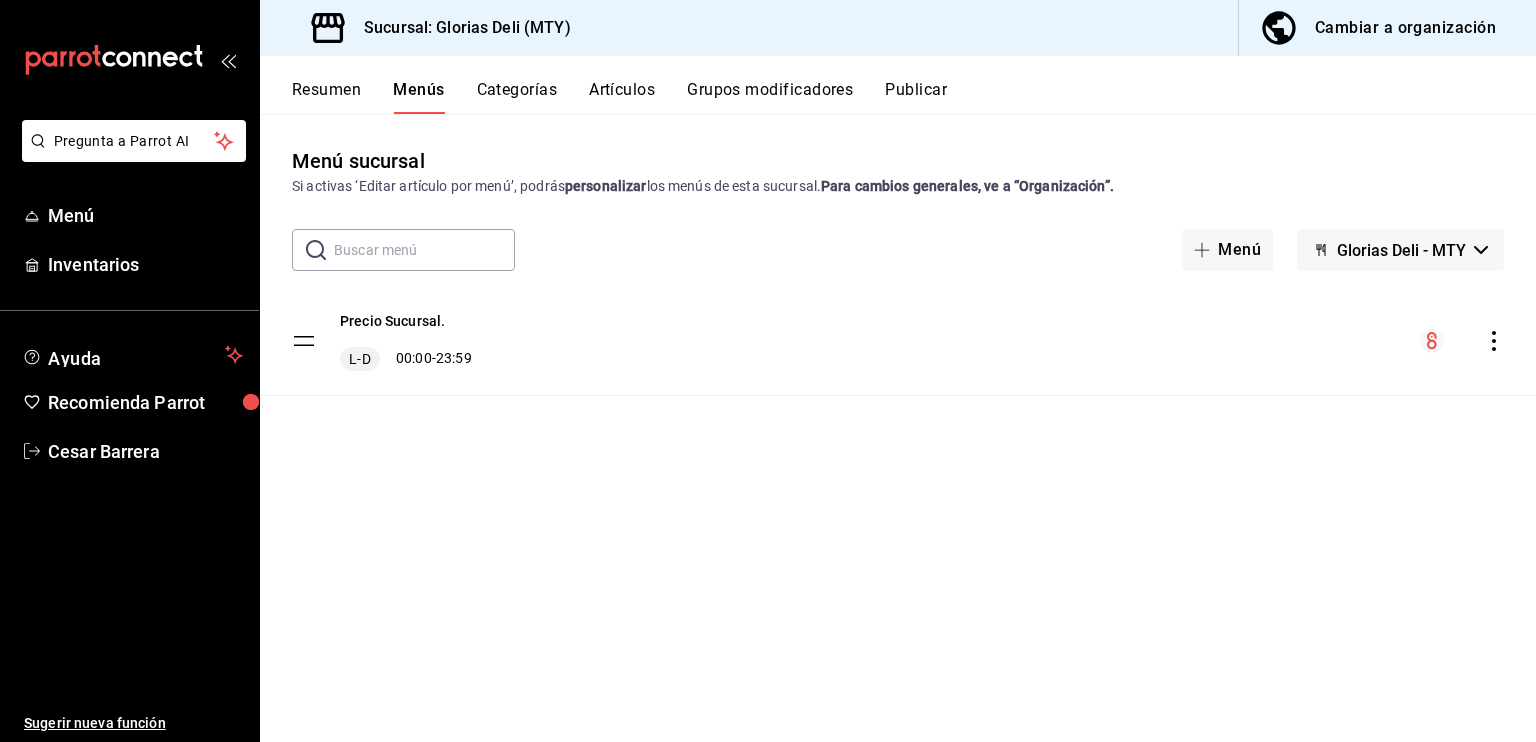 click on "Categorías" at bounding box center (517, 97) 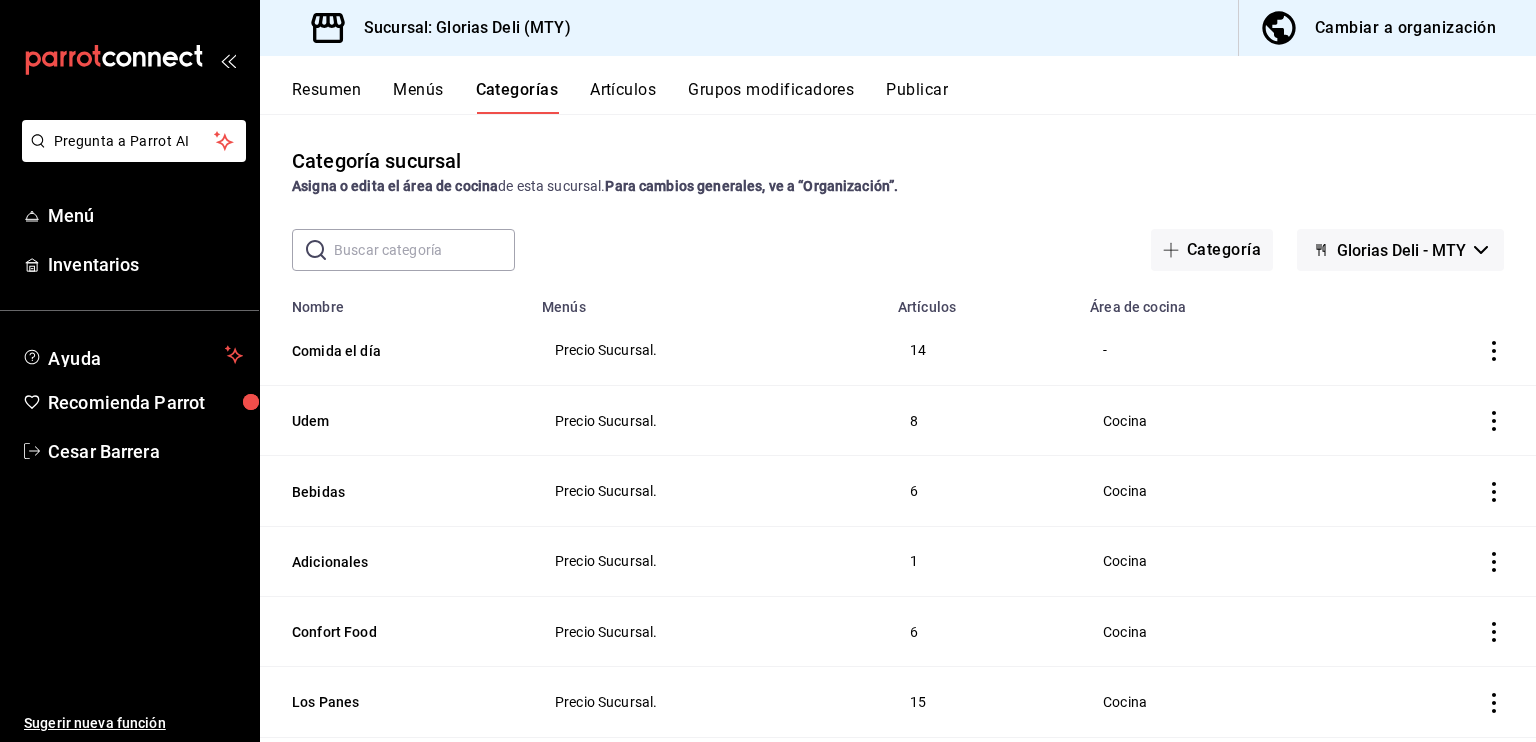 click on "Artículos" at bounding box center (623, 97) 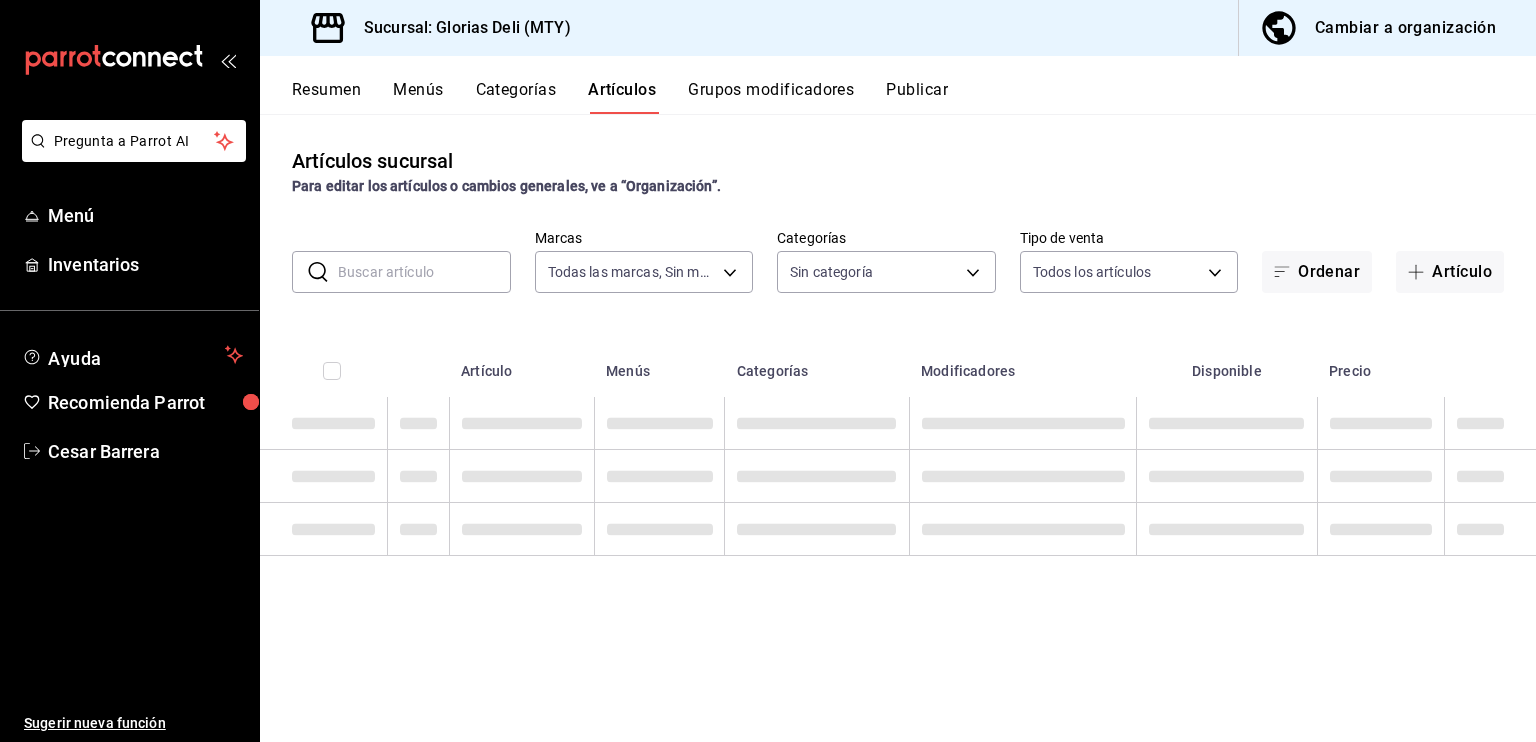 type on "6971d051-9846-4dd6-96a0-1925e9904937" 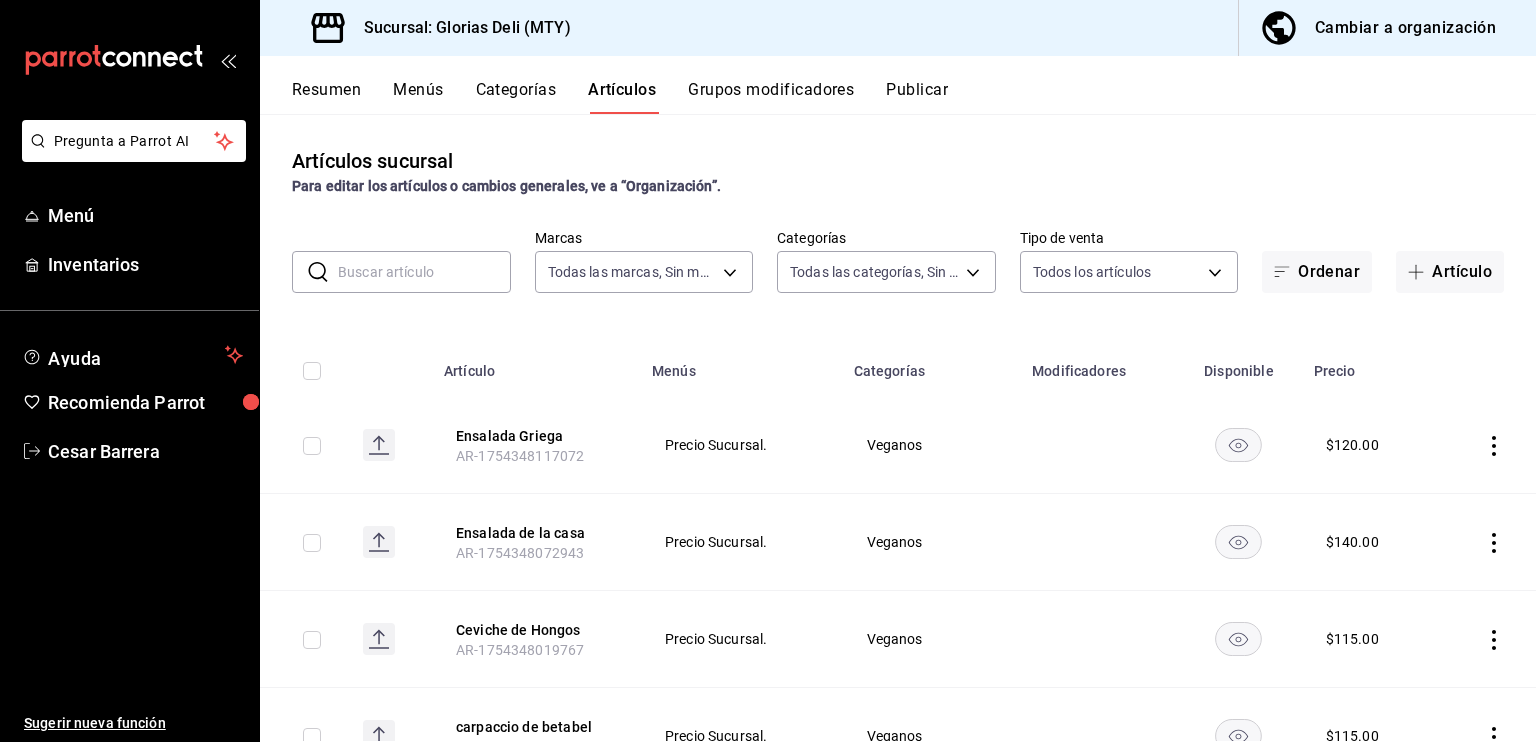 type on "[UUID],[UUID],[UUID],[UUID],[UUID],[UUID],[UUID]" 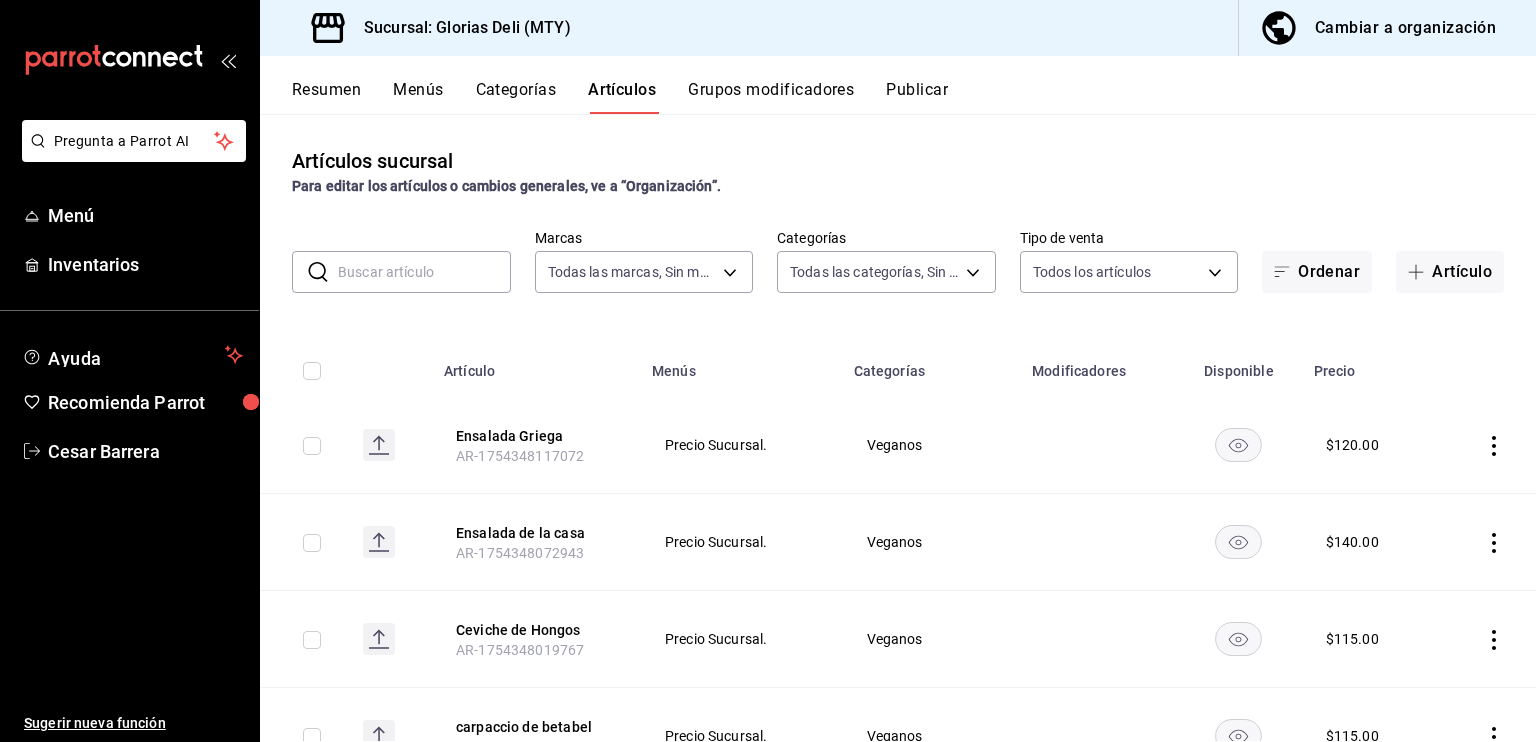 click at bounding box center (424, 272) 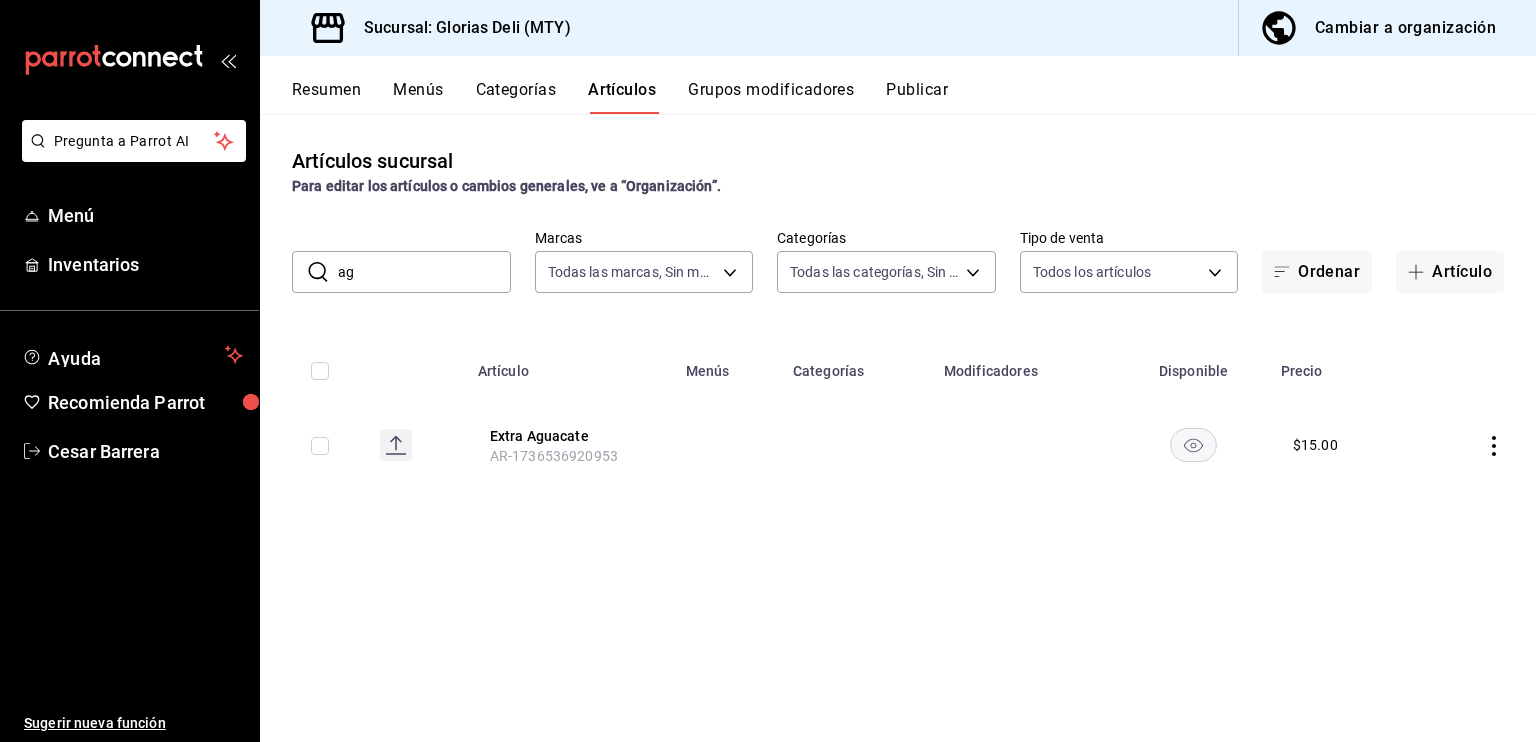 type on "a" 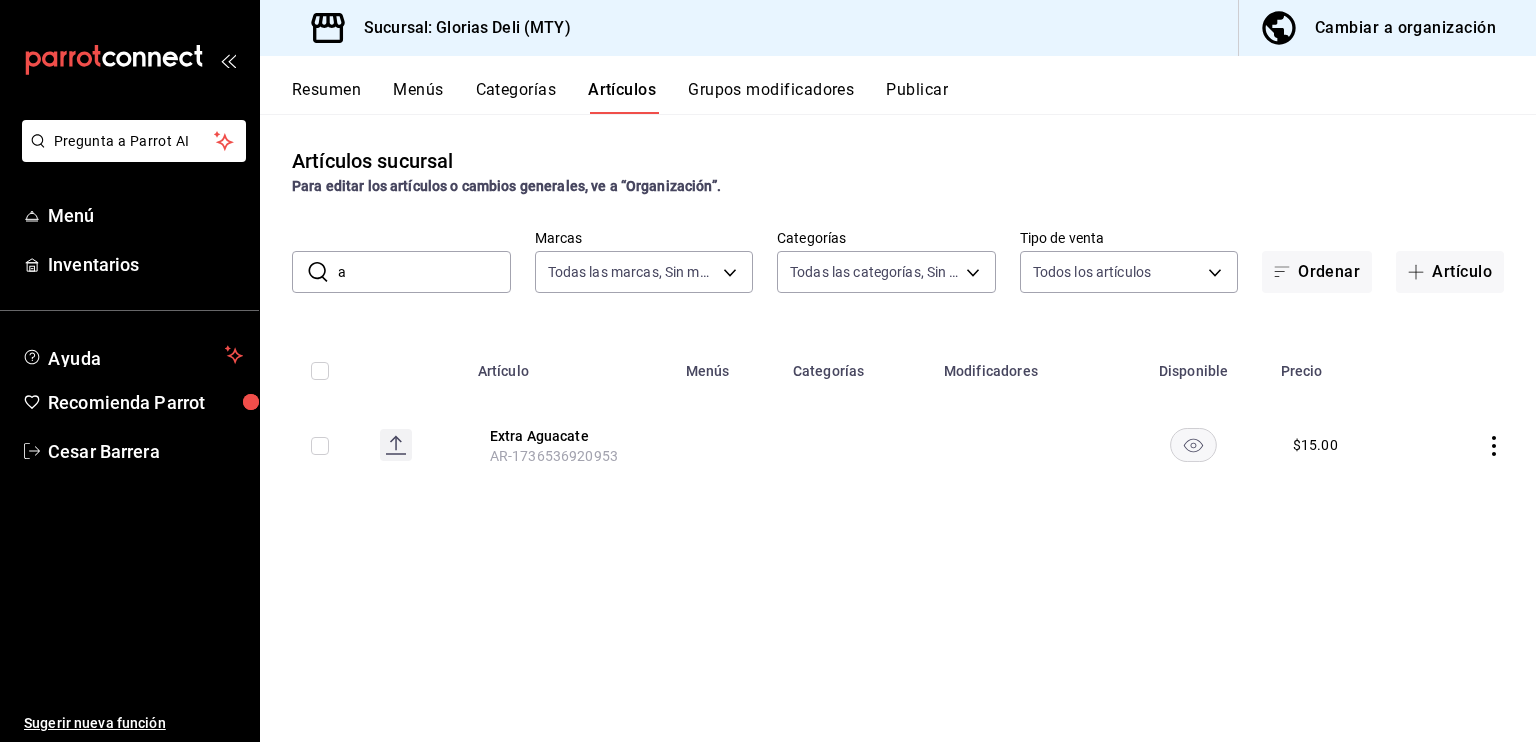 type 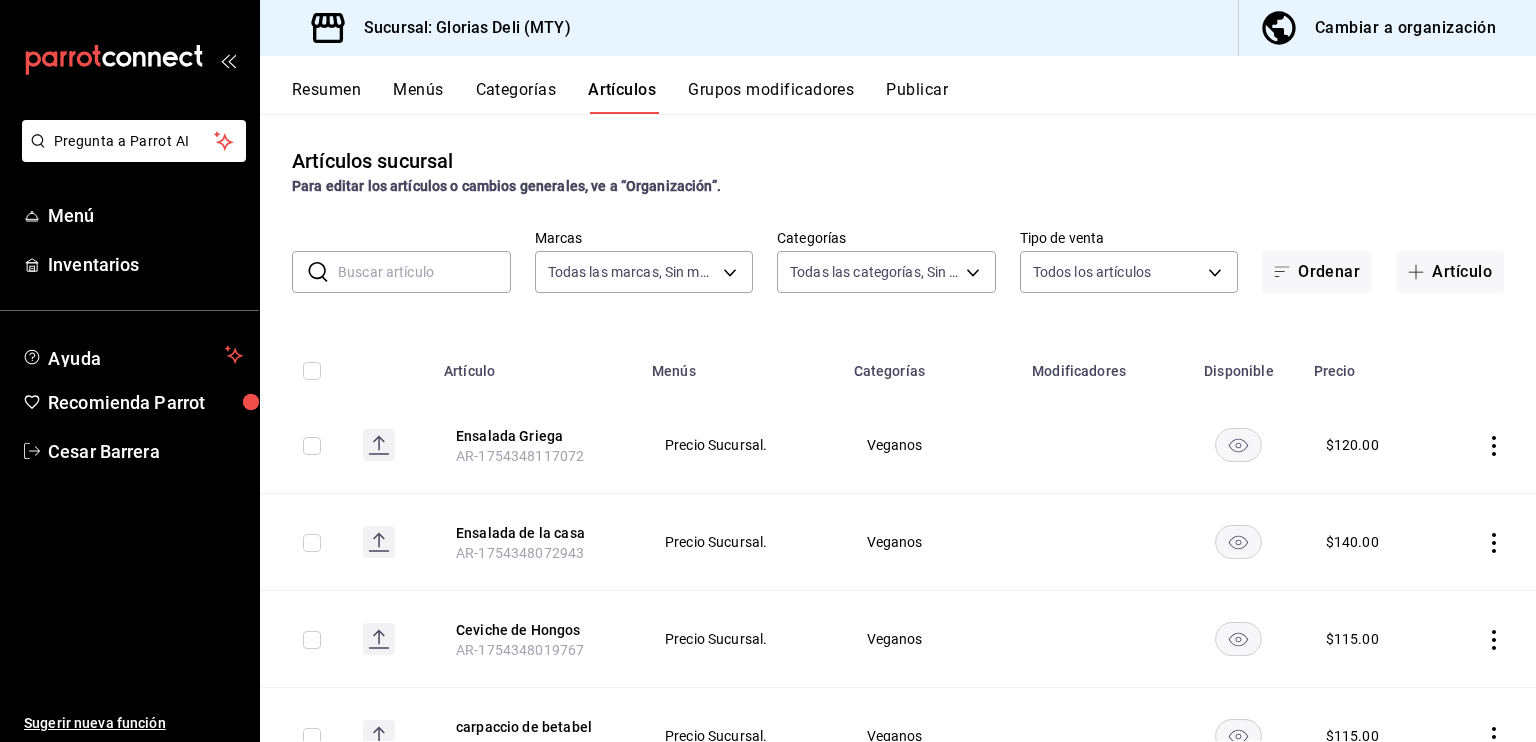 click on "Grupos modificadores" at bounding box center (771, 97) 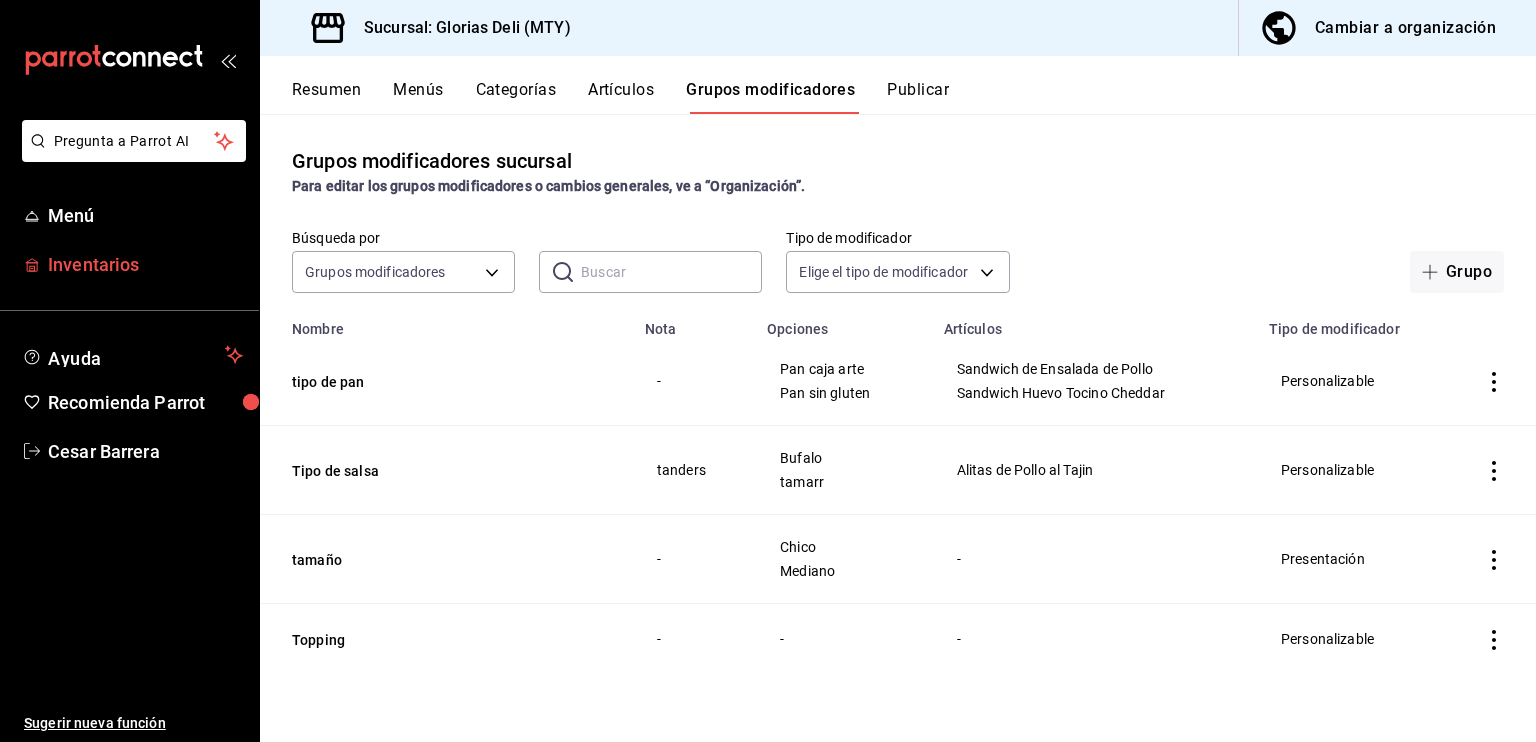 click on "Inventarios" at bounding box center [145, 264] 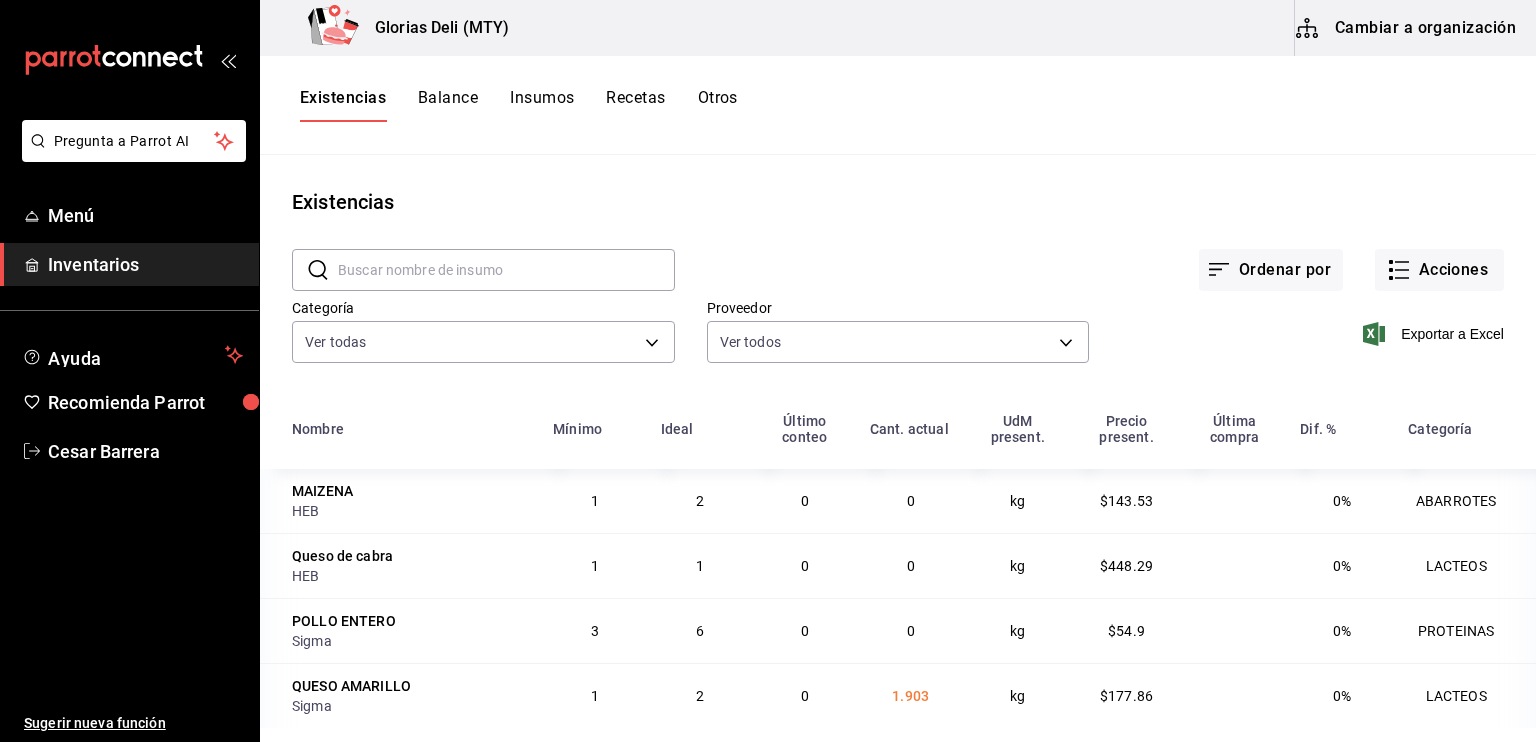 click on "Balance" at bounding box center [448, 105] 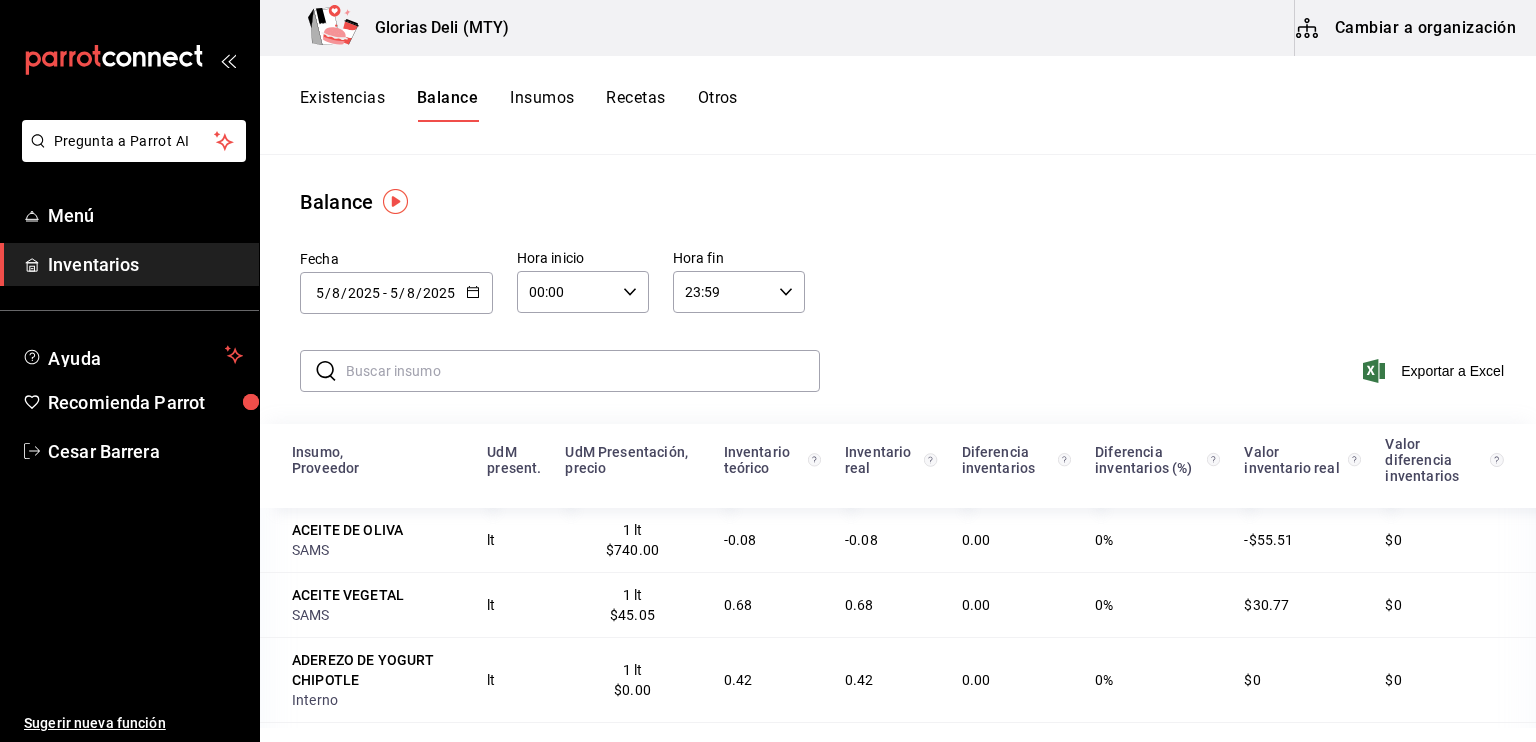 click on "Insumos" at bounding box center (542, 105) 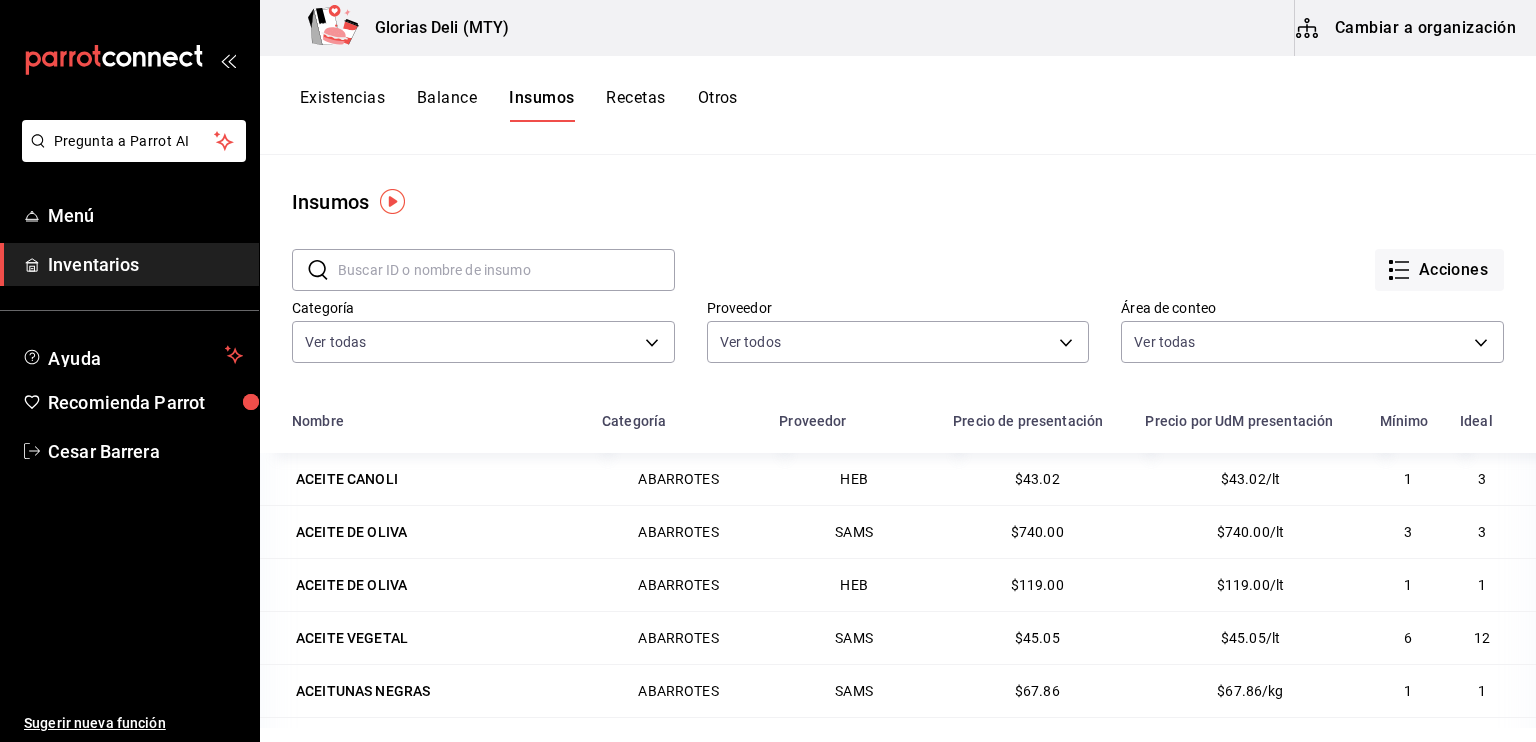 click at bounding box center (506, 270) 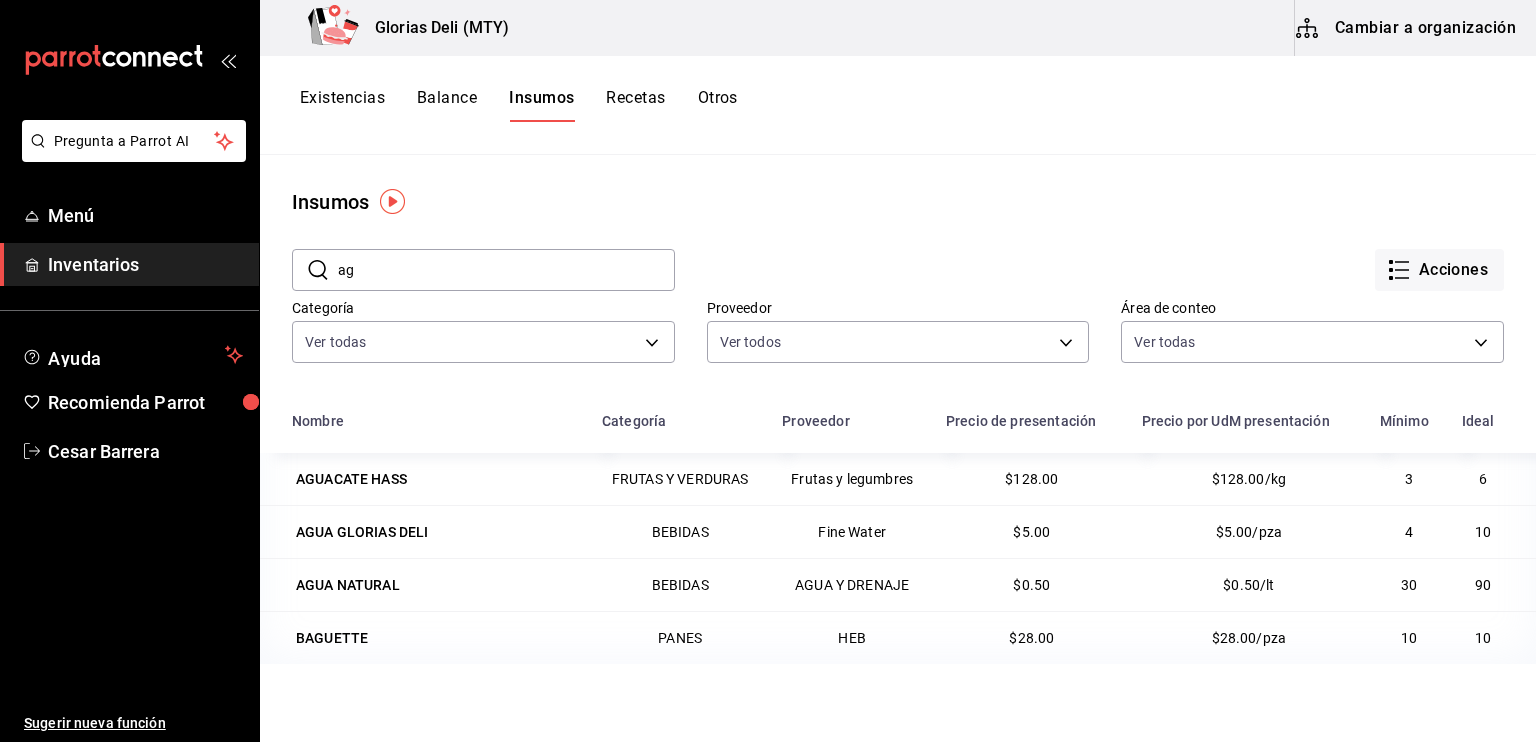 type on "a" 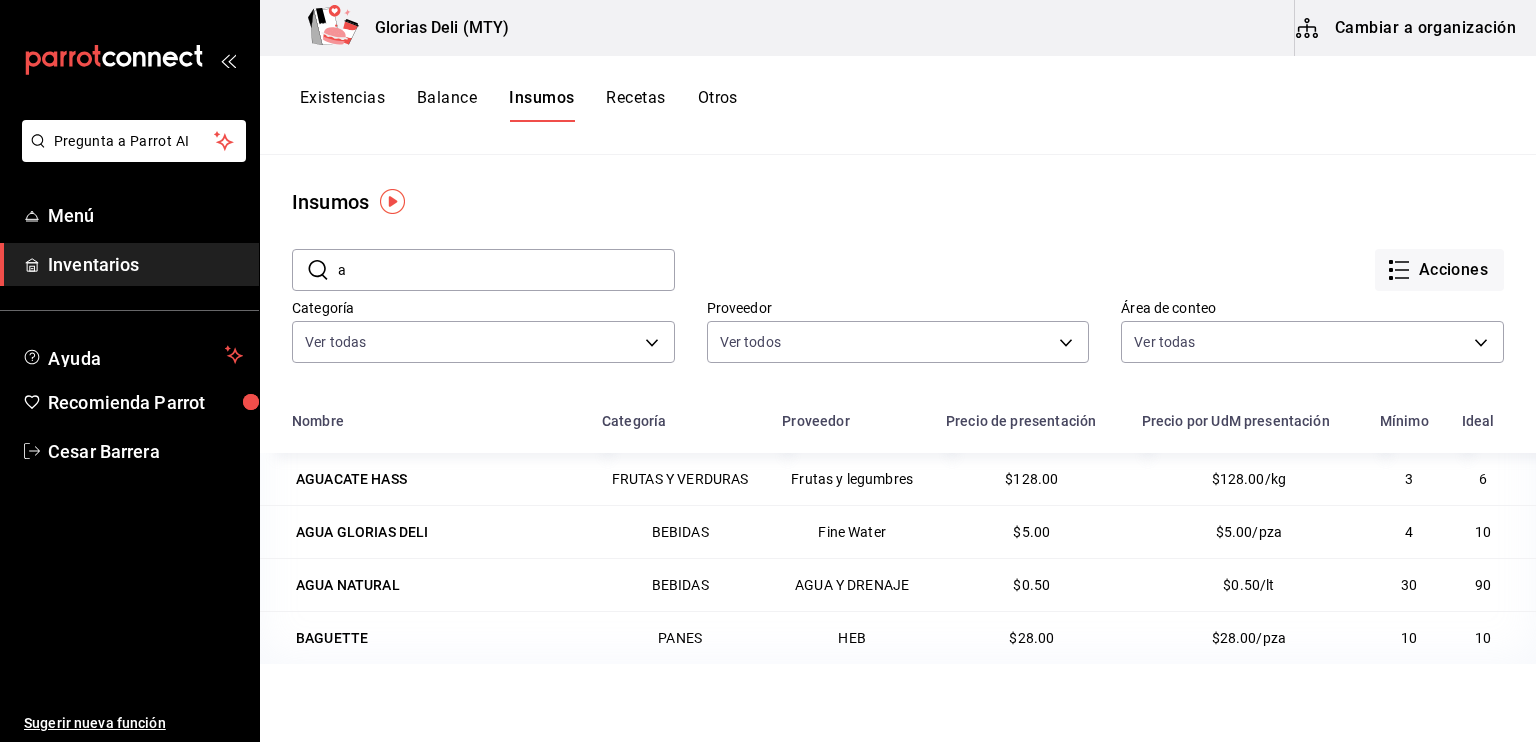 type 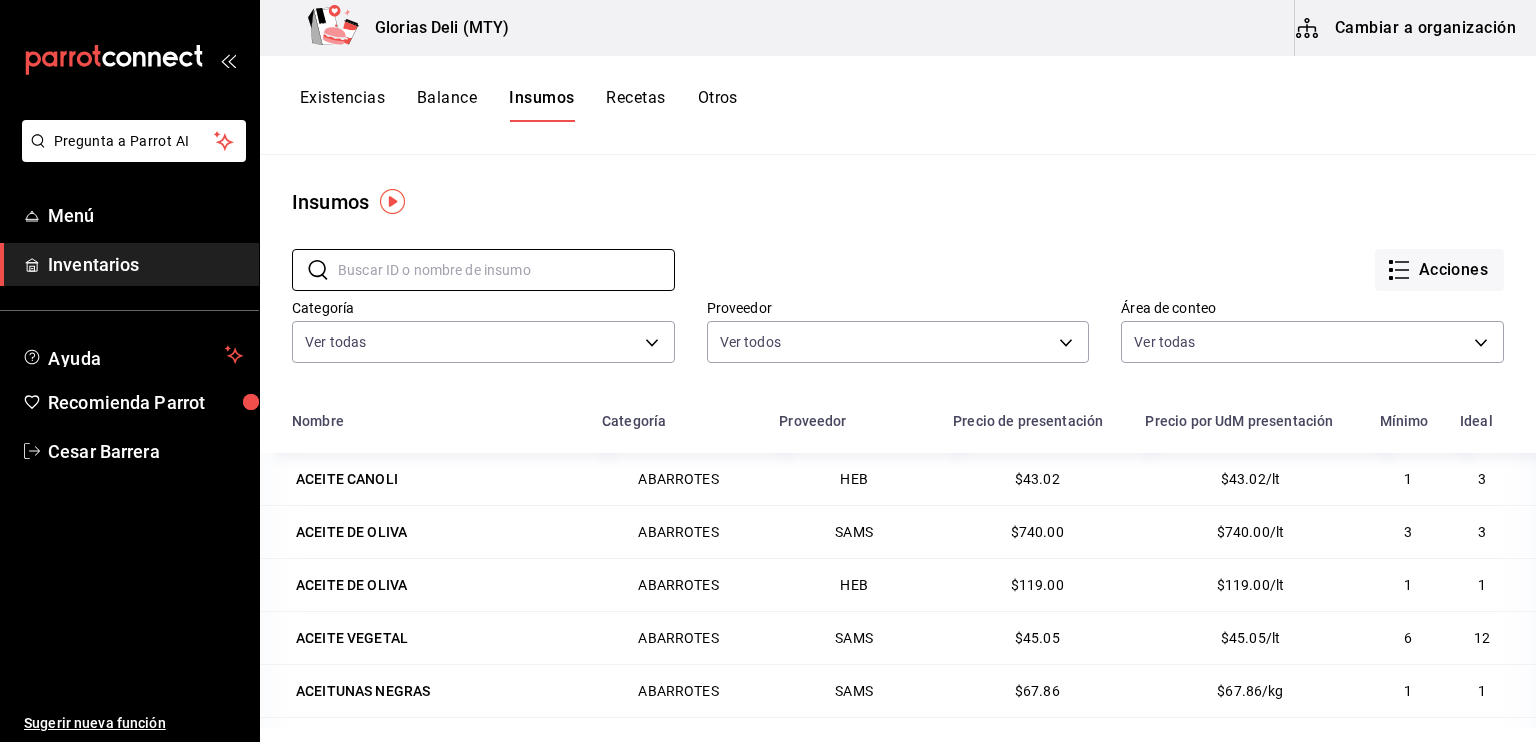 click on "Recetas" at bounding box center [635, 105] 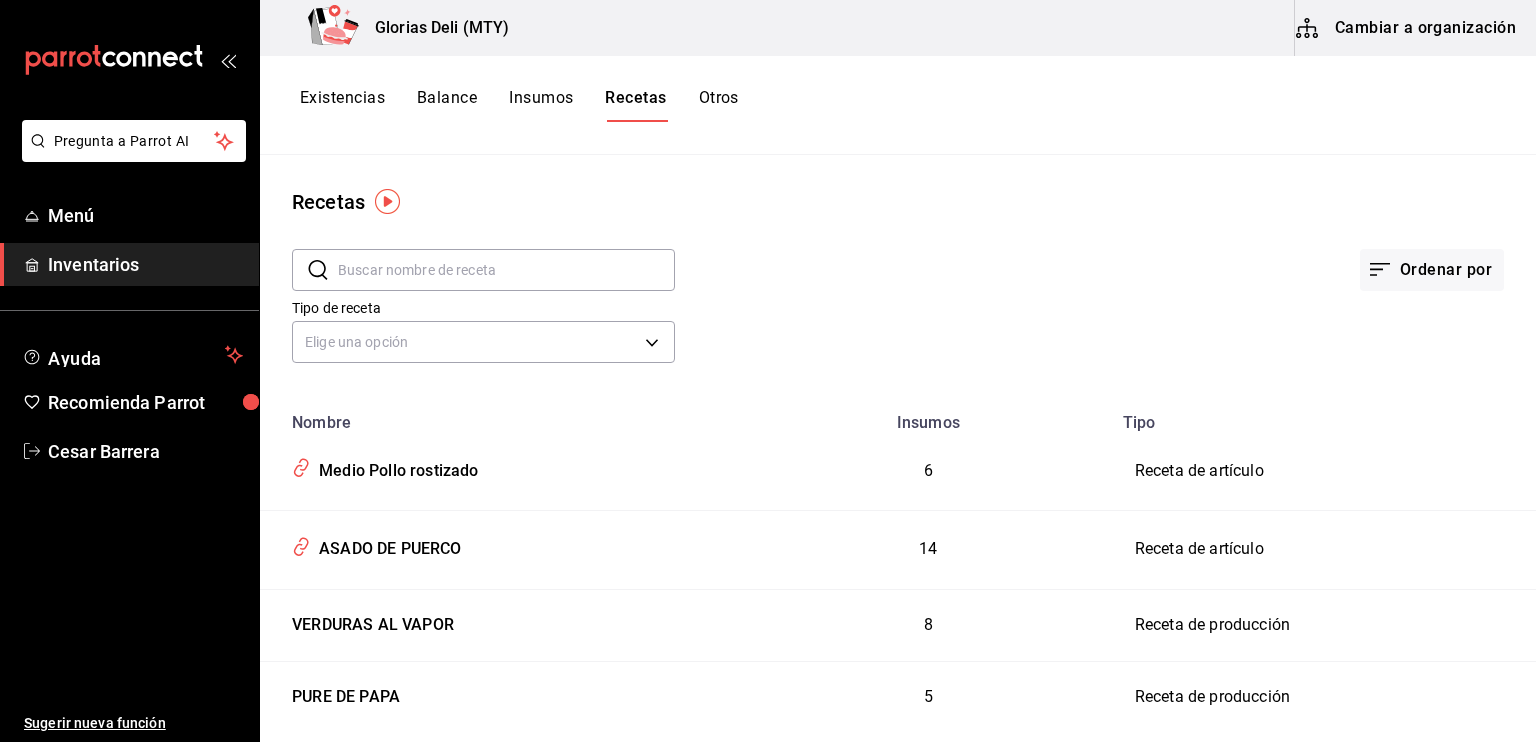 click at bounding box center [1311, 28] 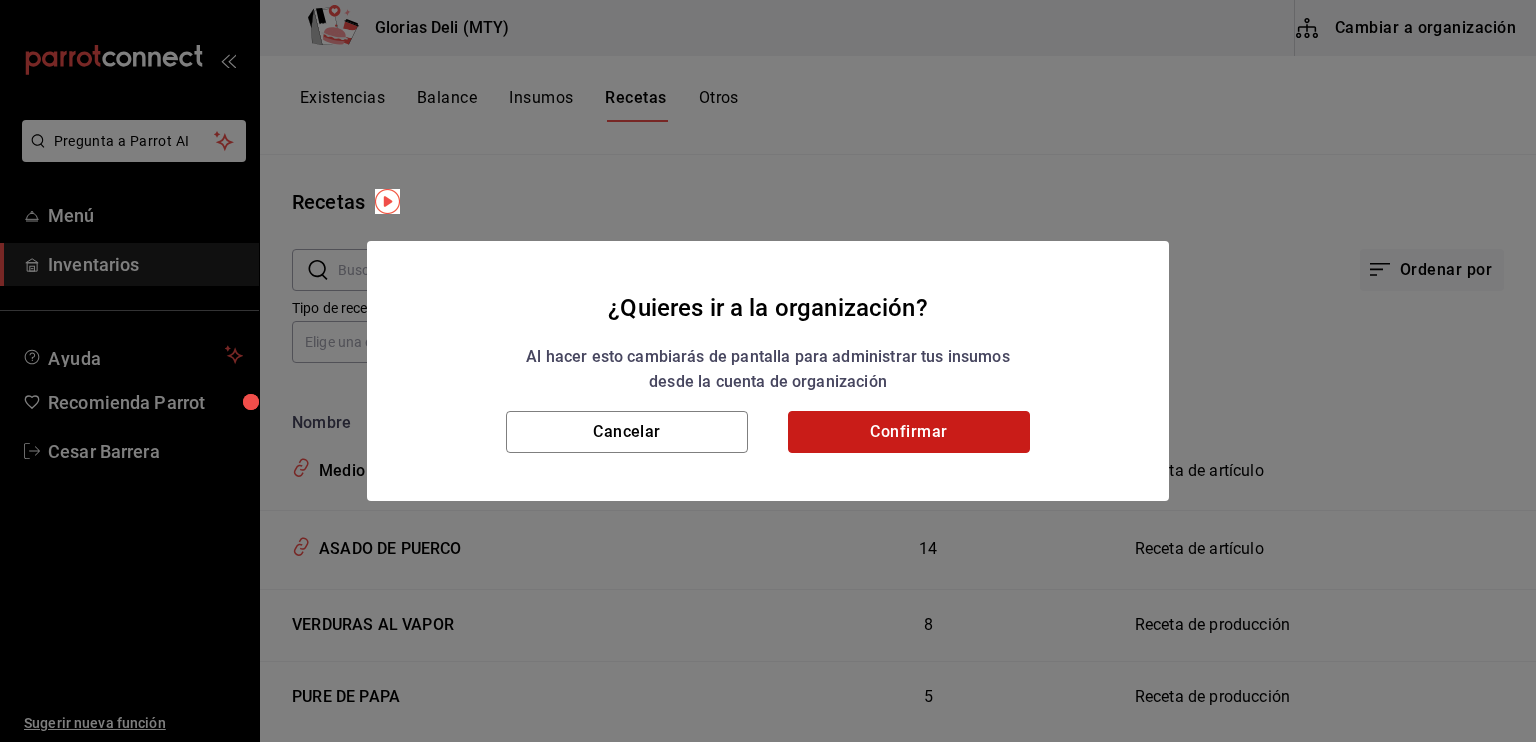 click on "Confirmar" at bounding box center (909, 432) 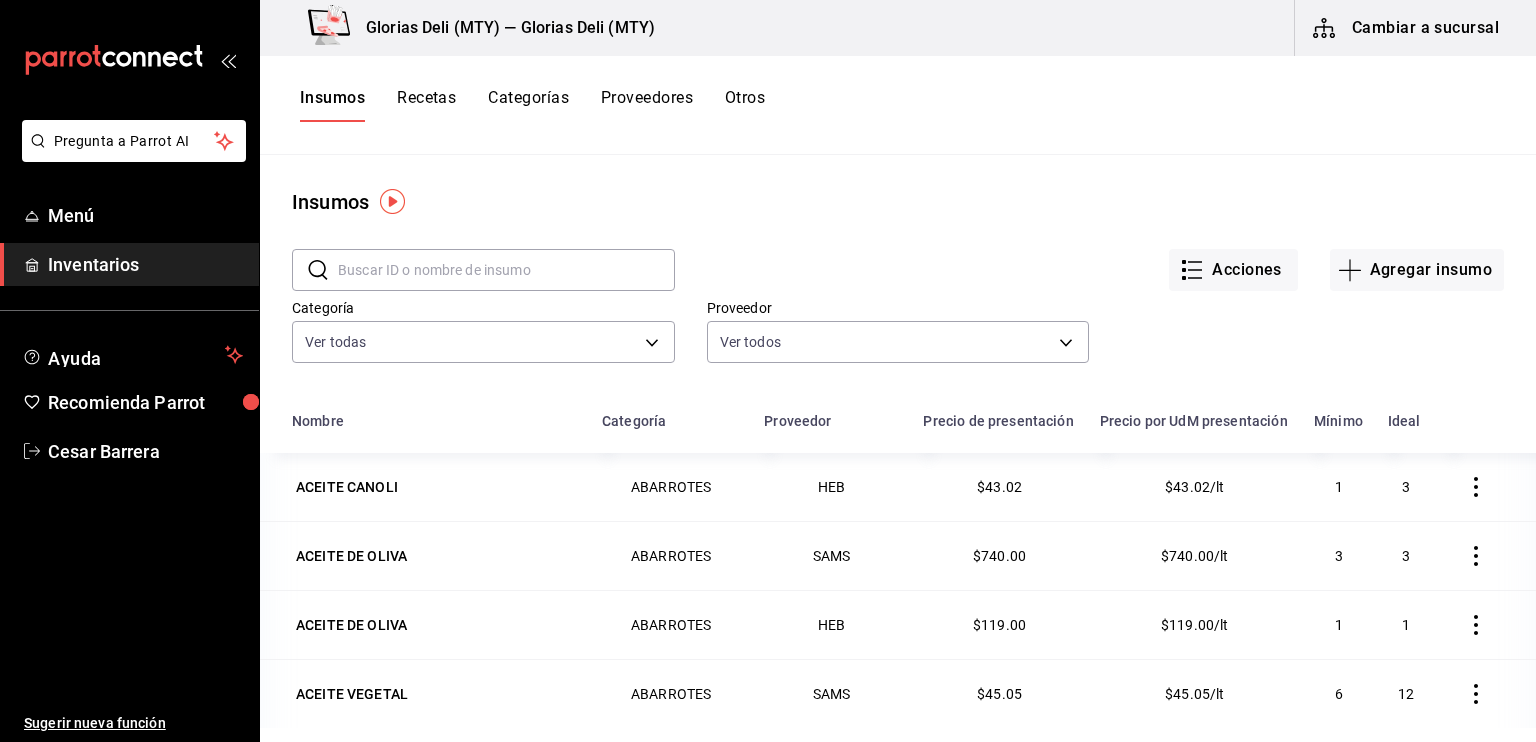 click on "Recetas" at bounding box center (426, 105) 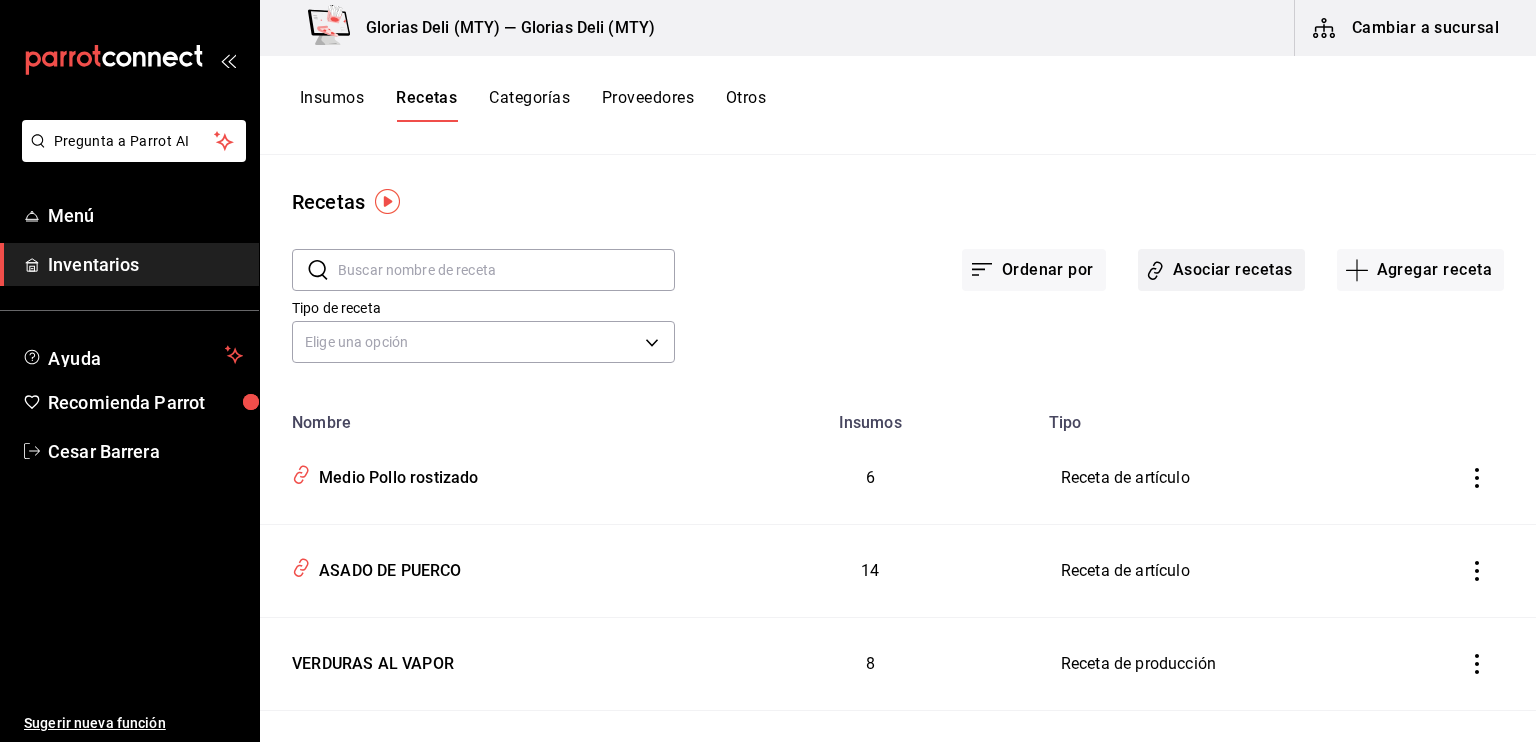 click 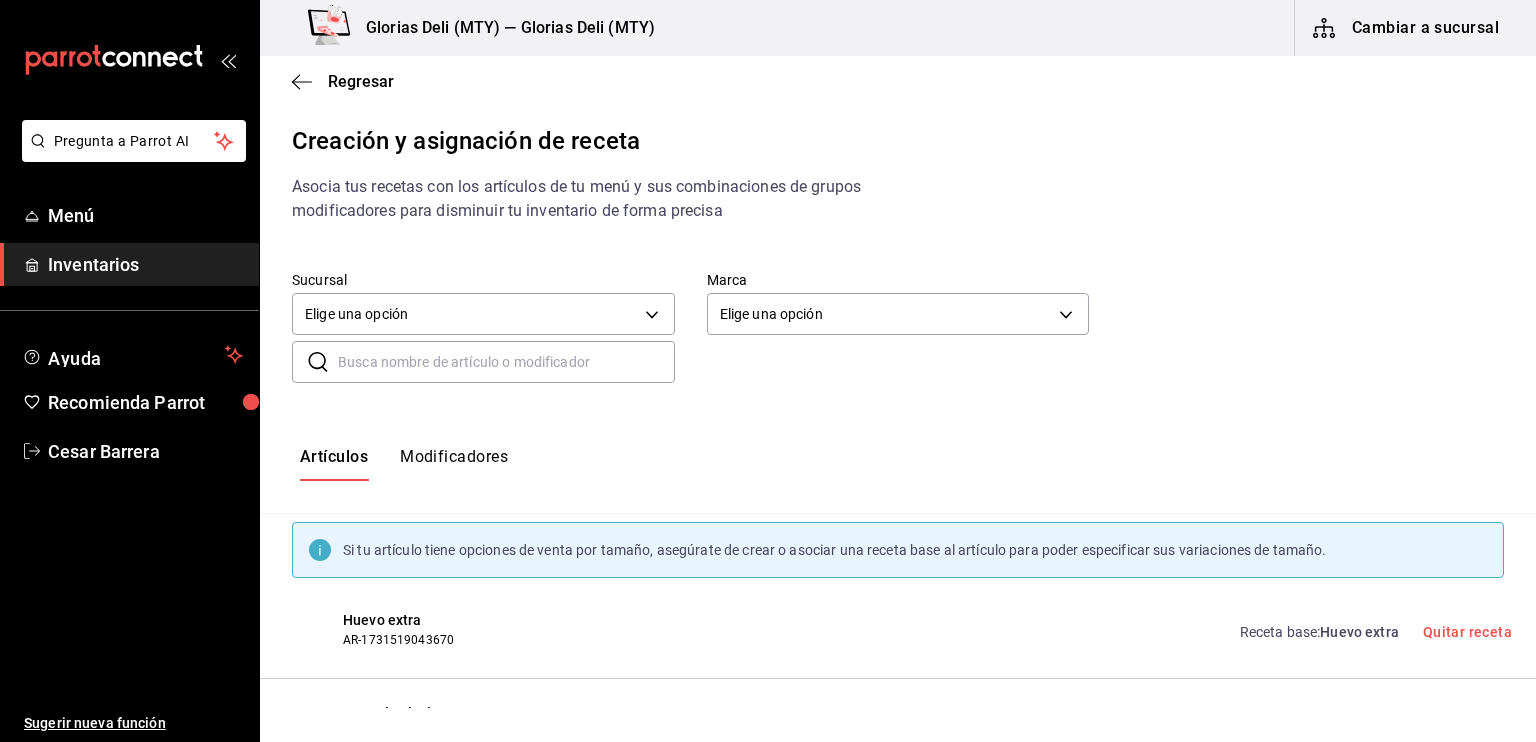 click at bounding box center (506, 362) 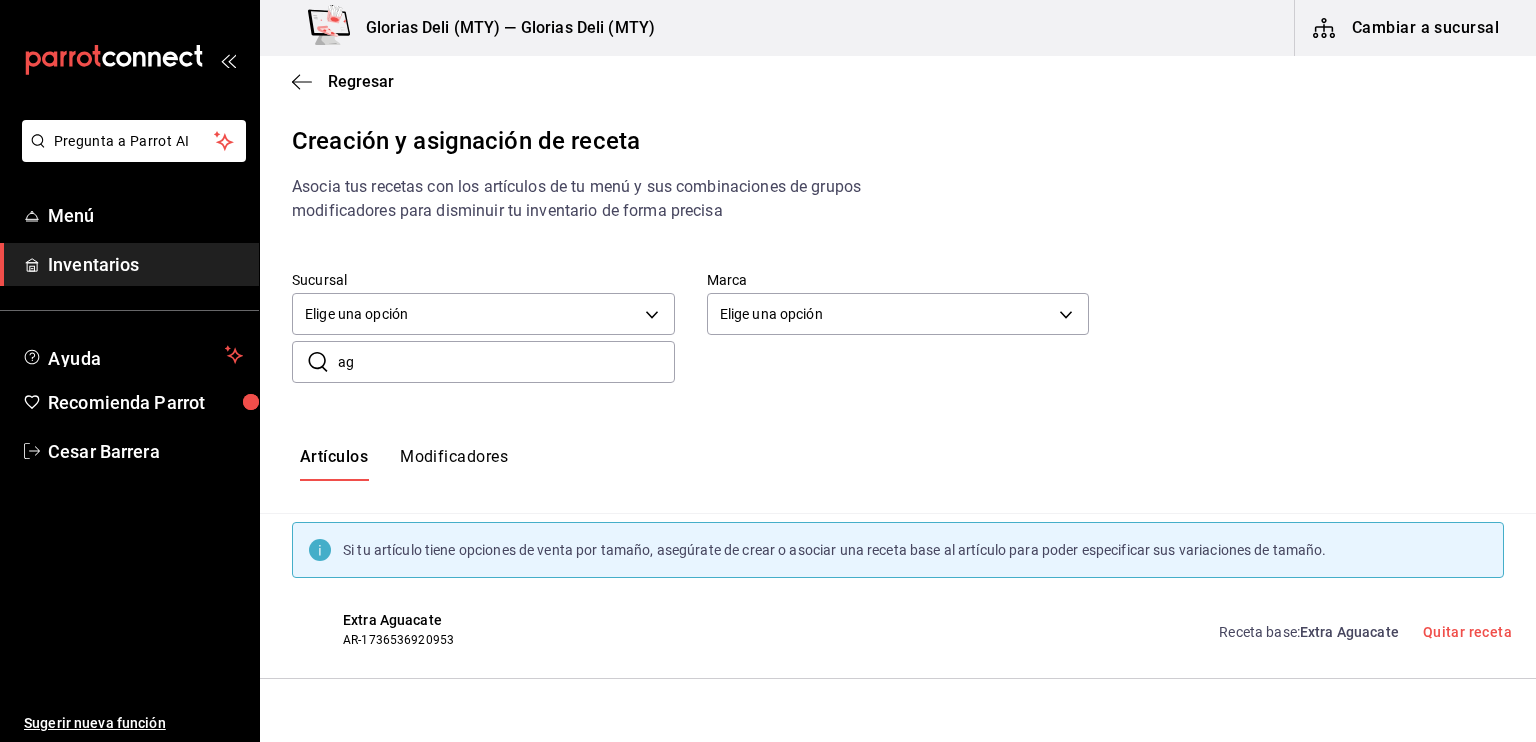 type on "a" 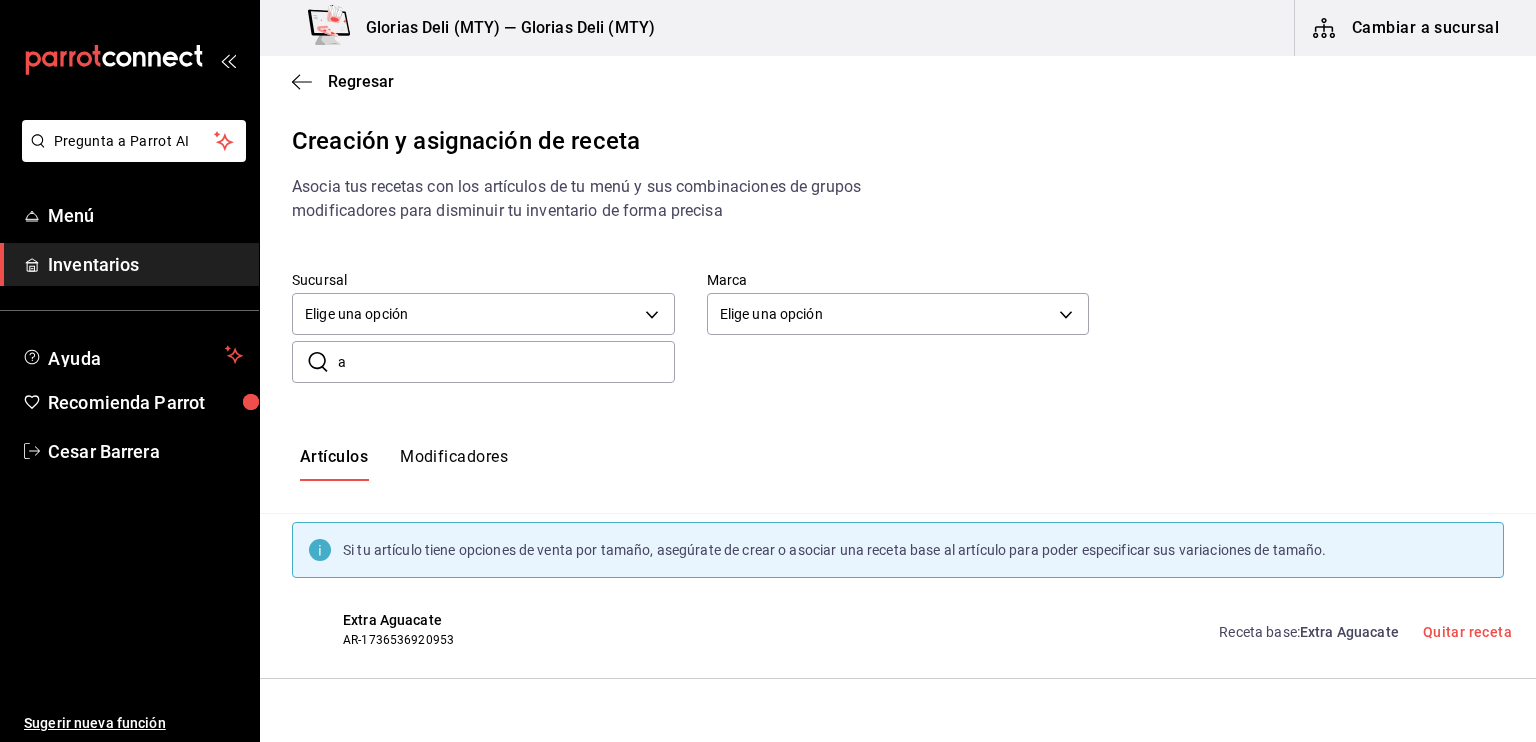 type 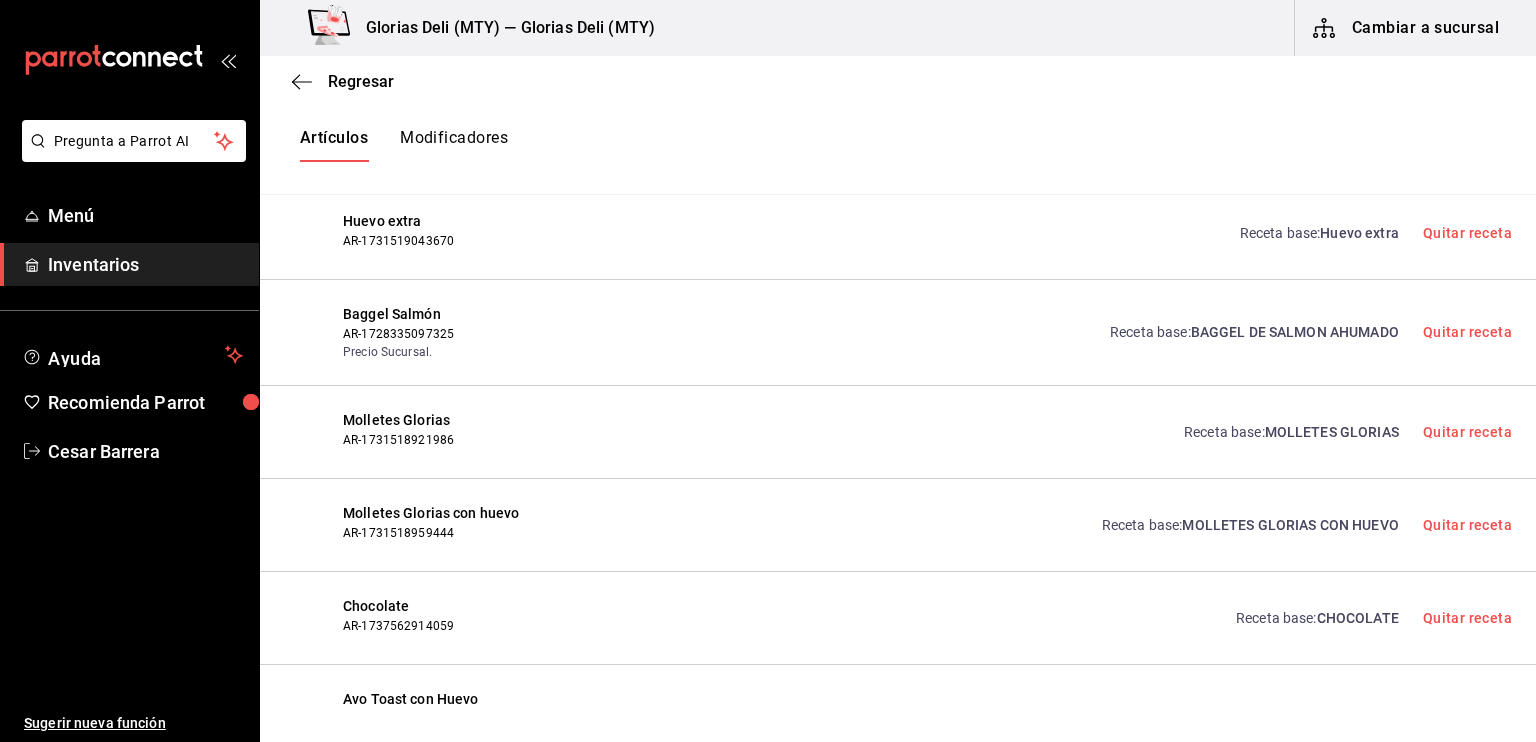 scroll, scrollTop: 452, scrollLeft: 0, axis: vertical 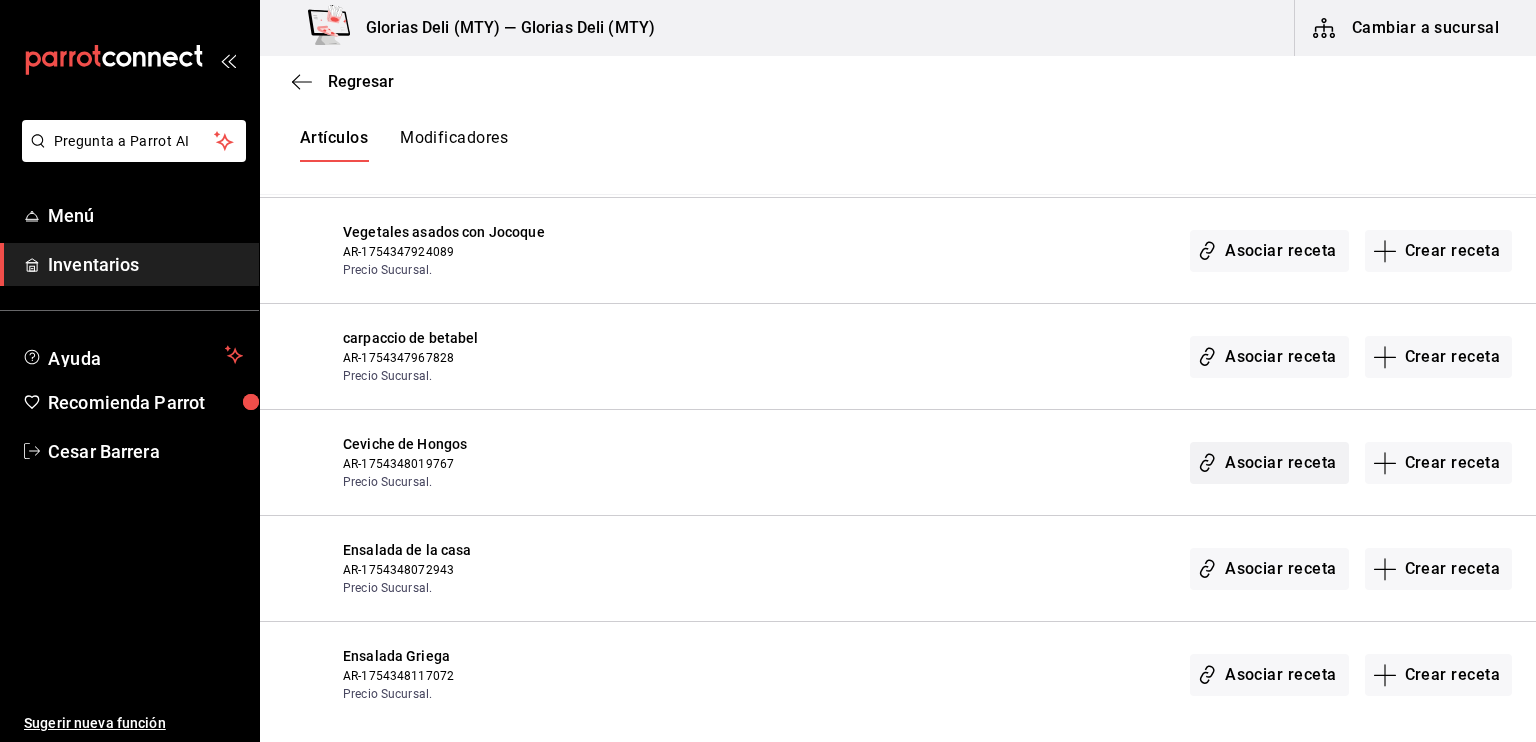 click 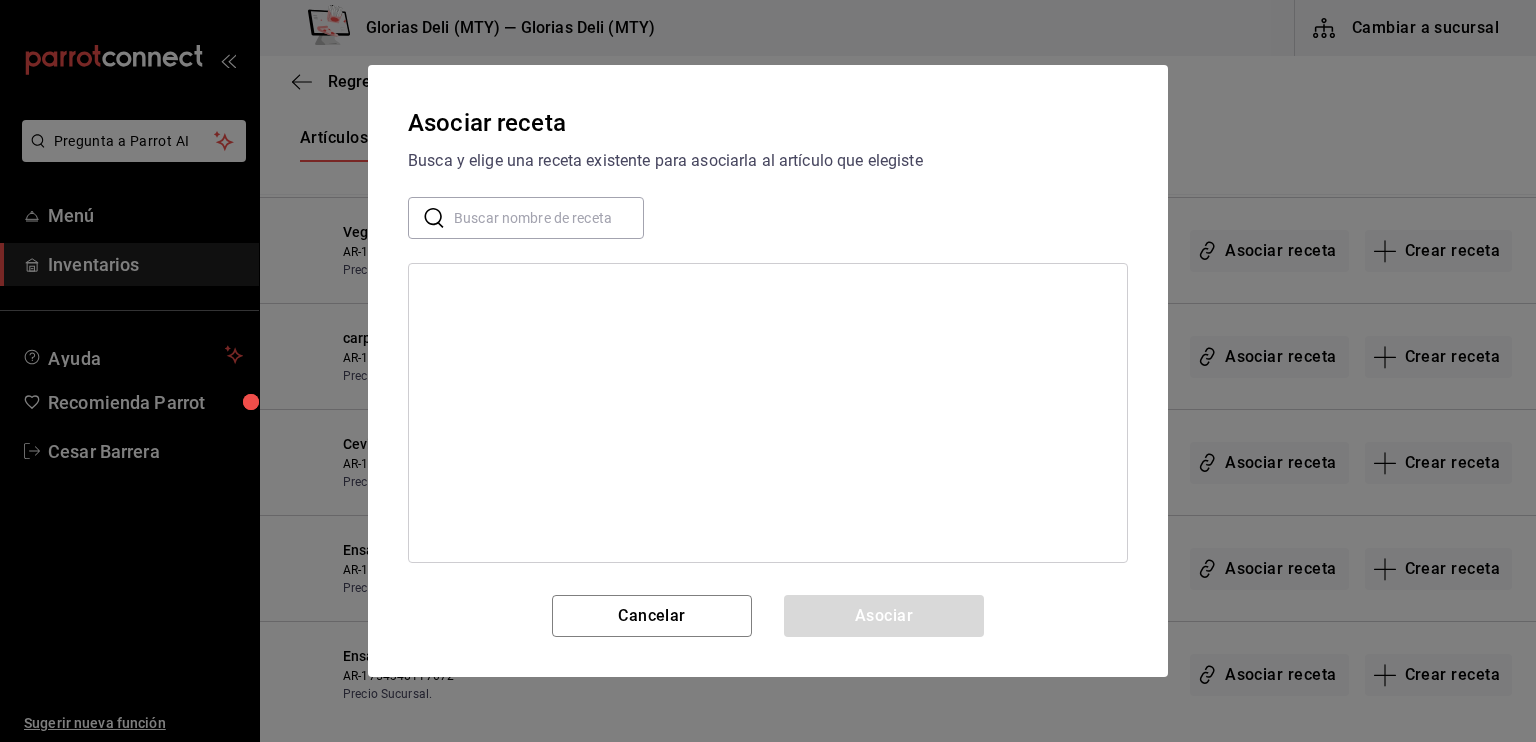 click at bounding box center (549, 218) 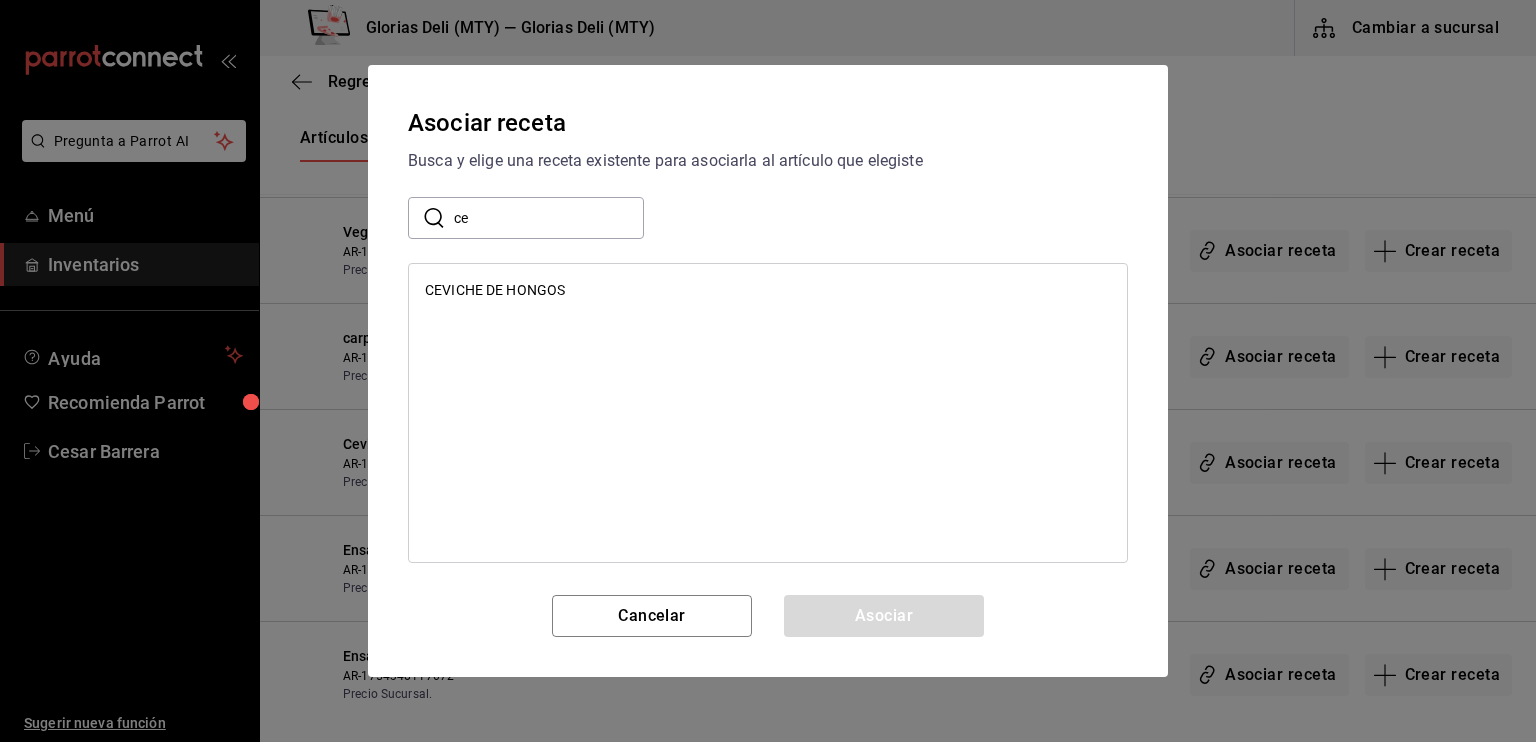 type on "c" 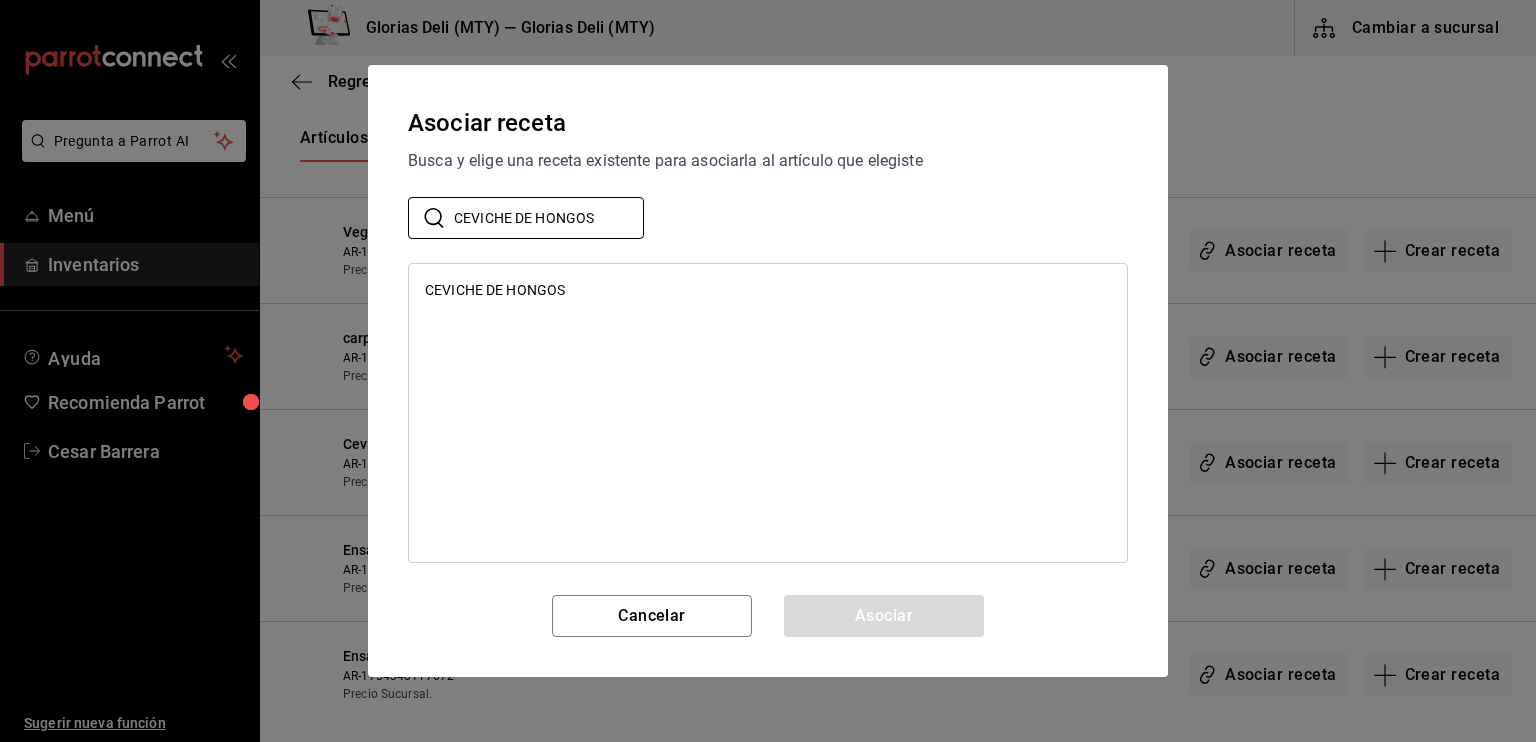 type on "CEVICHE DE HONGOS" 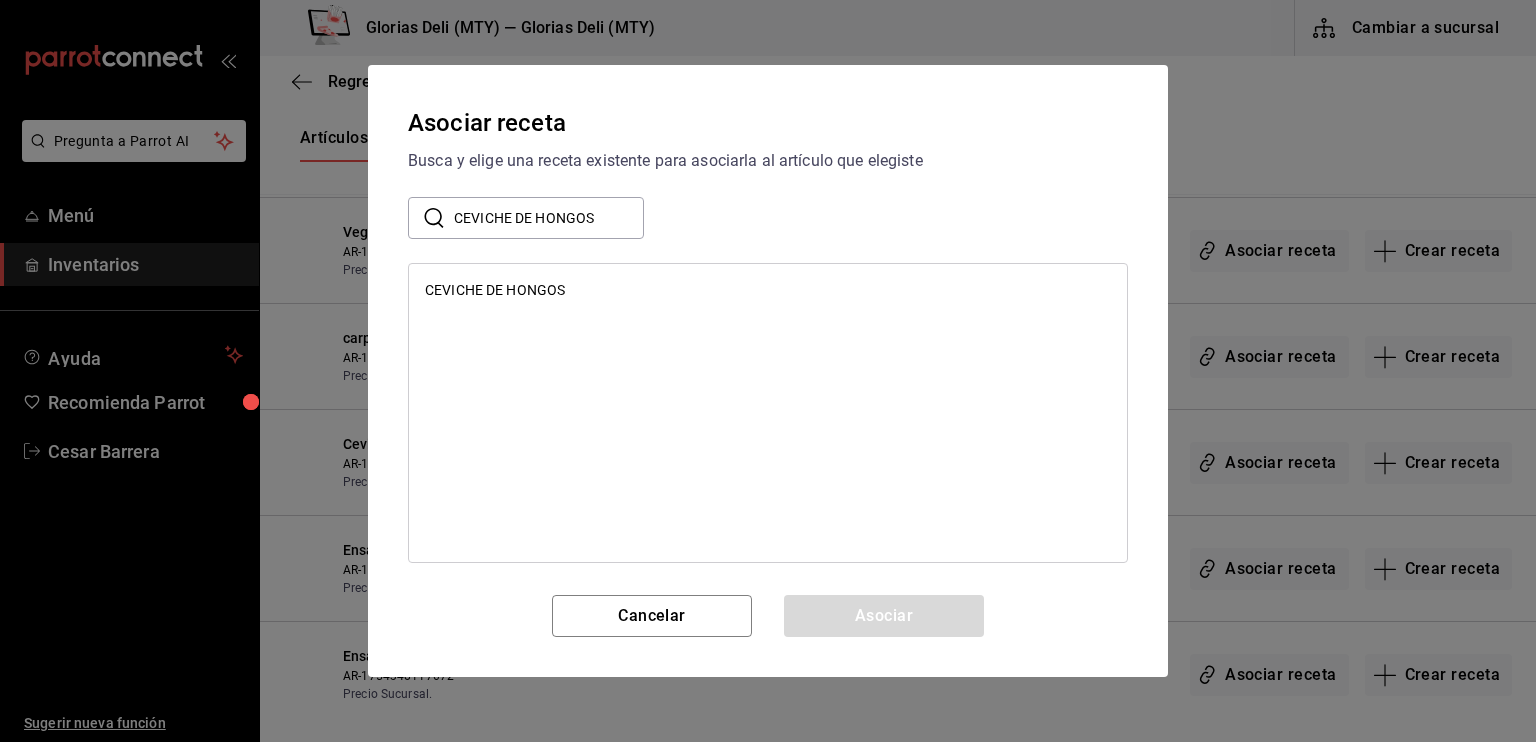 click on "CEVICHE DE HONGOS" at bounding box center [495, 290] 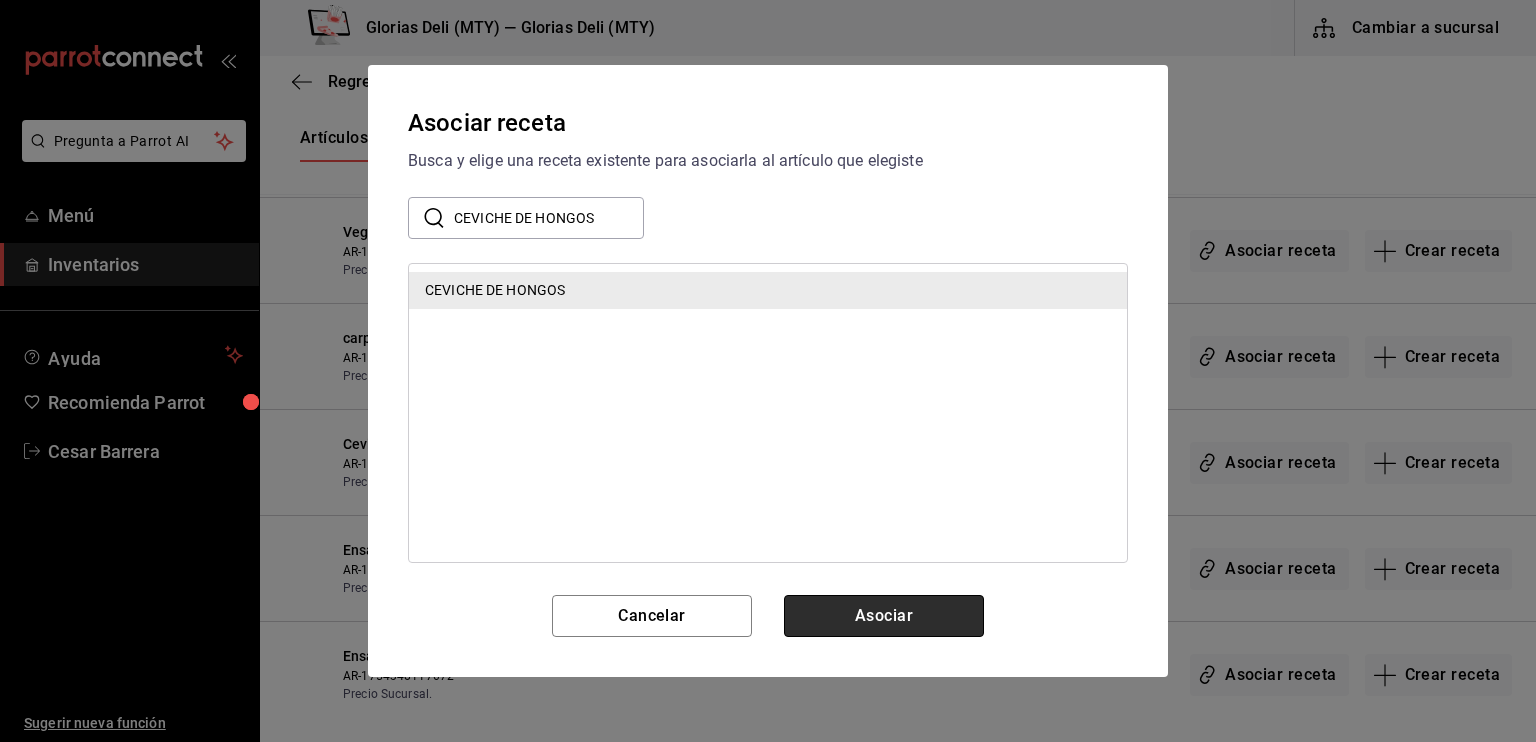 click on "Asociar" at bounding box center [884, 616] 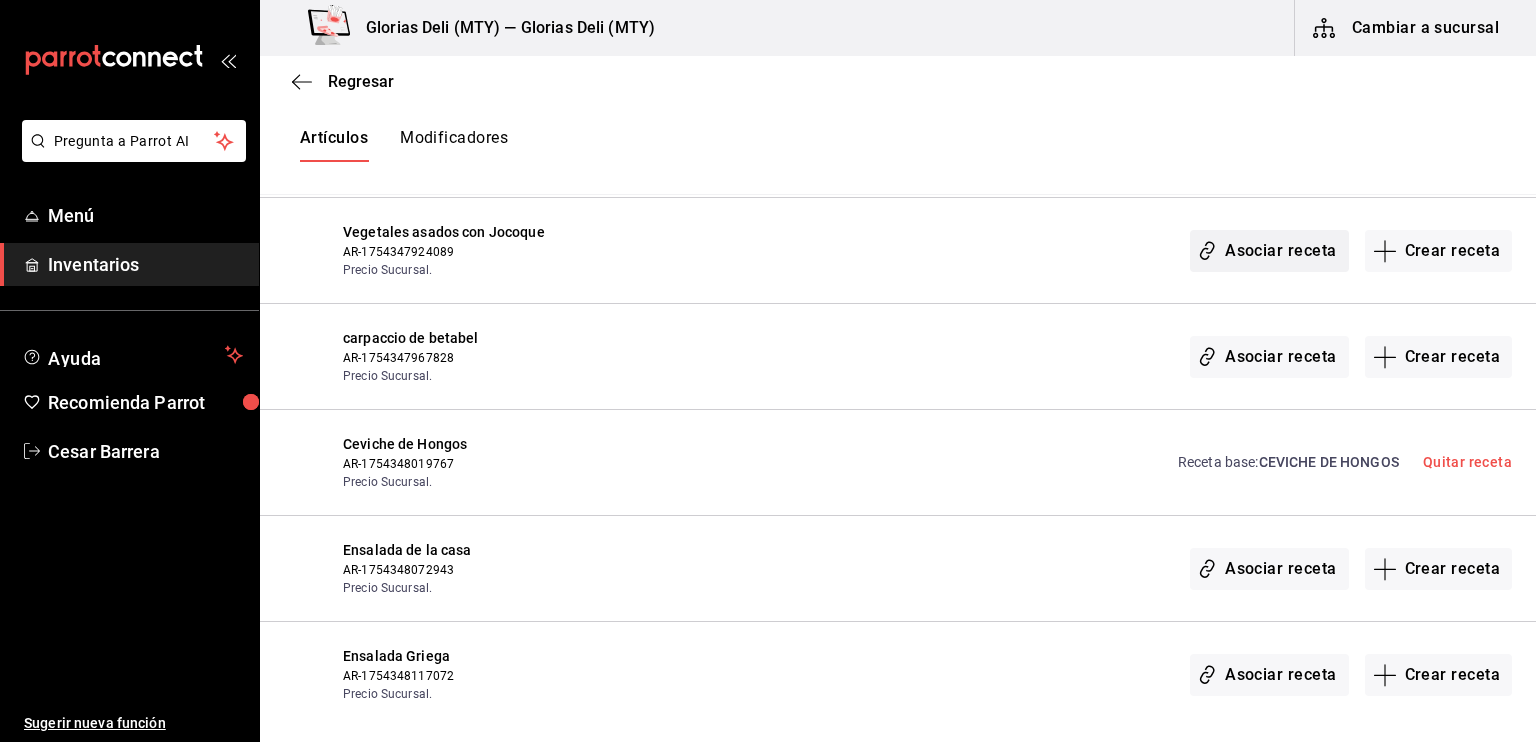 click 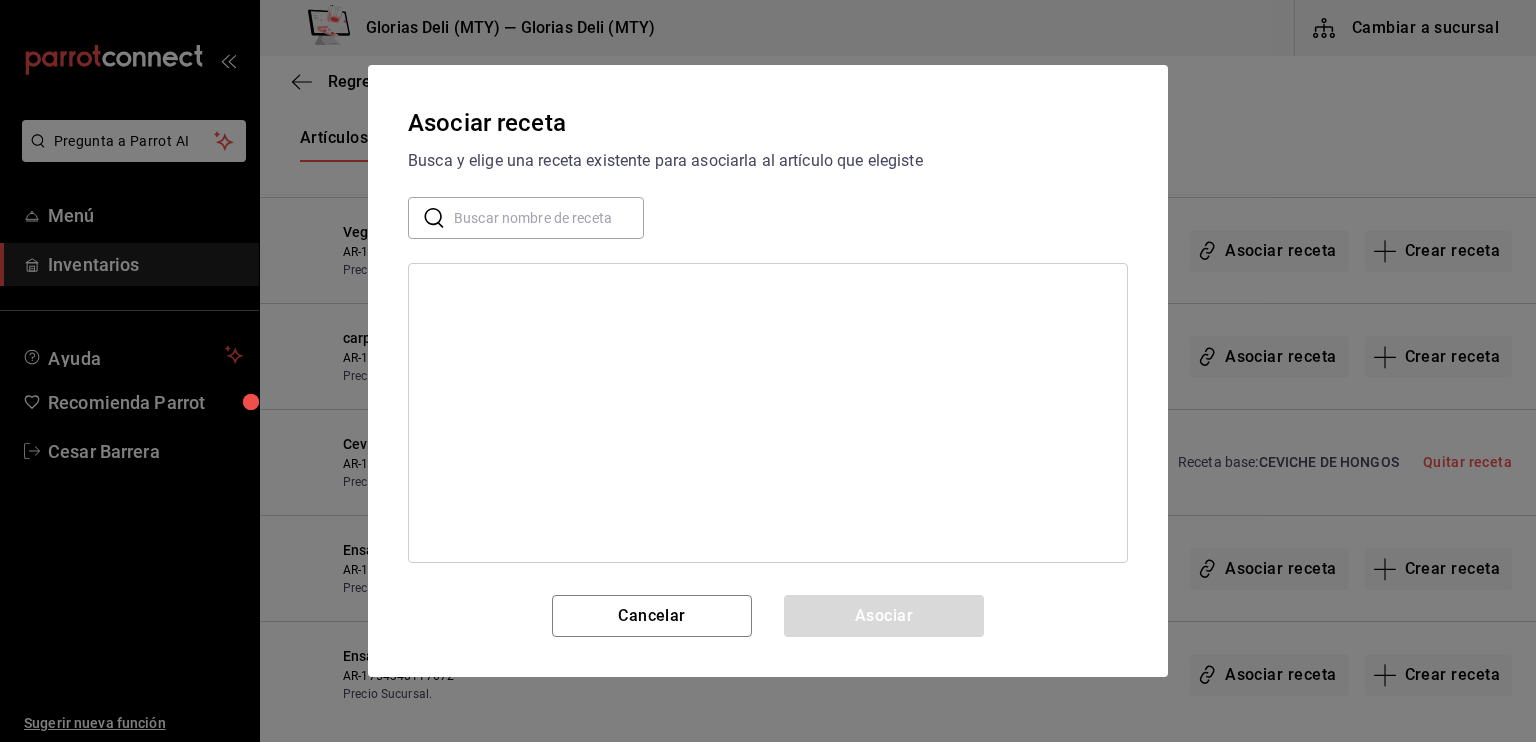 click at bounding box center (549, 218) 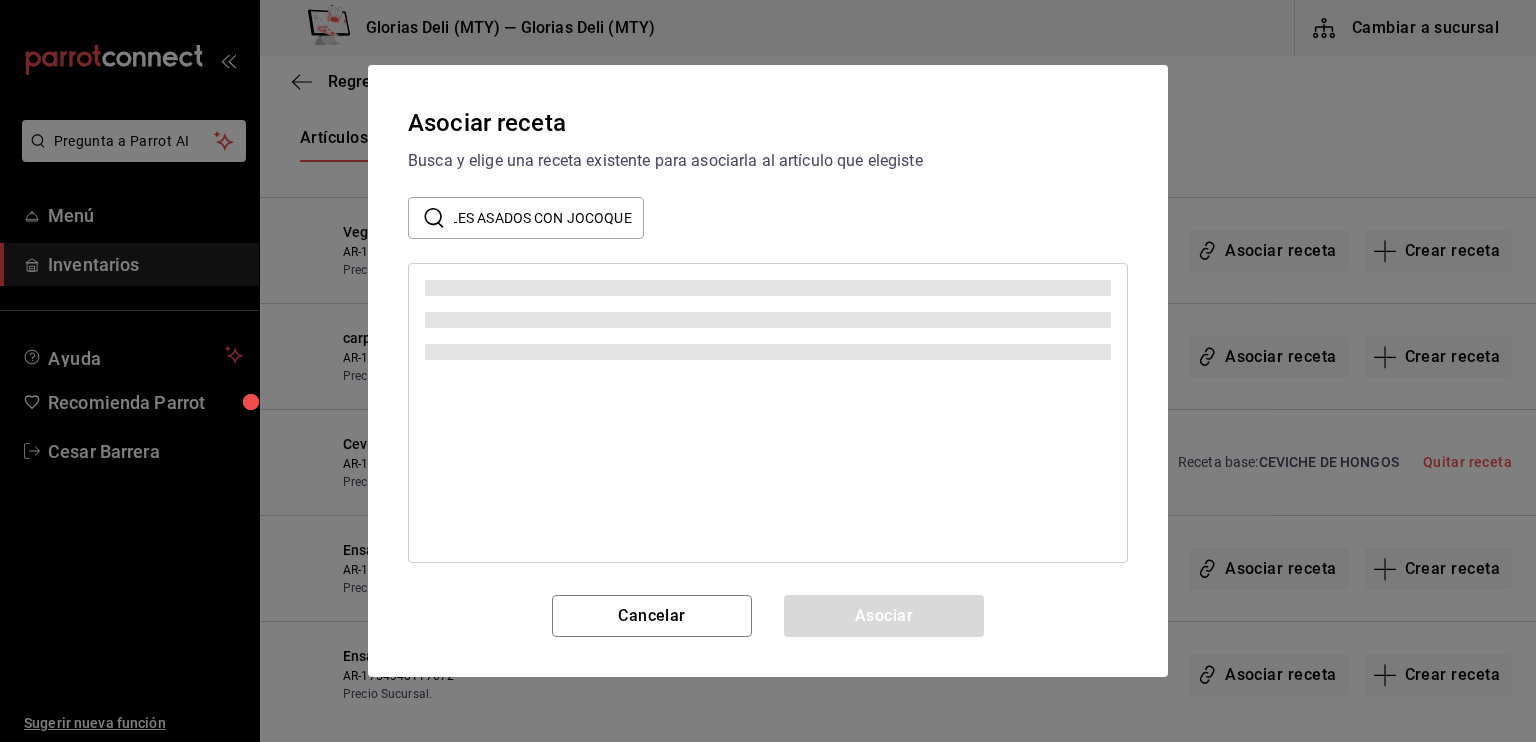 scroll, scrollTop: 0, scrollLeft: 71, axis: horizontal 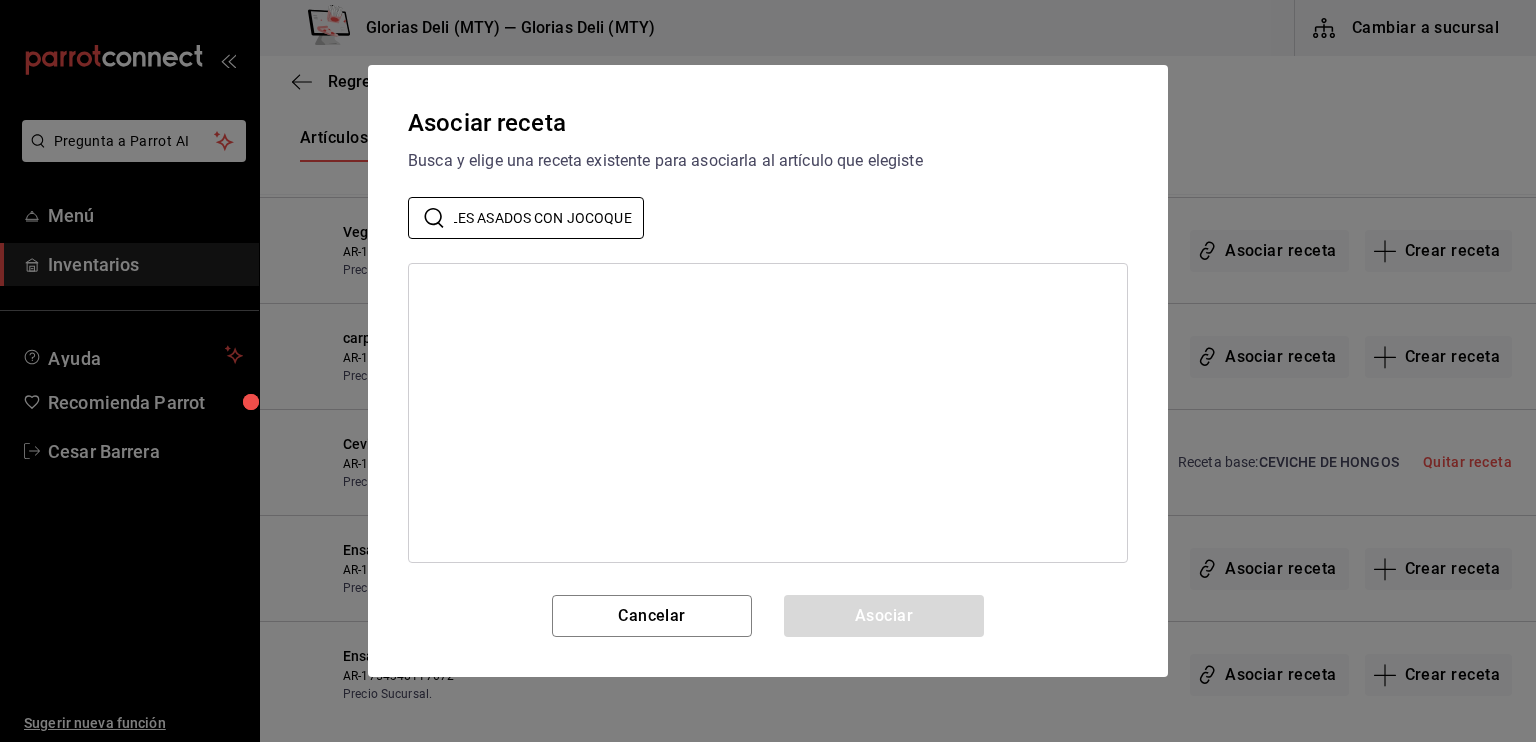 type on "VEGATALES ASADOS CON JOCOQUE" 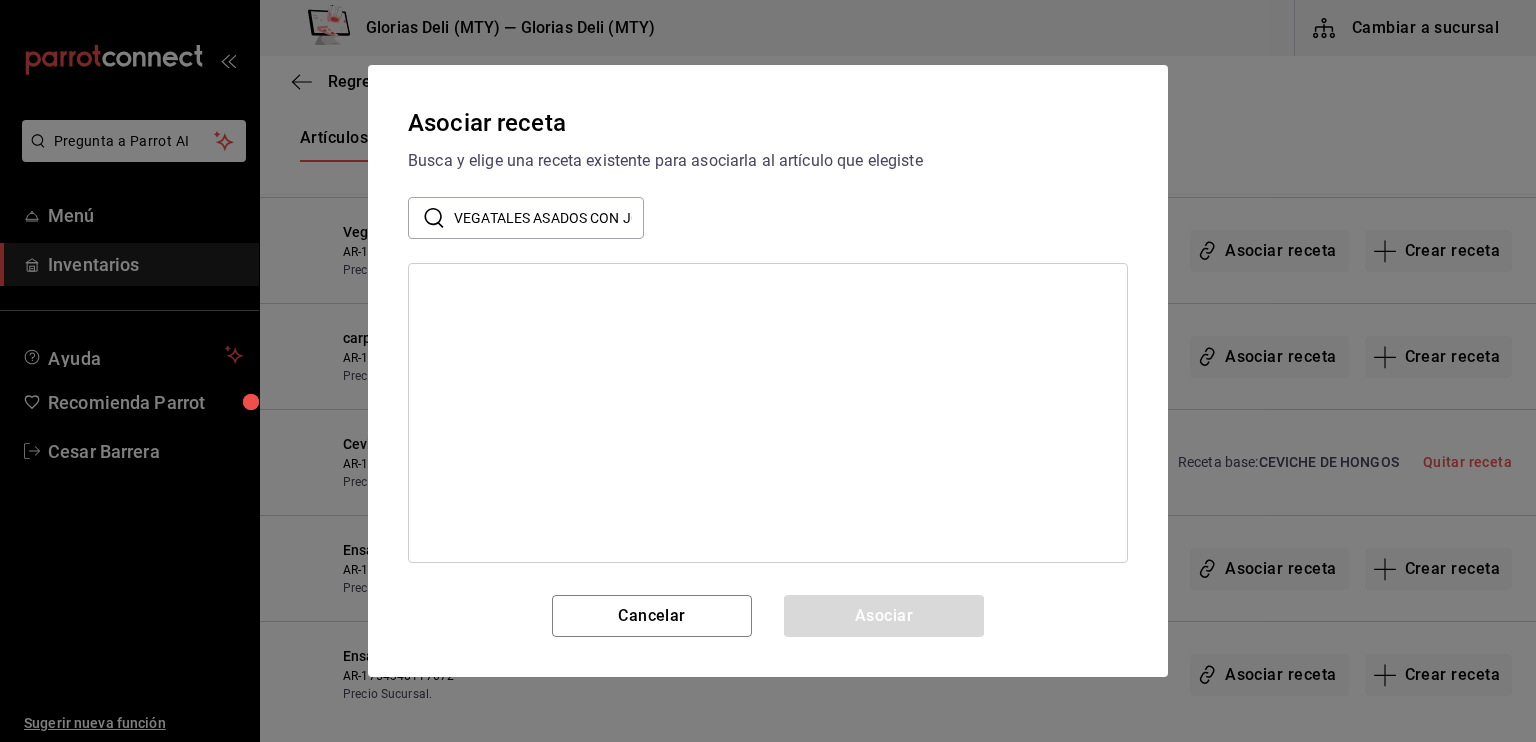 click at bounding box center (768, 413) 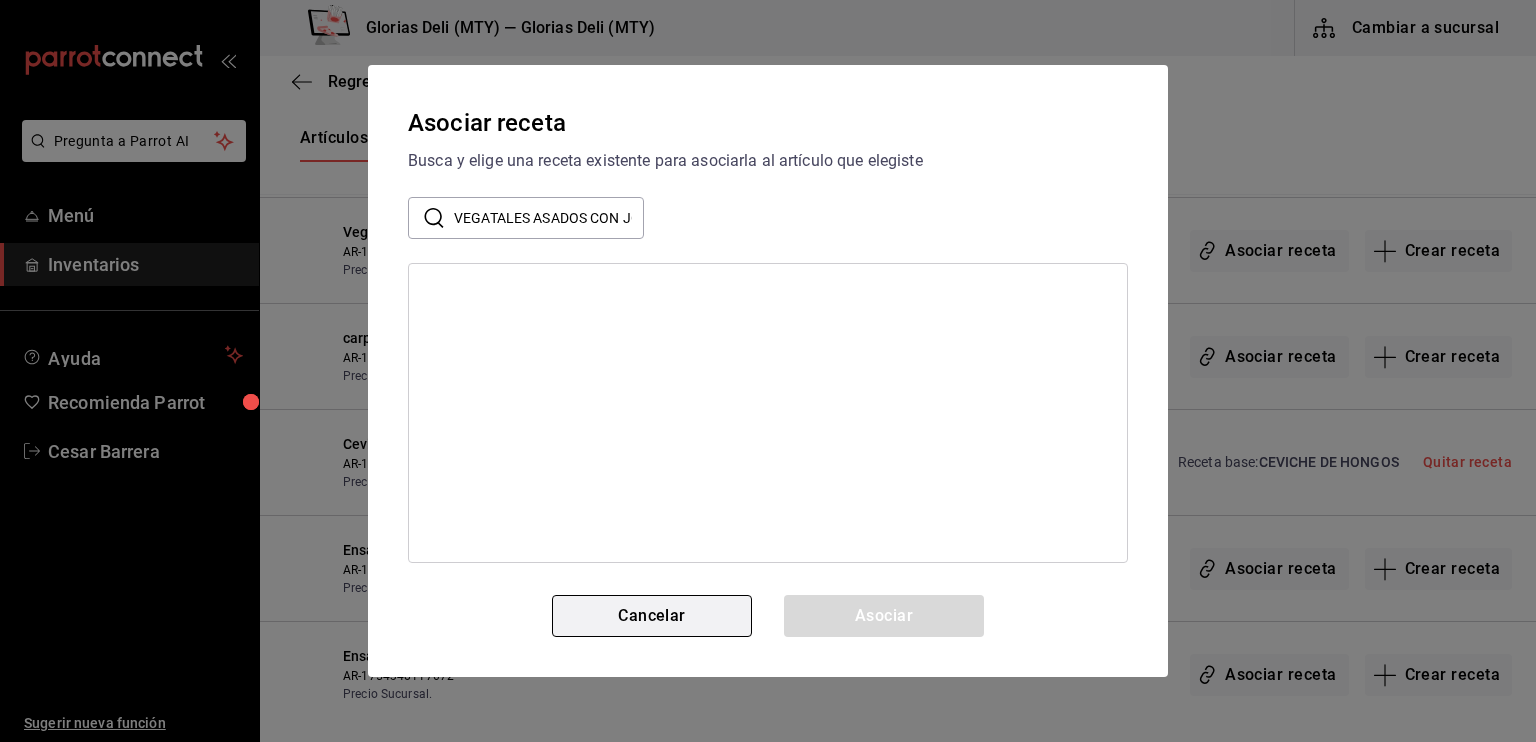 click on "Cancelar" at bounding box center [652, 616] 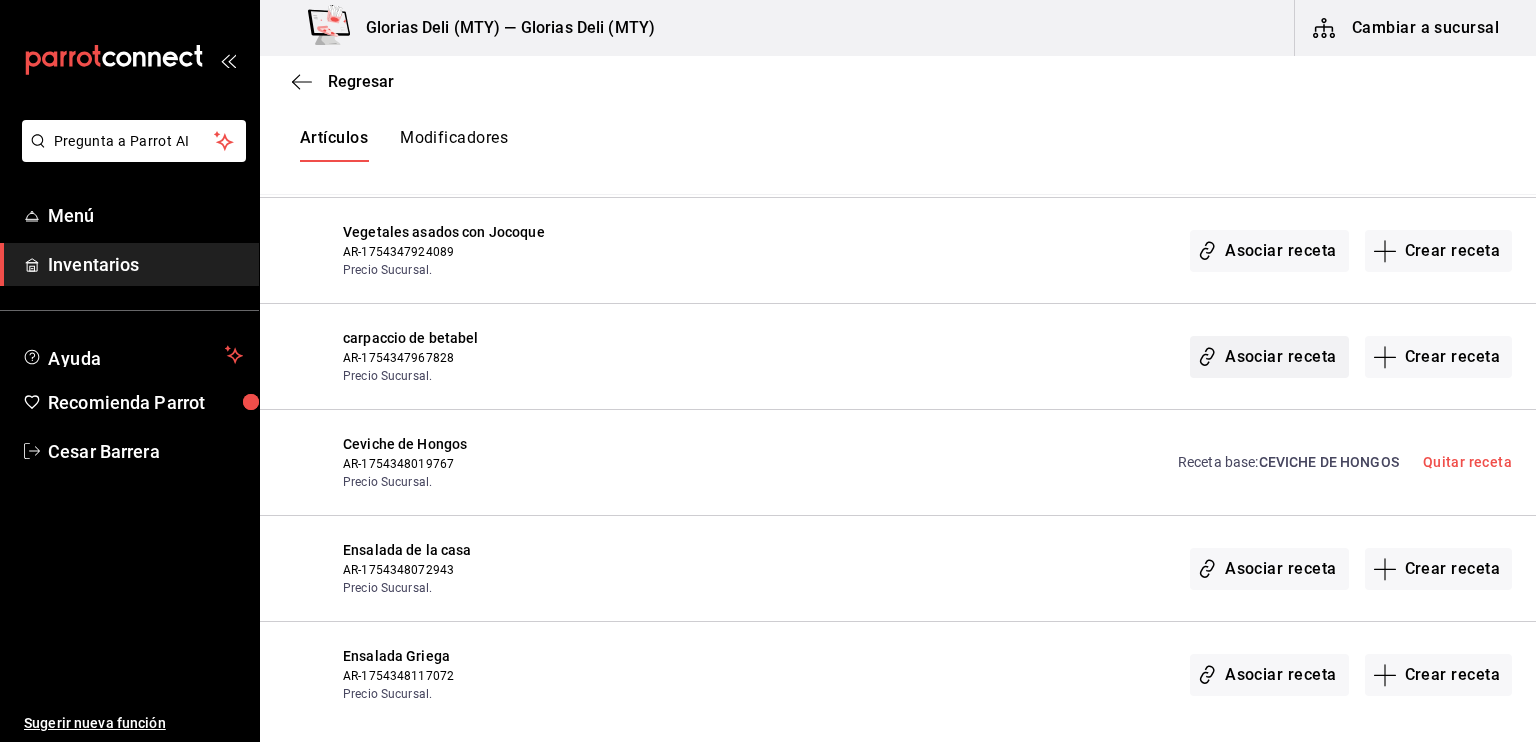 click 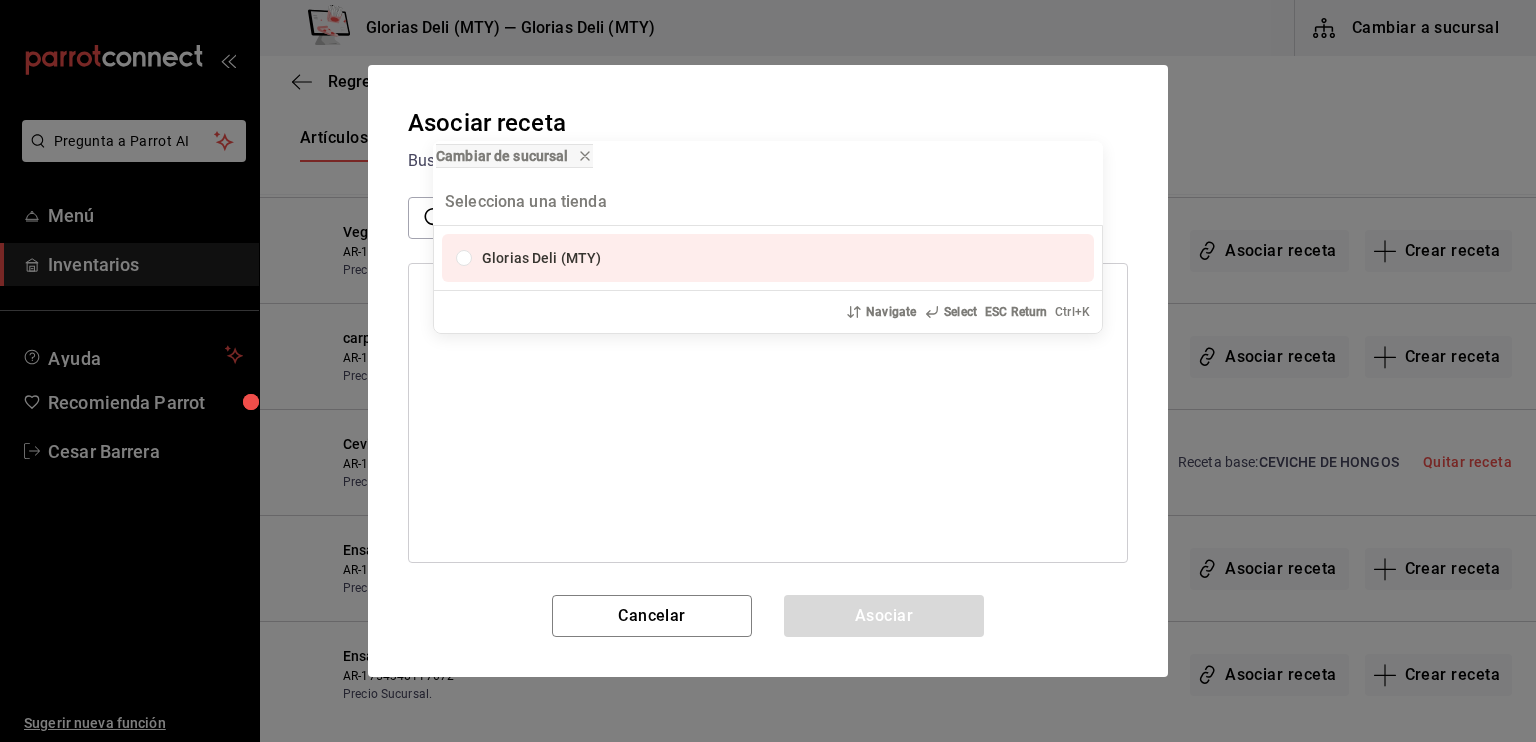 click on "Cambiar de sucursal Glorias Deli (MTY) Navigate Select ESC Return Ctrl+ K" at bounding box center (768, 371) 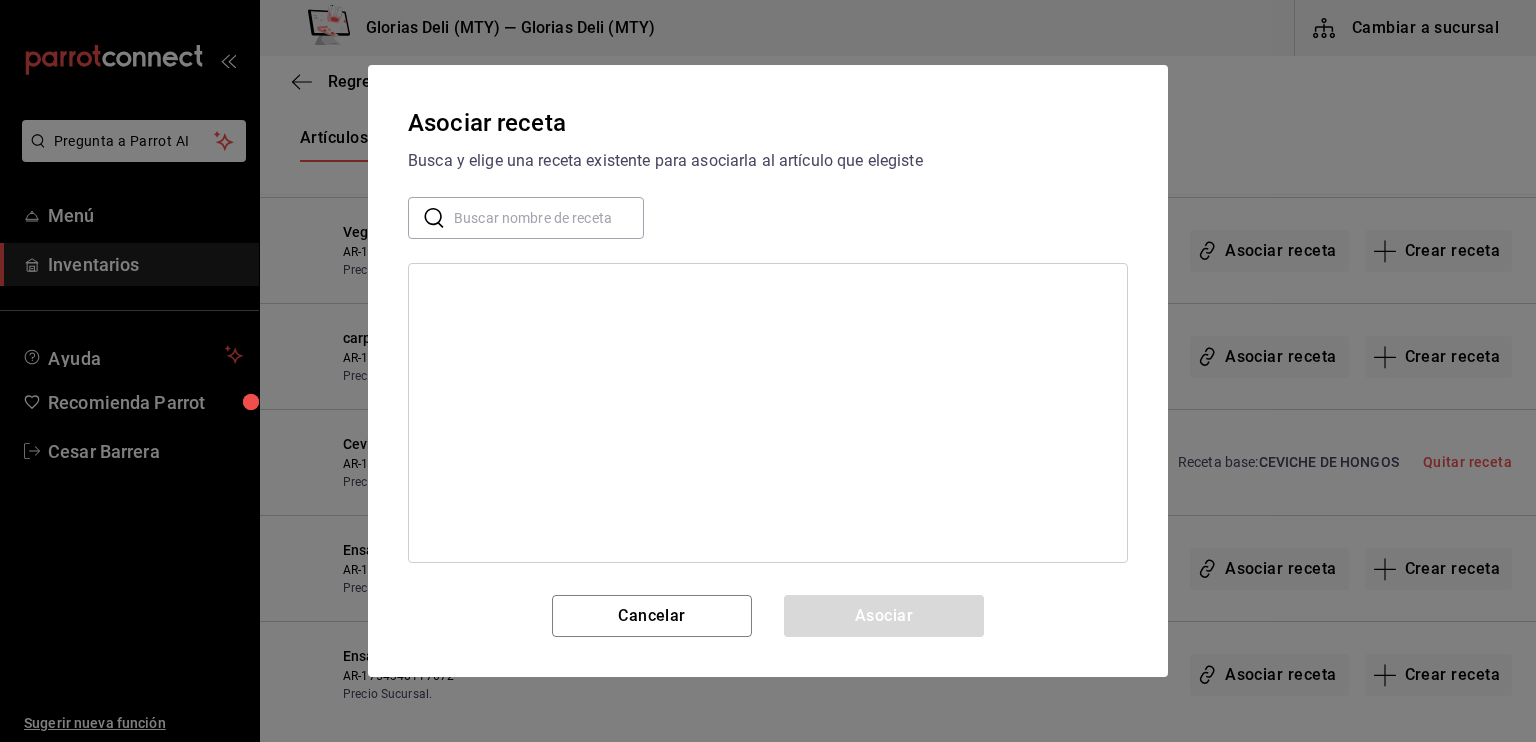 click at bounding box center [549, 218] 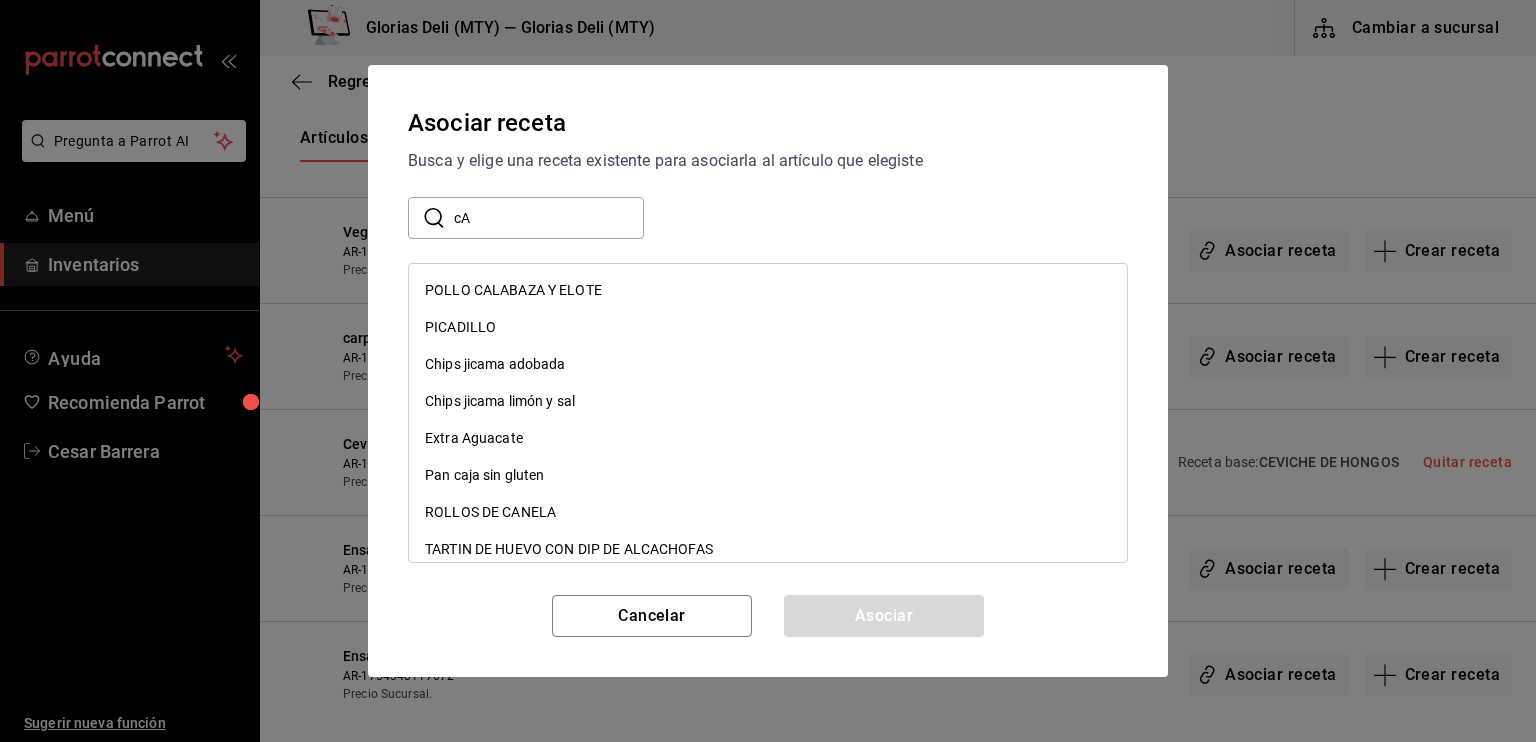 type on "c" 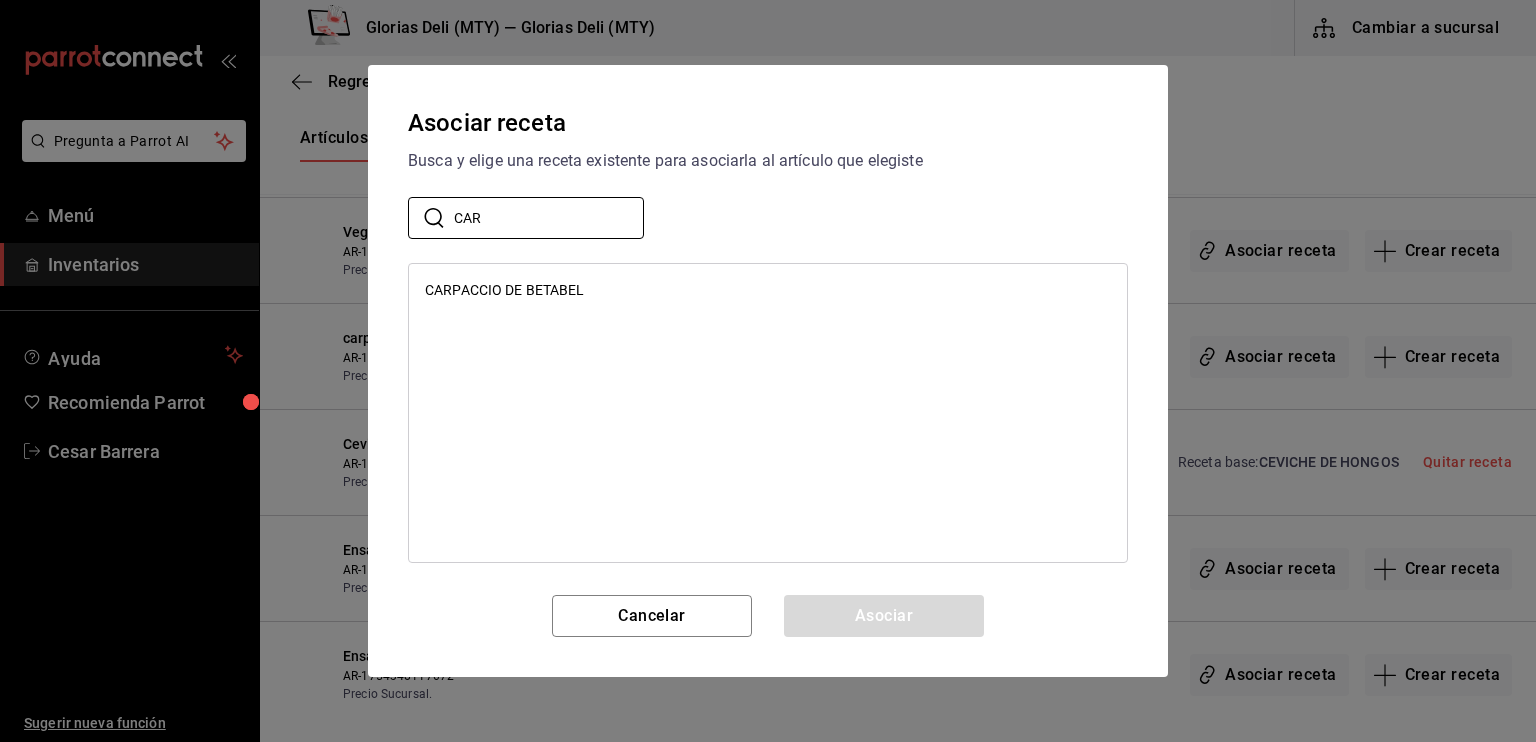 type on "CAR" 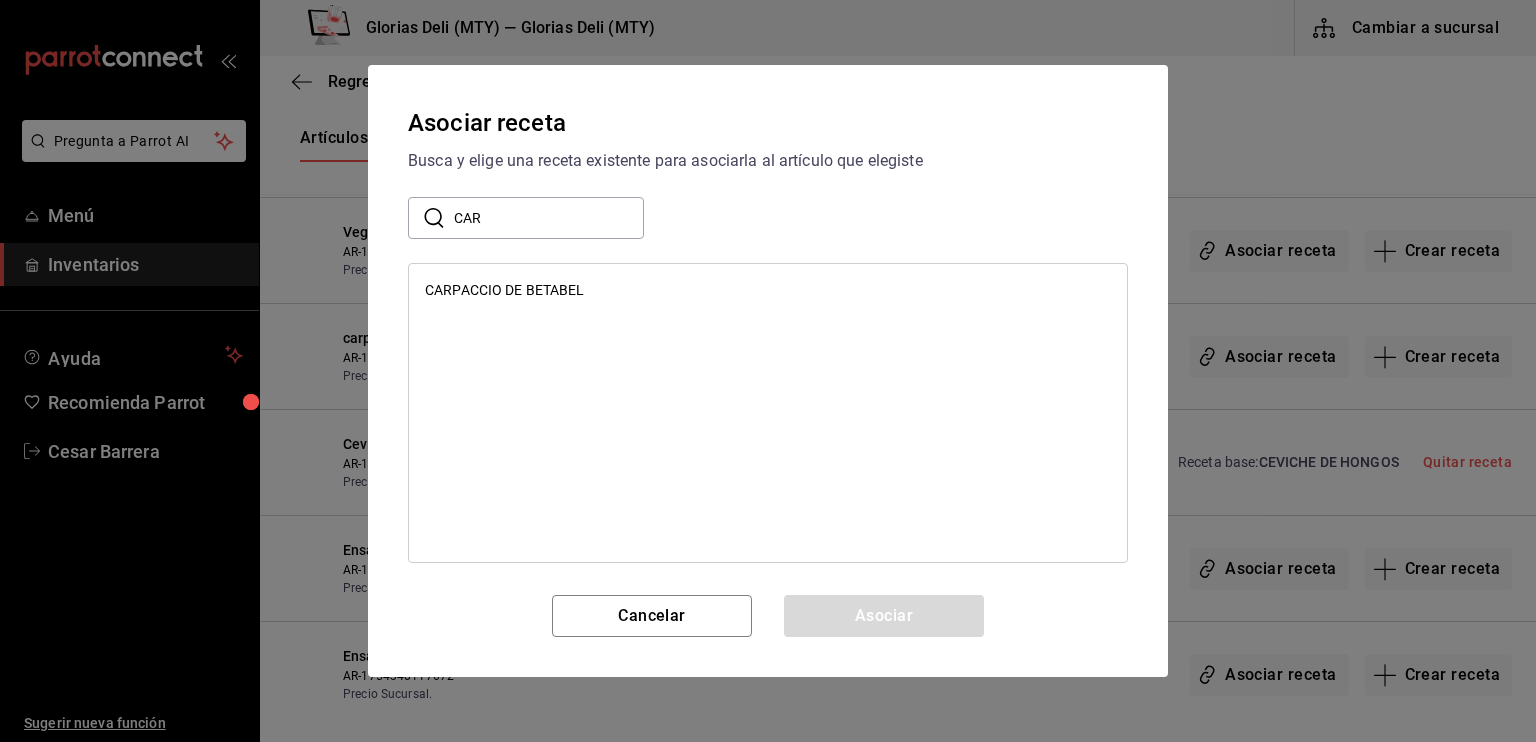 click on "CARPACCIO DE BETABEL" at bounding box center (505, 290) 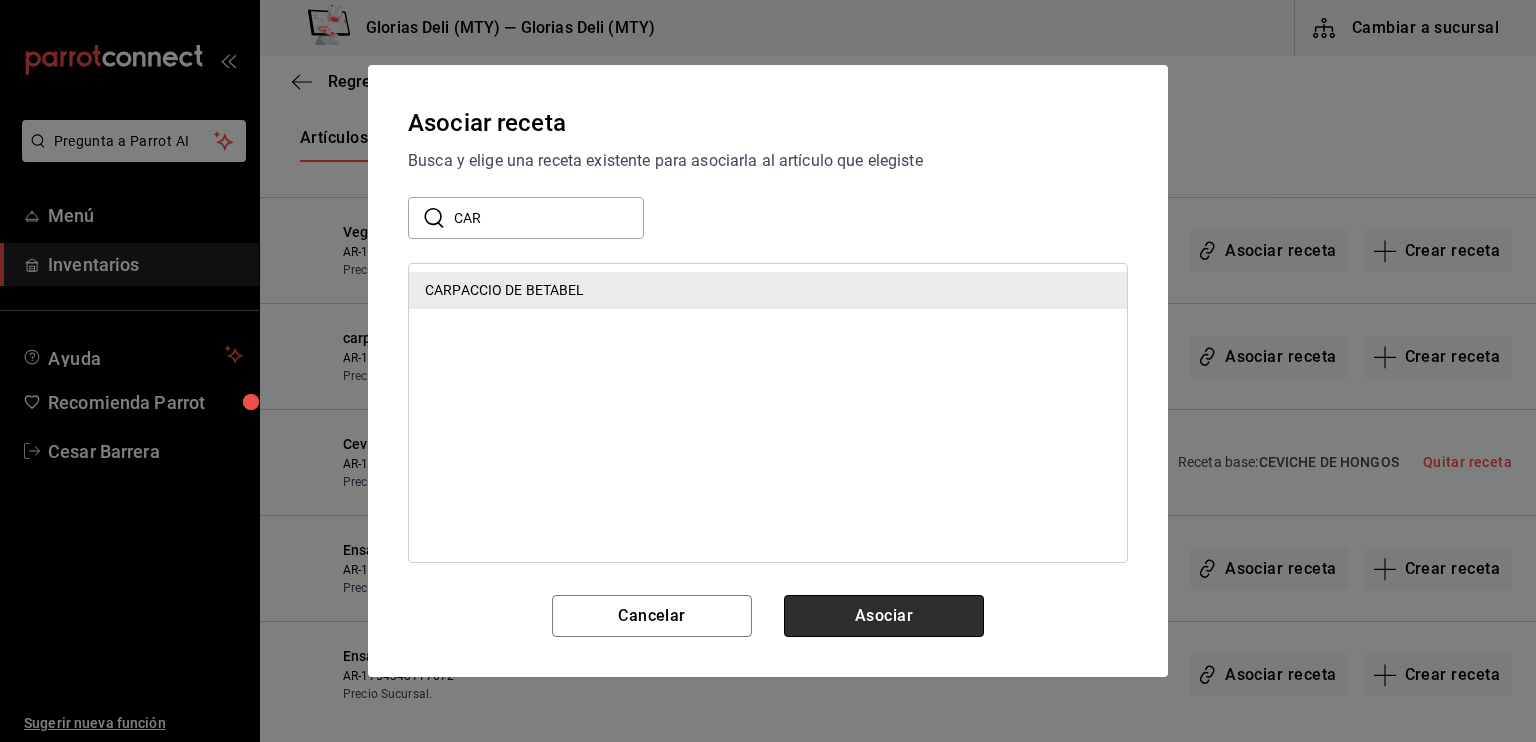 click on "Asociar" at bounding box center (884, 616) 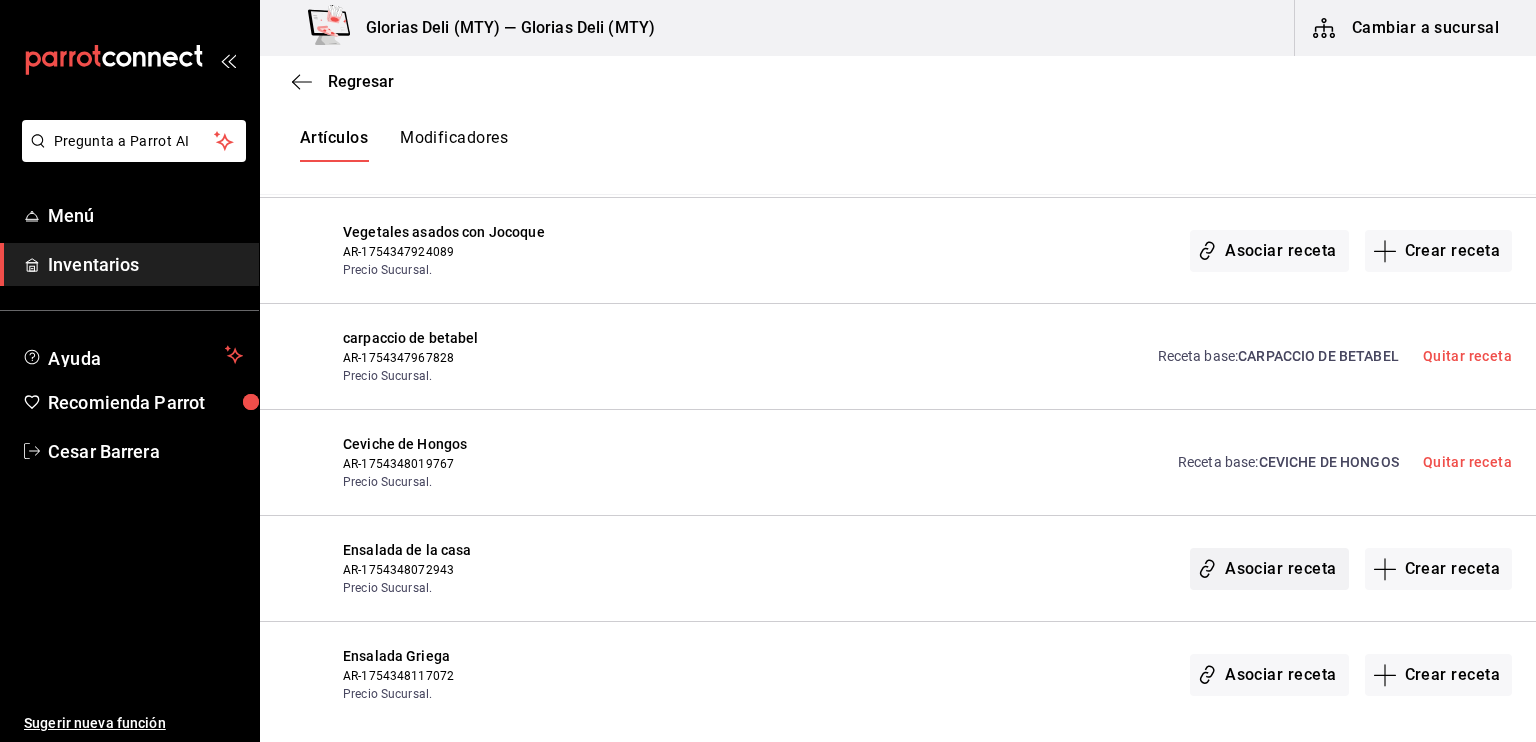 click 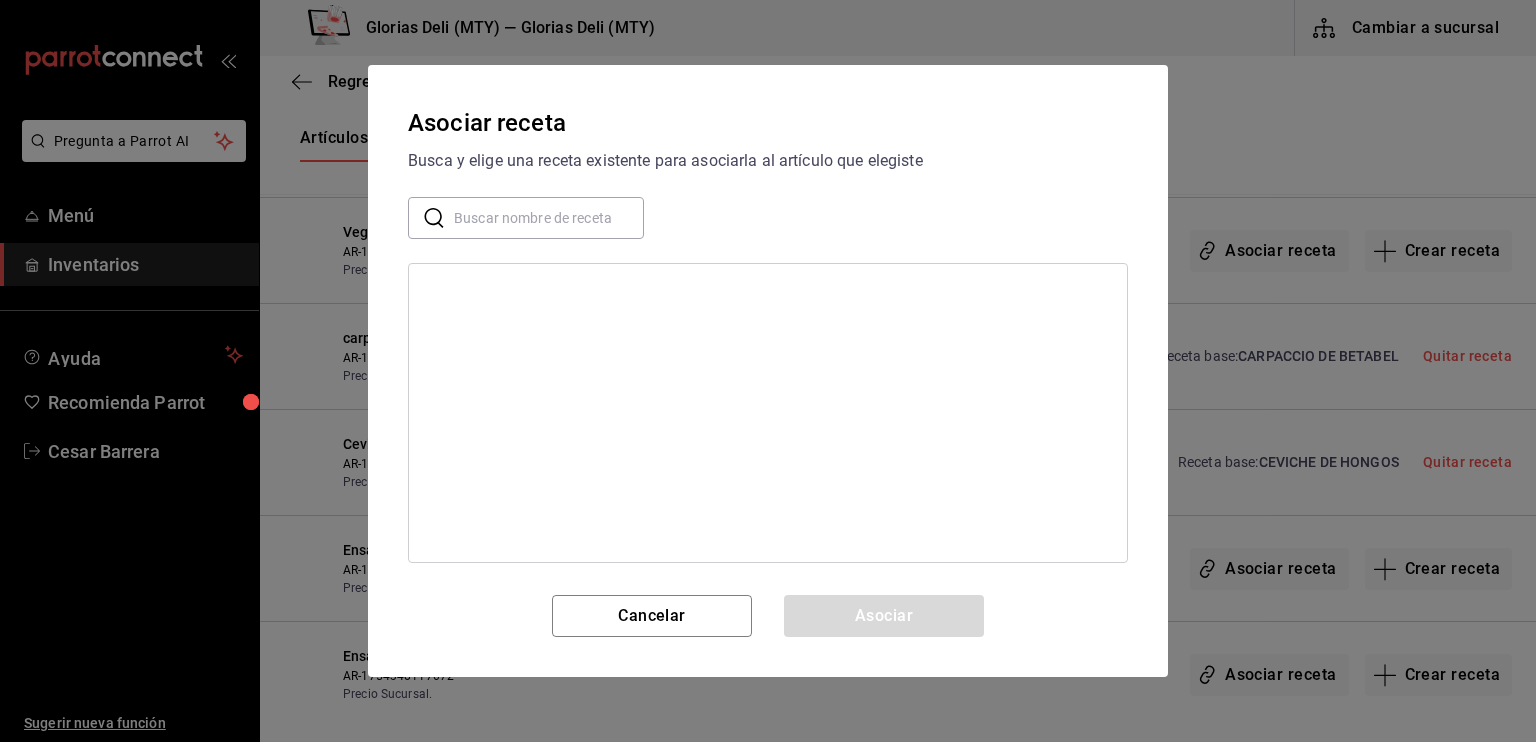 click on "​ ​" at bounding box center (526, 218) 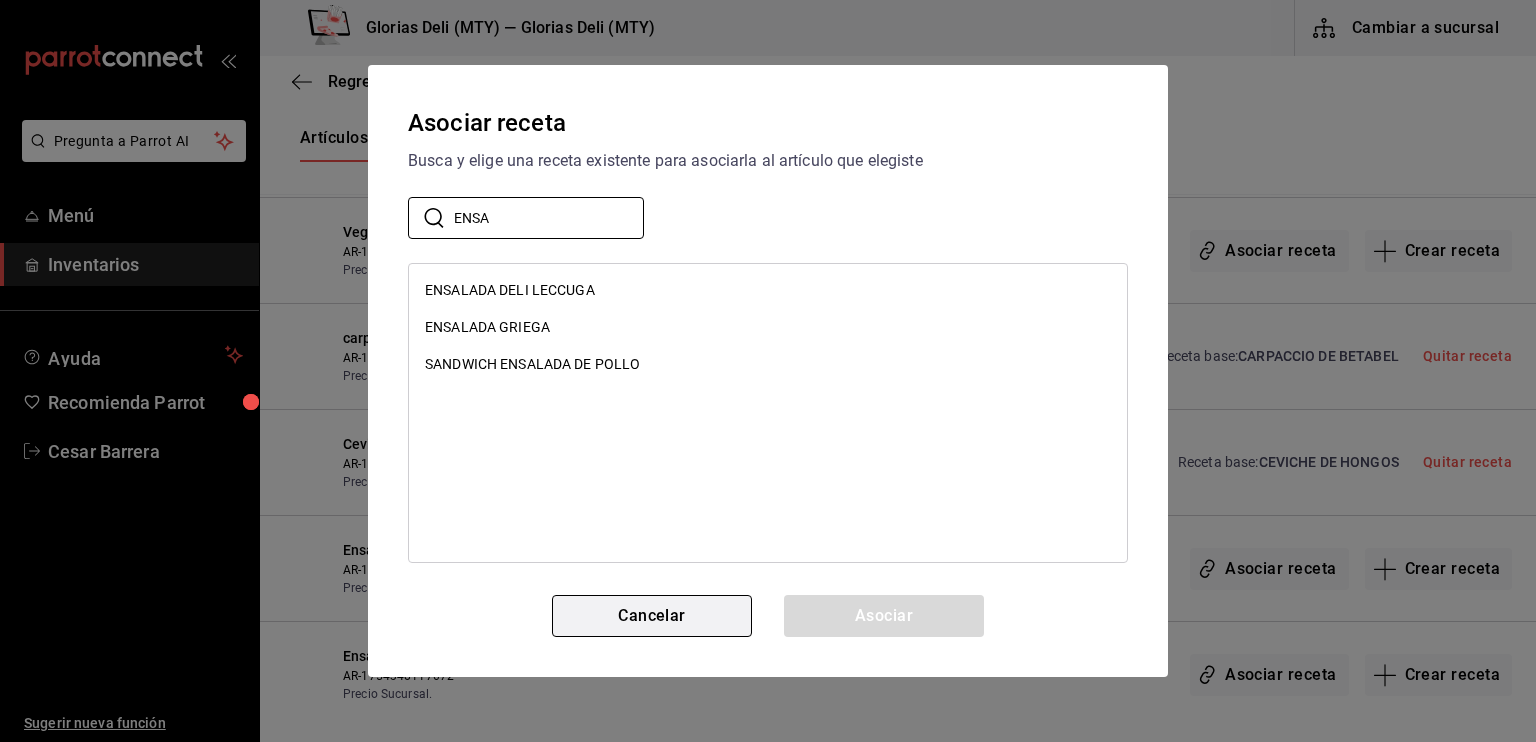type on "ENSA" 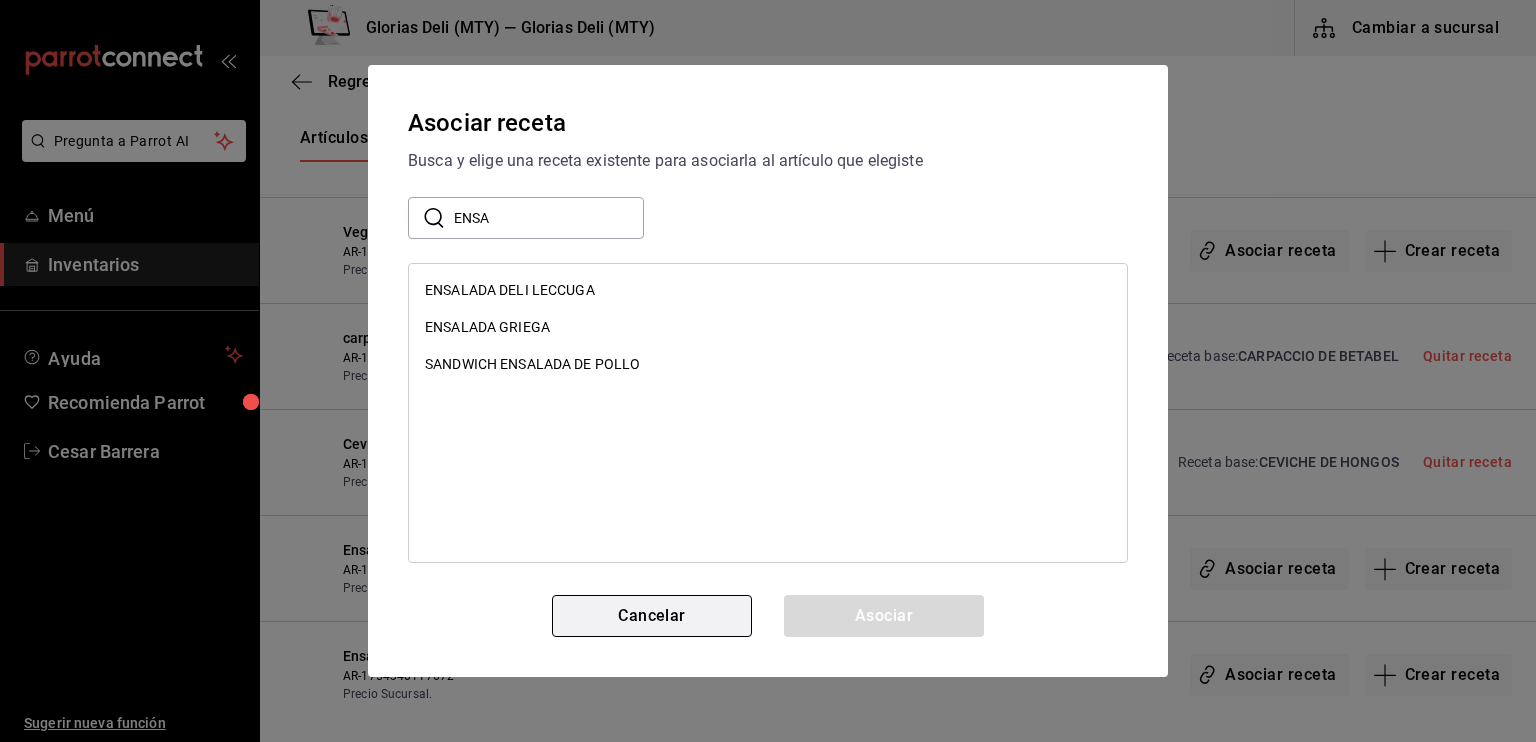 click on "Cancelar" at bounding box center (652, 616) 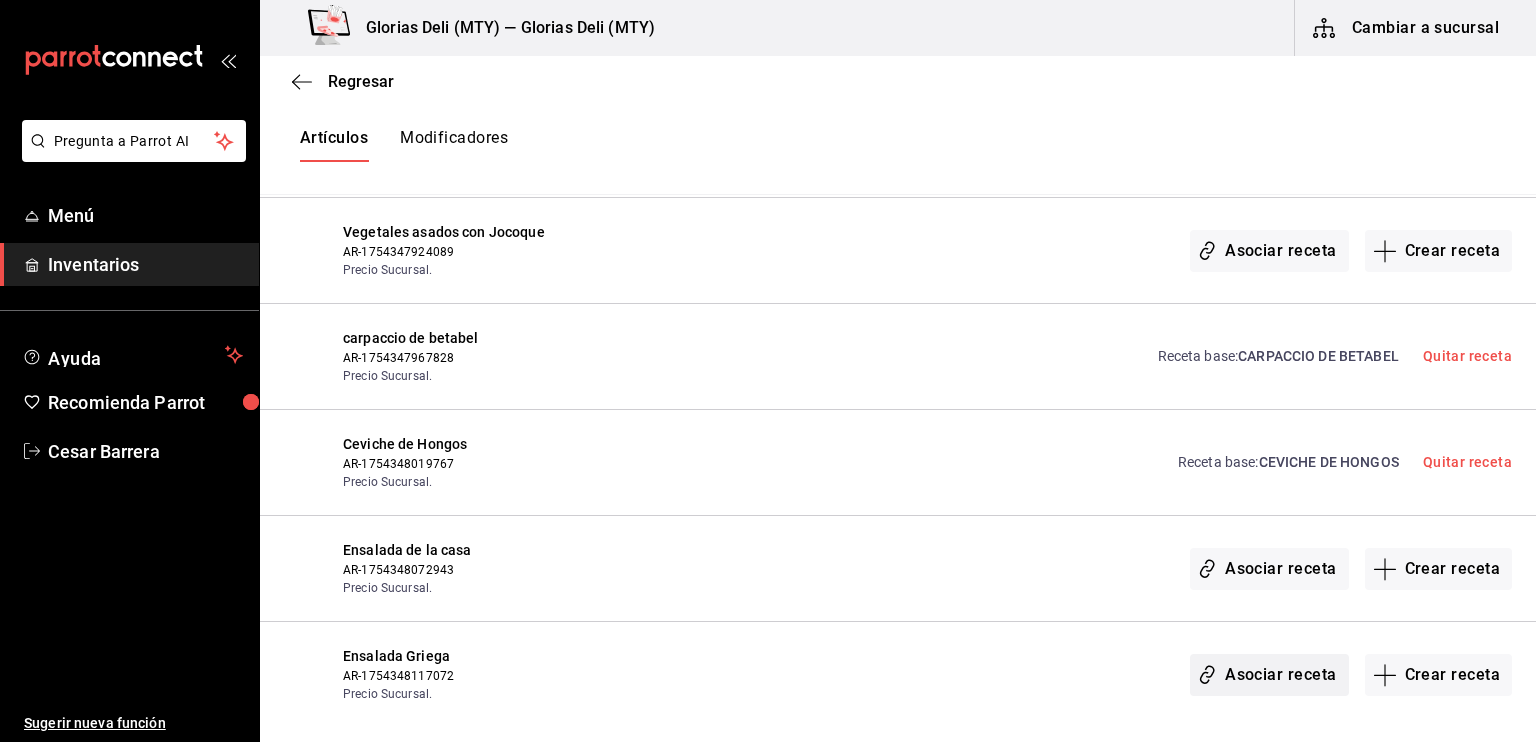 click 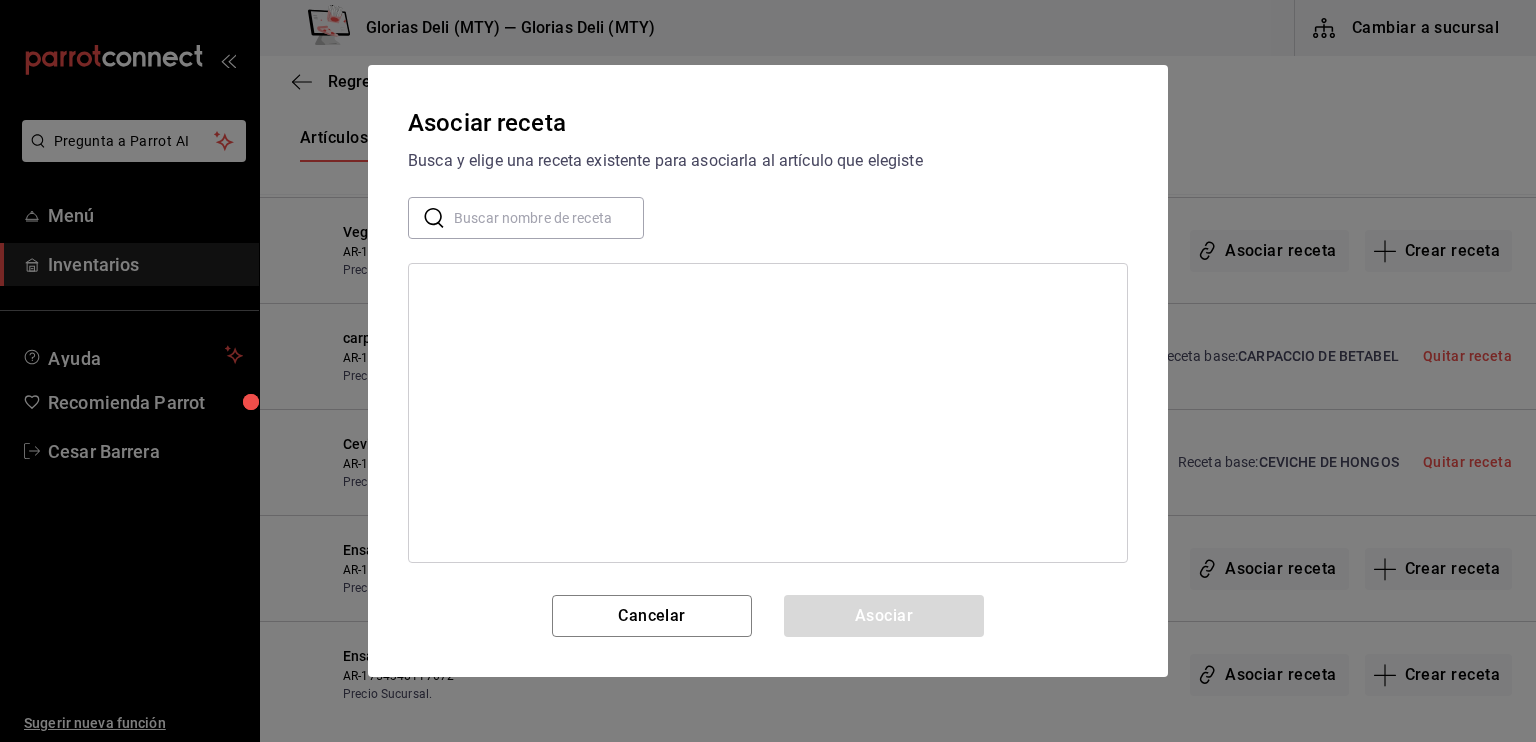 click at bounding box center (549, 218) 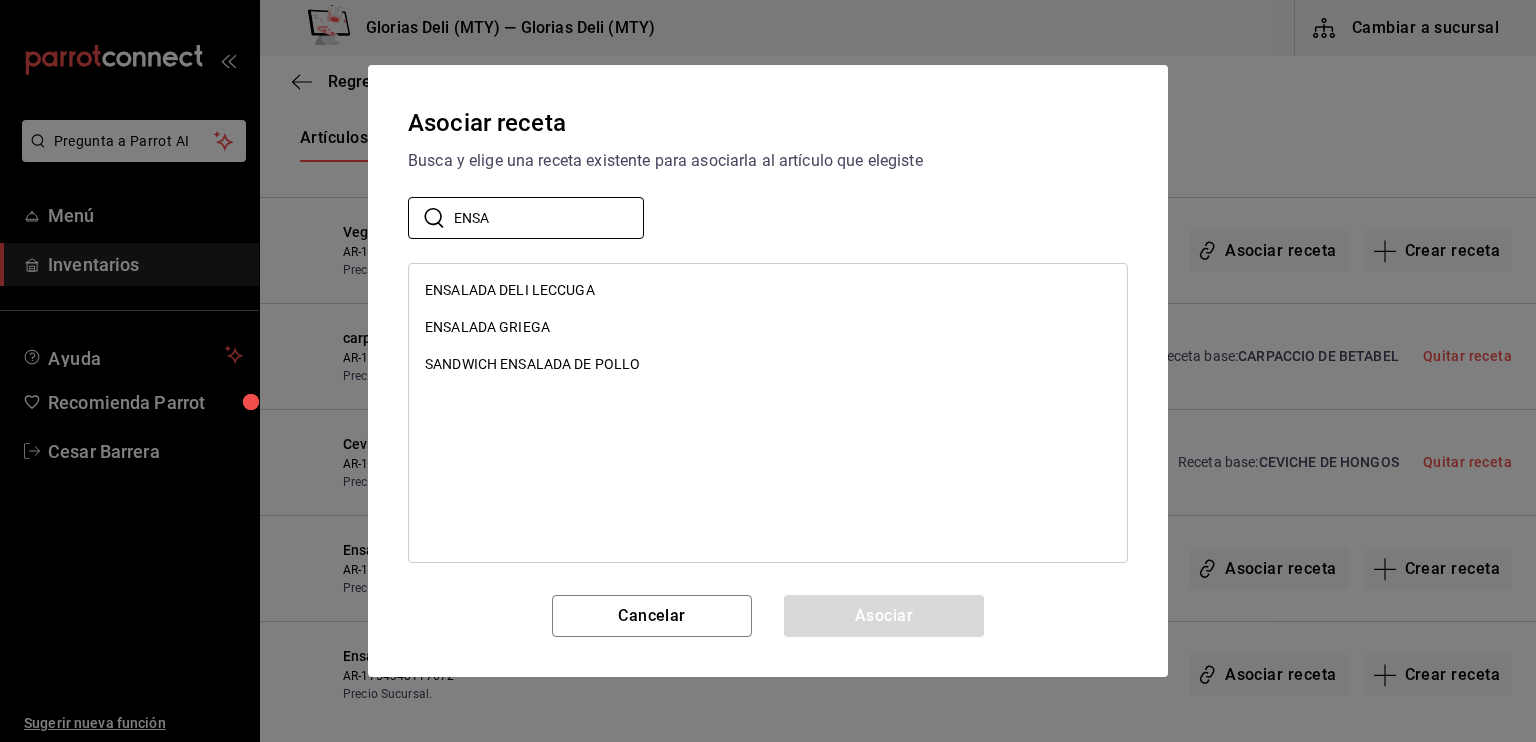 type on "ENSA" 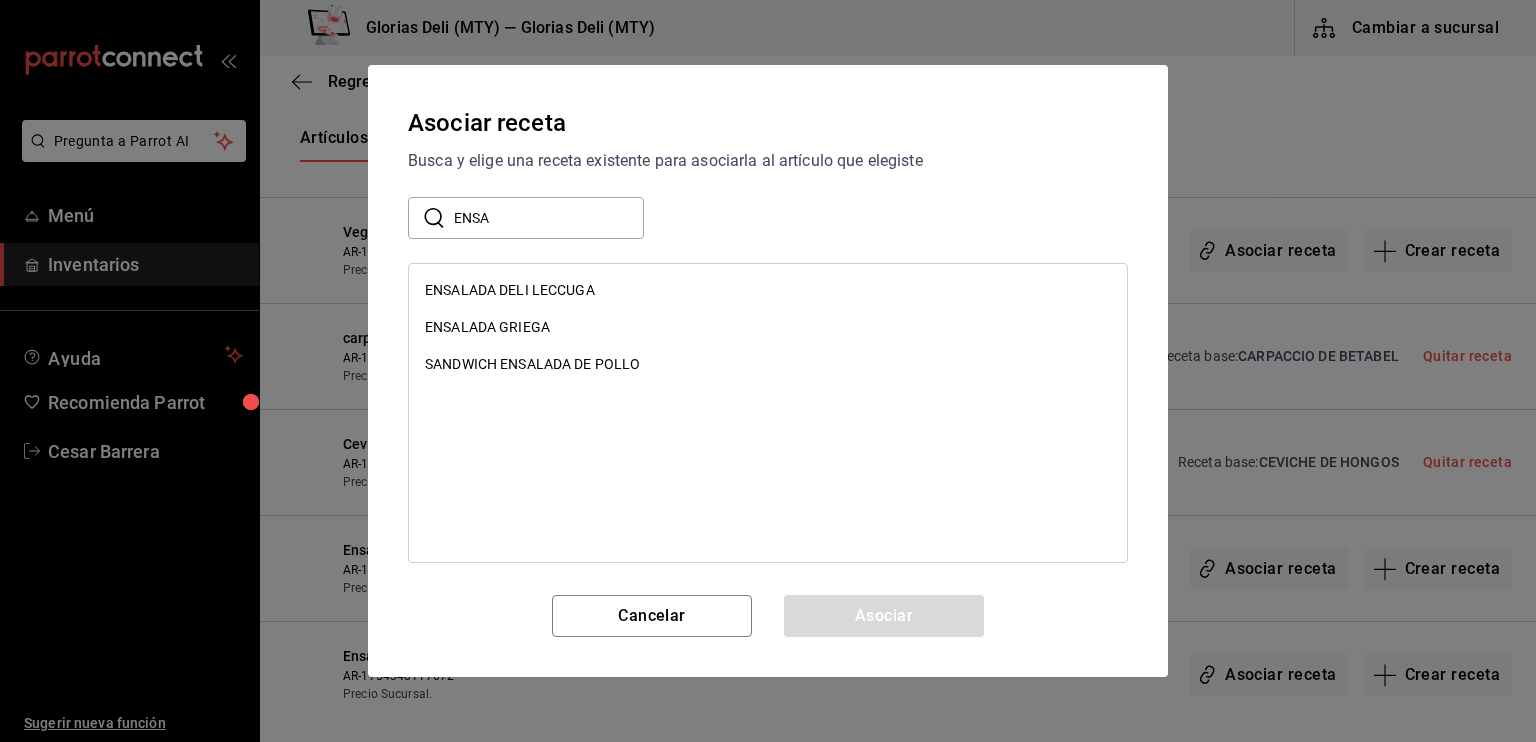 click on "ENSALADA GRIEGA" at bounding box center [487, 327] 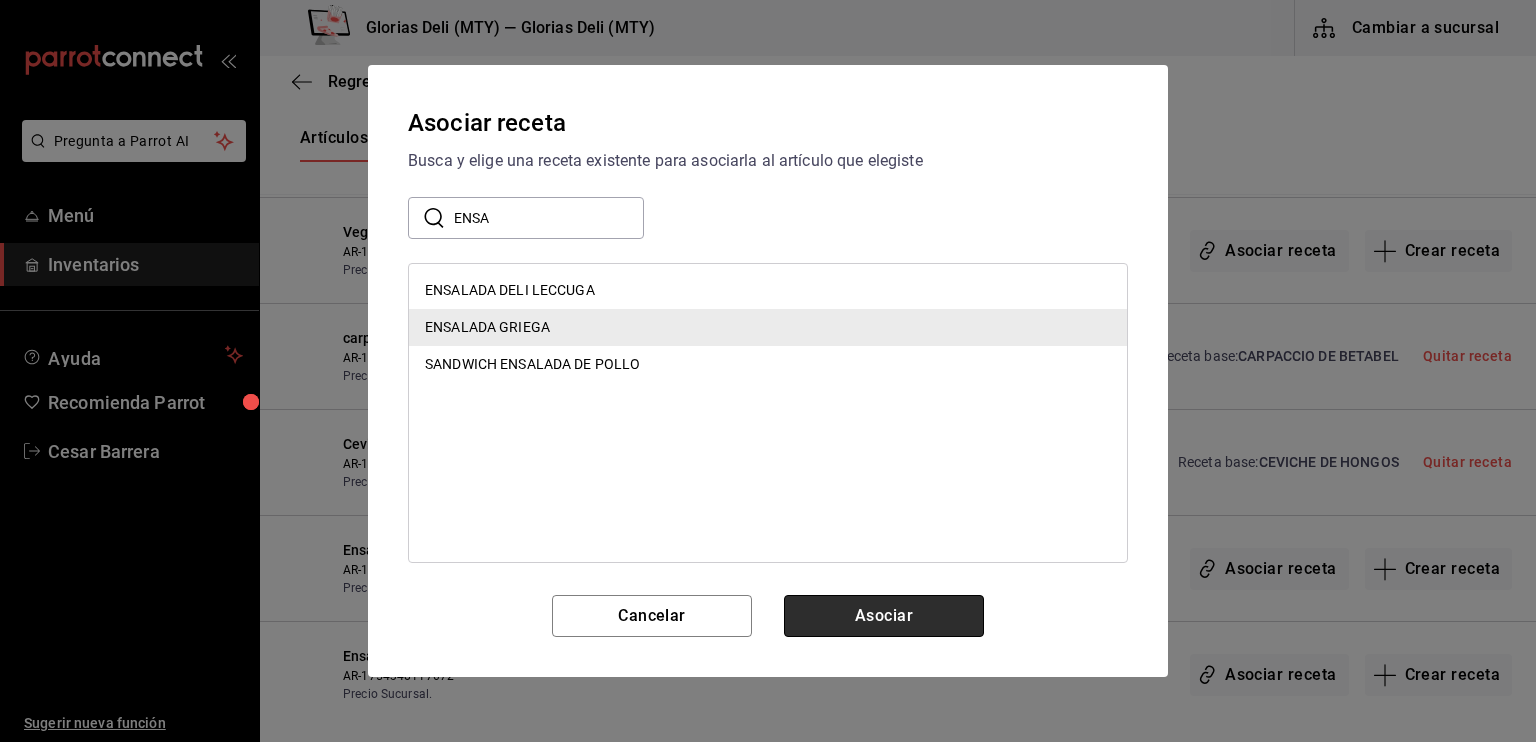 click on "Asociar" at bounding box center (884, 616) 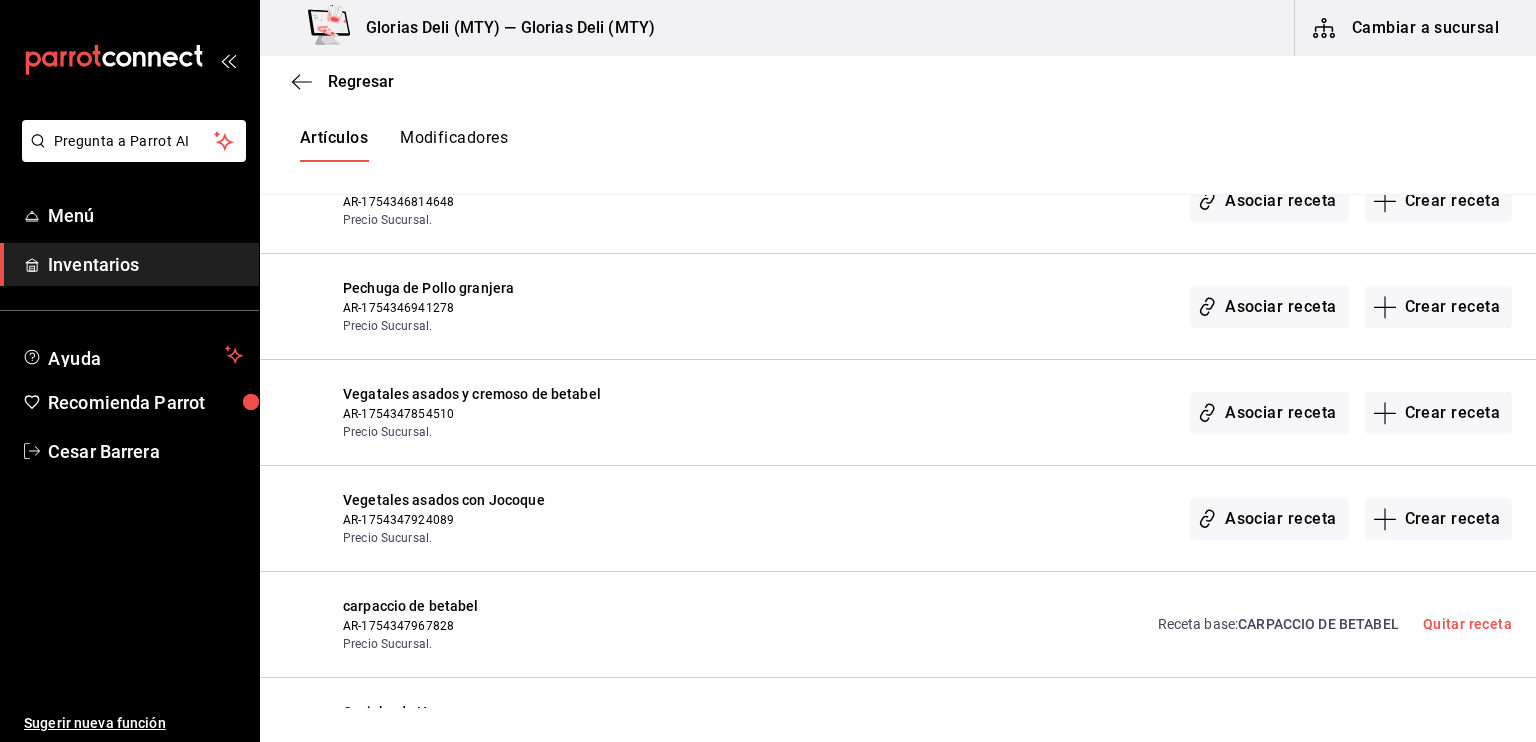 scroll, scrollTop: 9340, scrollLeft: 0, axis: vertical 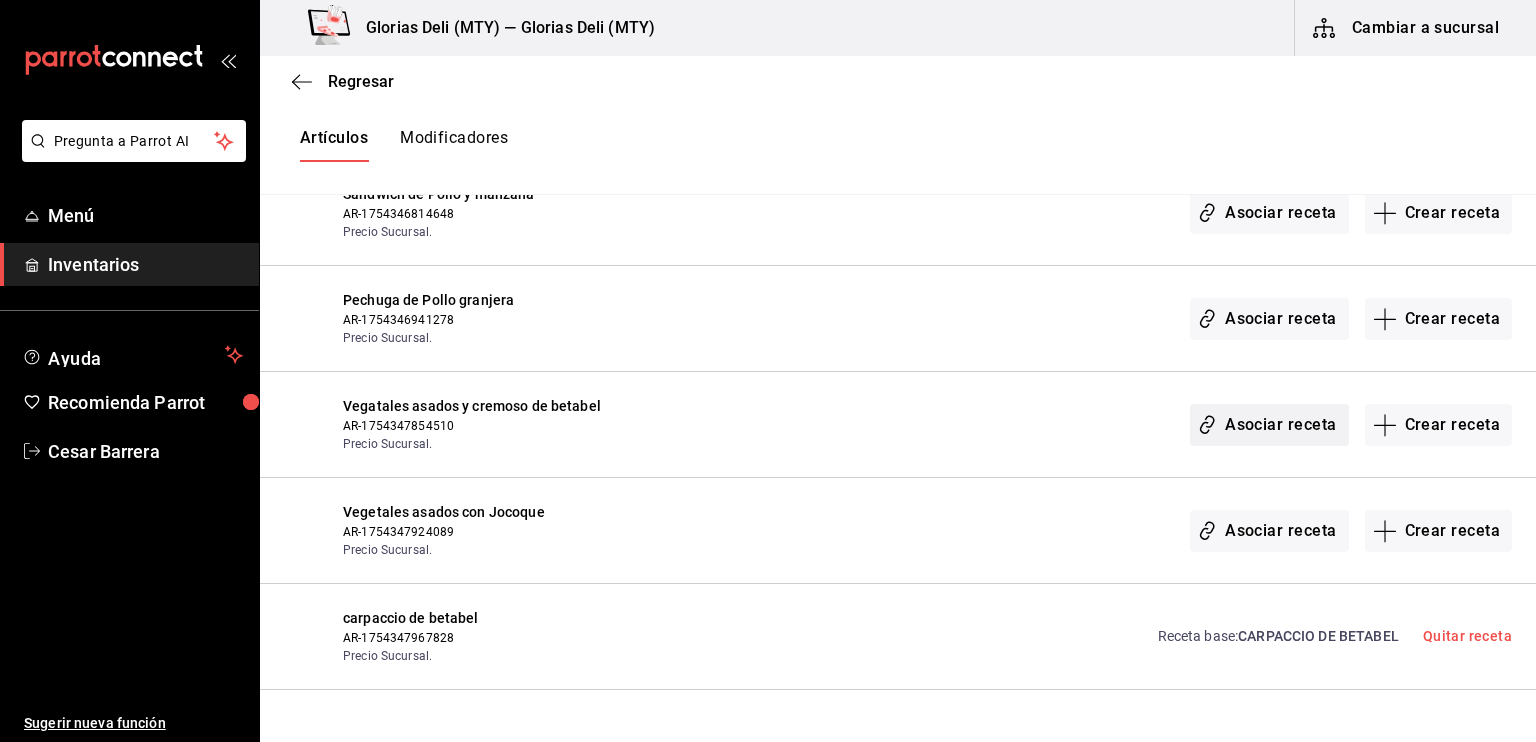 click 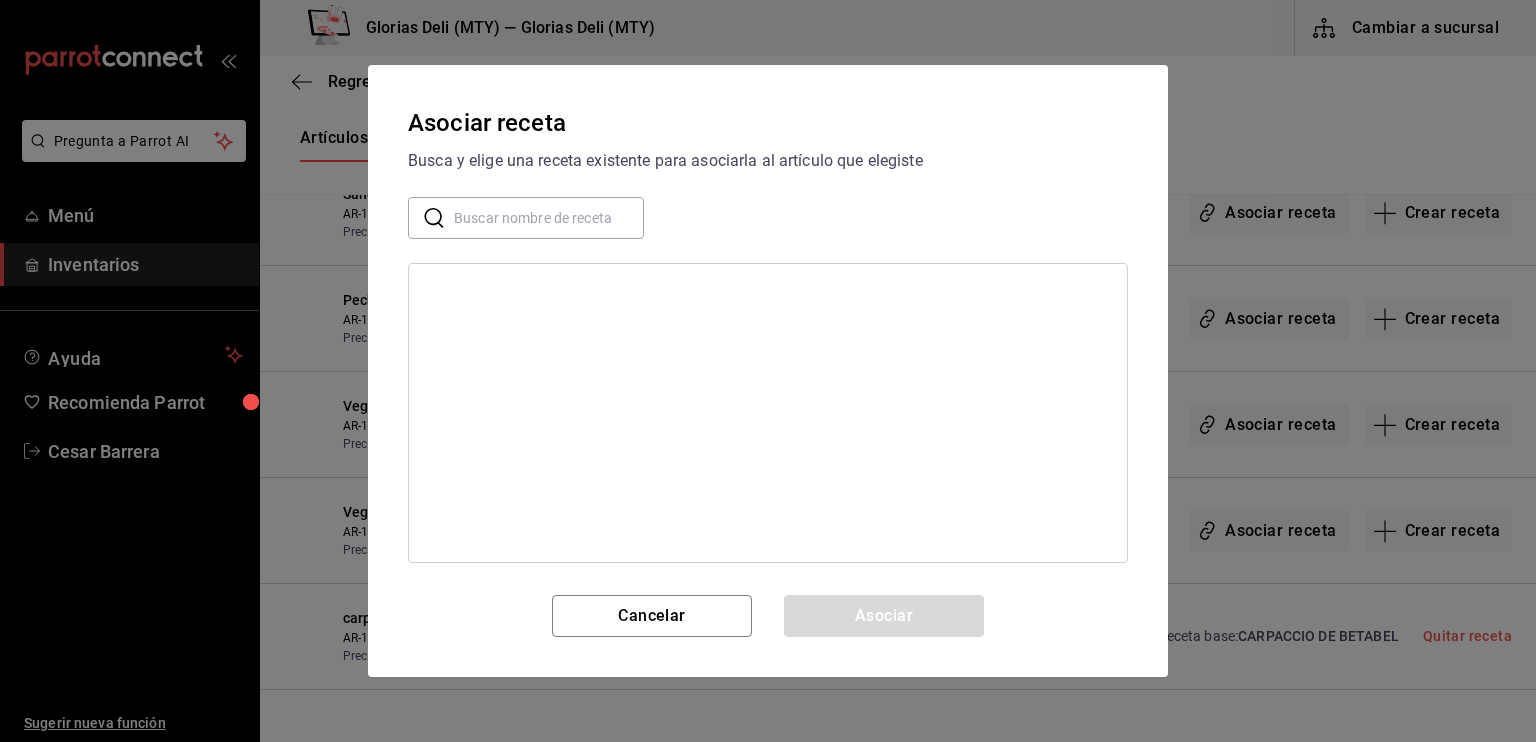 click at bounding box center (549, 218) 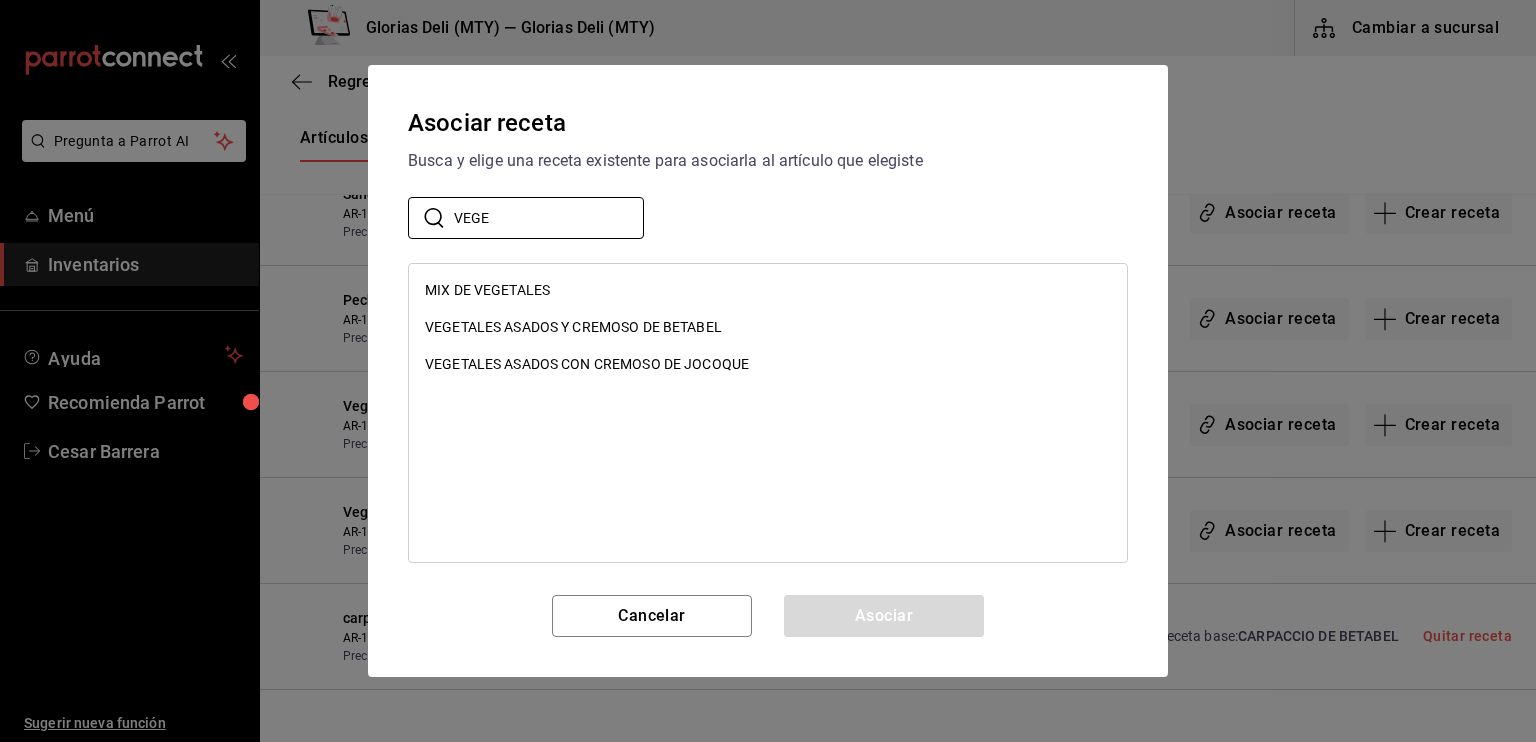 type on "VEGE" 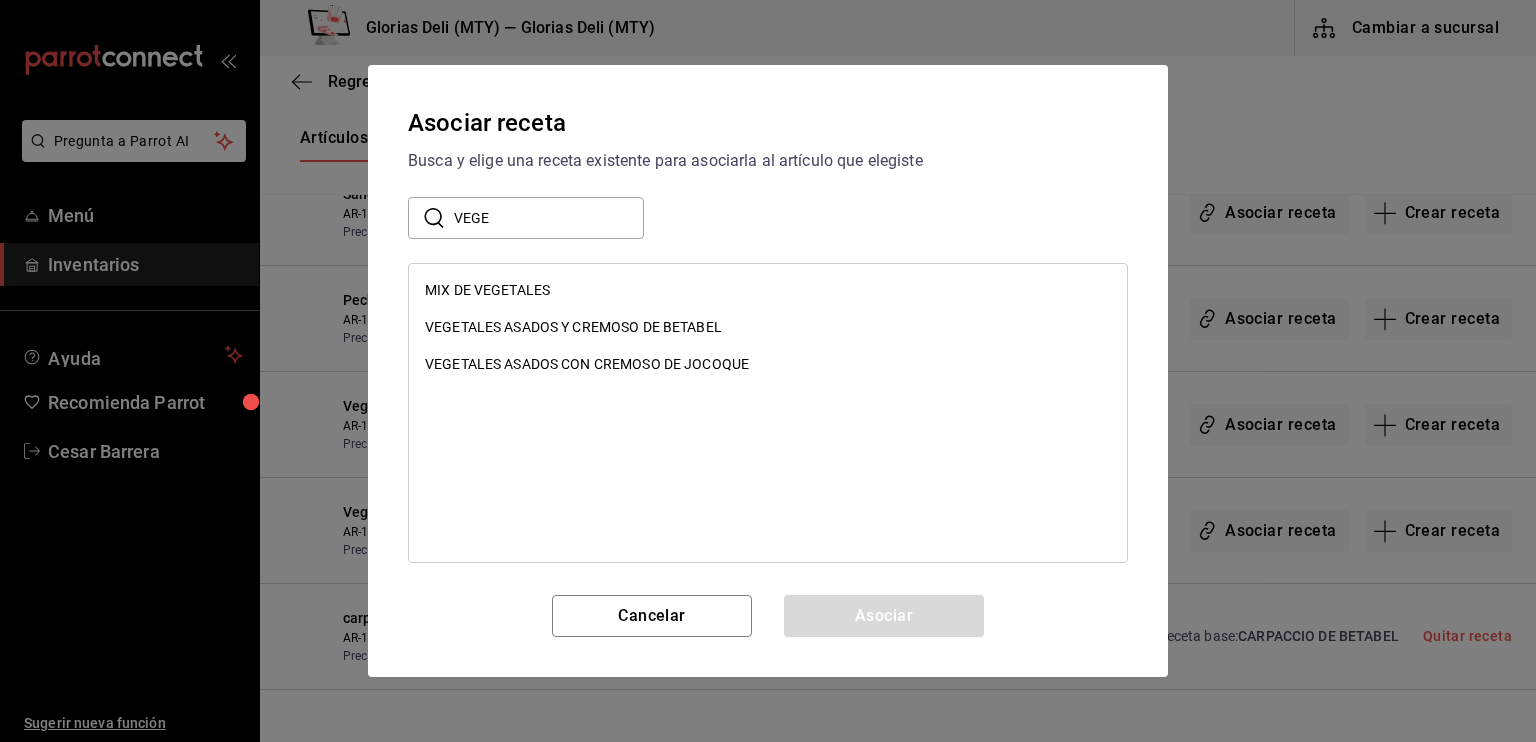 click on "VEGETALES ASADOS Y CREMOSO DE BETABEL" at bounding box center (573, 327) 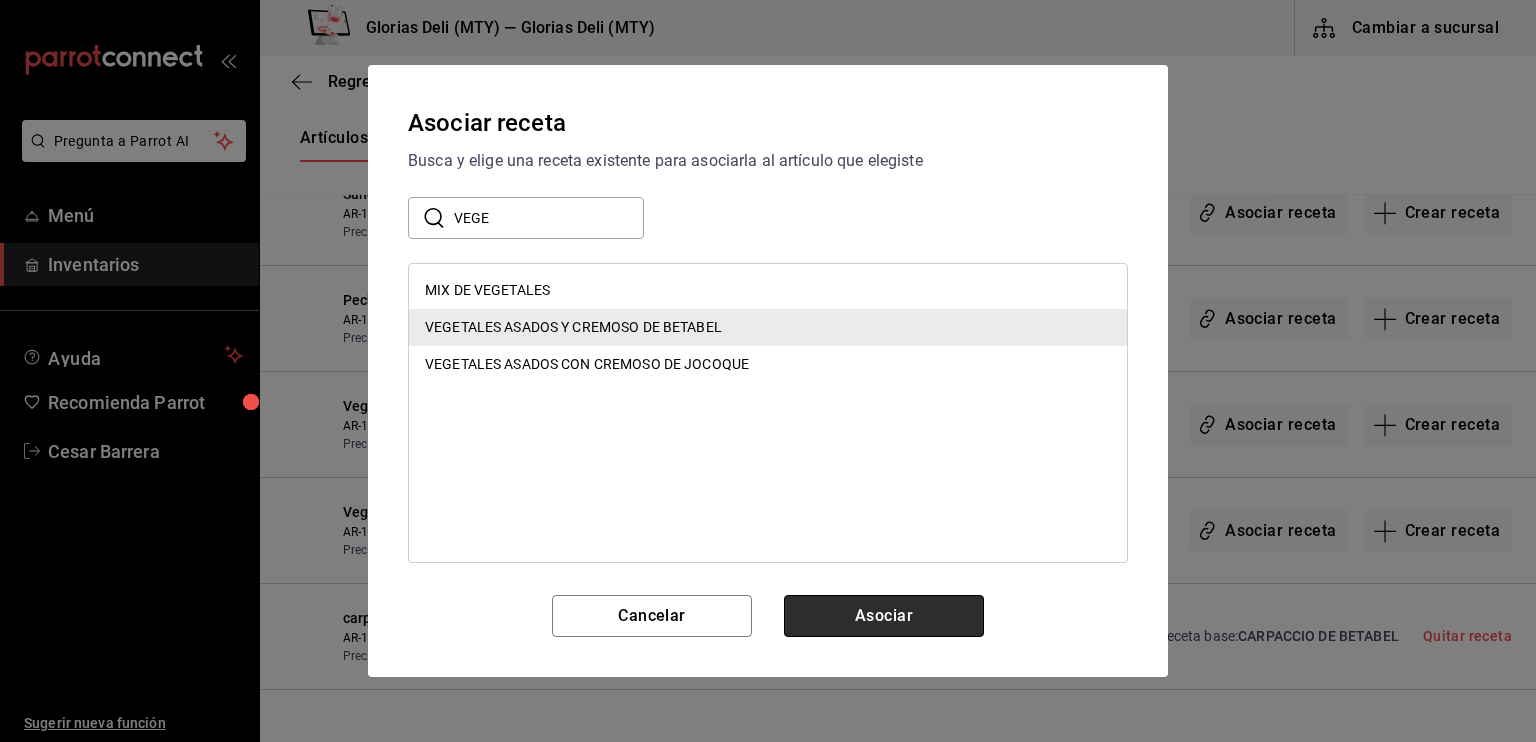 click on "Asociar" at bounding box center [884, 616] 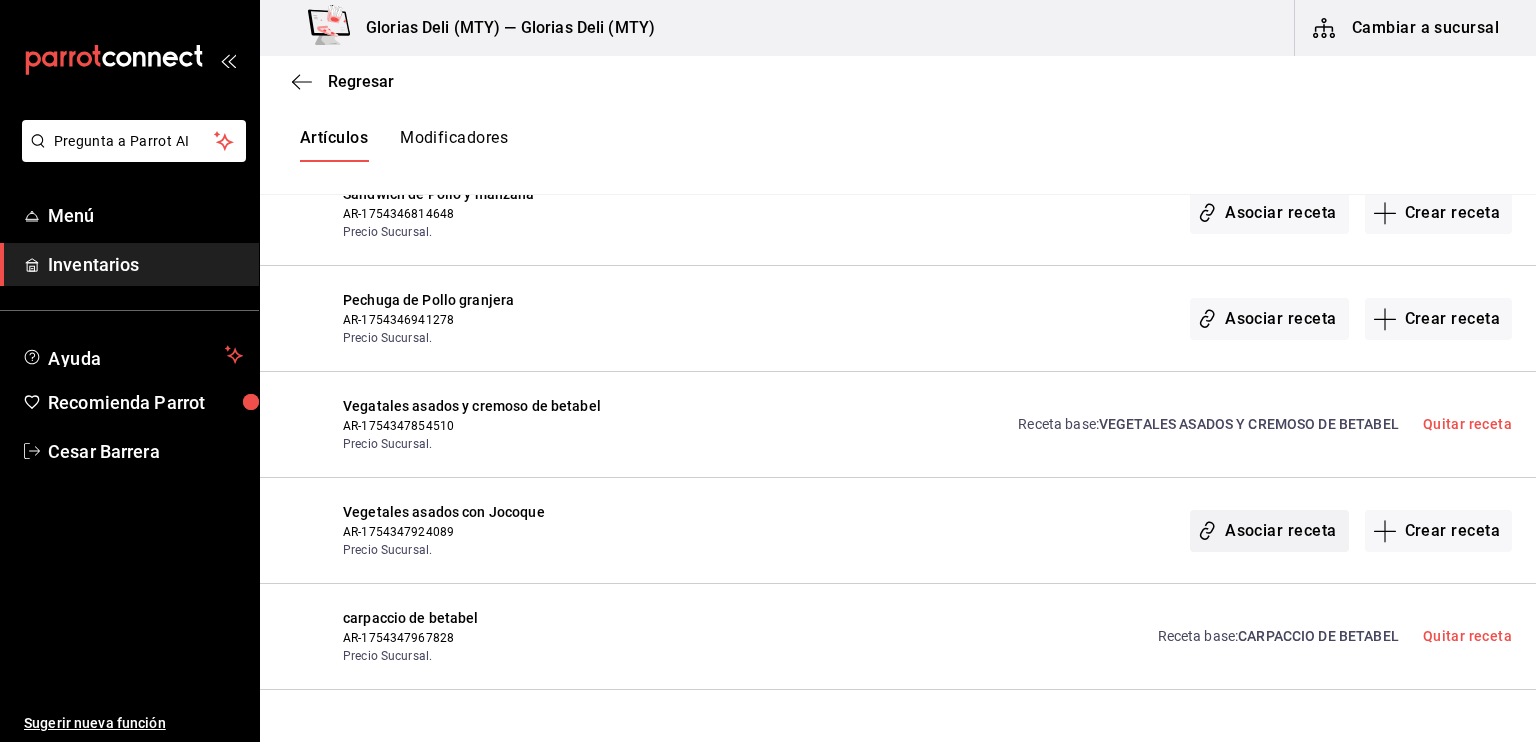 click on "Asociar receta" at bounding box center (1269, 531) 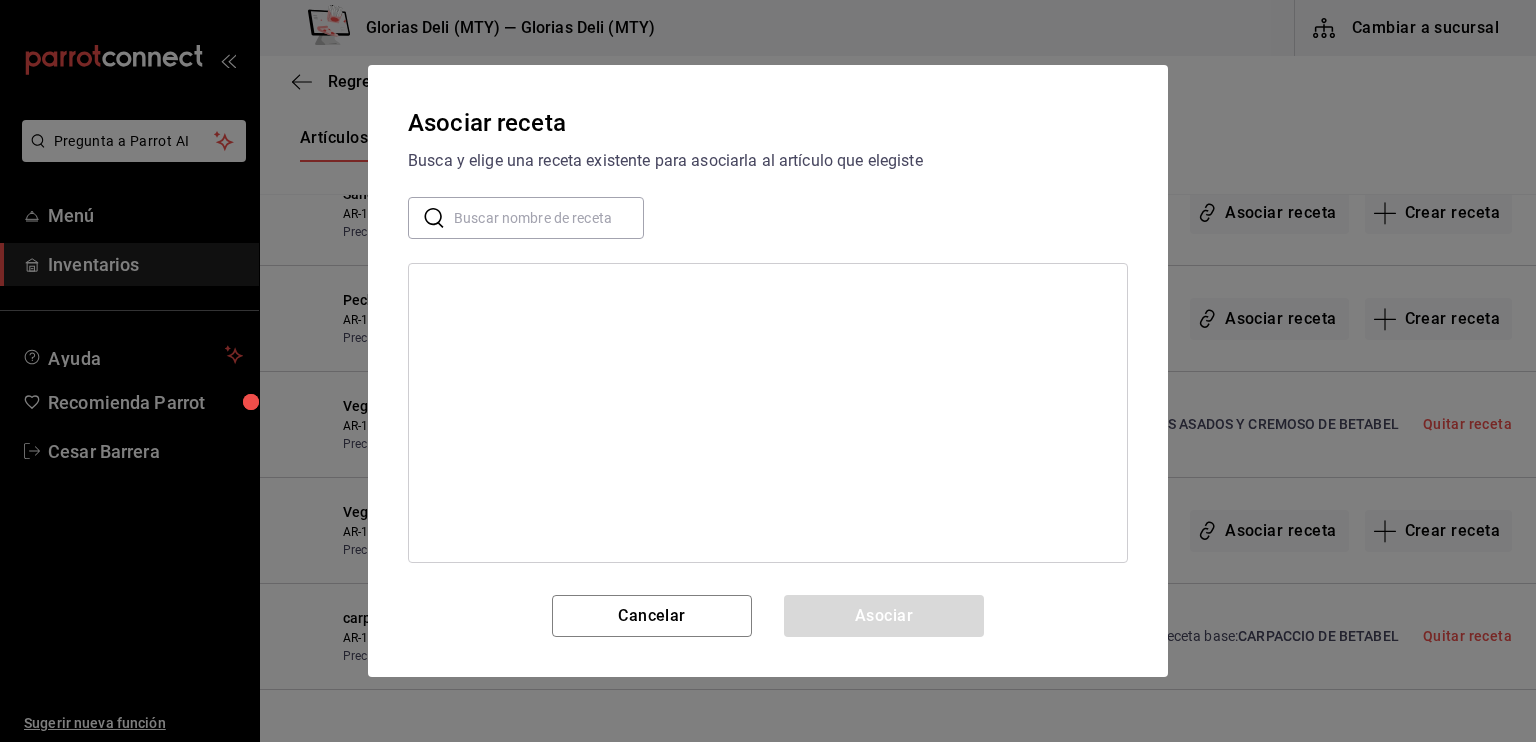 click at bounding box center (549, 218) 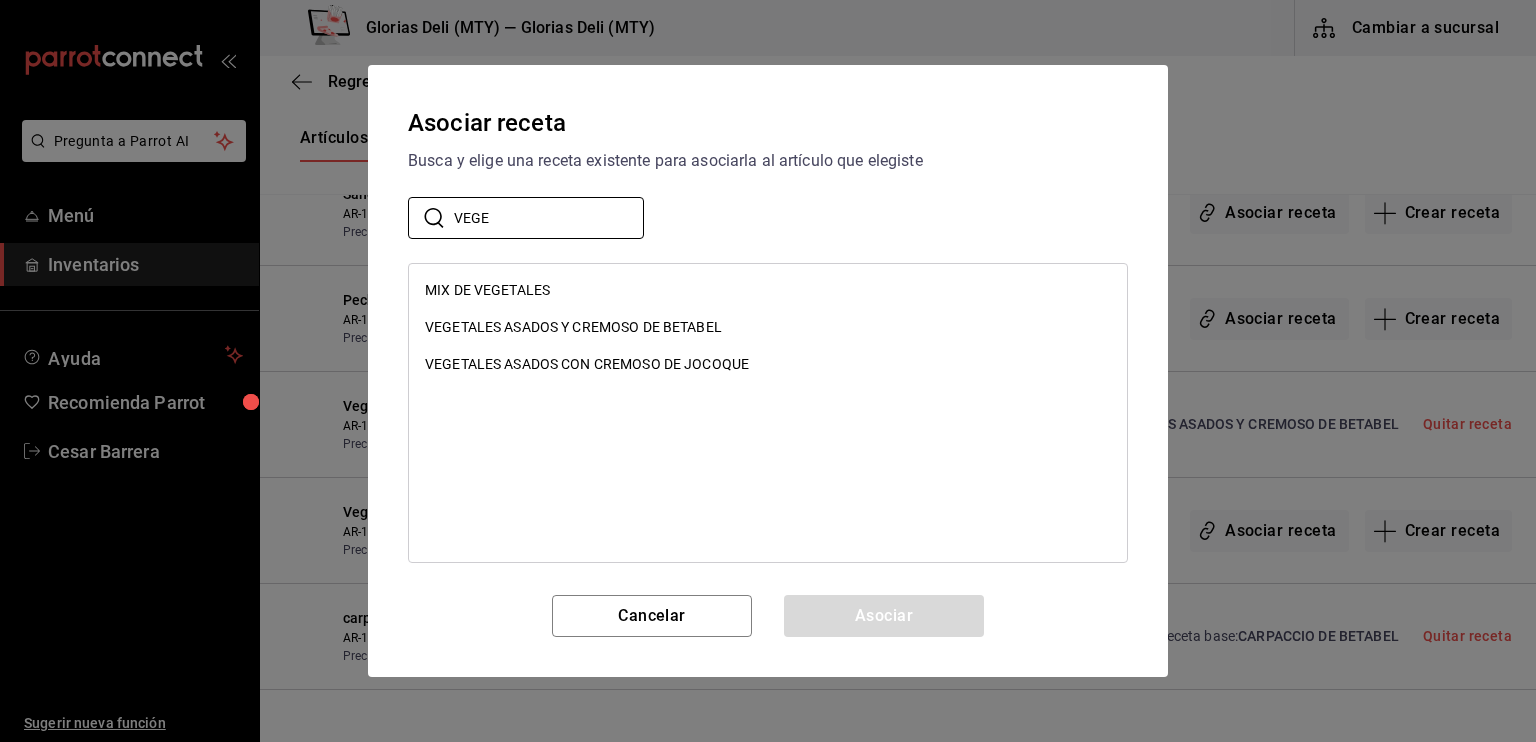 type on "VEGE" 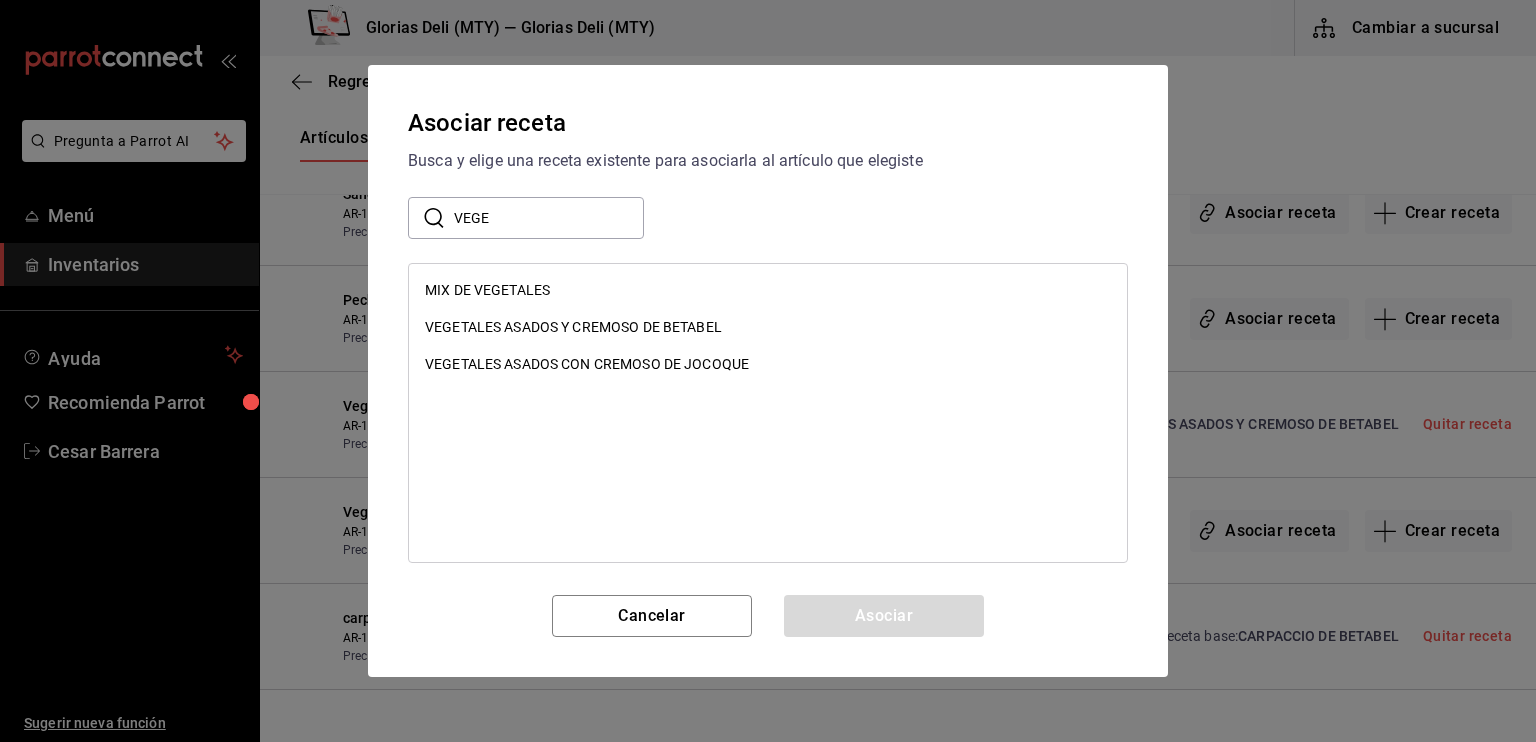 click on "VEGETALES ASADOS CON CREMOSO DE JOCOQUE" at bounding box center (587, 364) 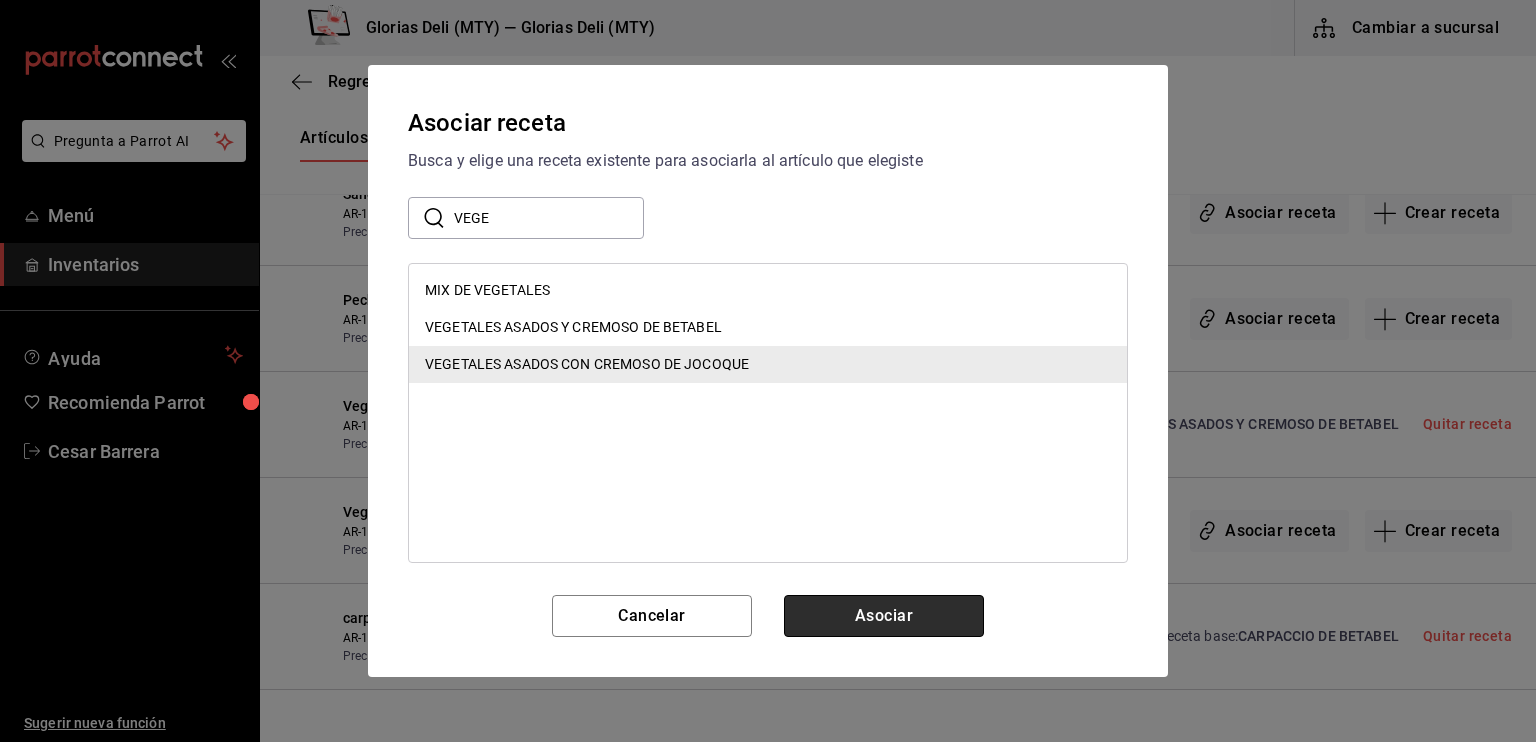 click on "Asociar" at bounding box center (884, 616) 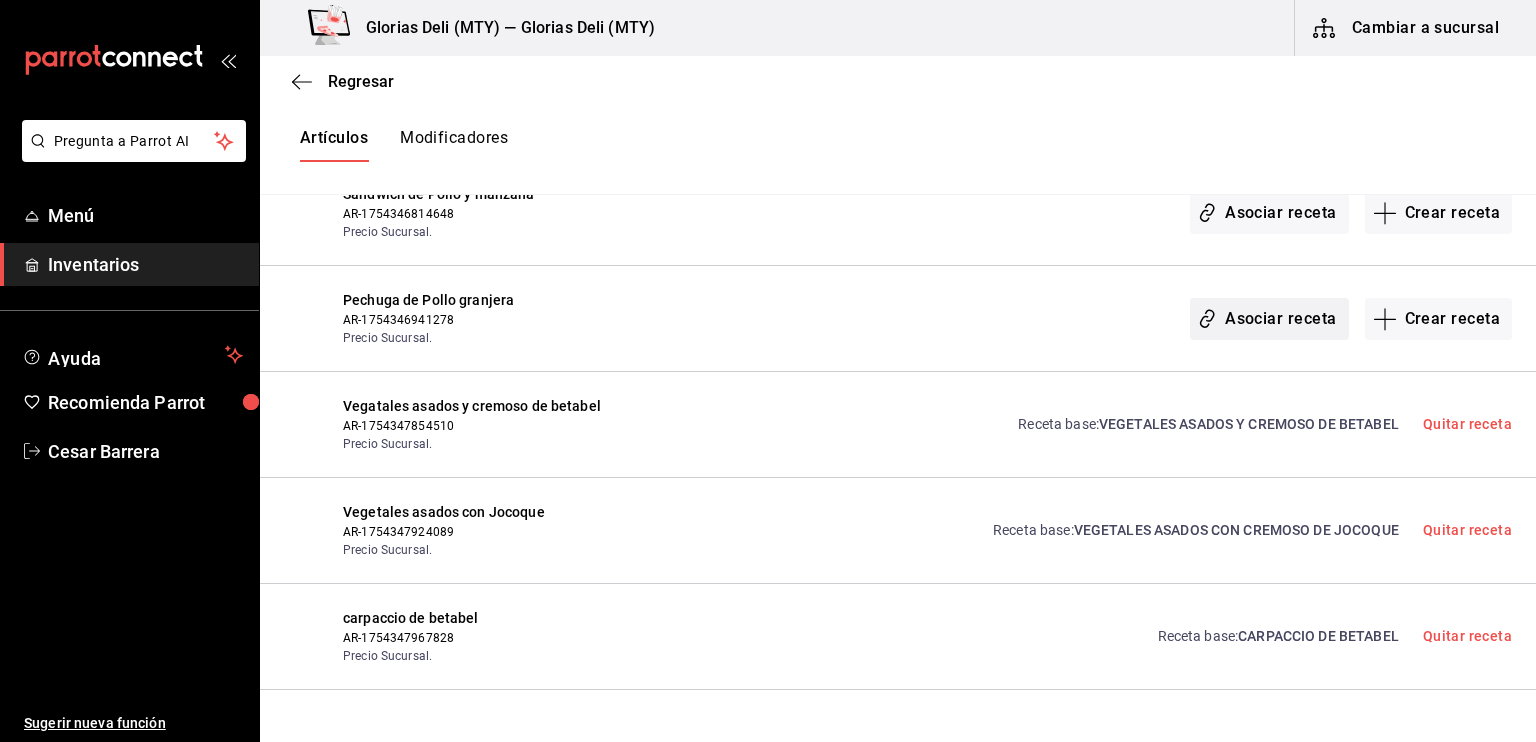 click 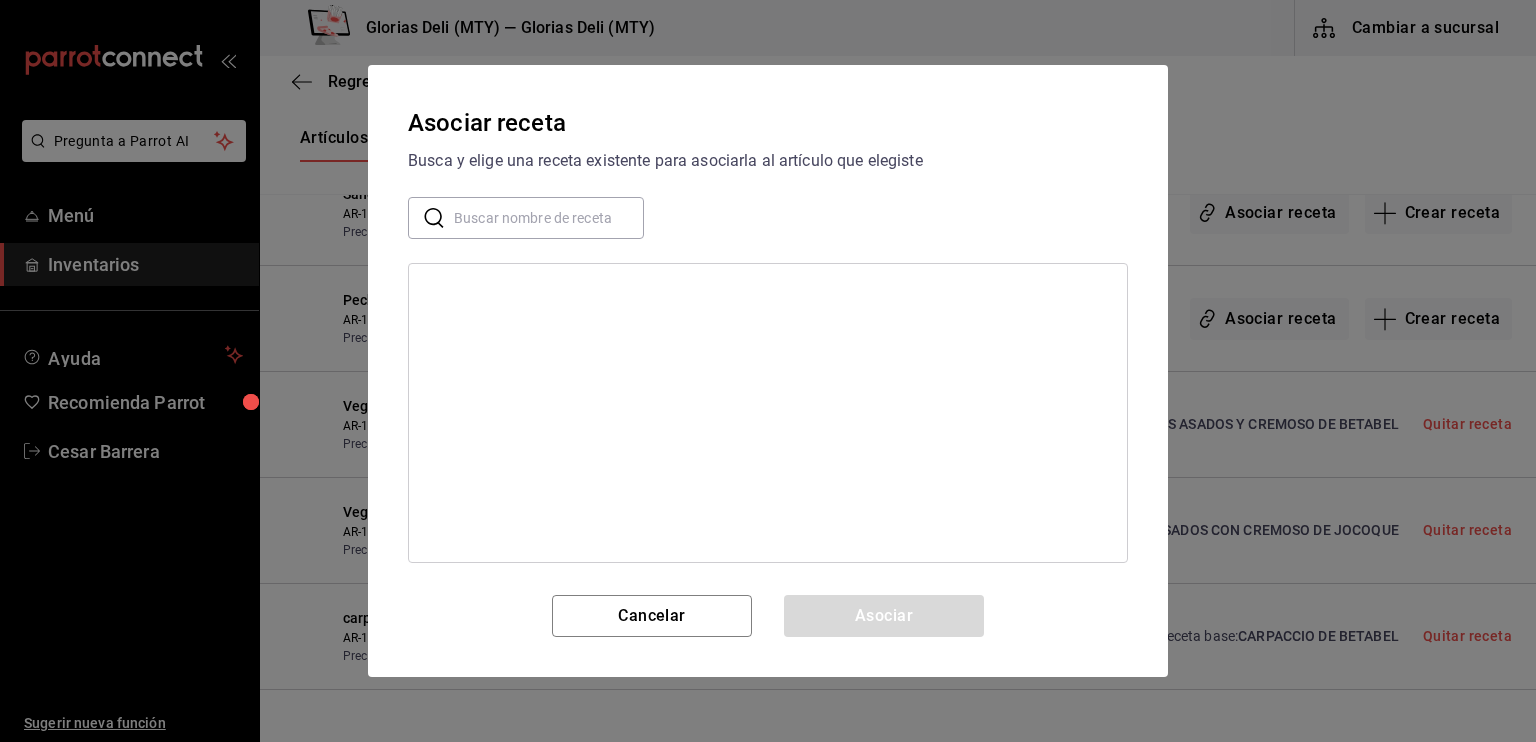 click at bounding box center [549, 218] 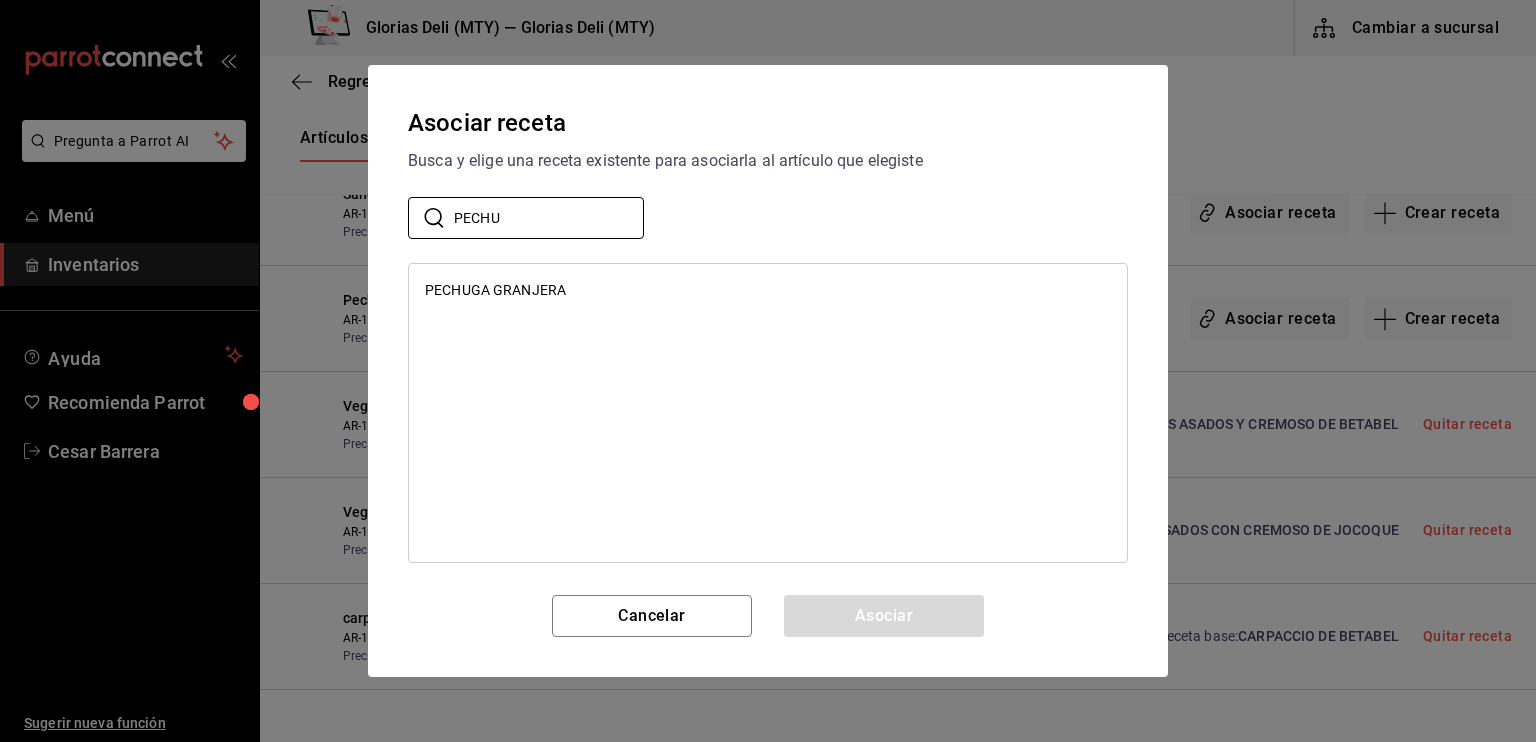 type on "PECHU" 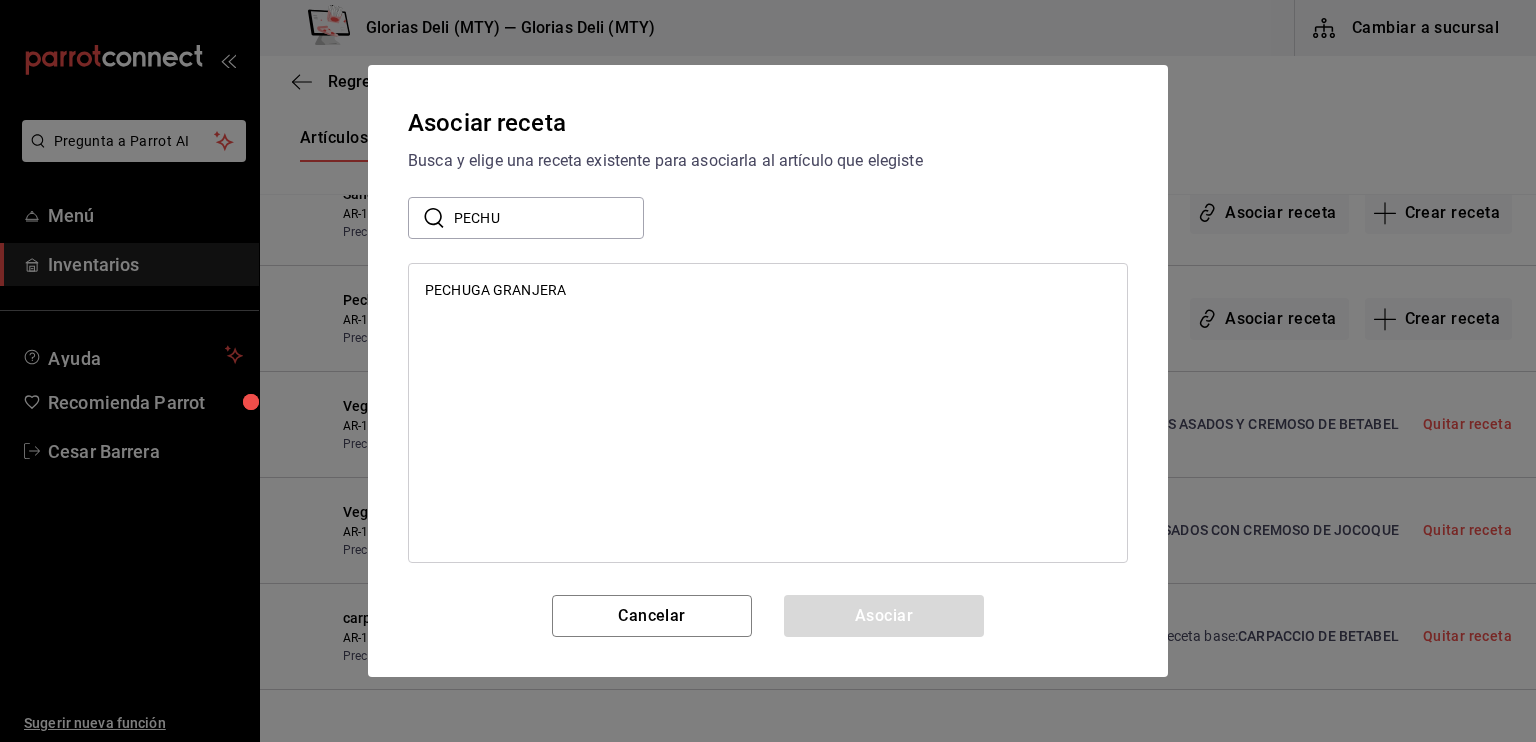 click on "PECHUGA GRANJERA" at bounding box center (495, 290) 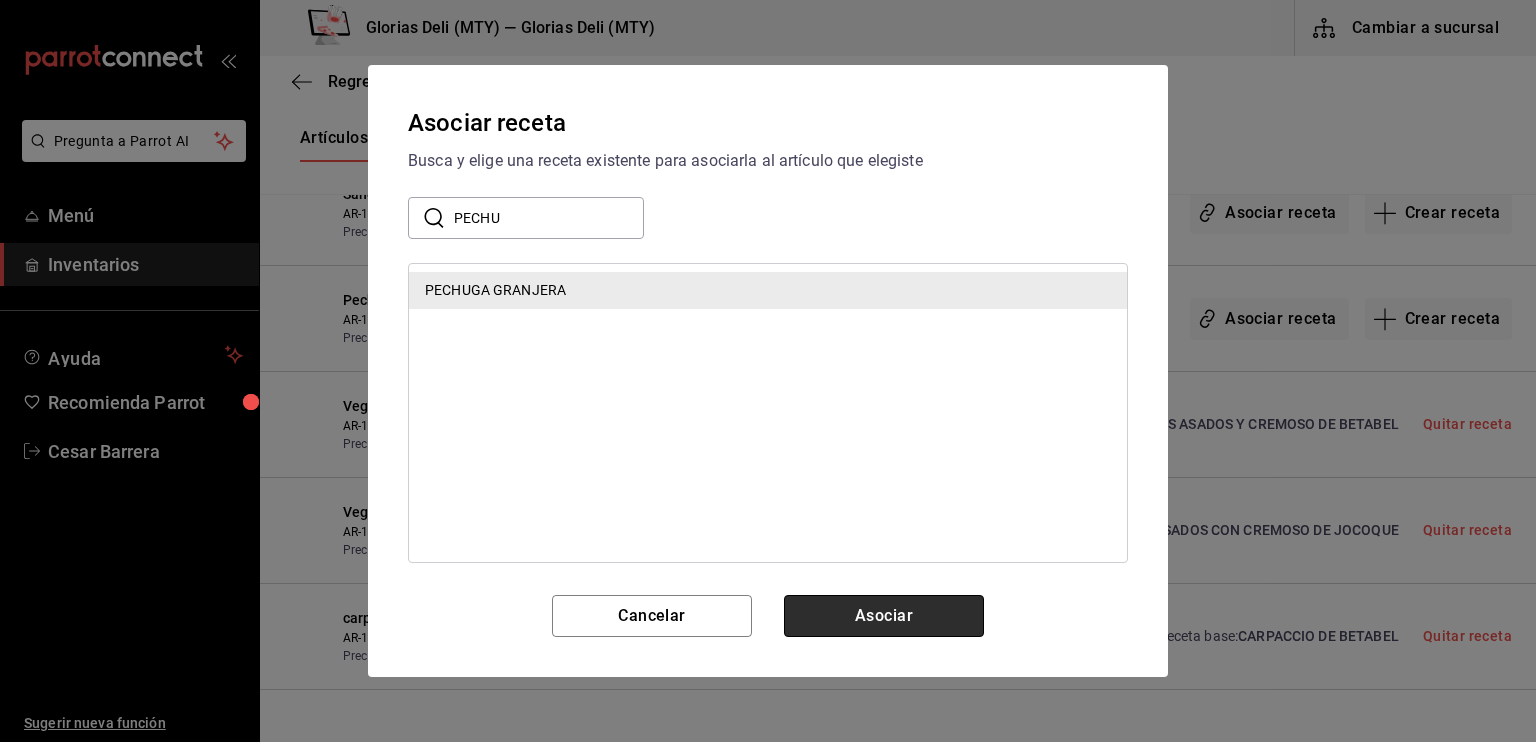 click on "Asociar" at bounding box center (884, 616) 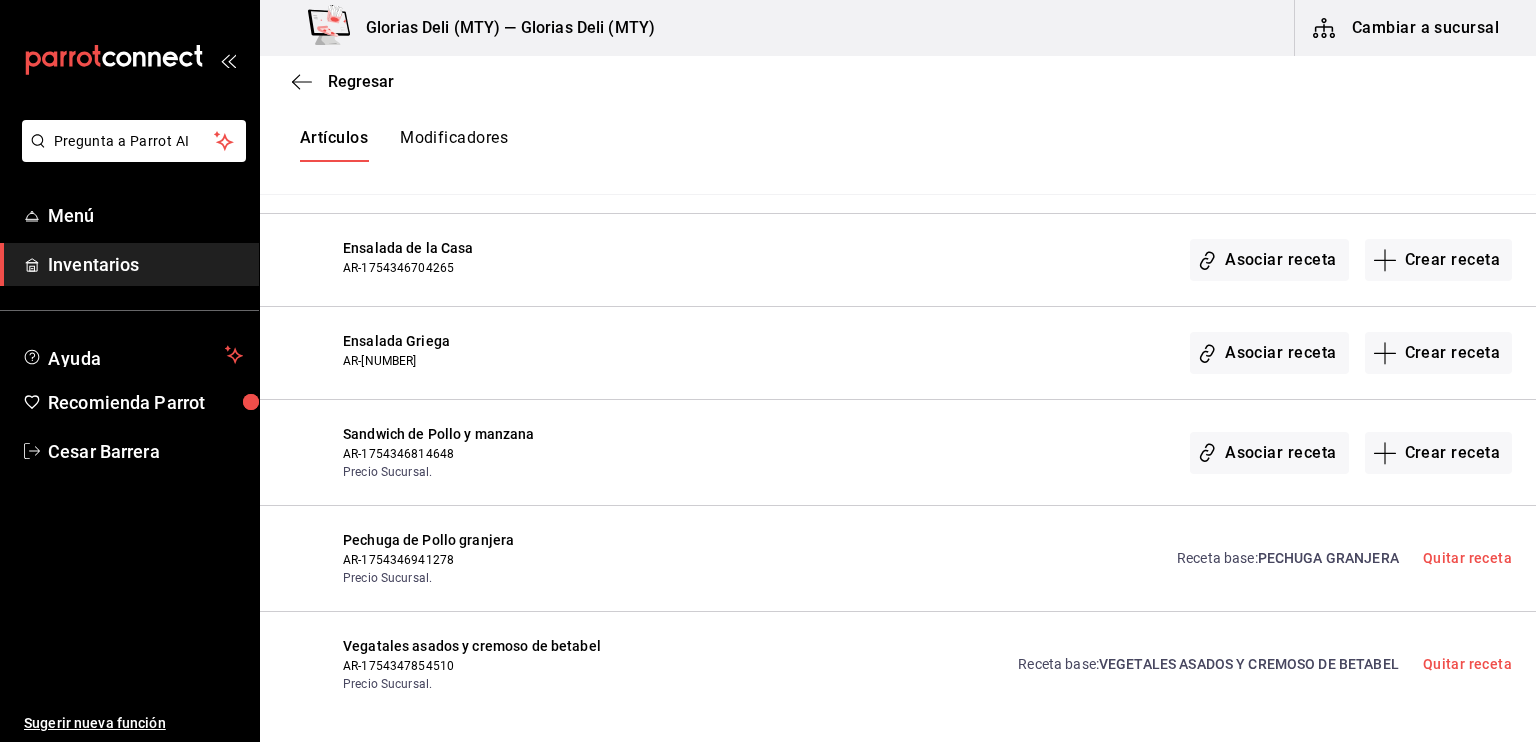 scroll, scrollTop: 9060, scrollLeft: 0, axis: vertical 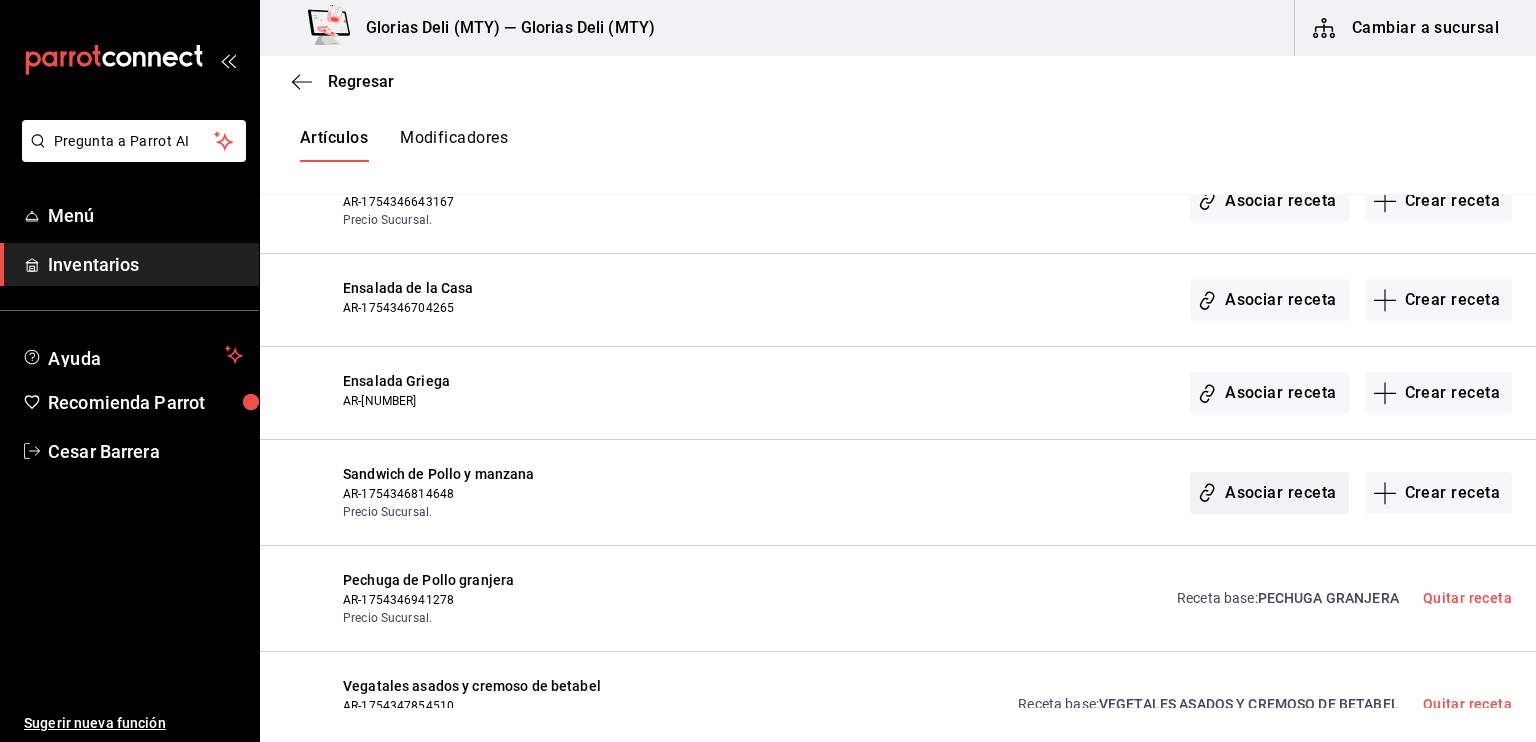 click on "Asociar receta" at bounding box center [1269, 493] 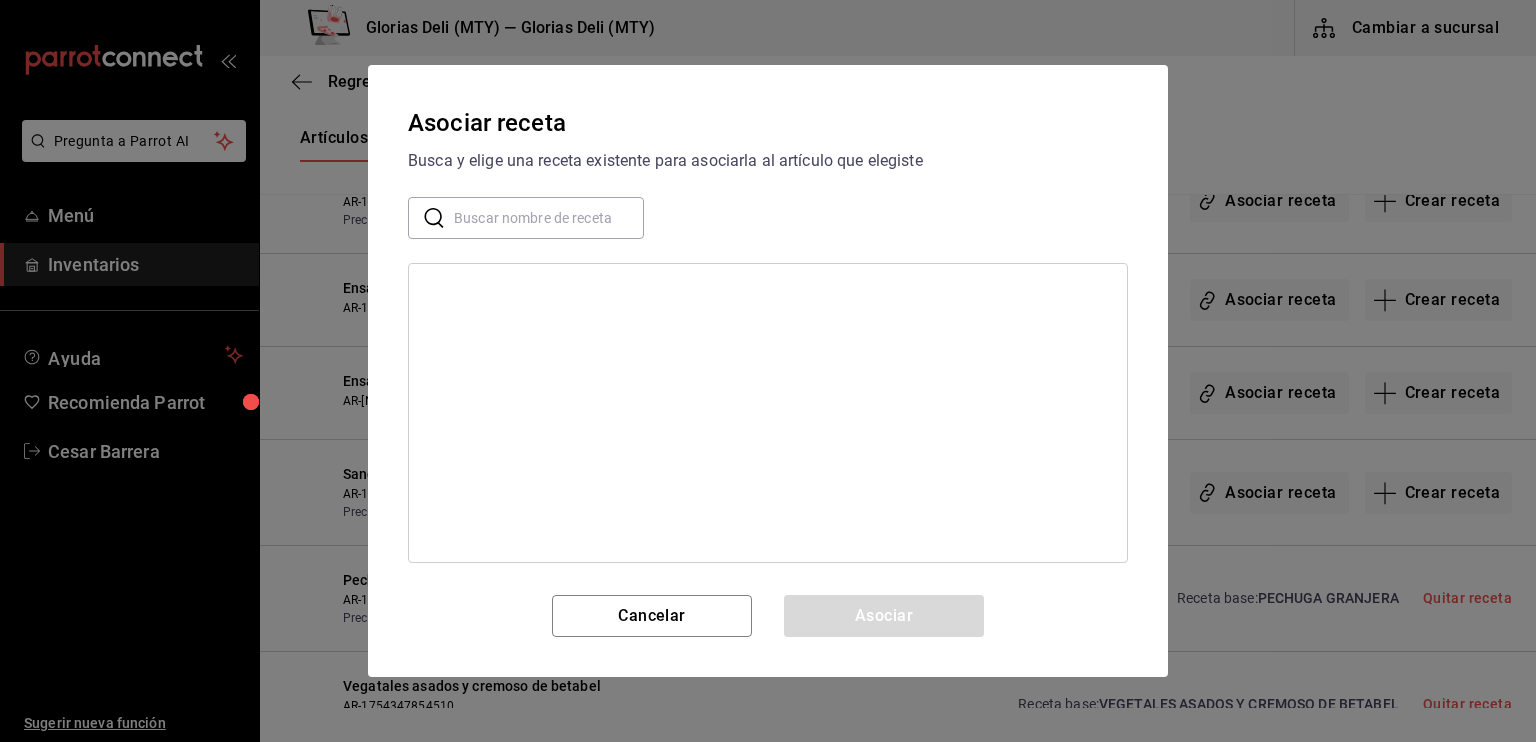 click at bounding box center [549, 218] 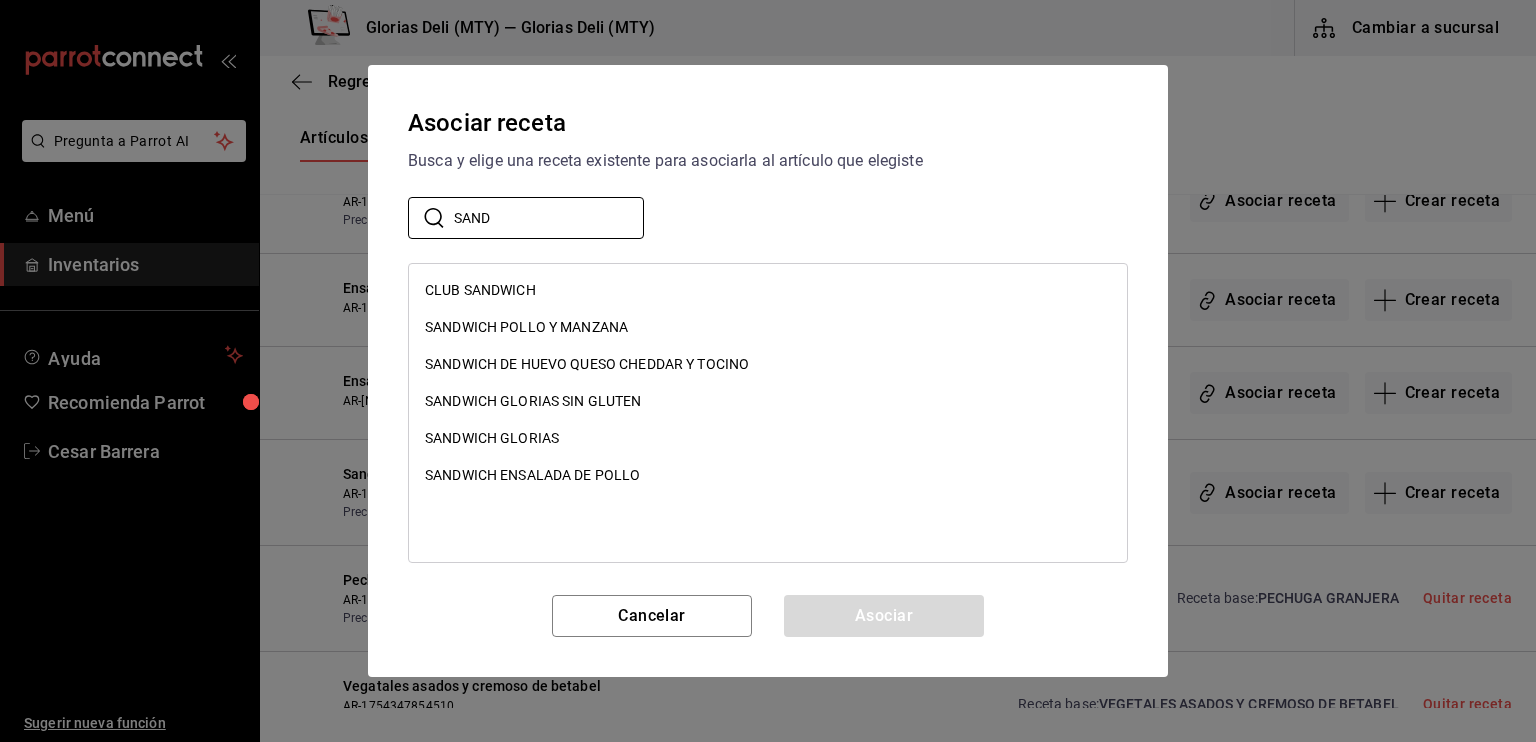 type on "SAND" 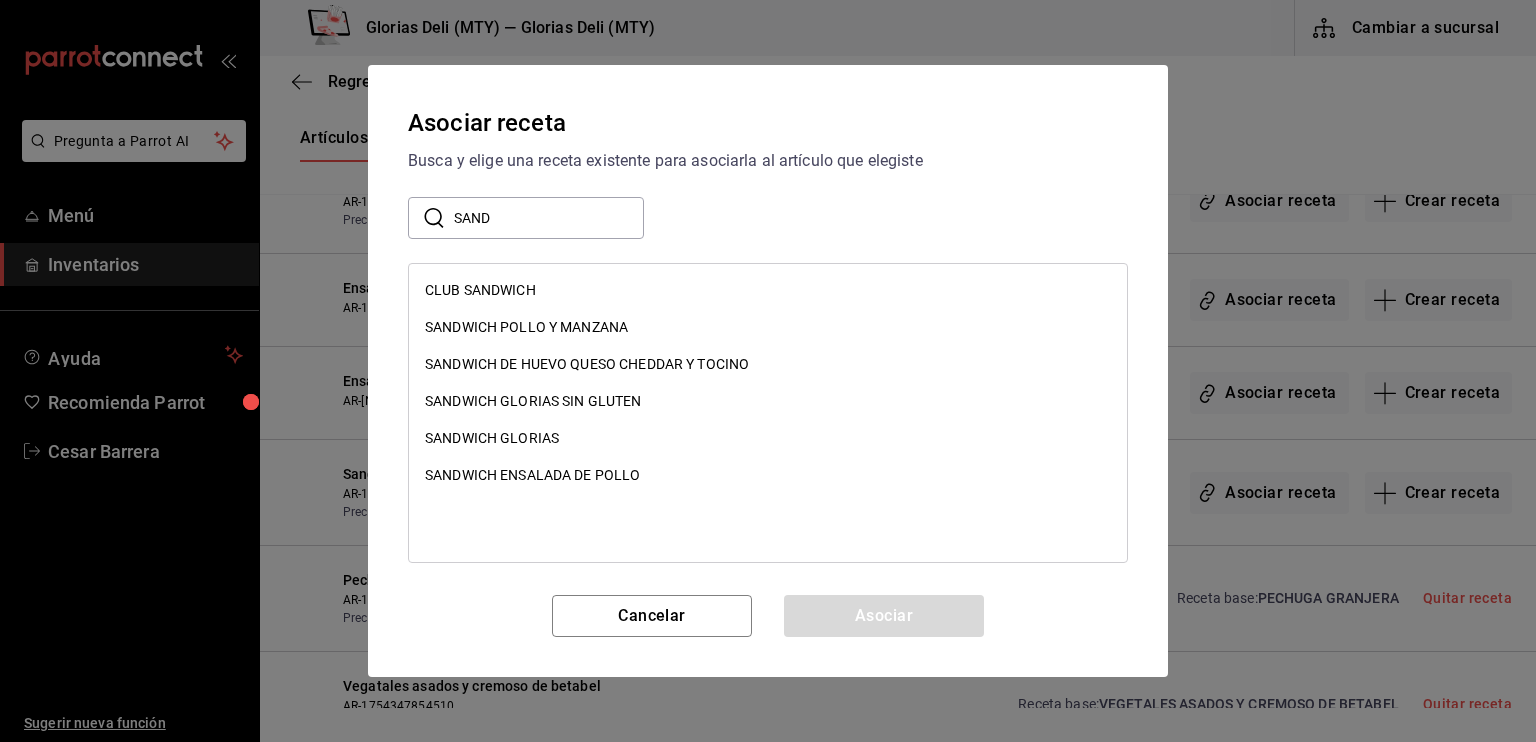 click on "SANDWICH POLLO Y MANZANA" at bounding box center [526, 327] 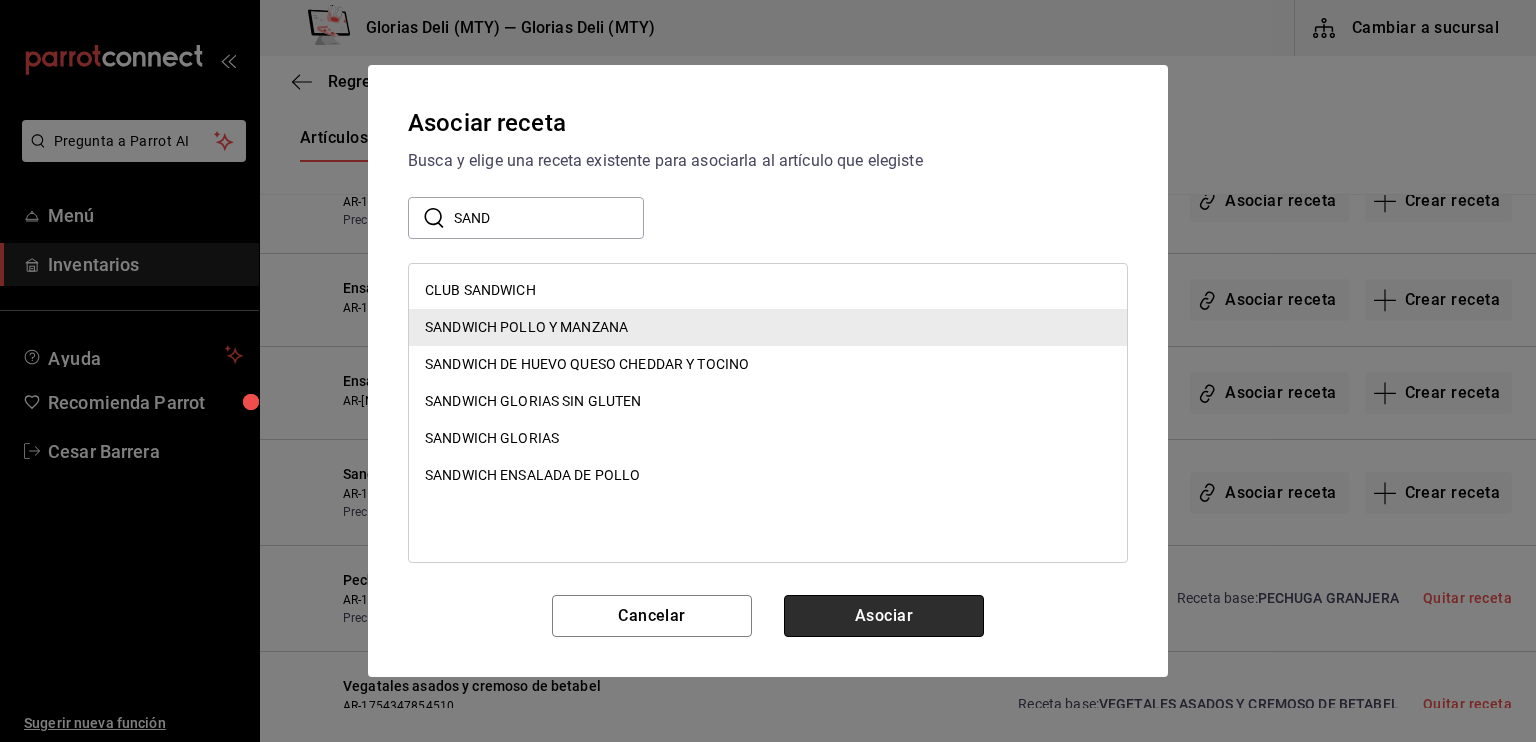 click on "Asociar" at bounding box center (884, 616) 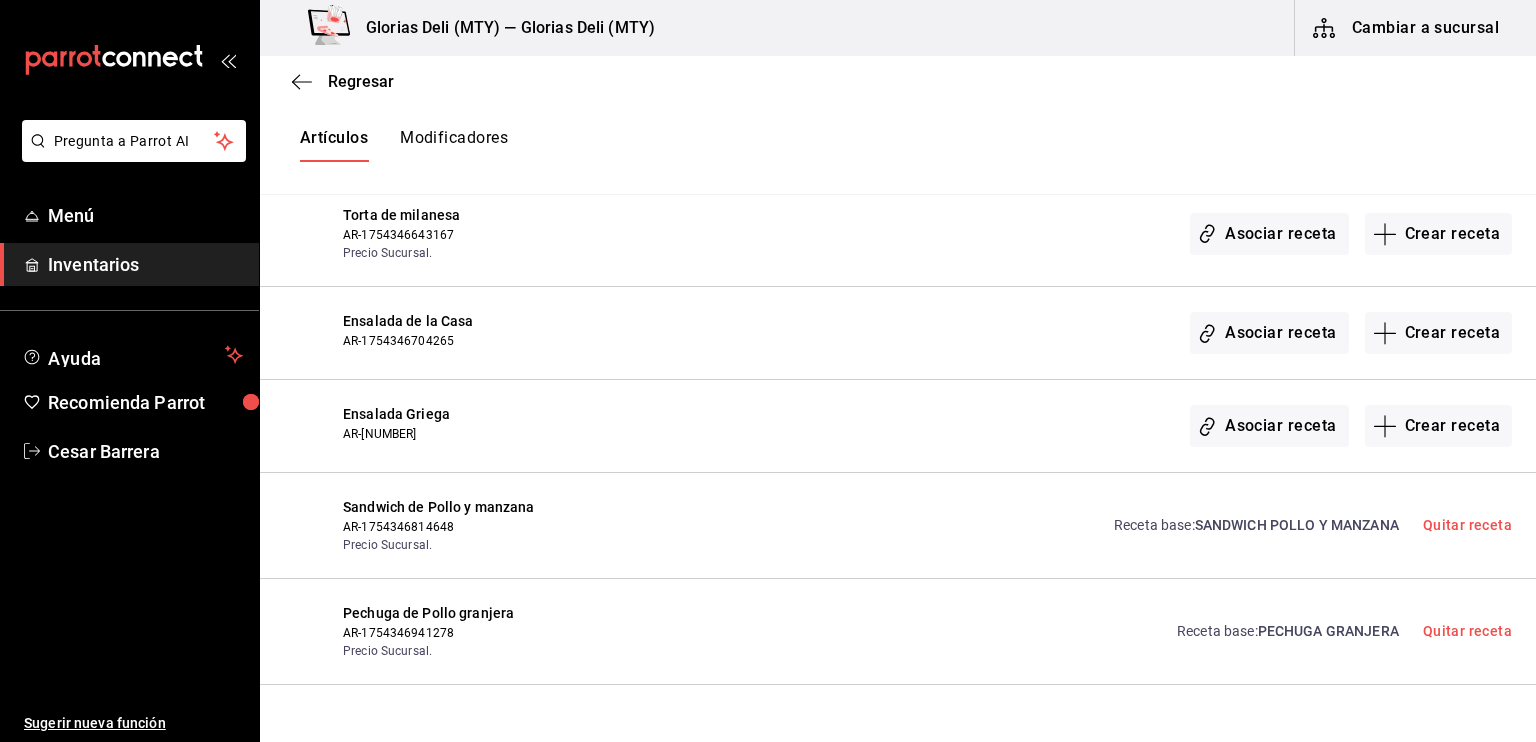 scroll, scrollTop: 9020, scrollLeft: 0, axis: vertical 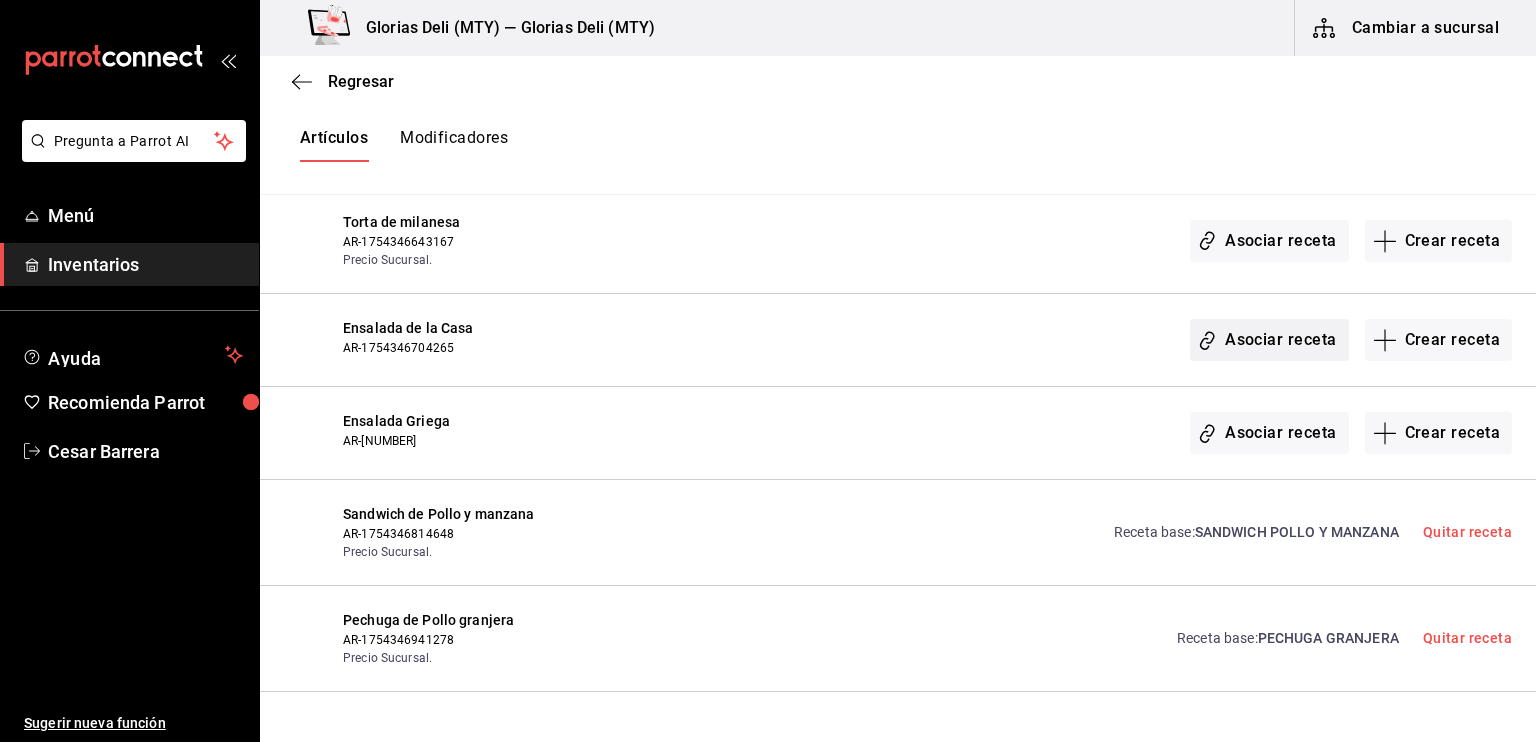 click 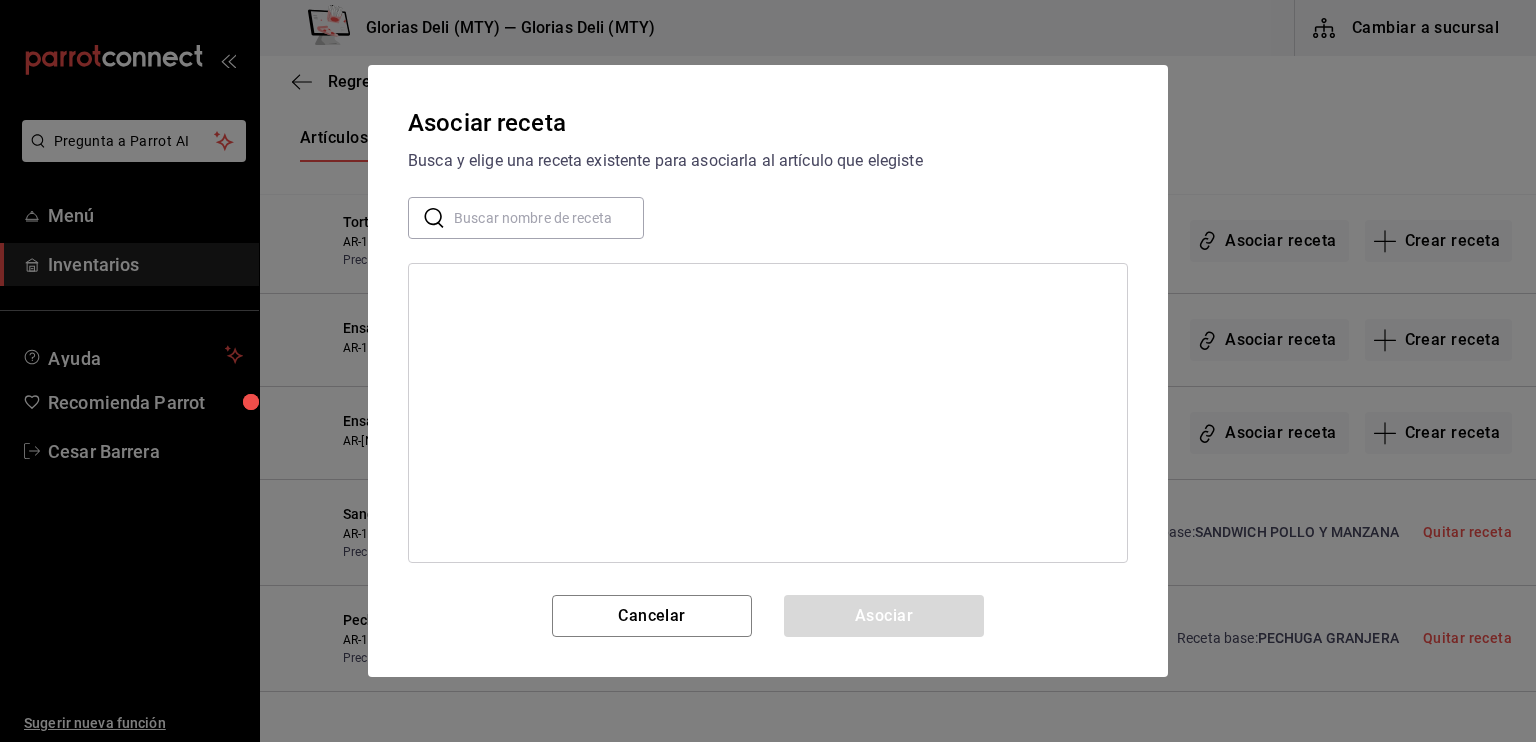 click at bounding box center (549, 218) 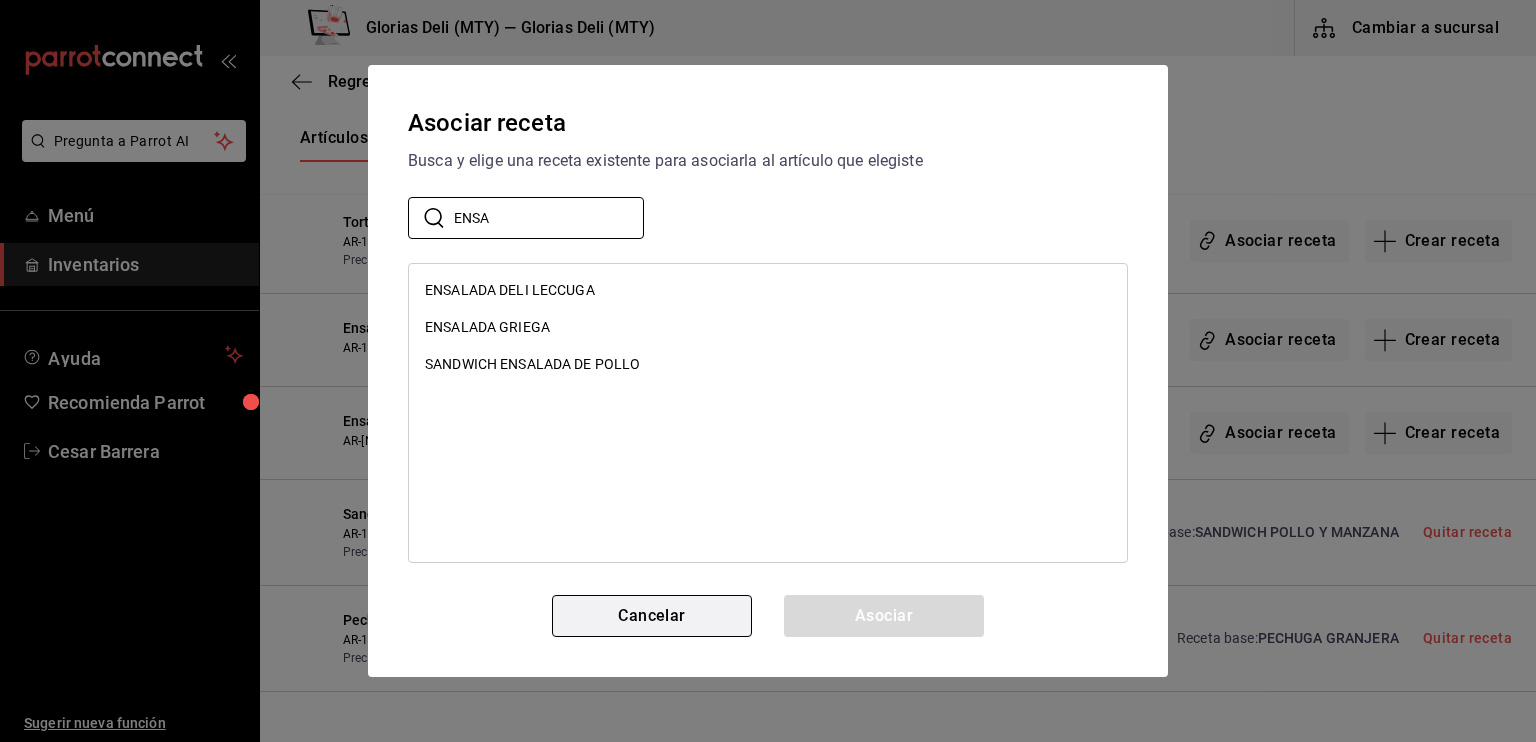 type on "ENSA" 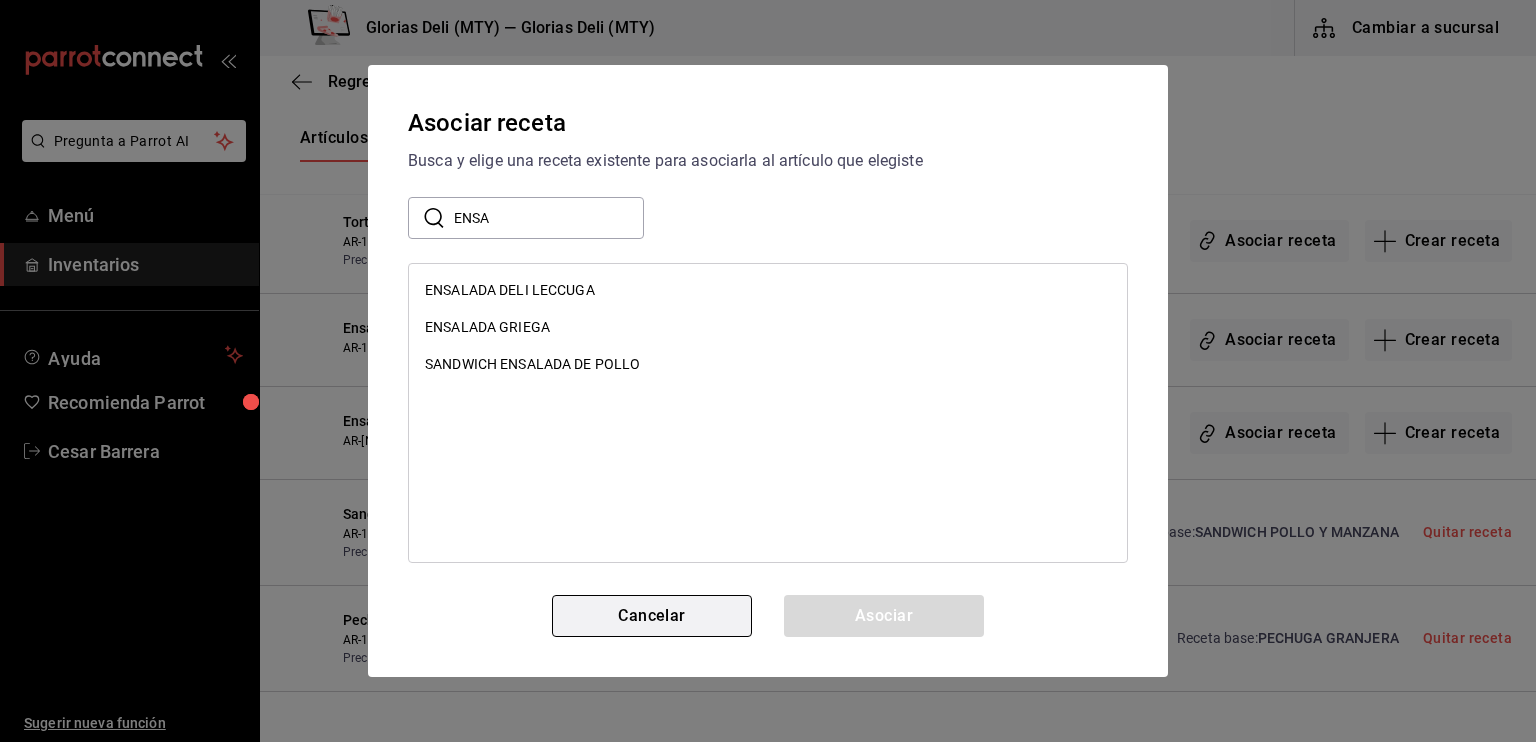 click on "Cancelar" at bounding box center [652, 616] 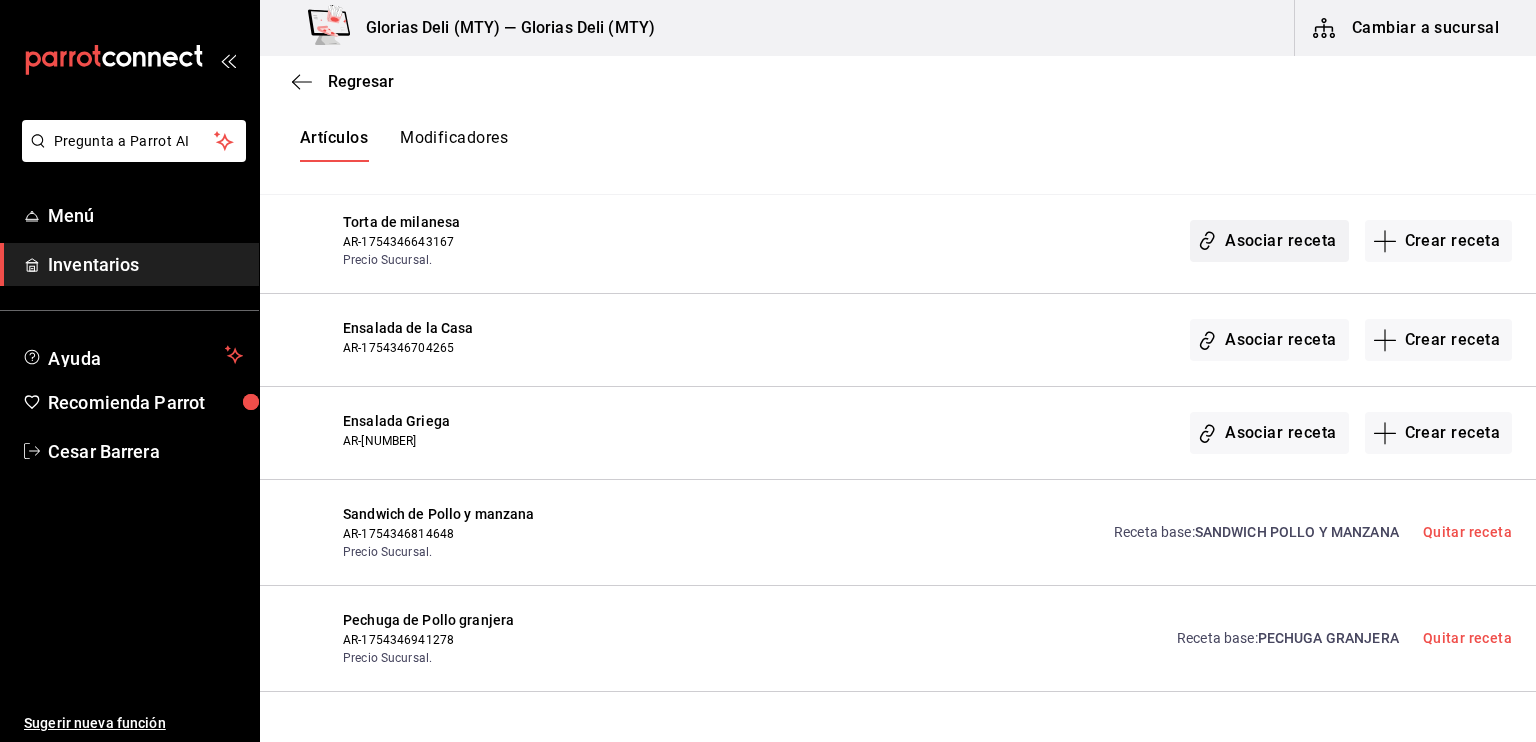 click 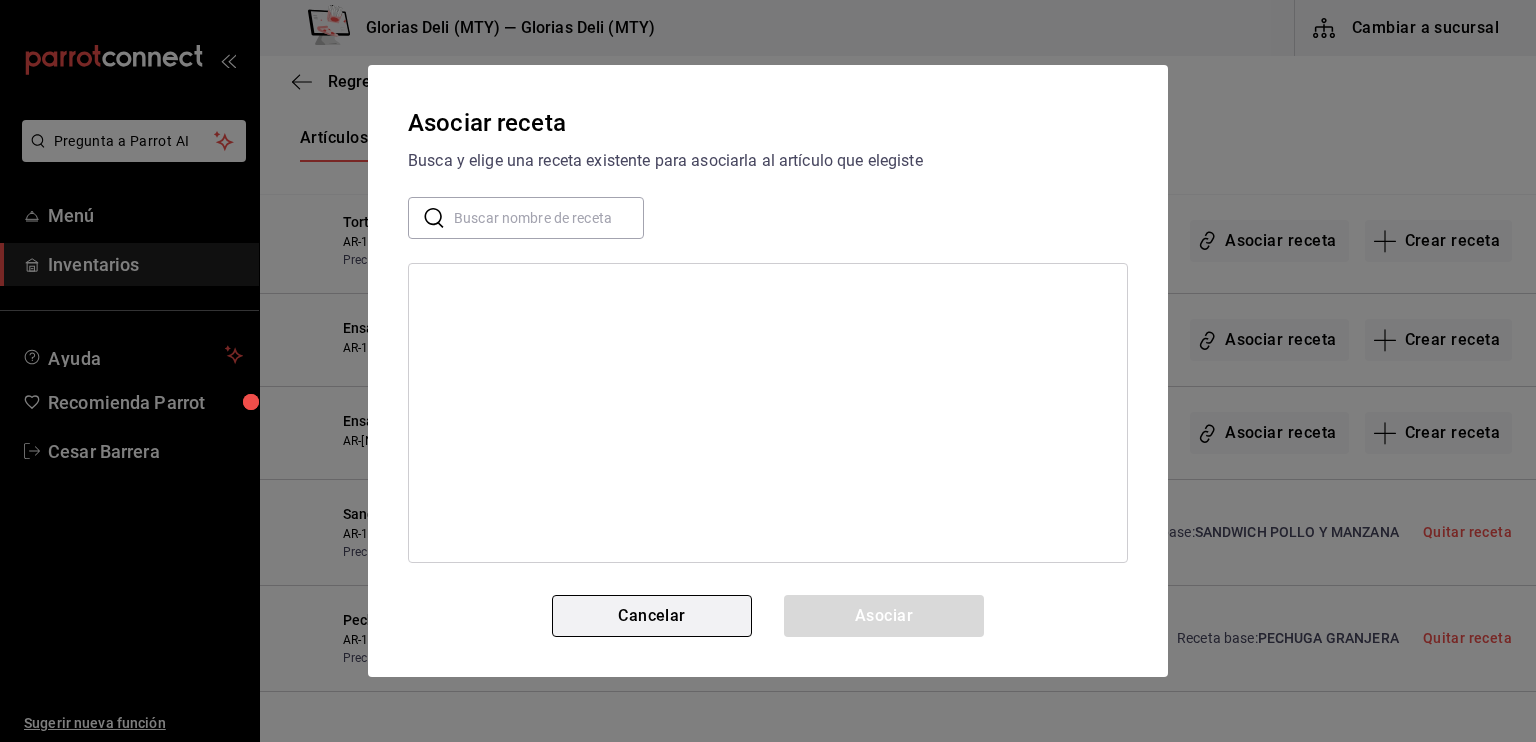 click on "Cancelar" at bounding box center (652, 616) 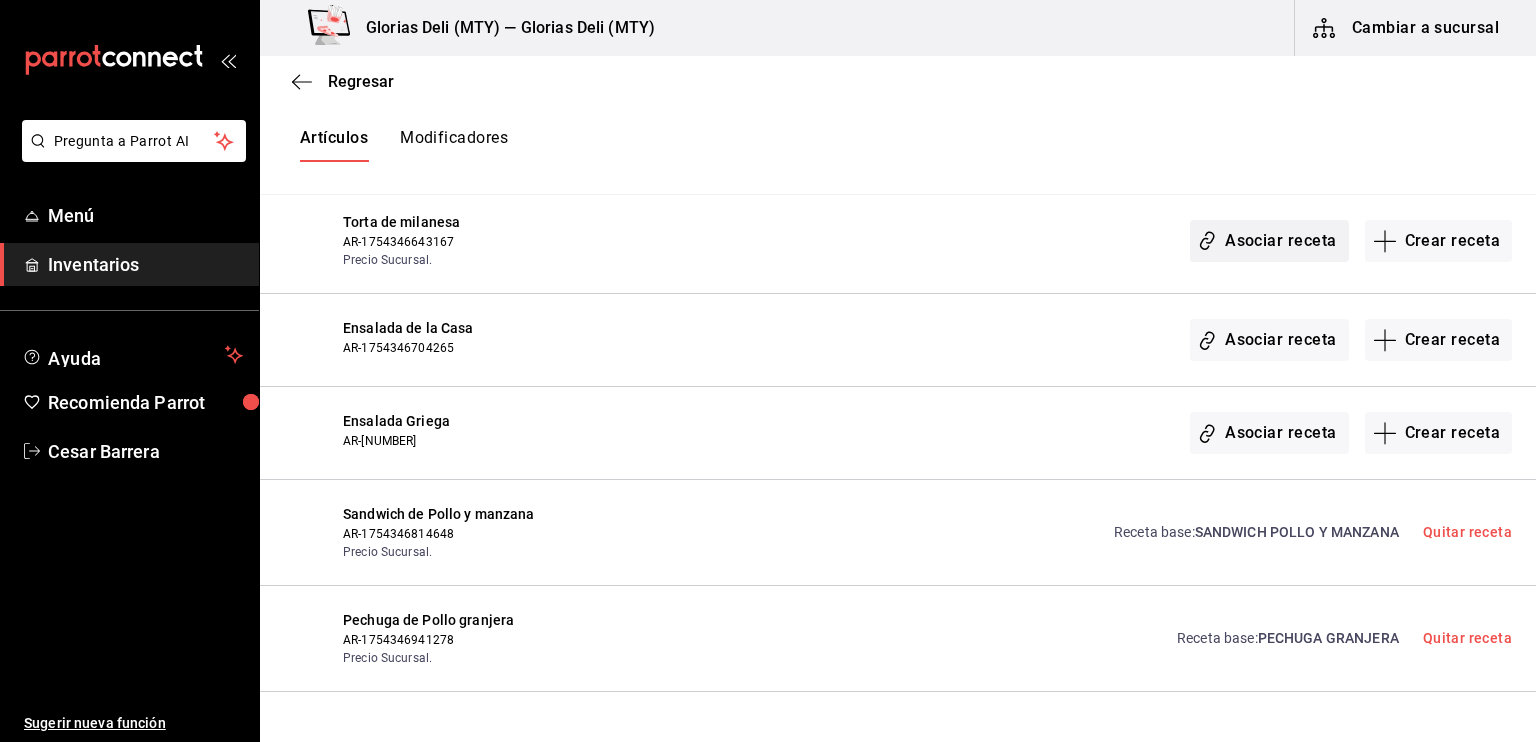 click 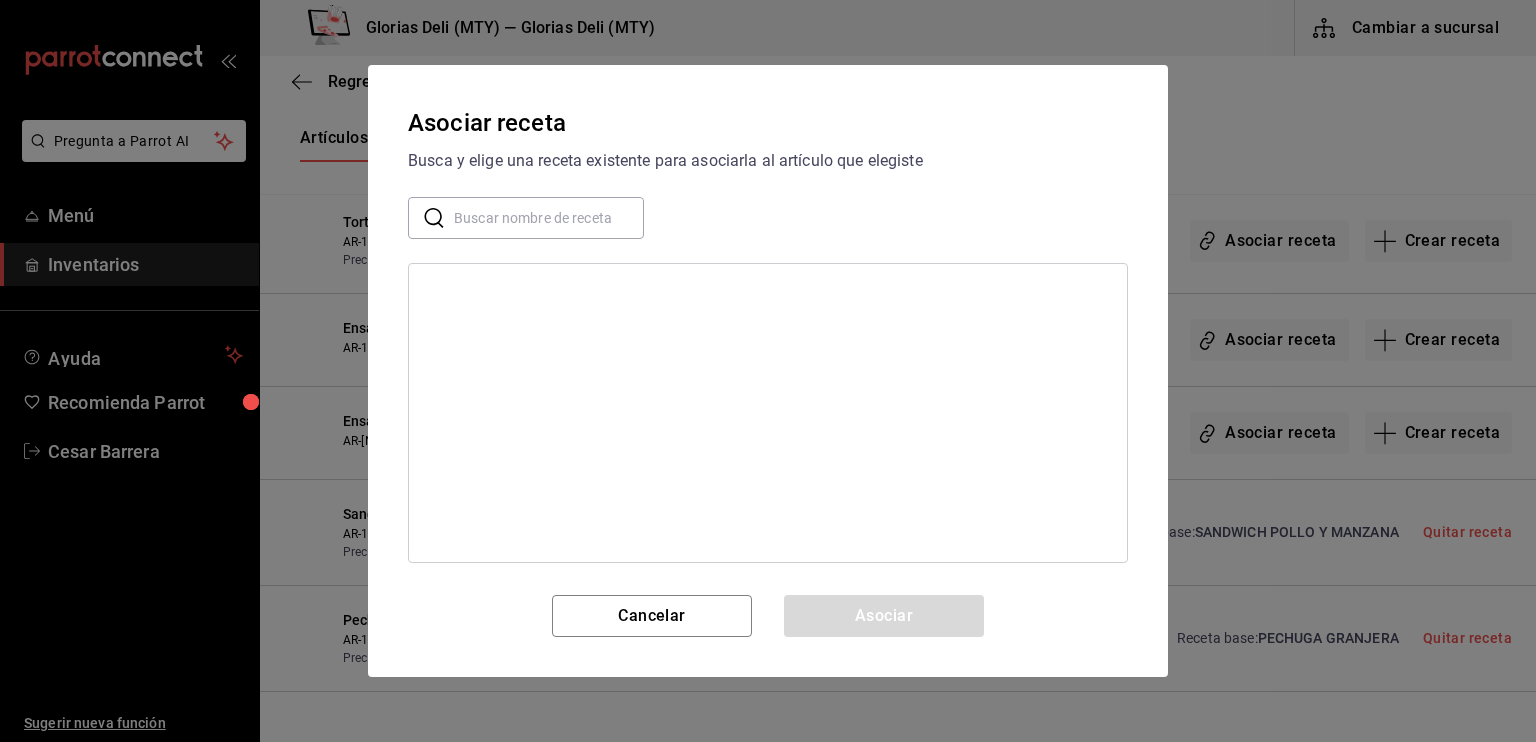 click at bounding box center (549, 218) 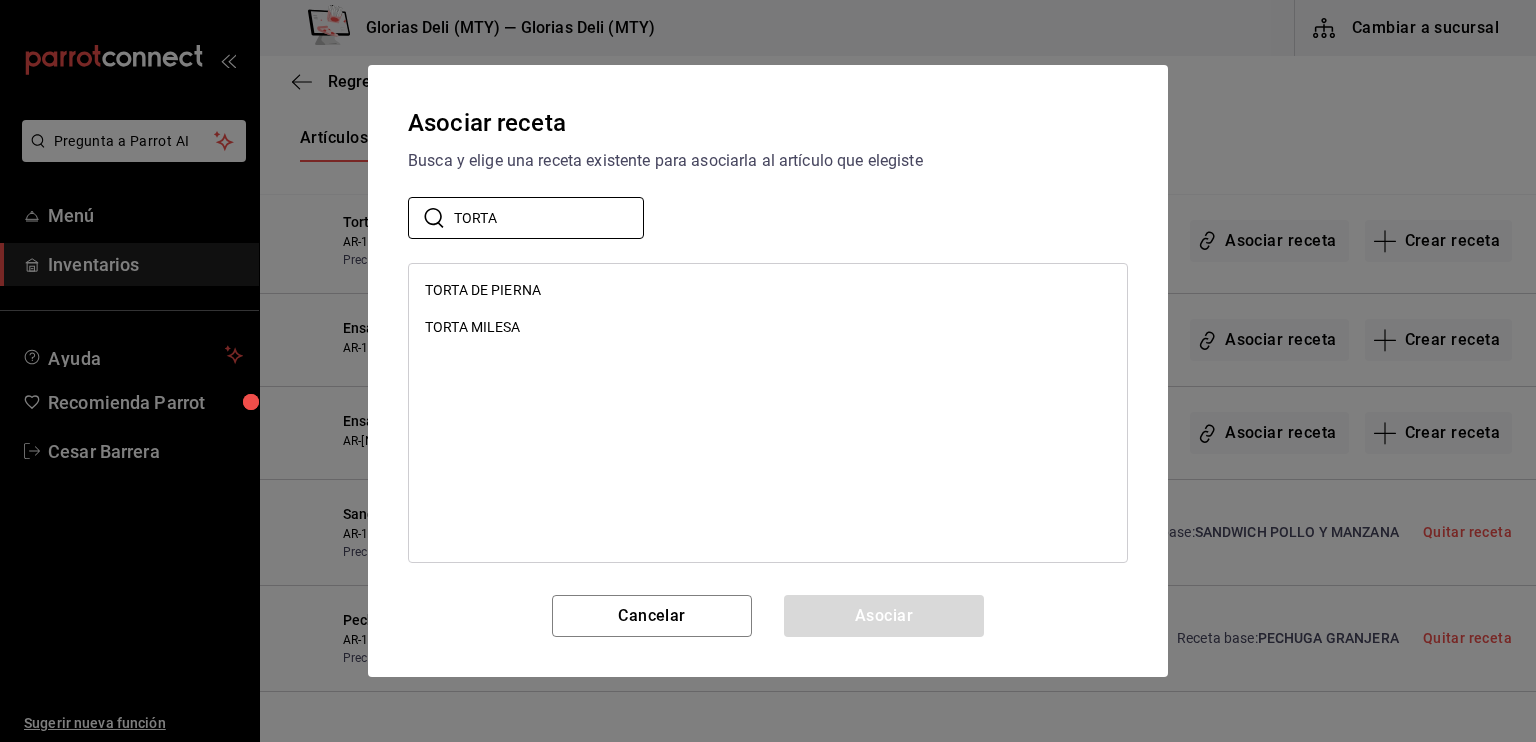 type on "TORTA" 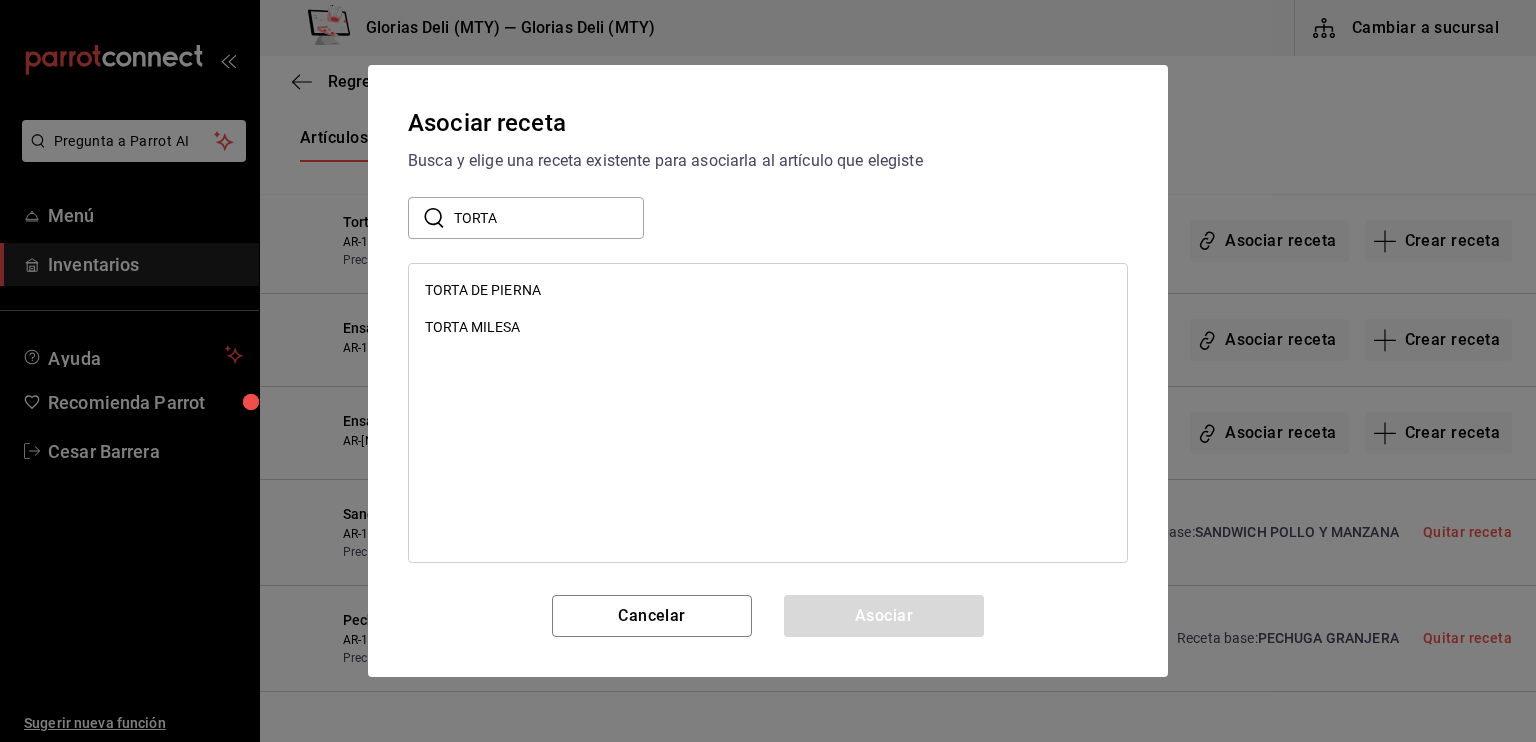 click on "TORTA MILESA" at bounding box center (473, 327) 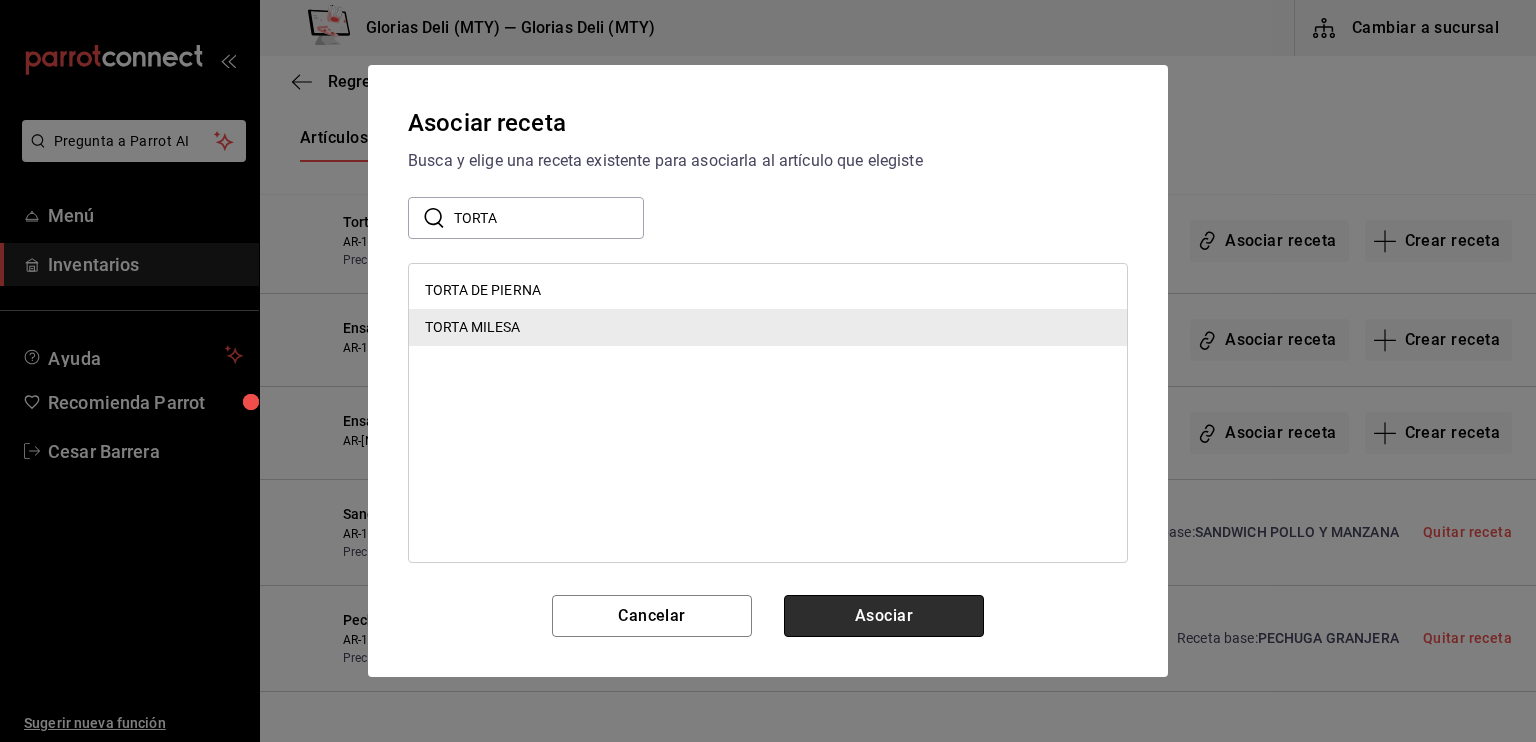 click on "Asociar" at bounding box center [884, 616] 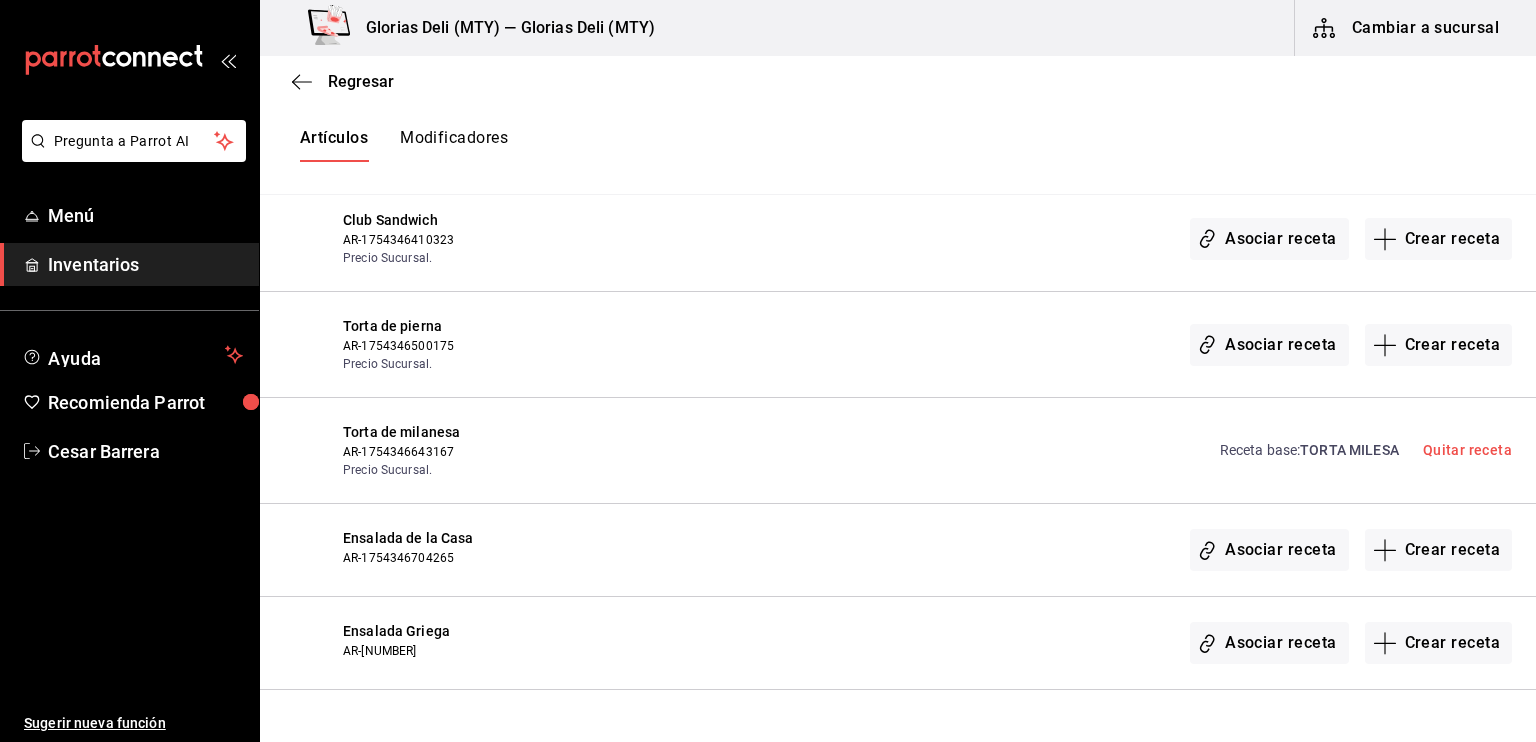 scroll, scrollTop: 8780, scrollLeft: 0, axis: vertical 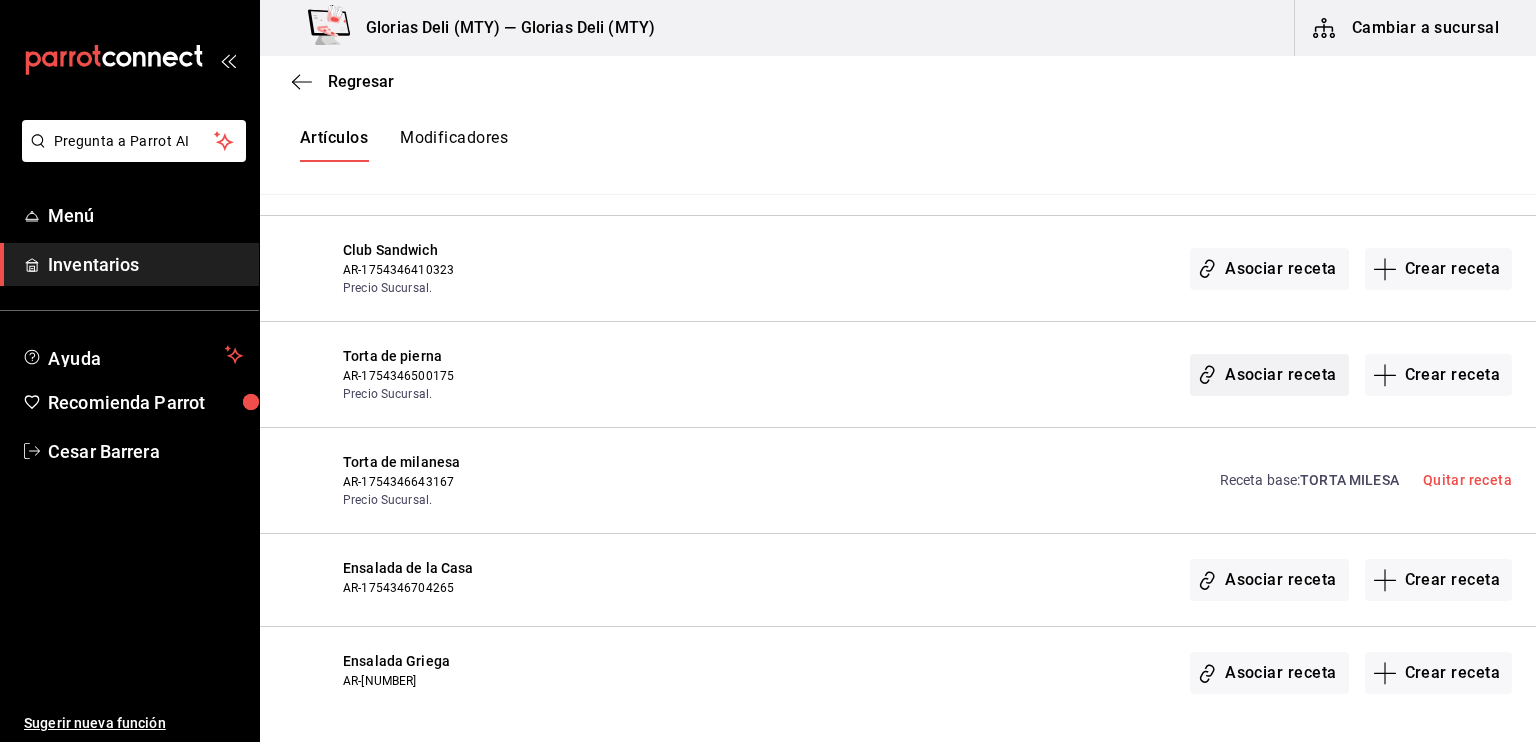 click on "Asociar receta" at bounding box center (1269, 375) 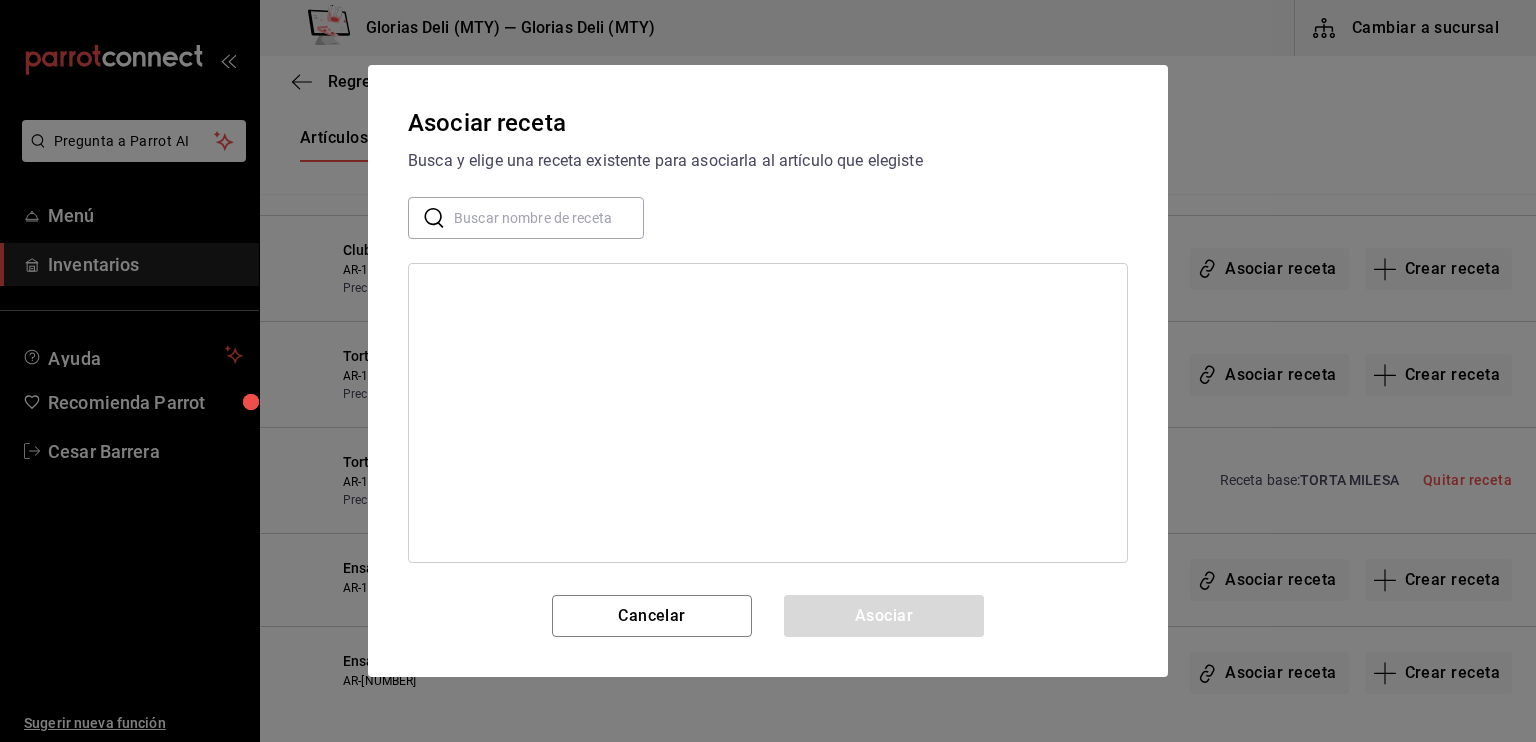 click at bounding box center [549, 218] 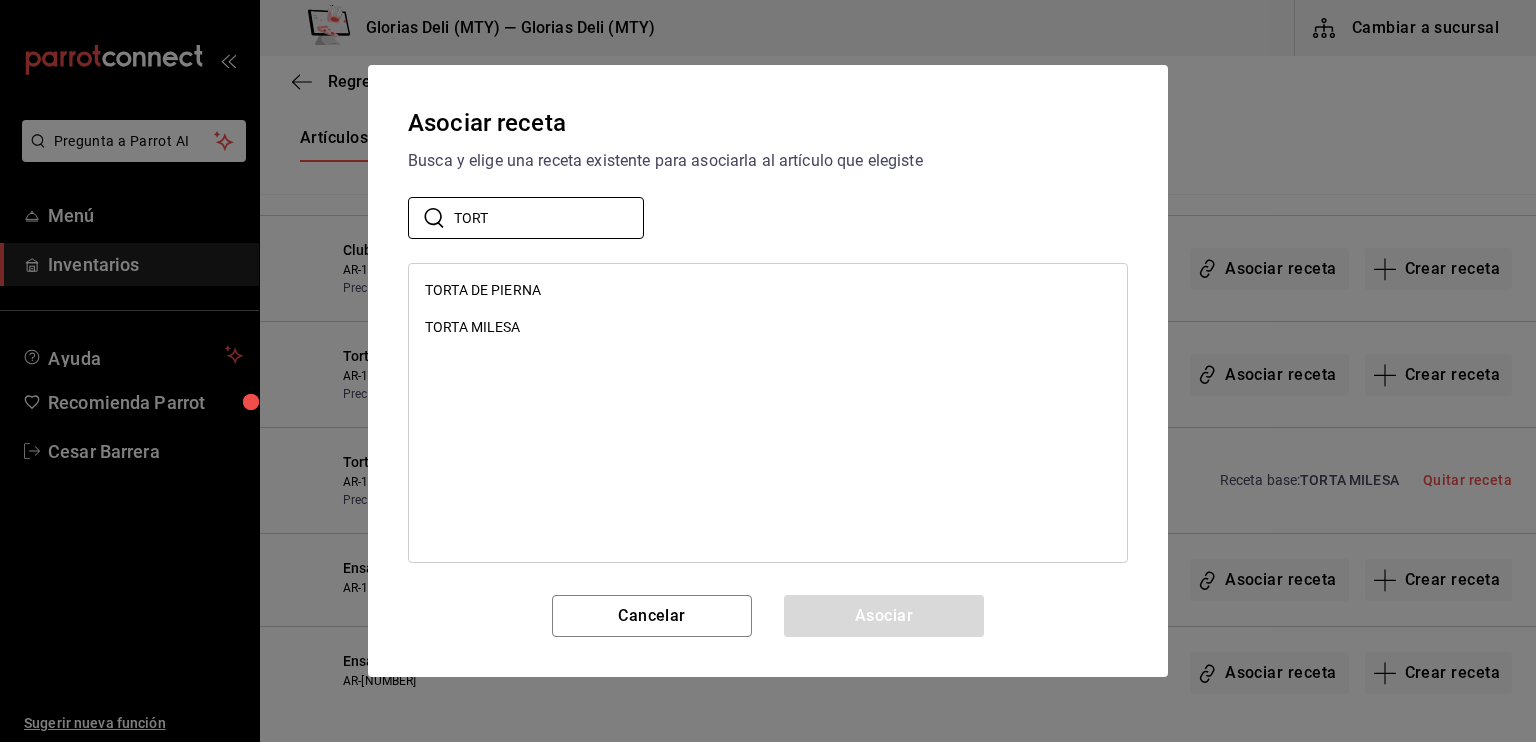 type on "TORT" 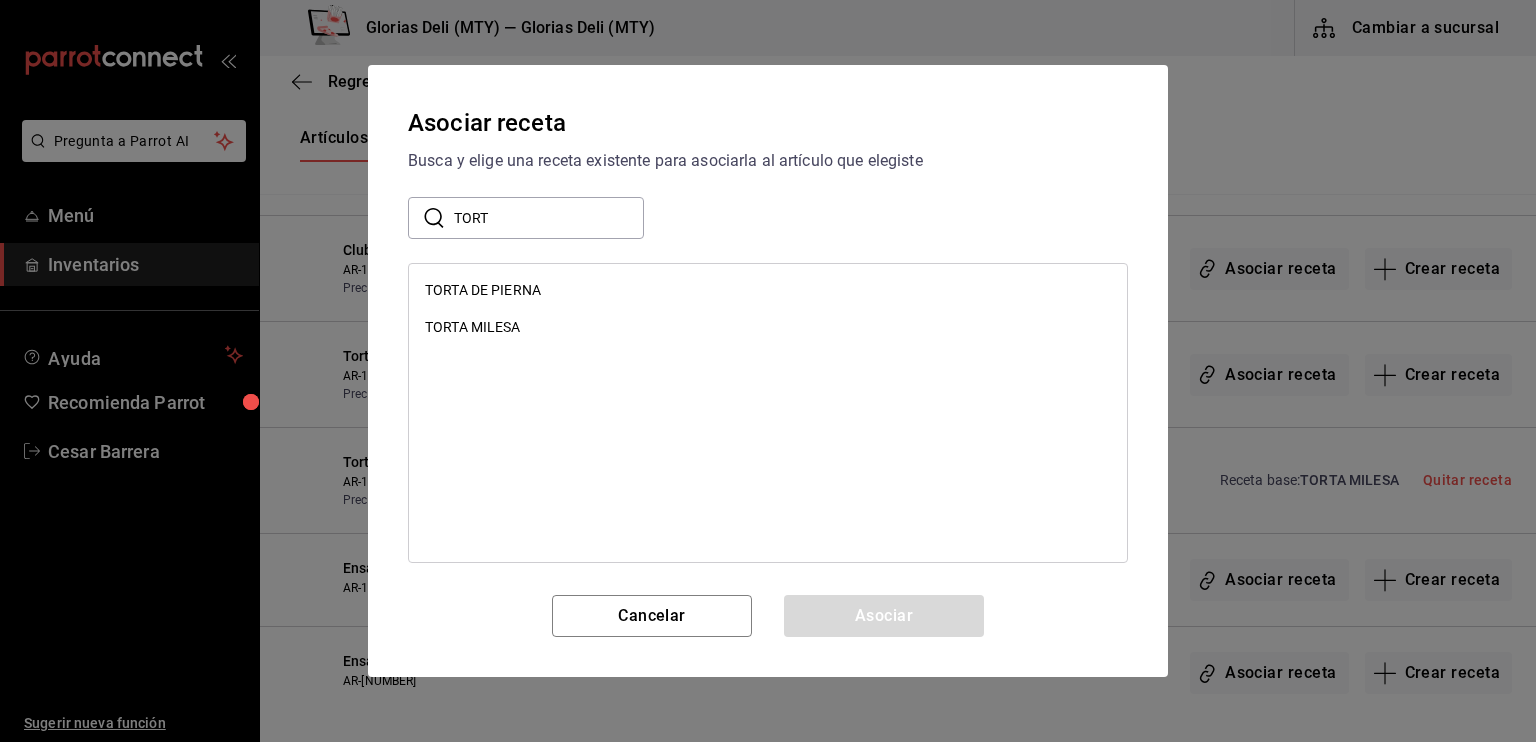 click on "TORTA DE PIERNA" at bounding box center (483, 290) 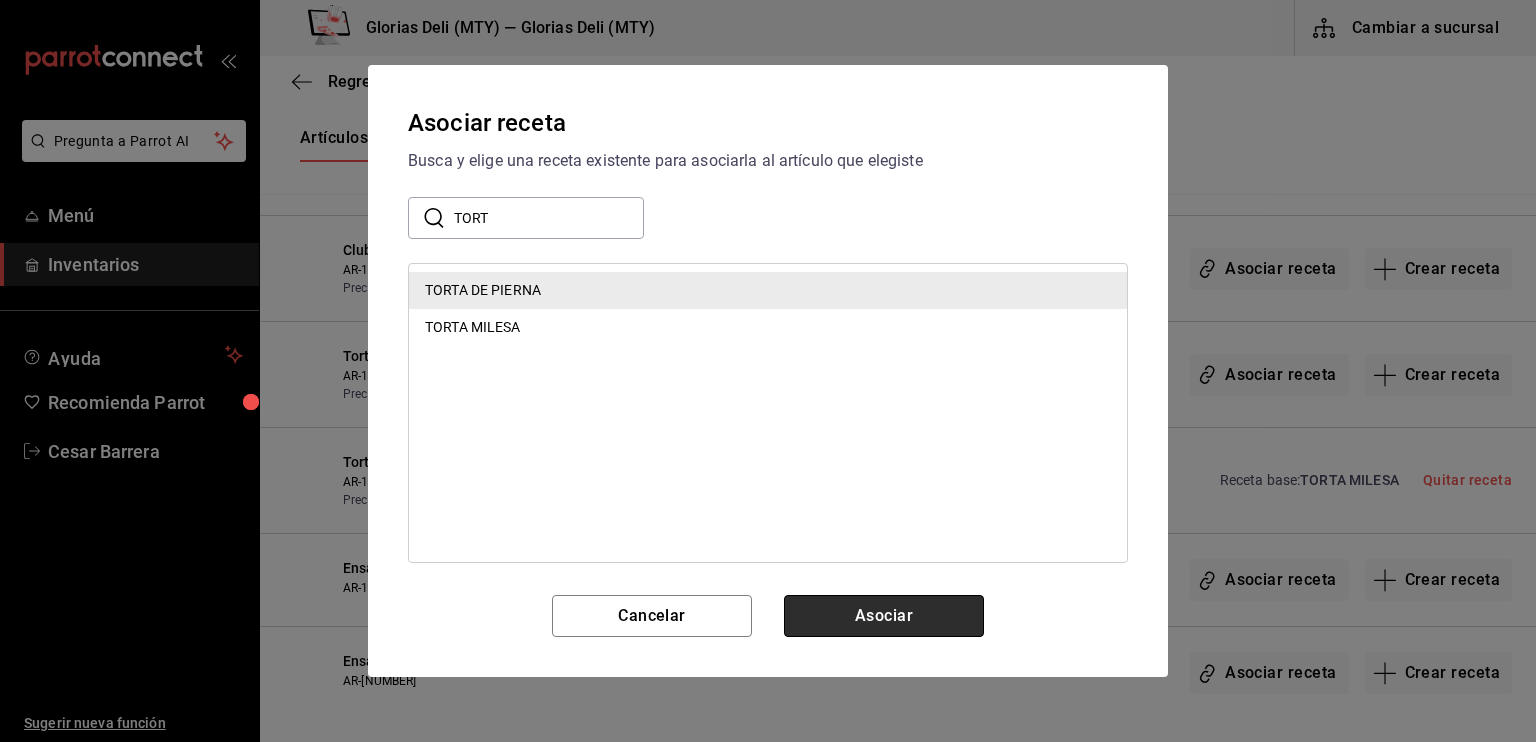 click on "Asociar" at bounding box center [884, 616] 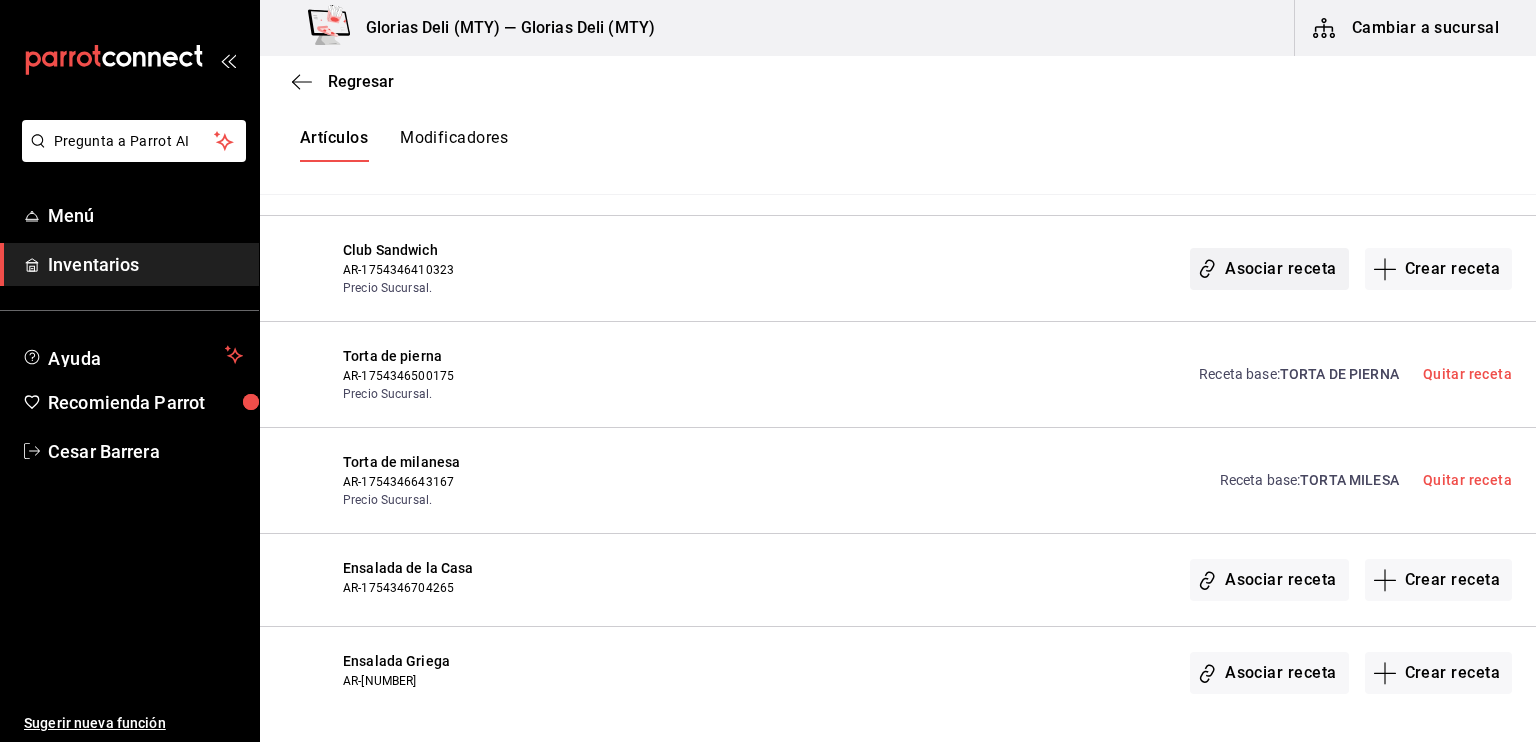 click on "Asociar receta" at bounding box center (1269, 269) 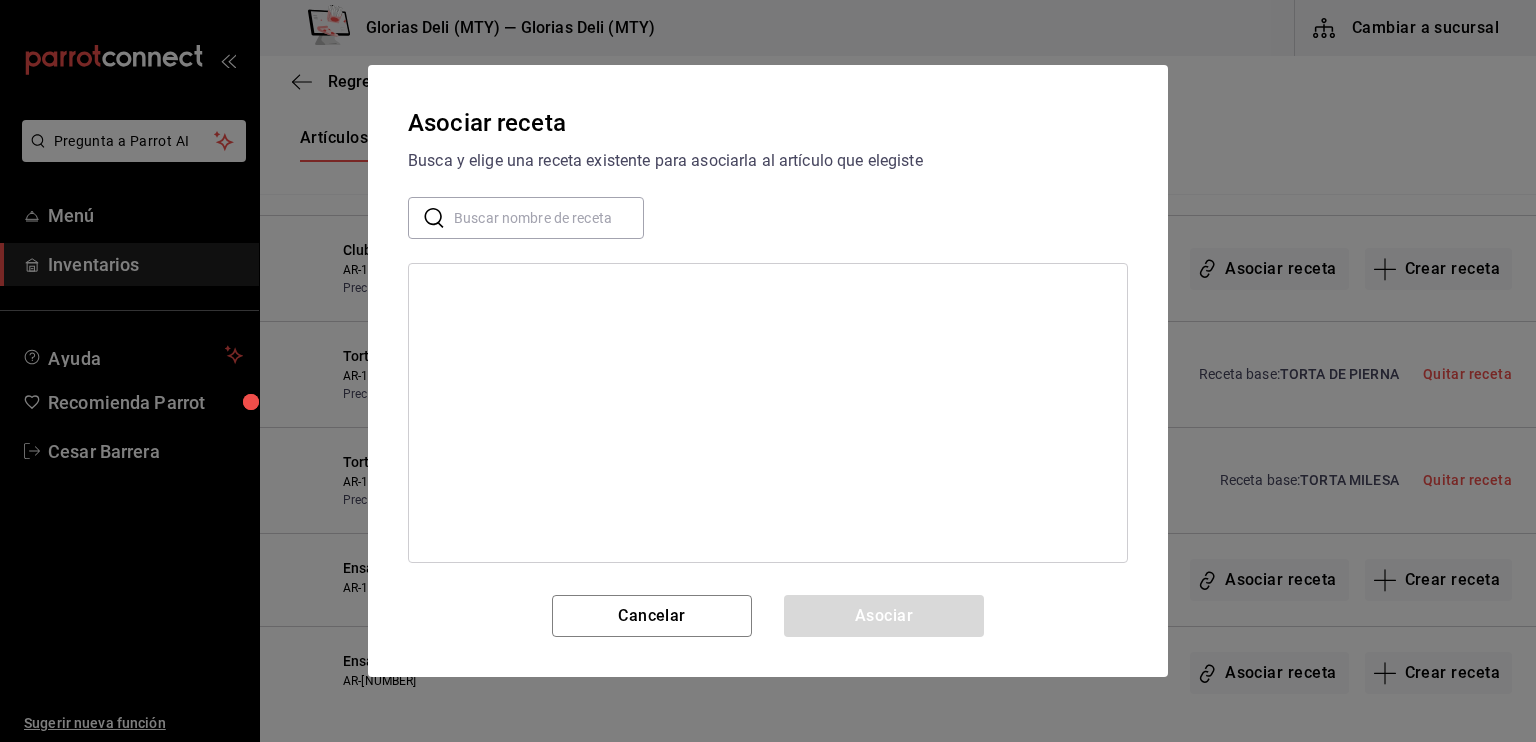 click at bounding box center (549, 218) 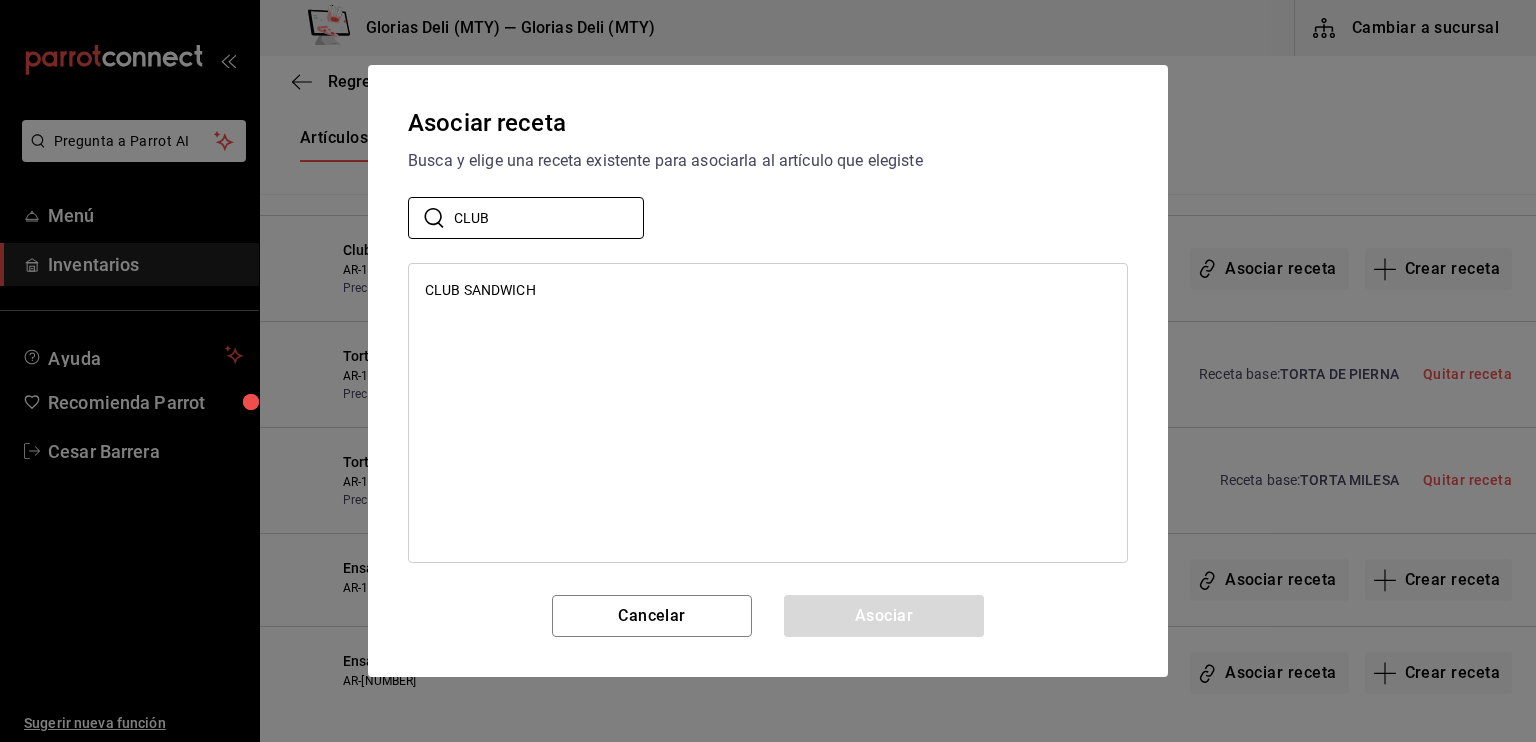 type on "CLUB" 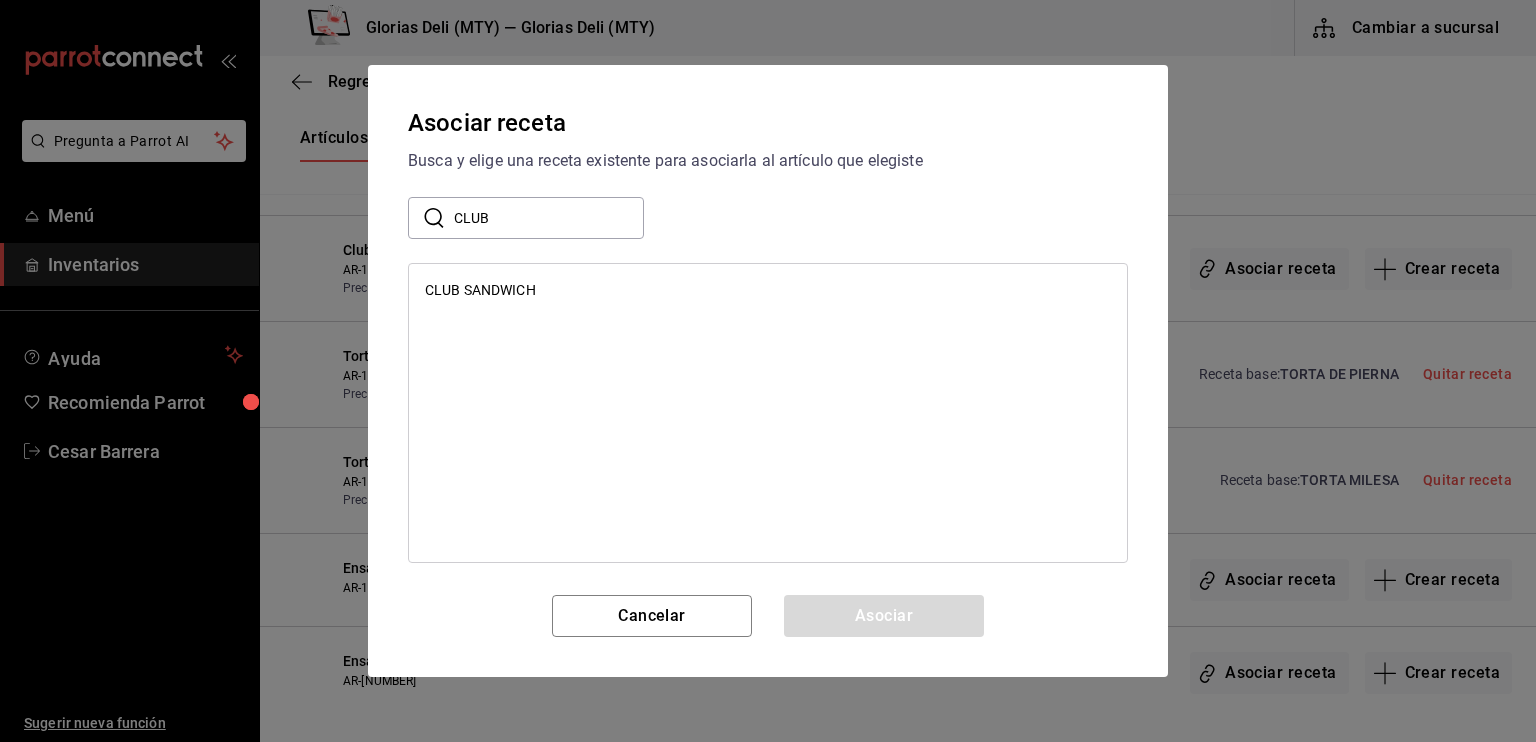 click on "CLUB SANDWICH" at bounding box center (480, 290) 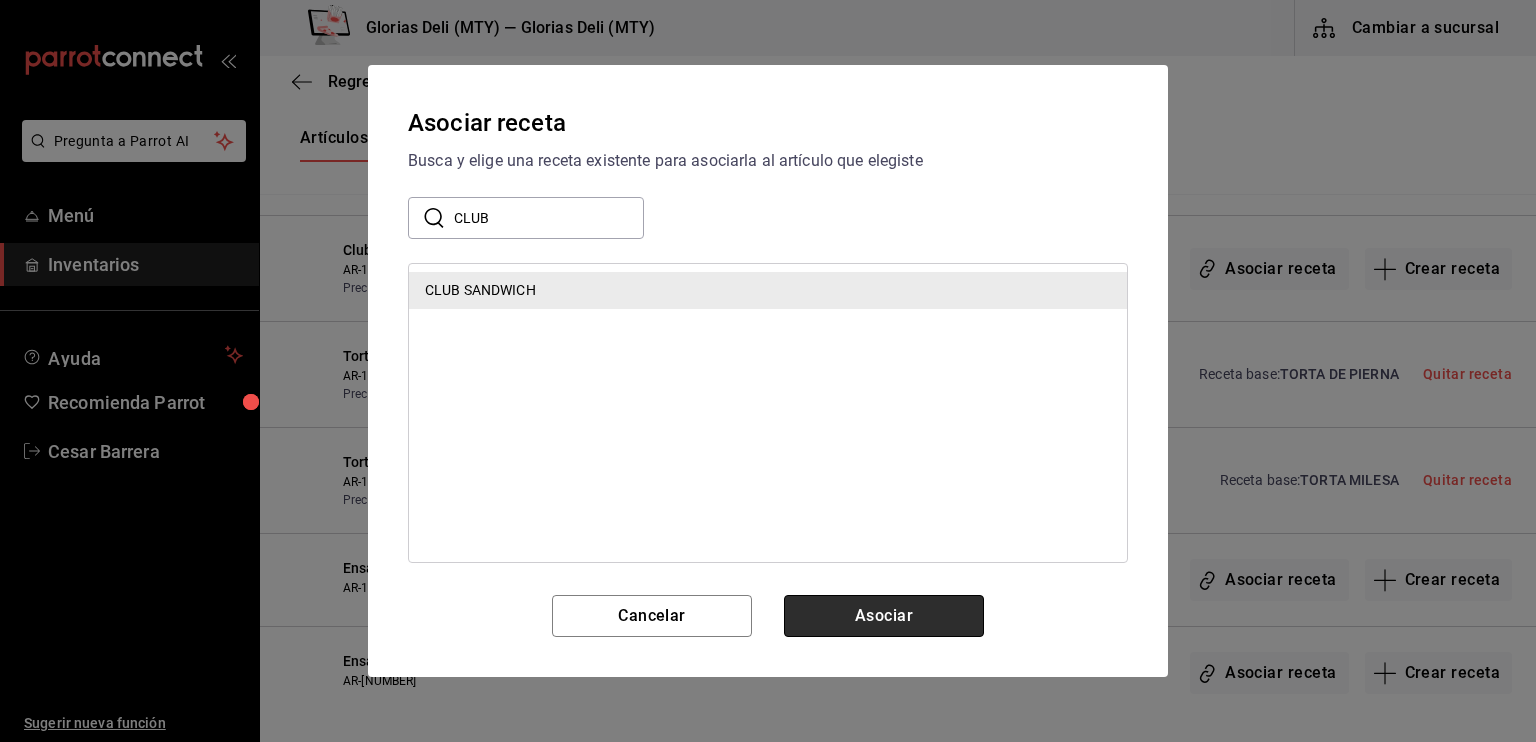 click on "Asociar" at bounding box center [884, 616] 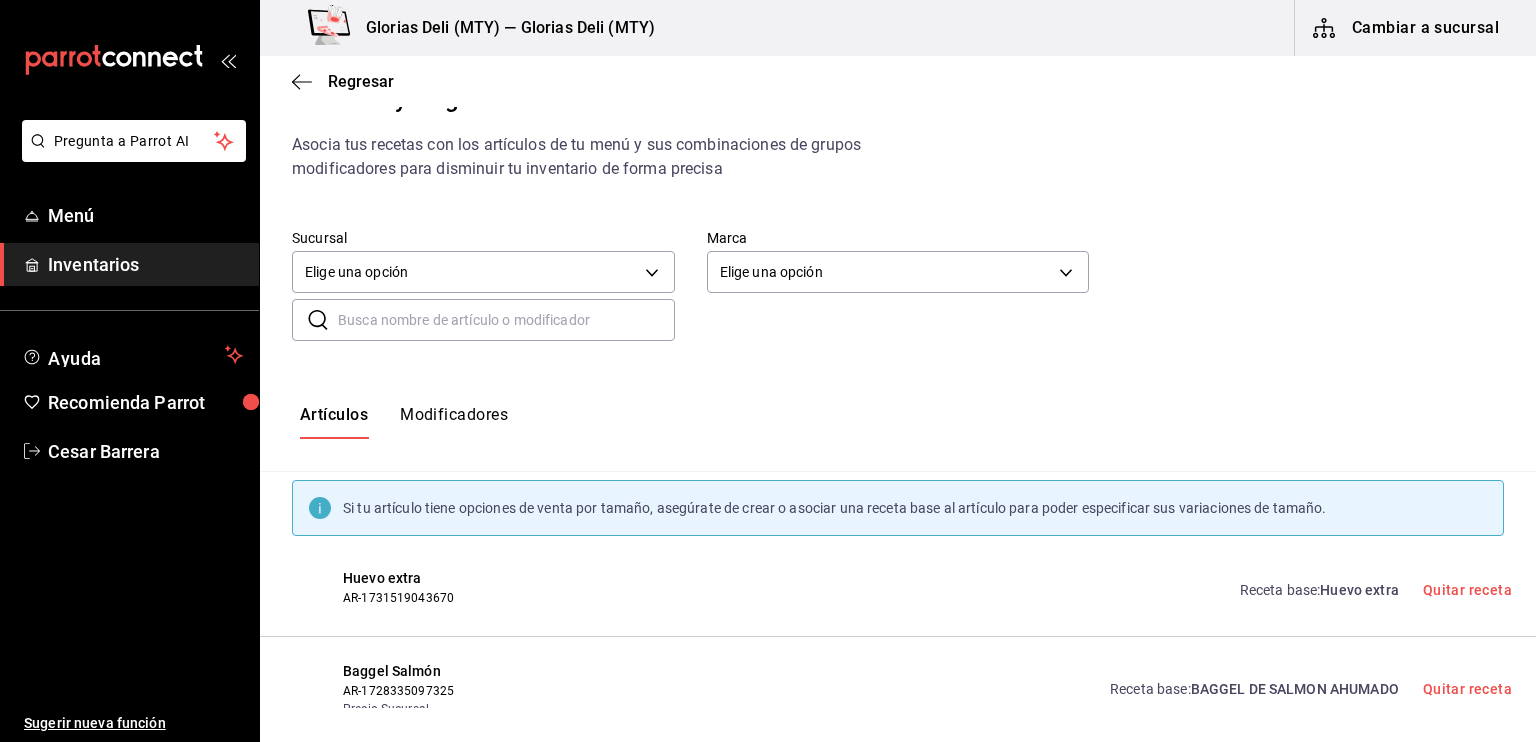 scroll, scrollTop: 0, scrollLeft: 0, axis: both 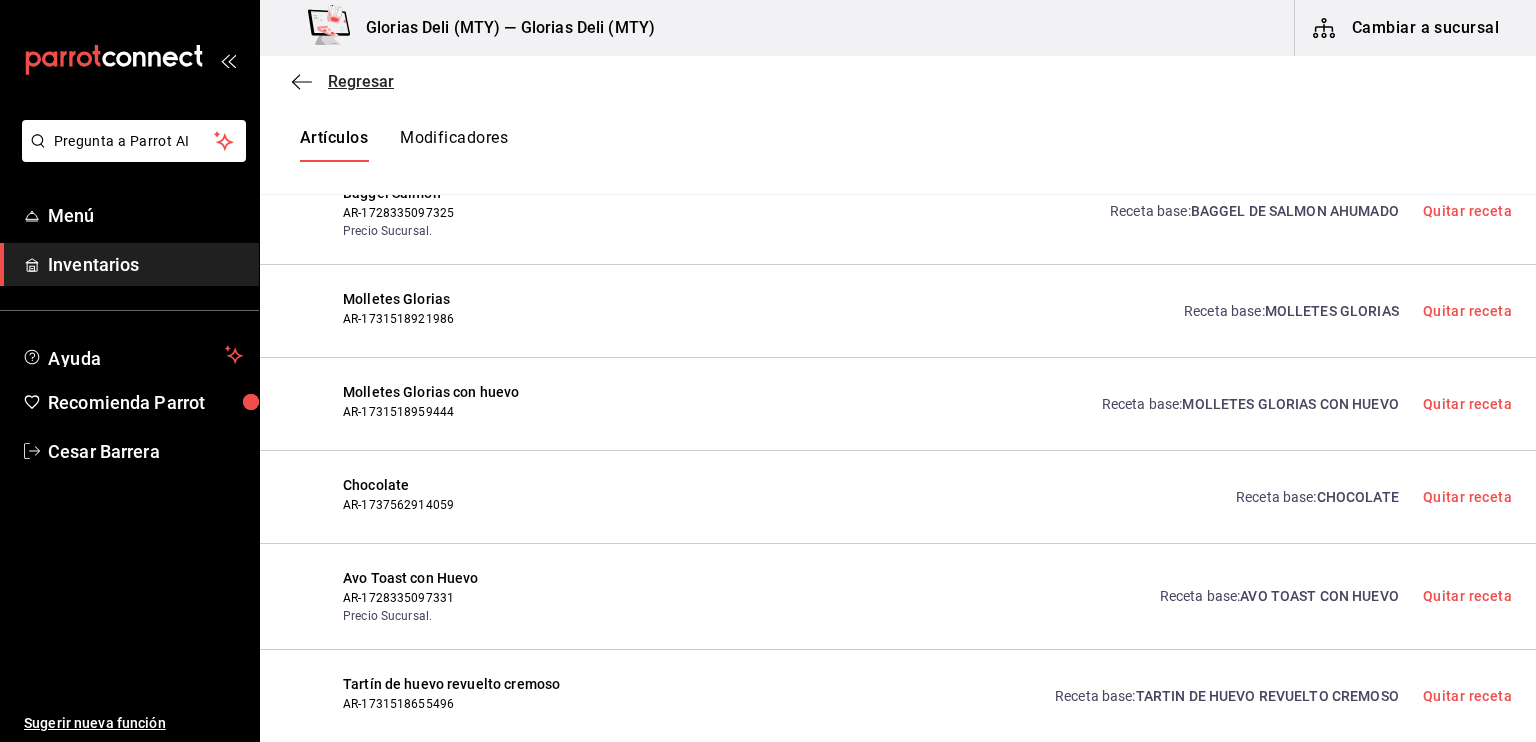click 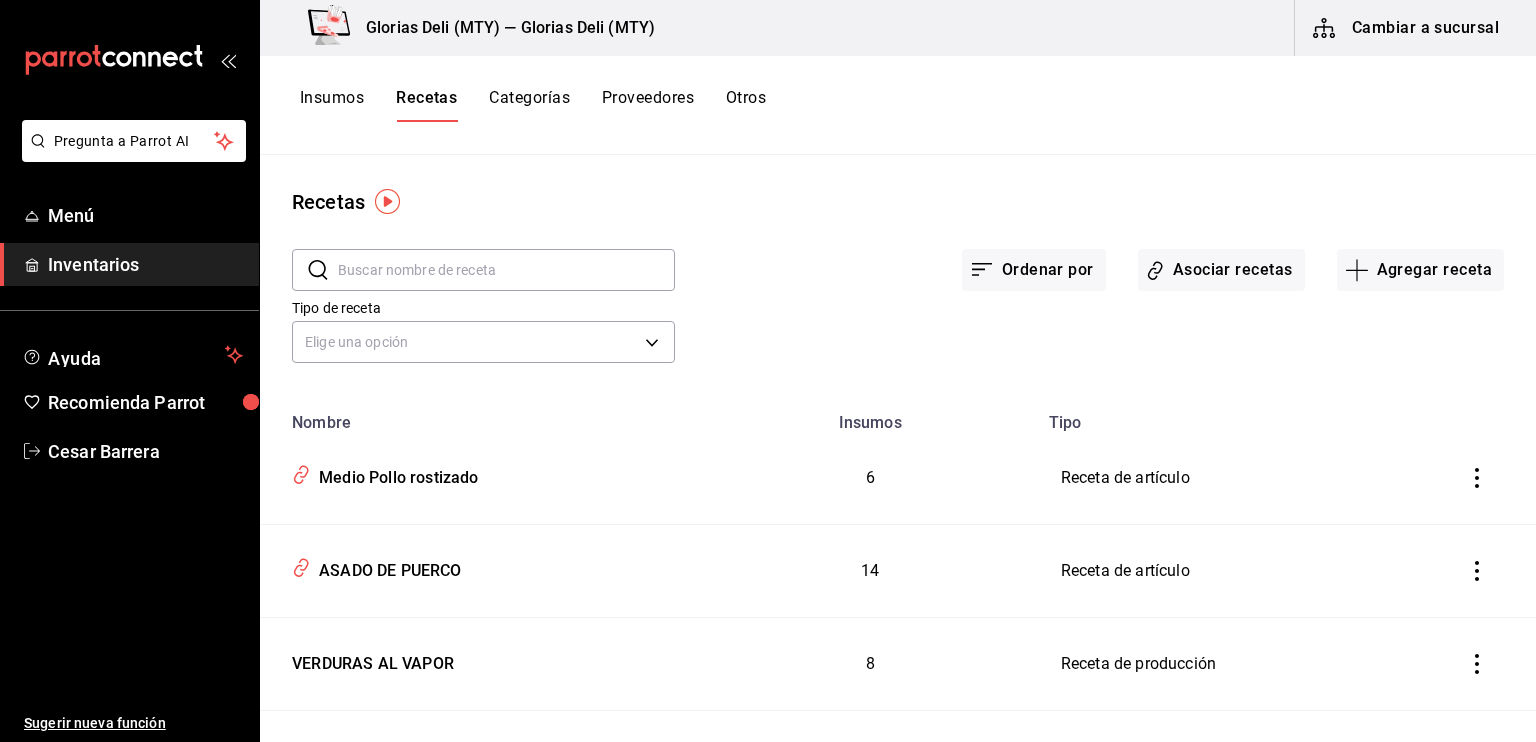 scroll, scrollTop: 0, scrollLeft: 0, axis: both 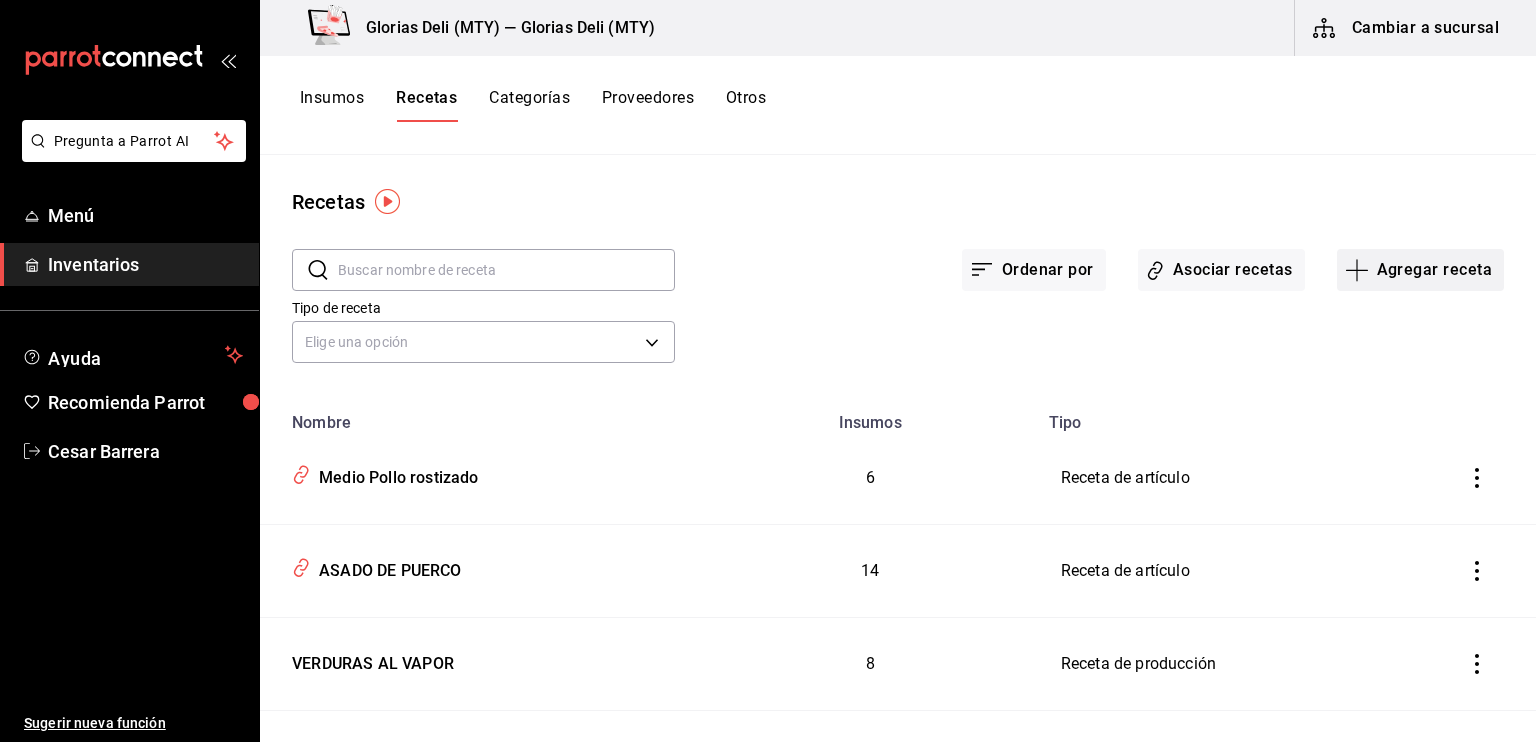 click 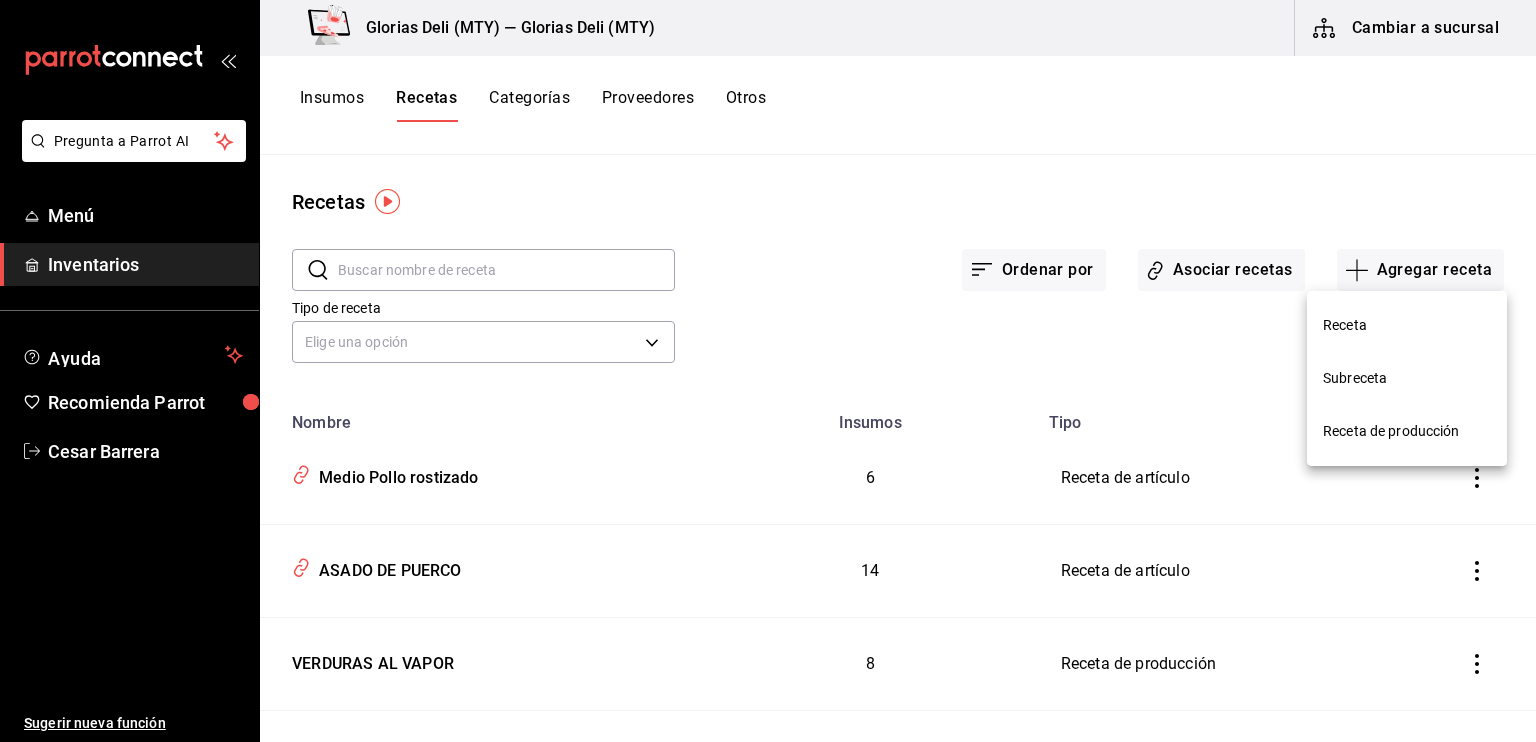 click at bounding box center (768, 371) 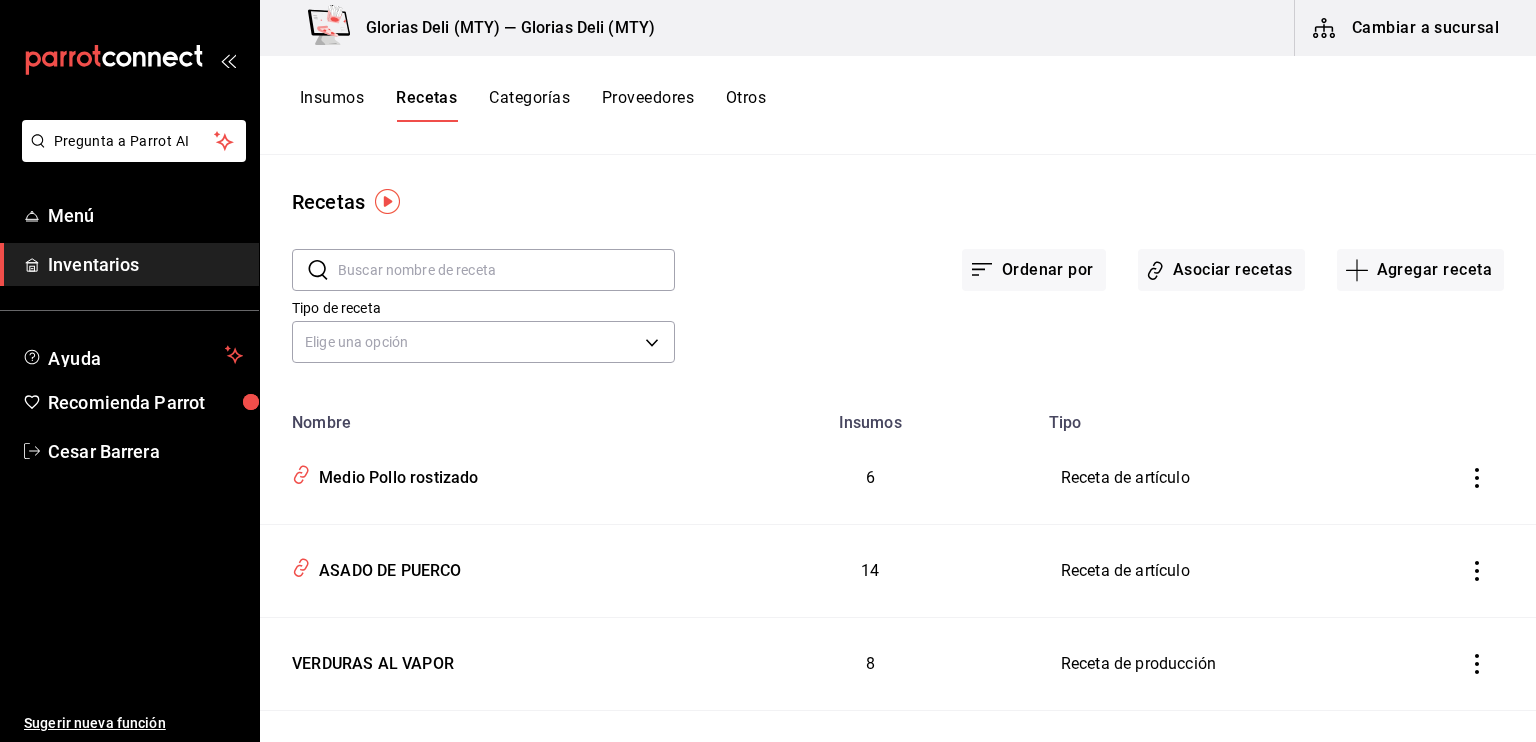 click on "Categorías" at bounding box center (529, 105) 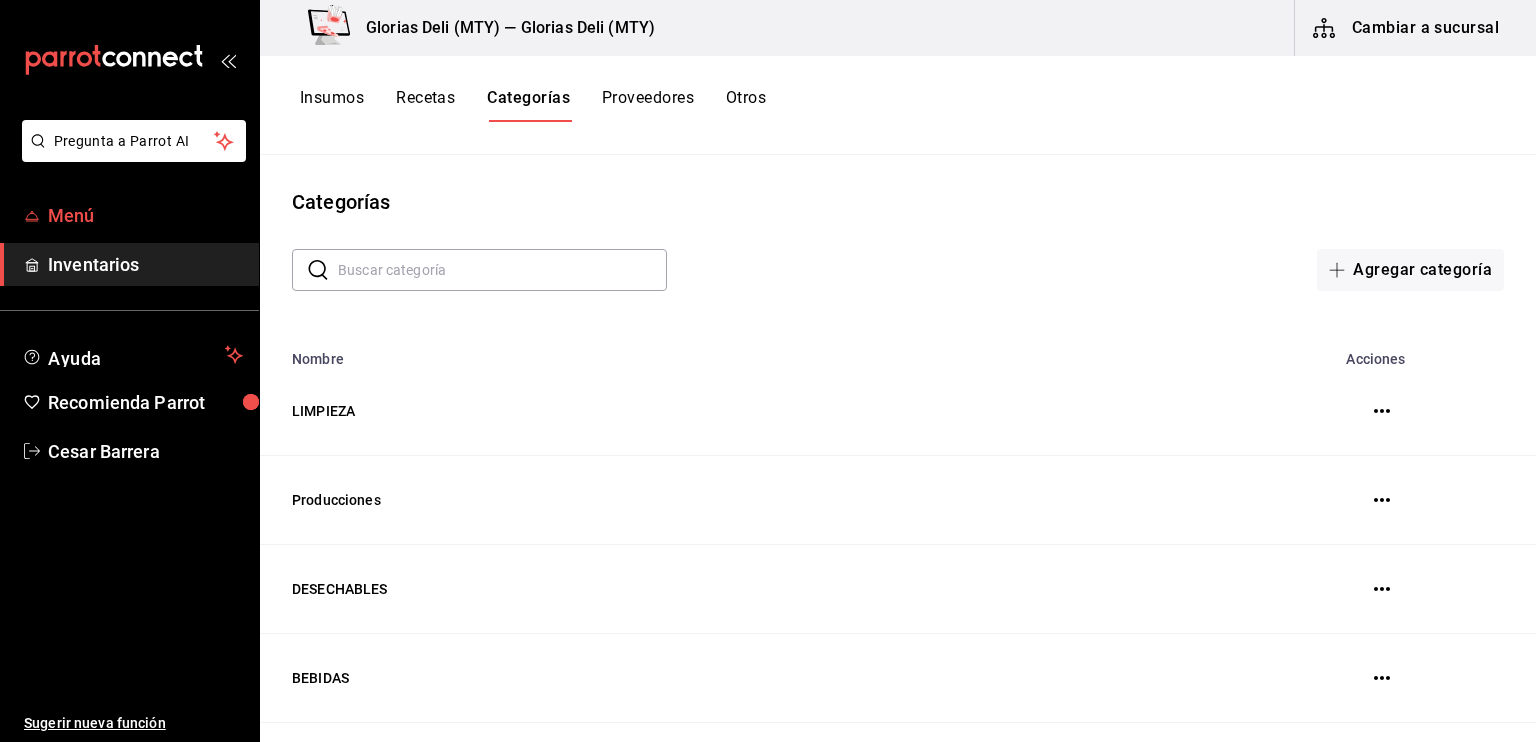 click on "Menú" at bounding box center [145, 215] 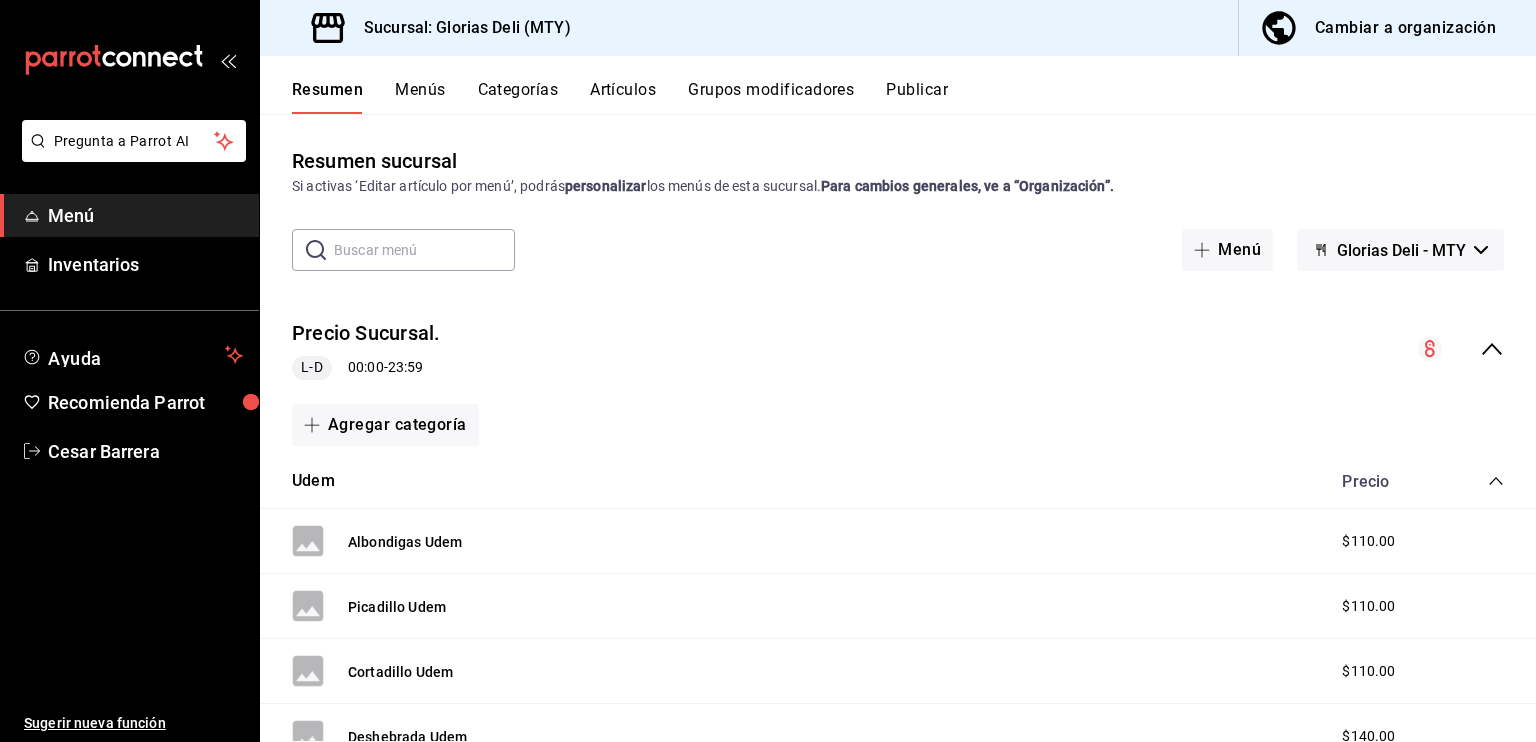 click on "Menús" at bounding box center [420, 97] 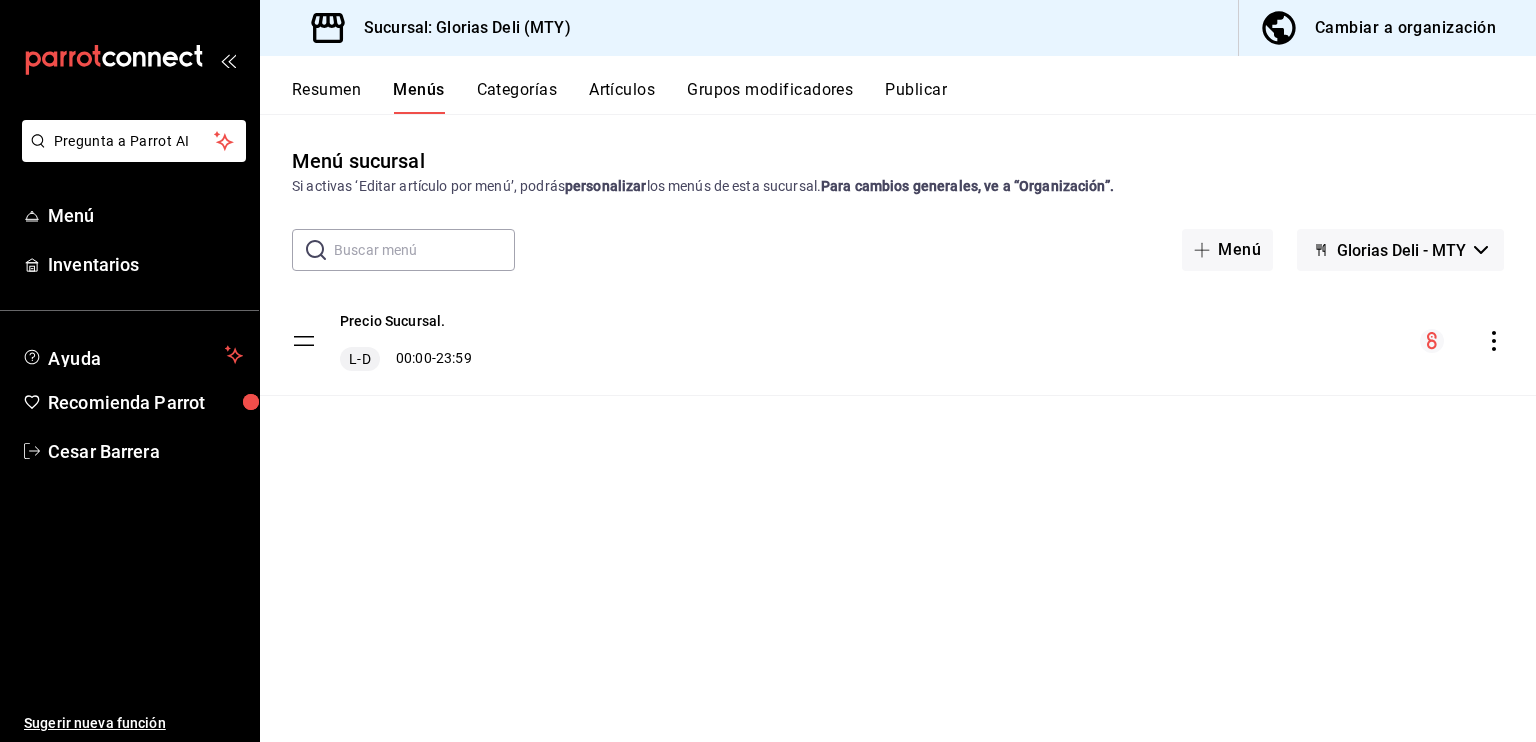 click on "Categorías" at bounding box center (517, 97) 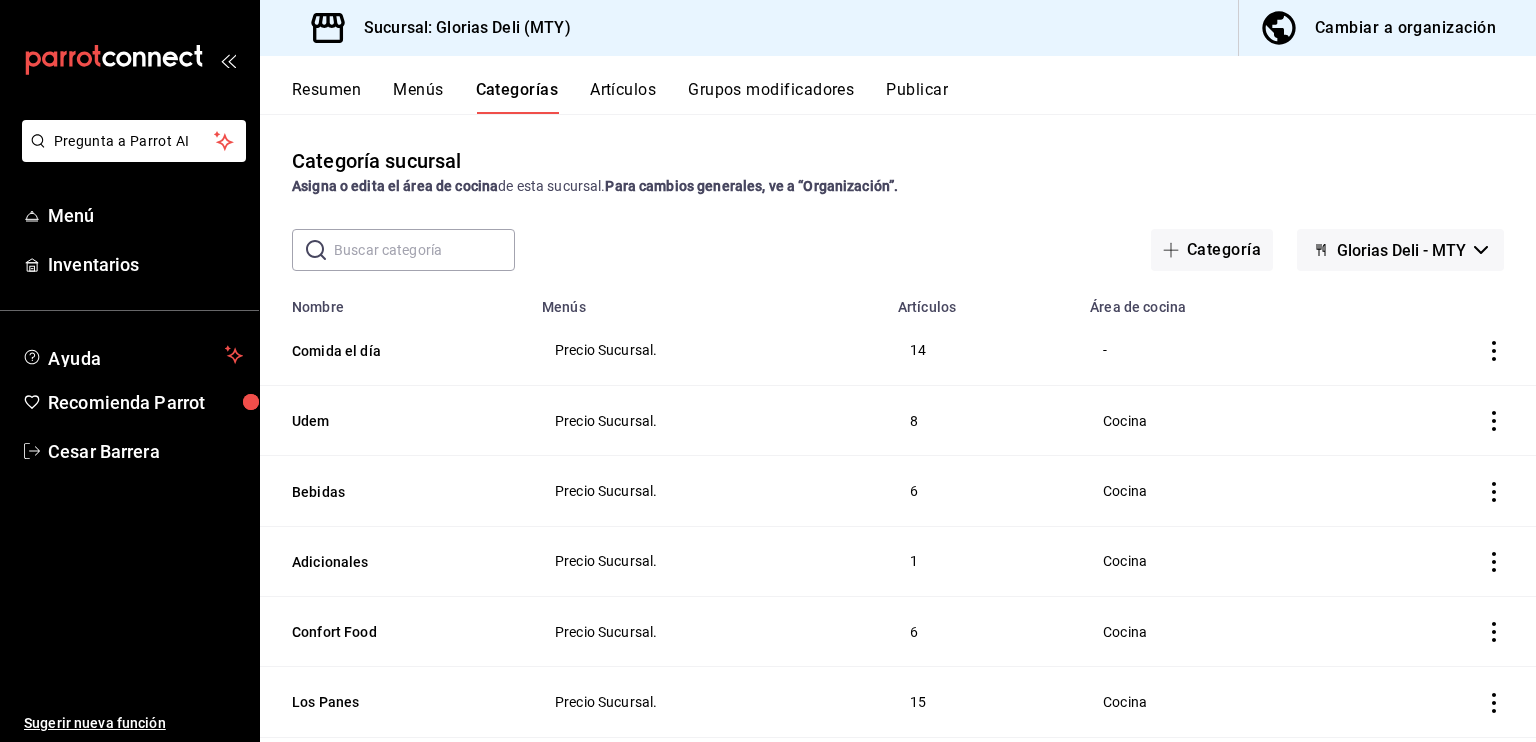 click on "Artículos" at bounding box center [623, 97] 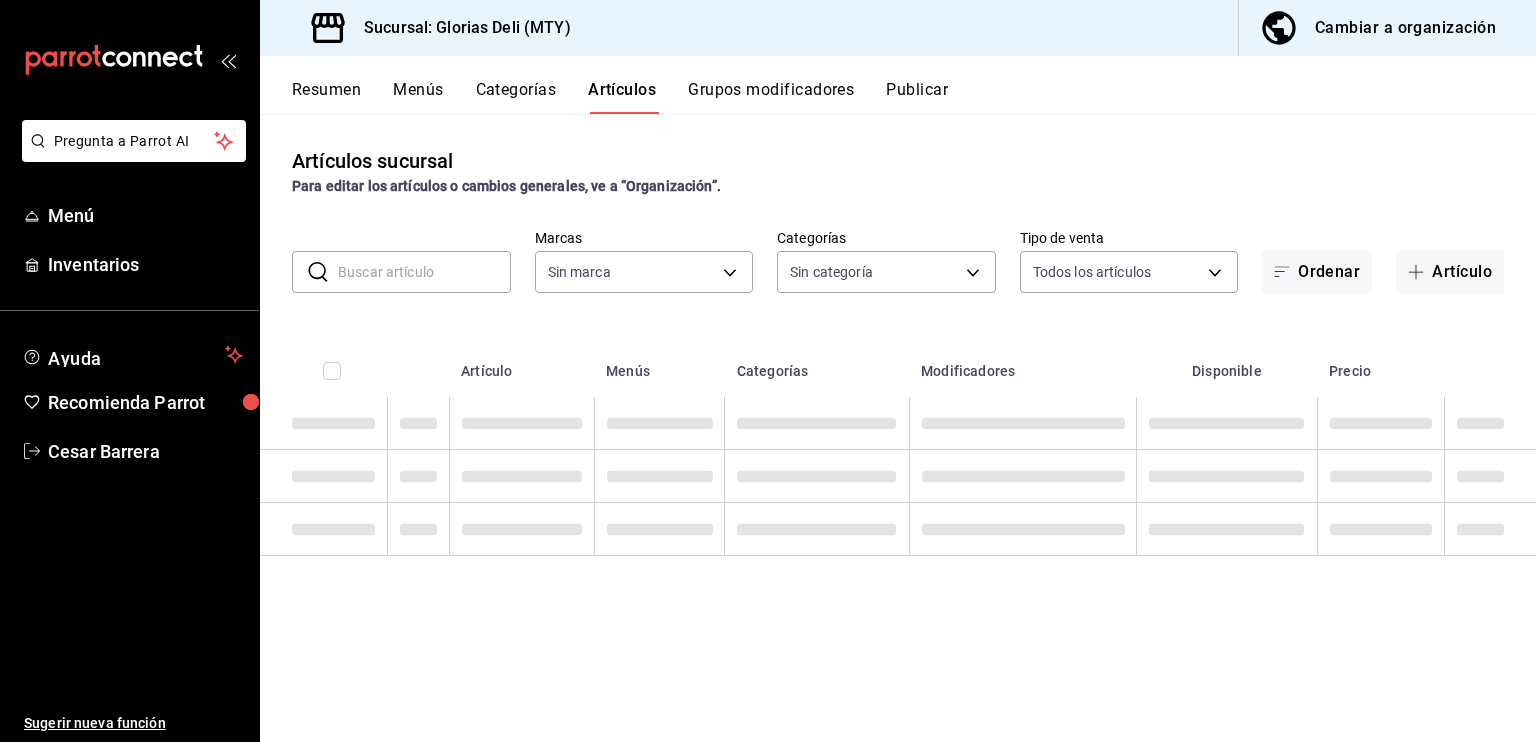 type on "[UUID],[UUID],[UUID],[UUID],[UUID],[UUID],[UUID]" 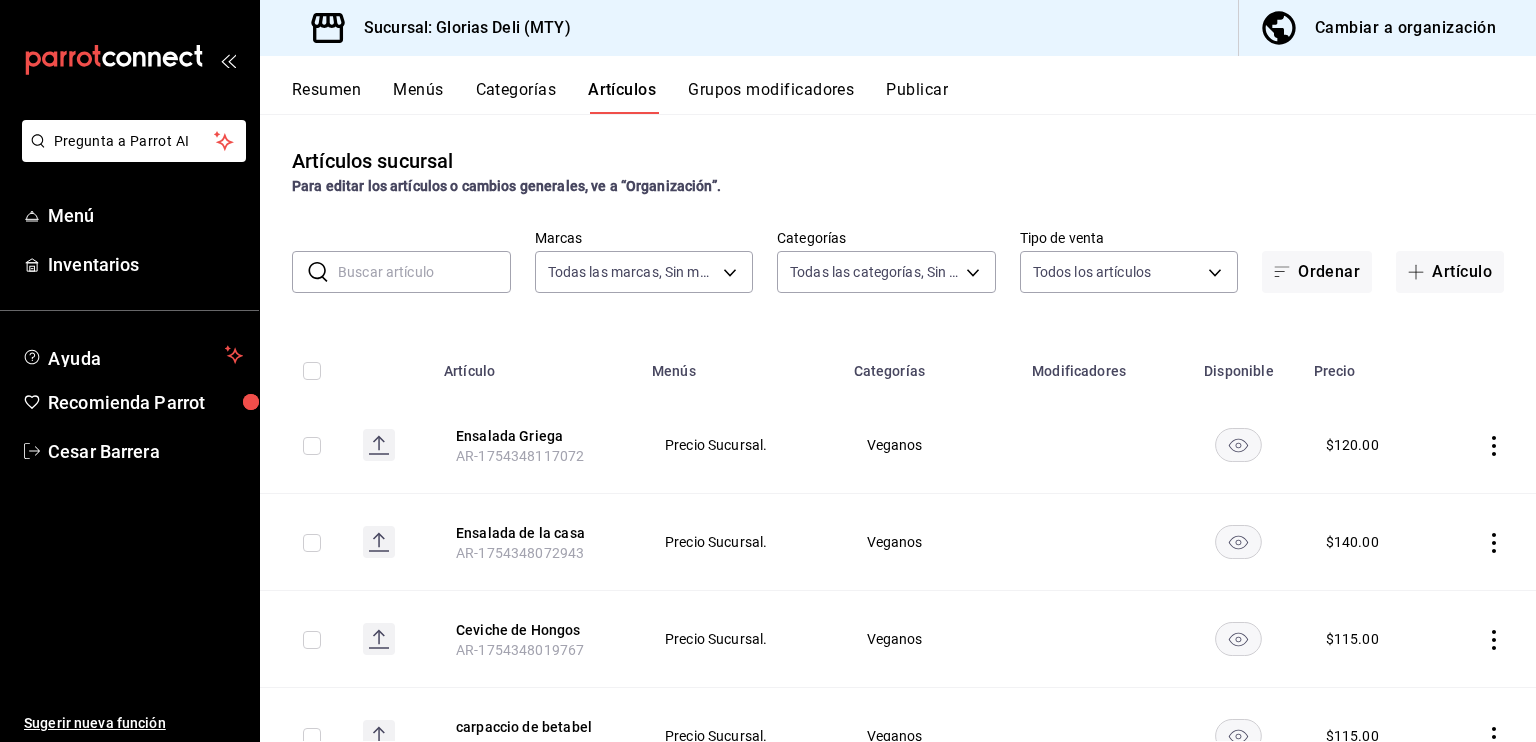 type on "6971d051-9846-4dd6-96a0-1925e9904937" 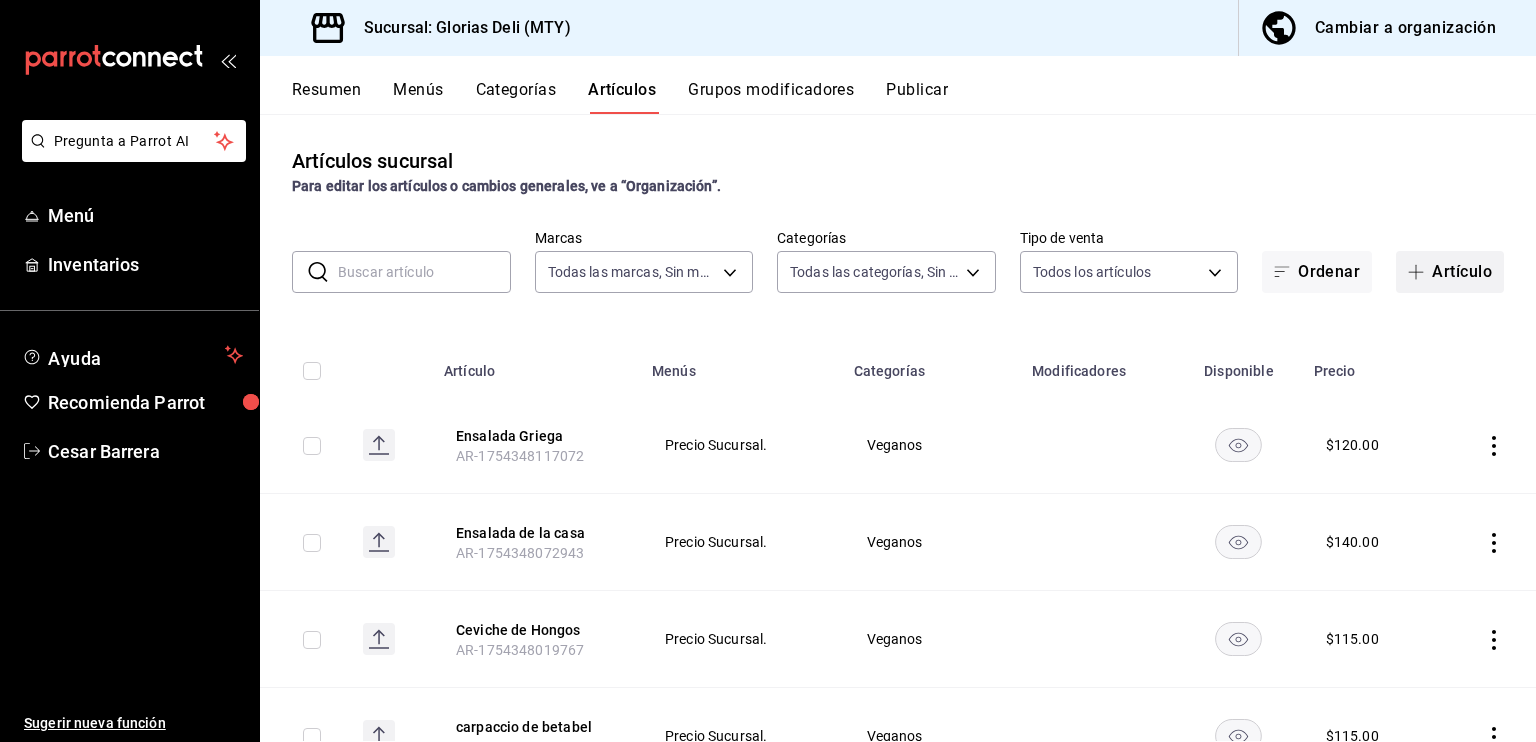 click 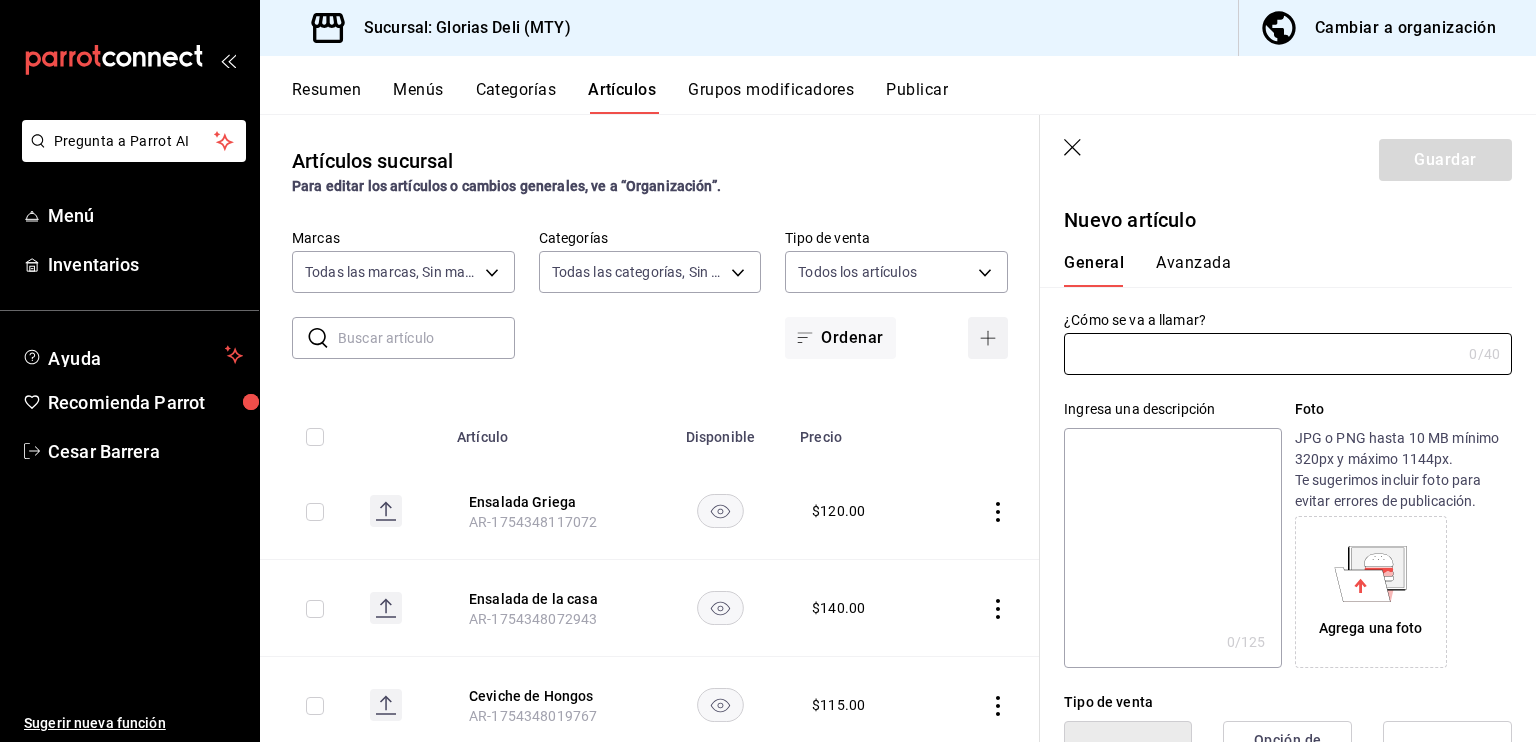 type on "a" 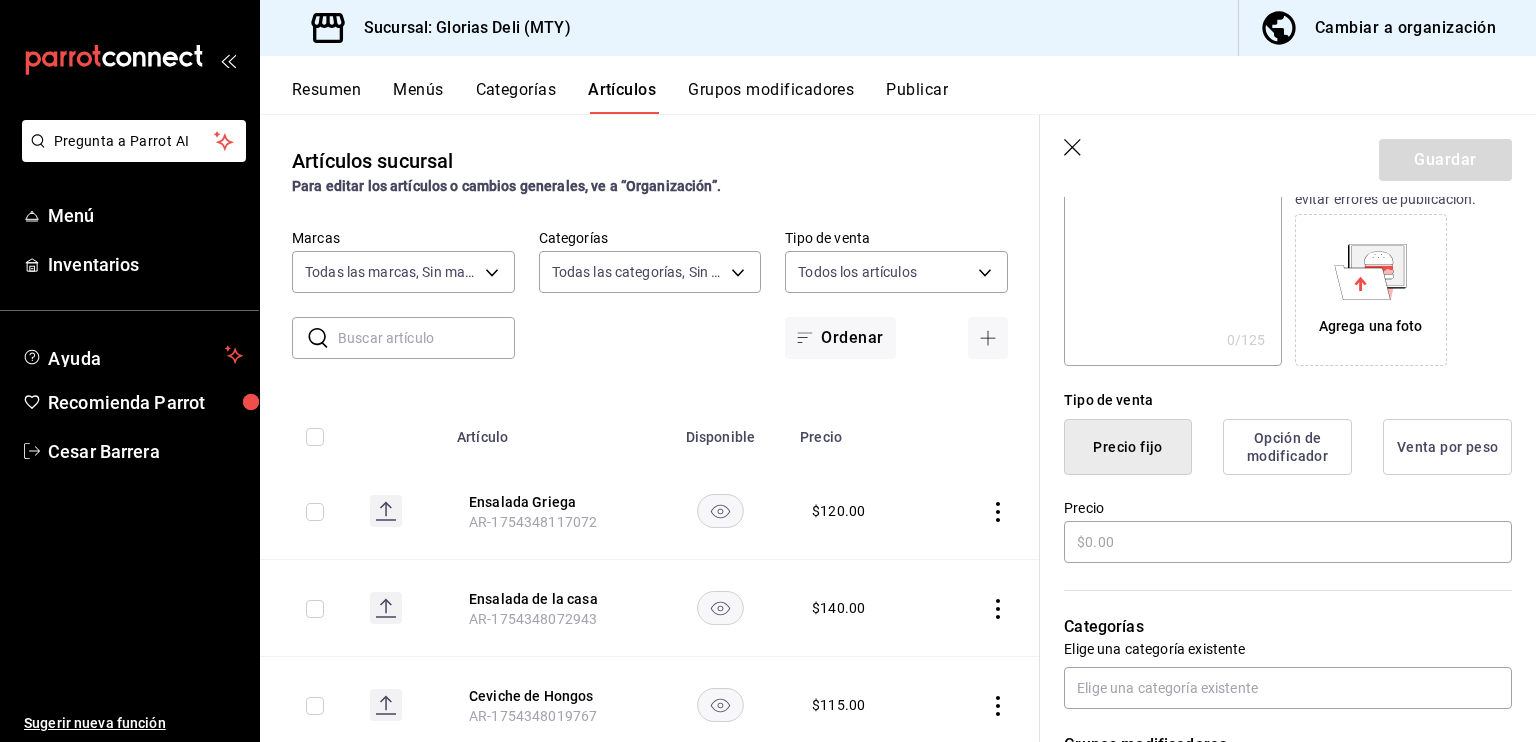scroll, scrollTop: 320, scrollLeft: 0, axis: vertical 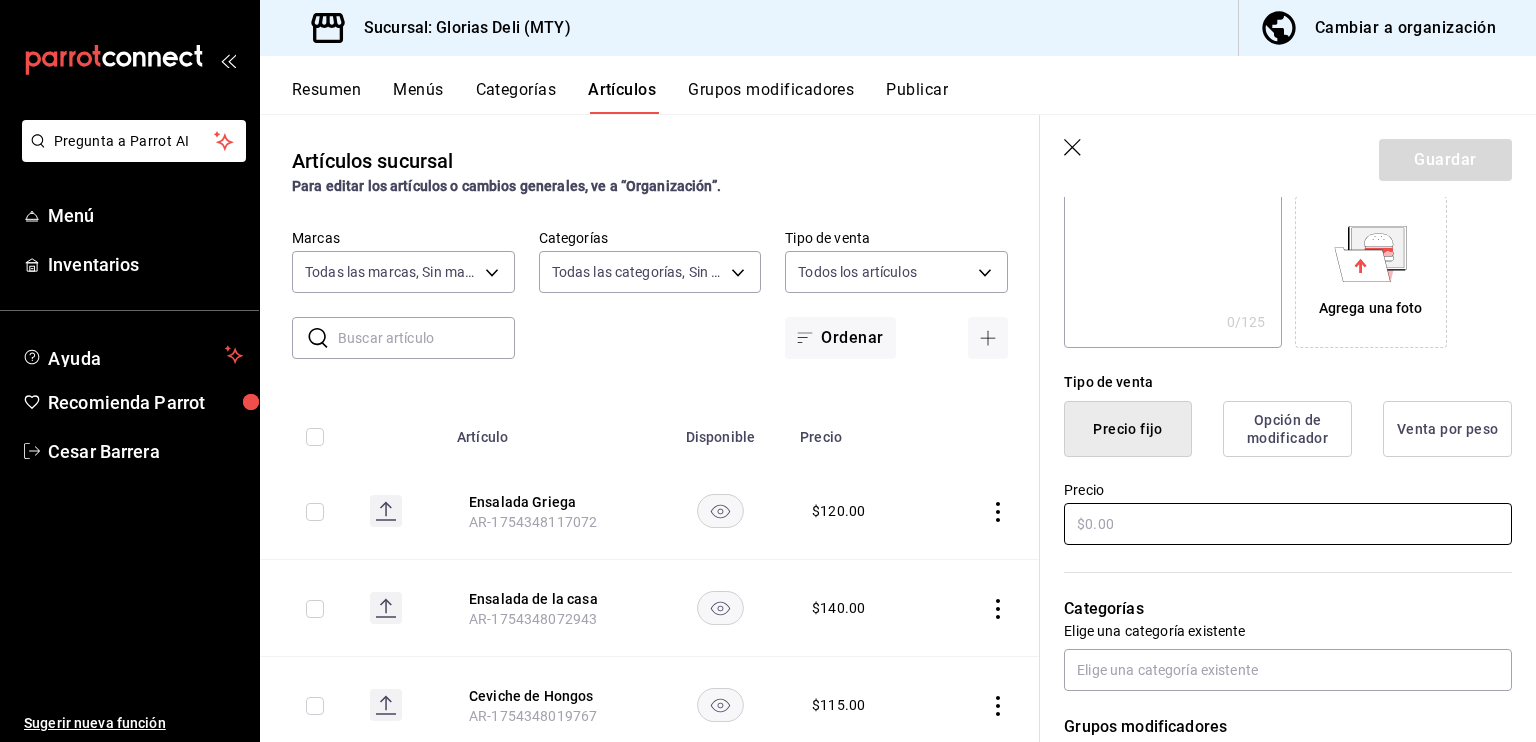 type on "Agua Glorias Deli" 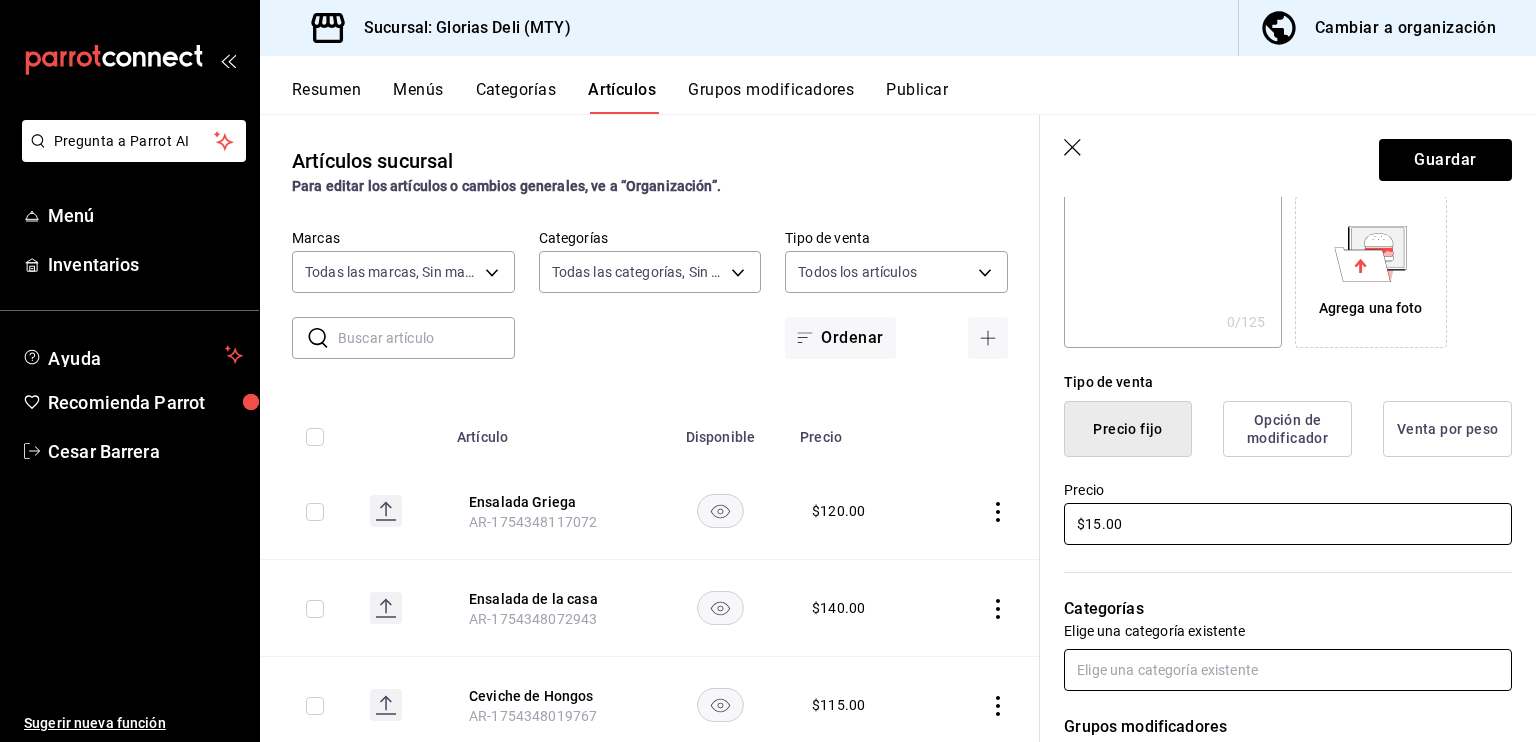 type on "$15.00" 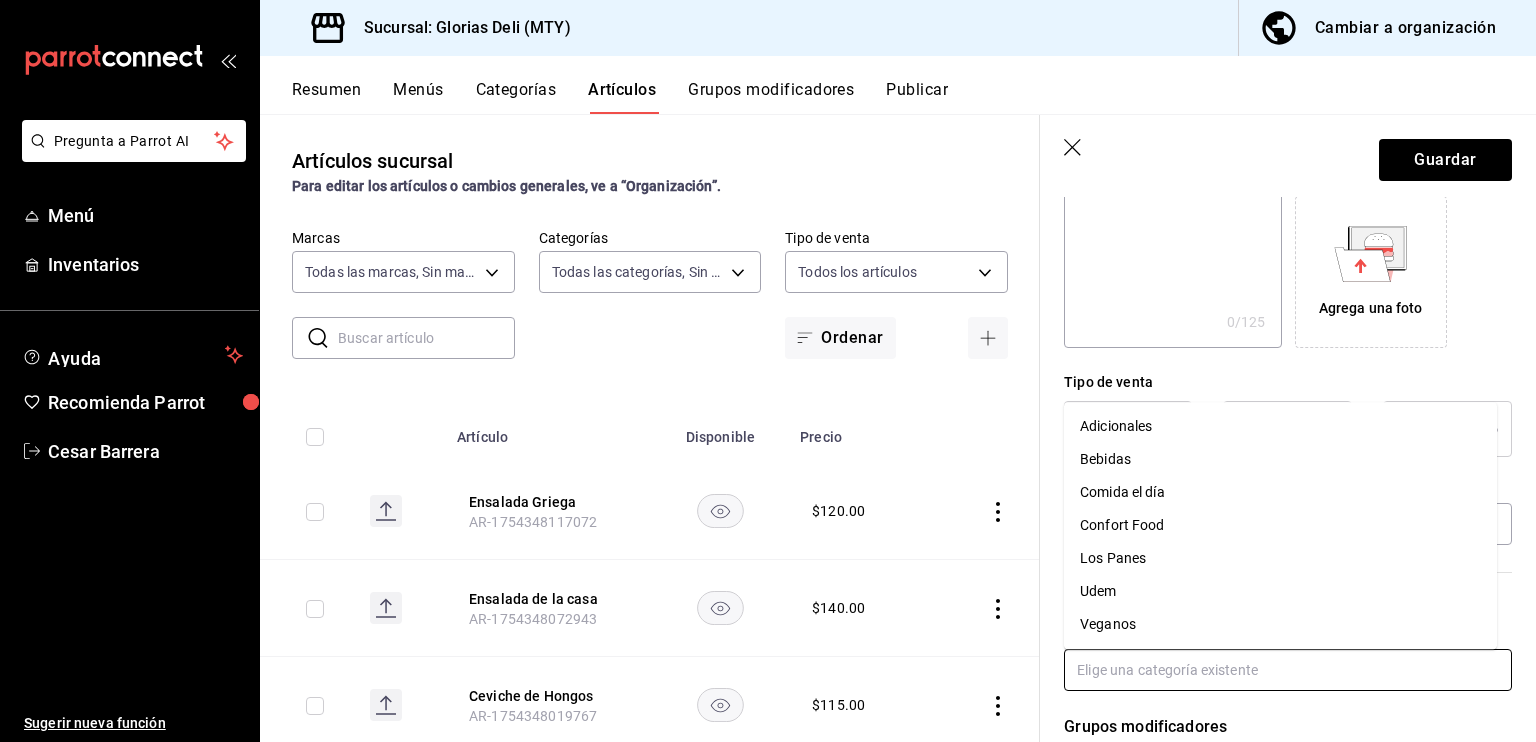 click at bounding box center (1288, 670) 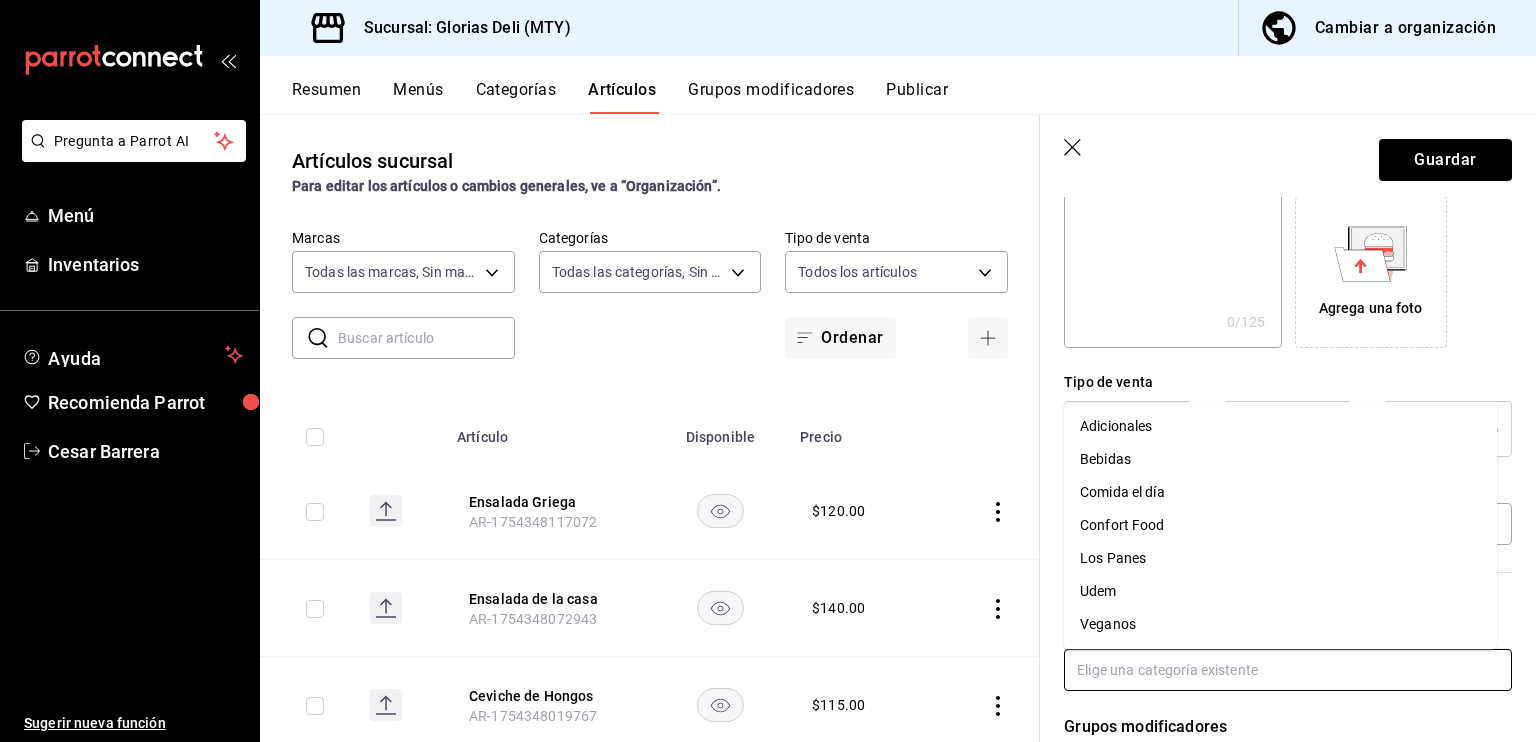 click on "Bebidas" at bounding box center (1280, 459) 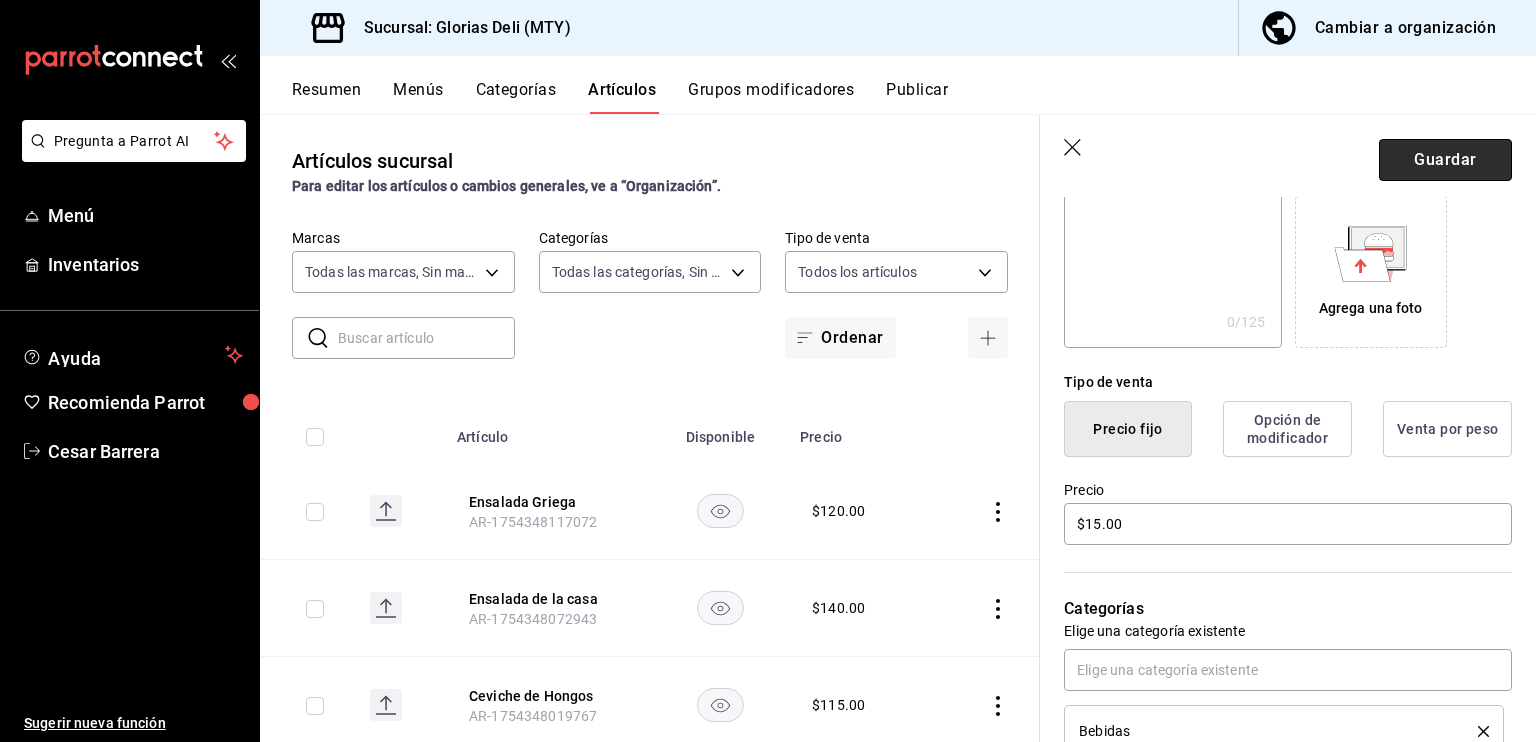click on "Guardar" at bounding box center (1445, 160) 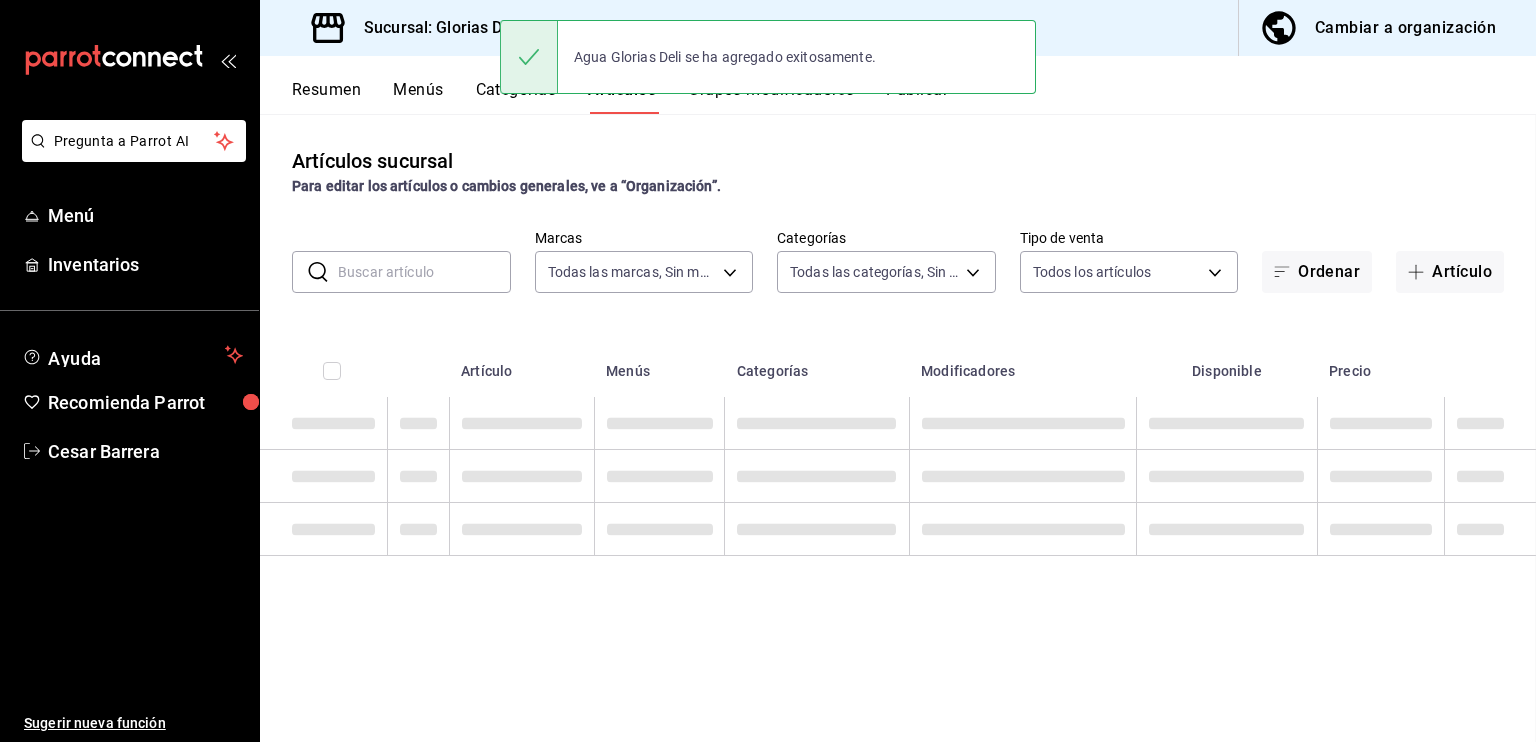 scroll, scrollTop: 0, scrollLeft: 0, axis: both 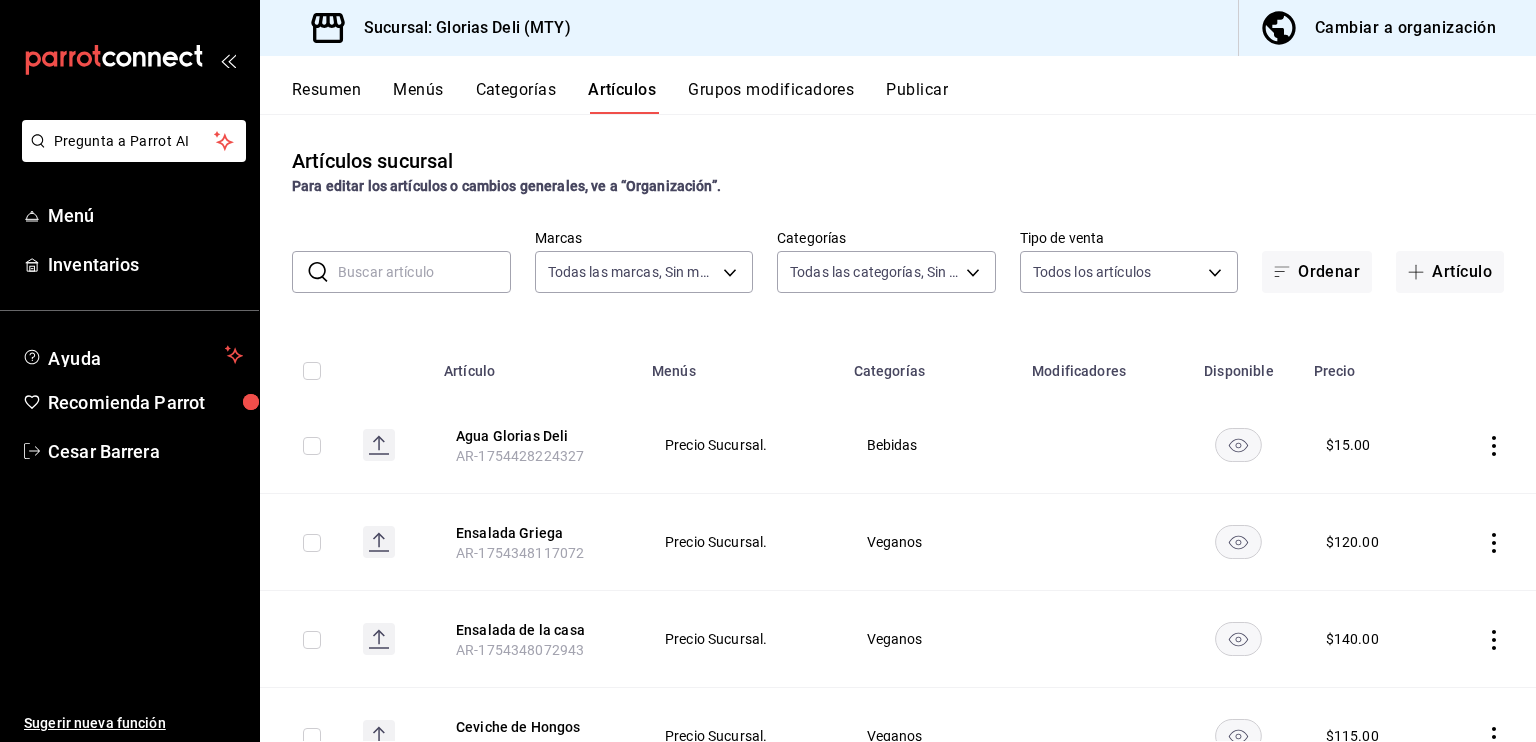 click on "Menús" at bounding box center [418, 97] 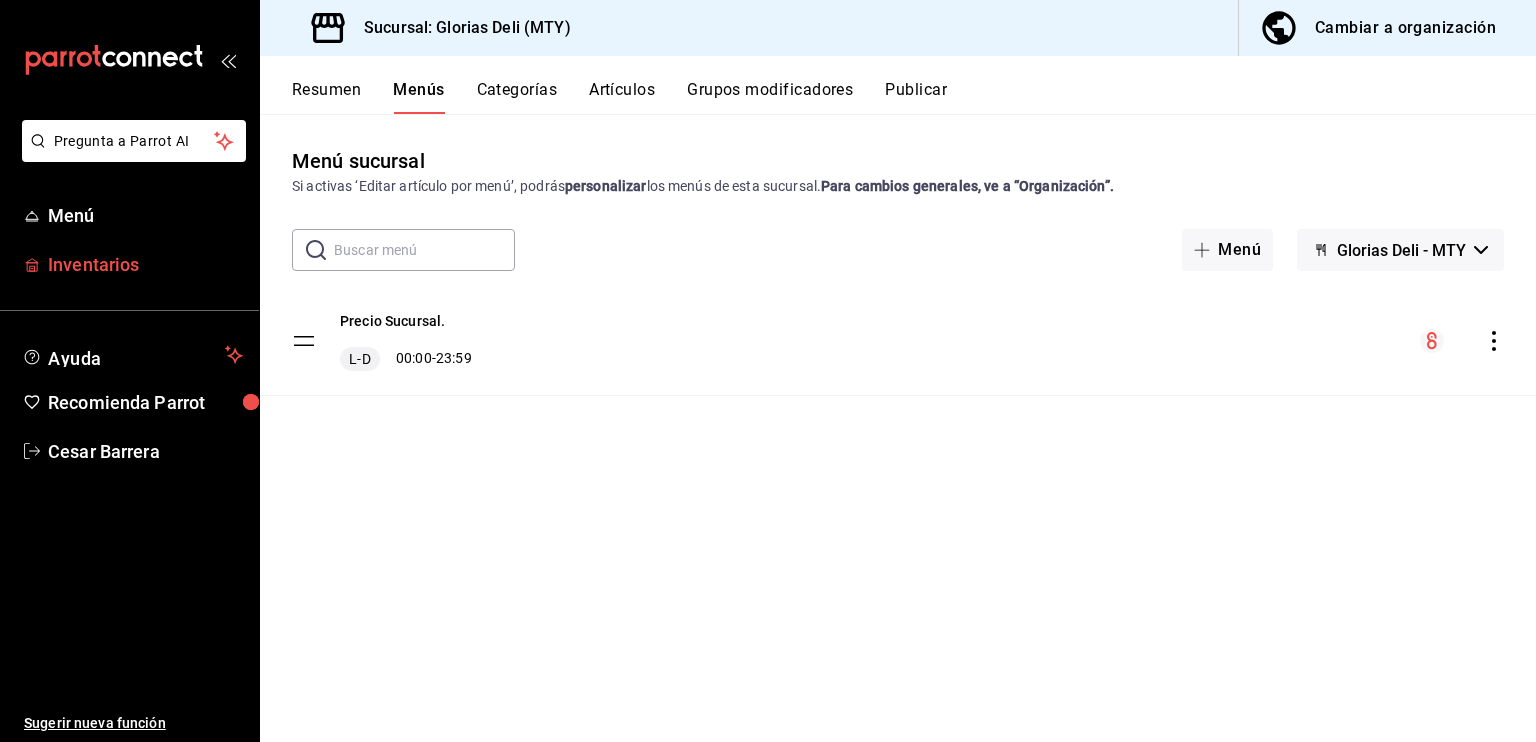 click on "Inventarios" at bounding box center [145, 264] 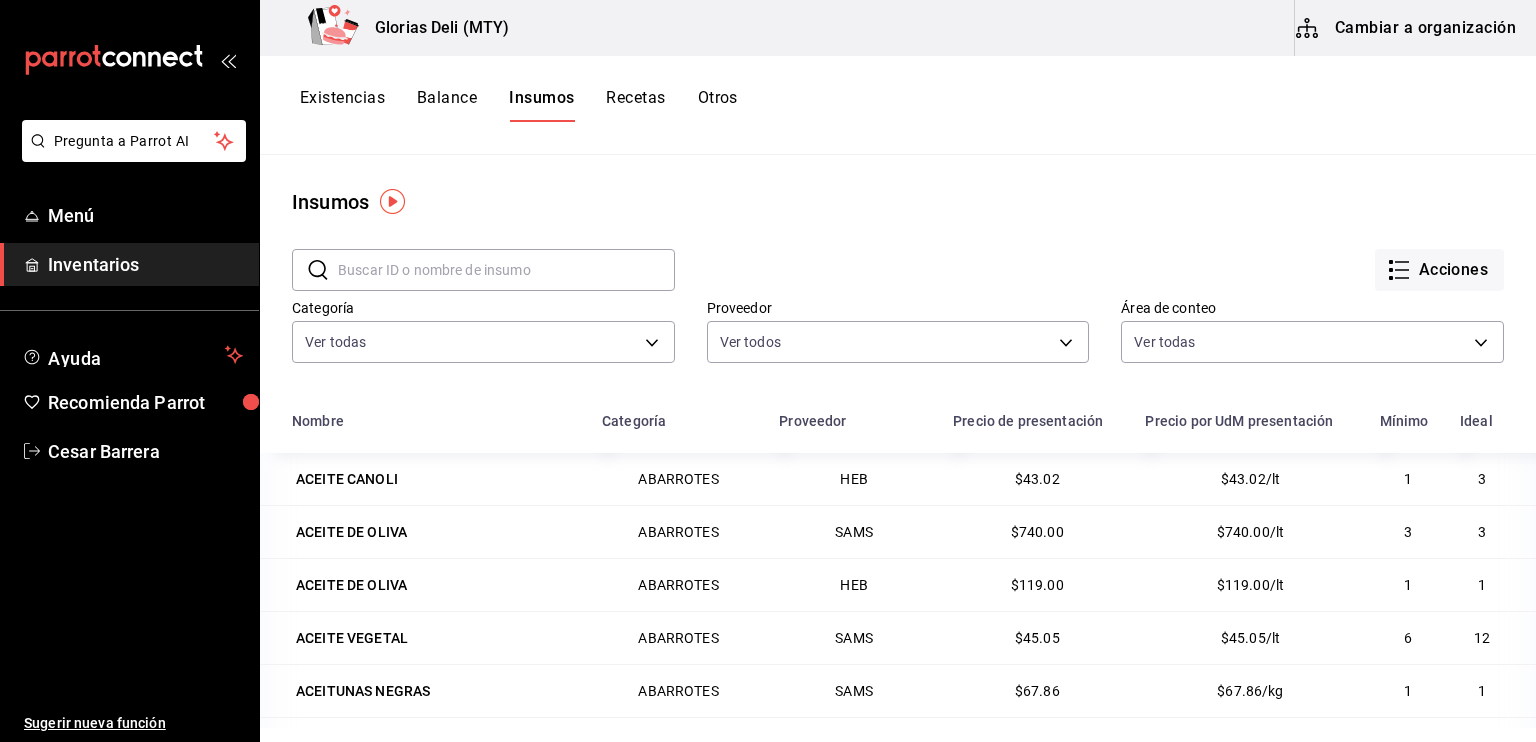 click on "Recetas" at bounding box center [635, 105] 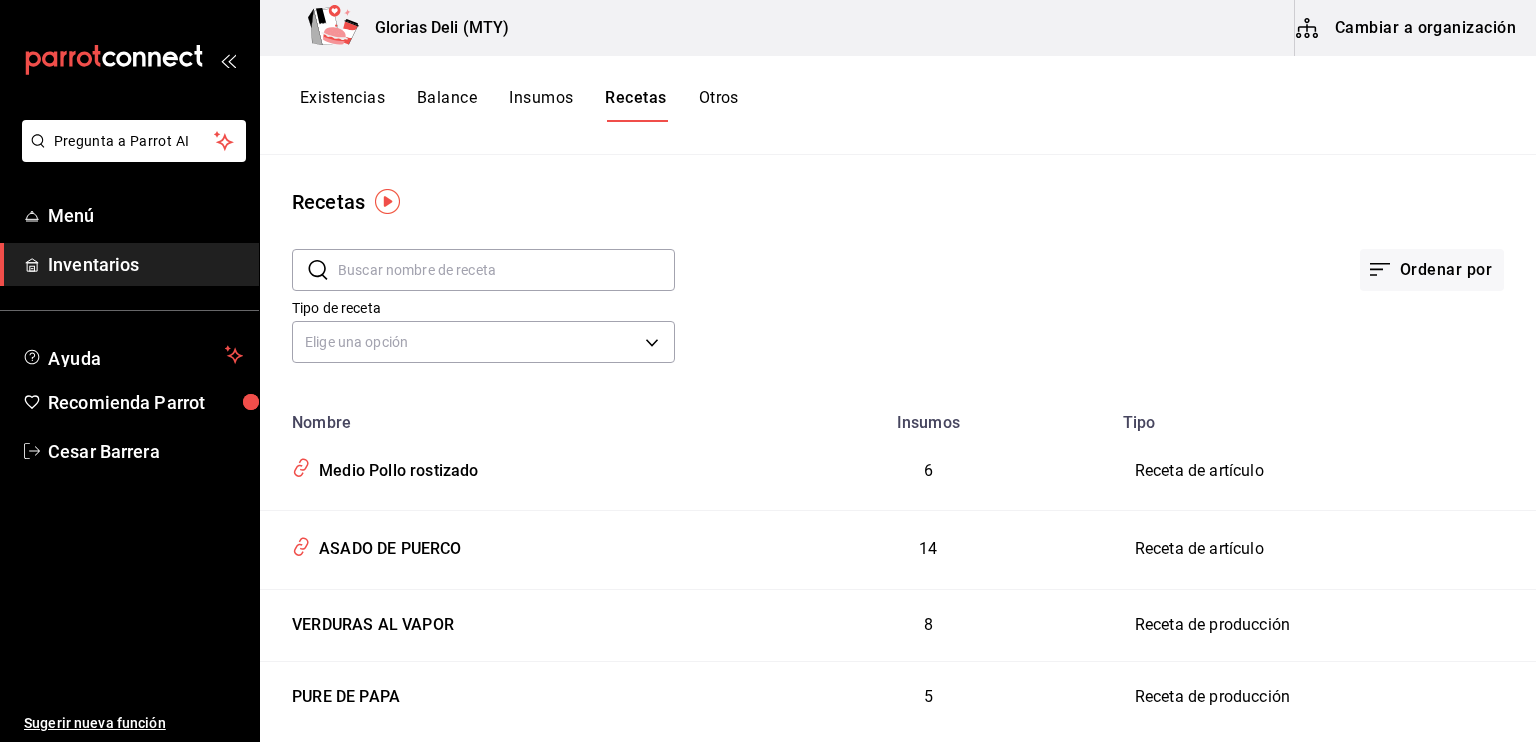 click on "​ ​" at bounding box center [483, 270] 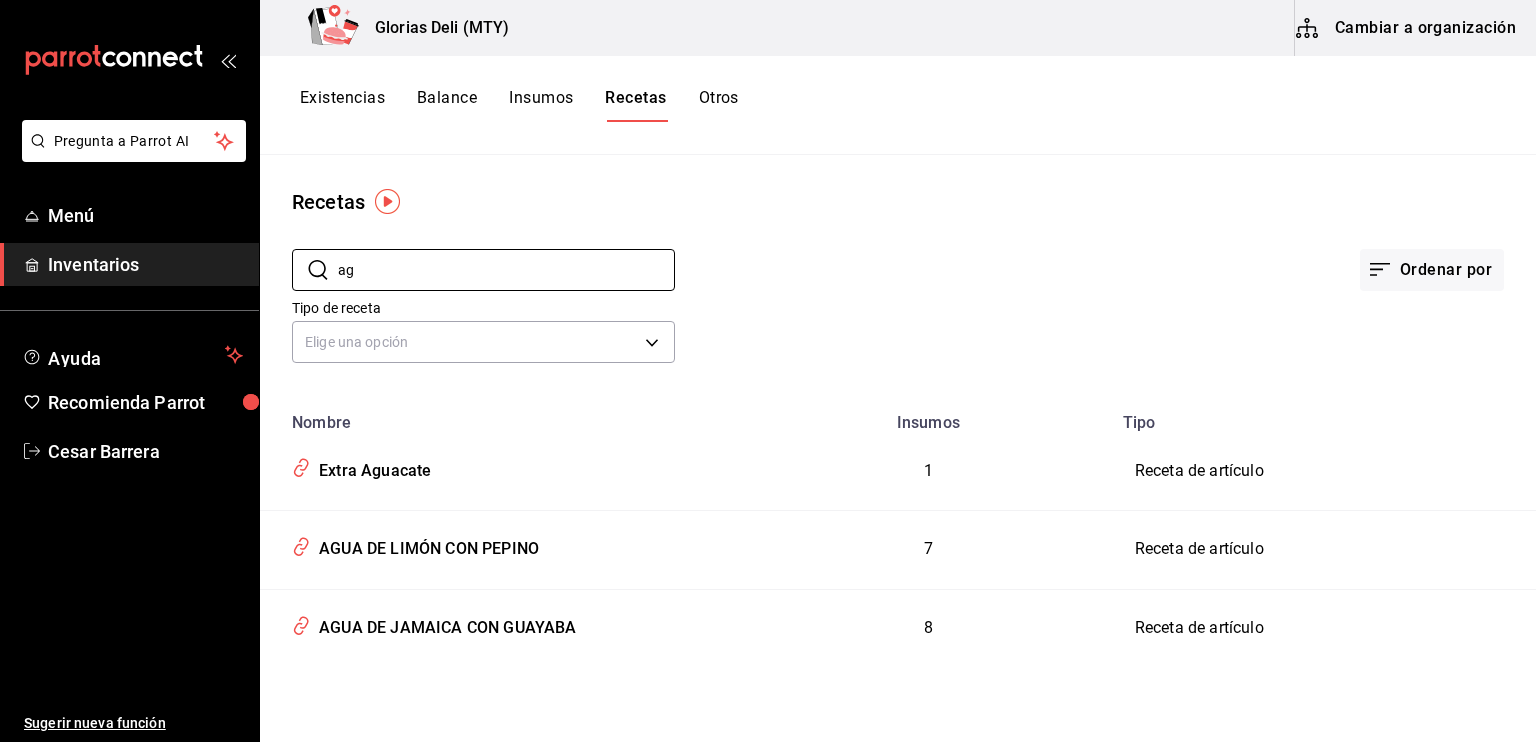 type on "a" 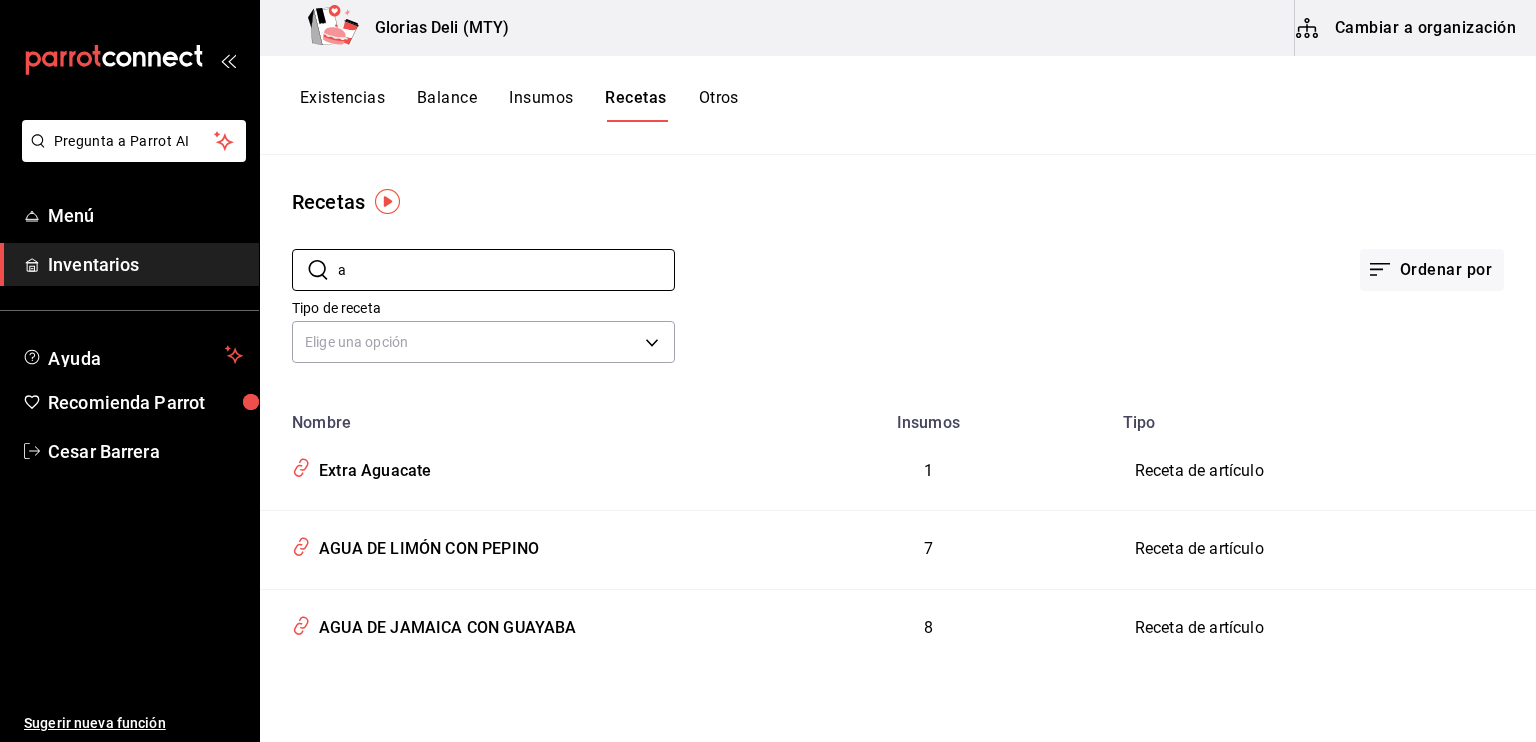 type 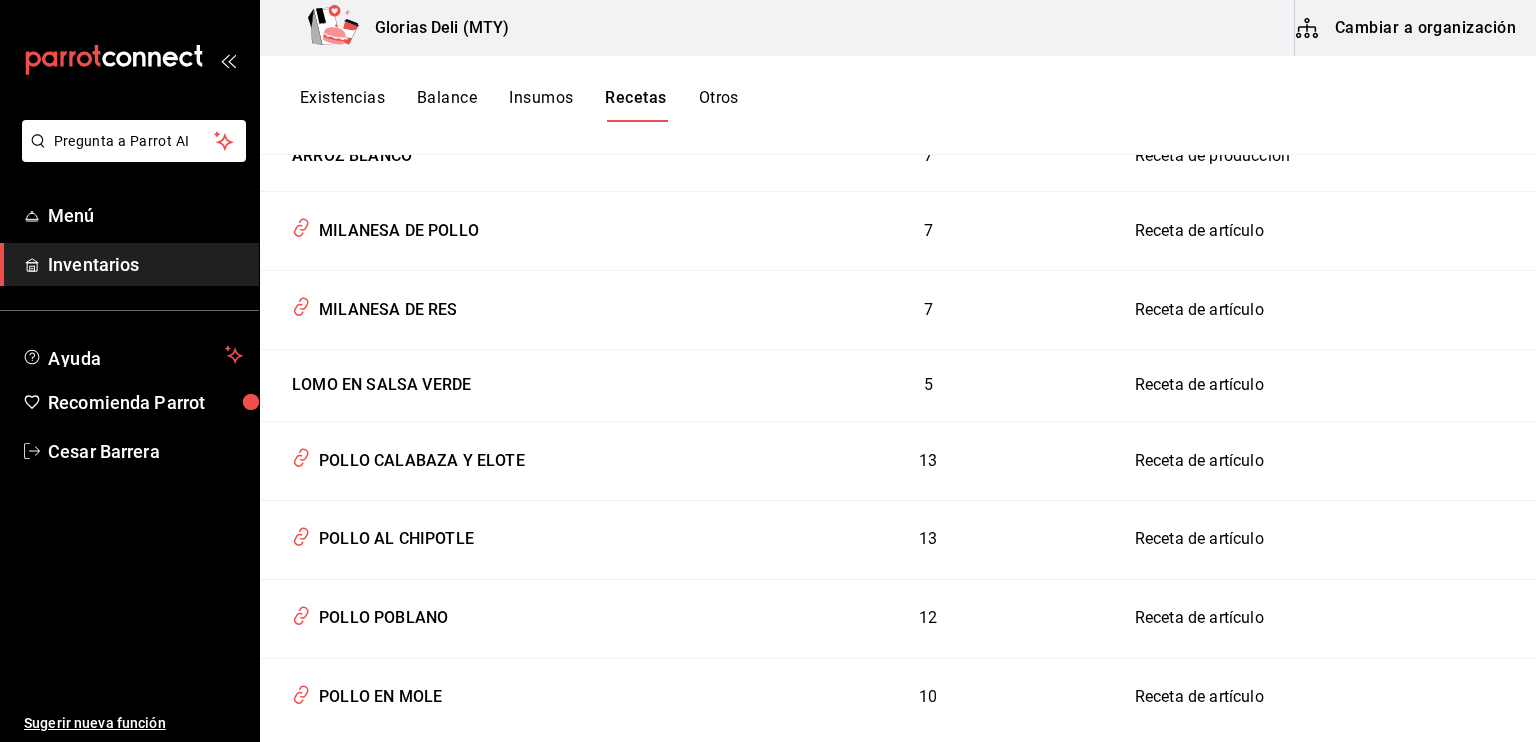 scroll, scrollTop: 706, scrollLeft: 0, axis: vertical 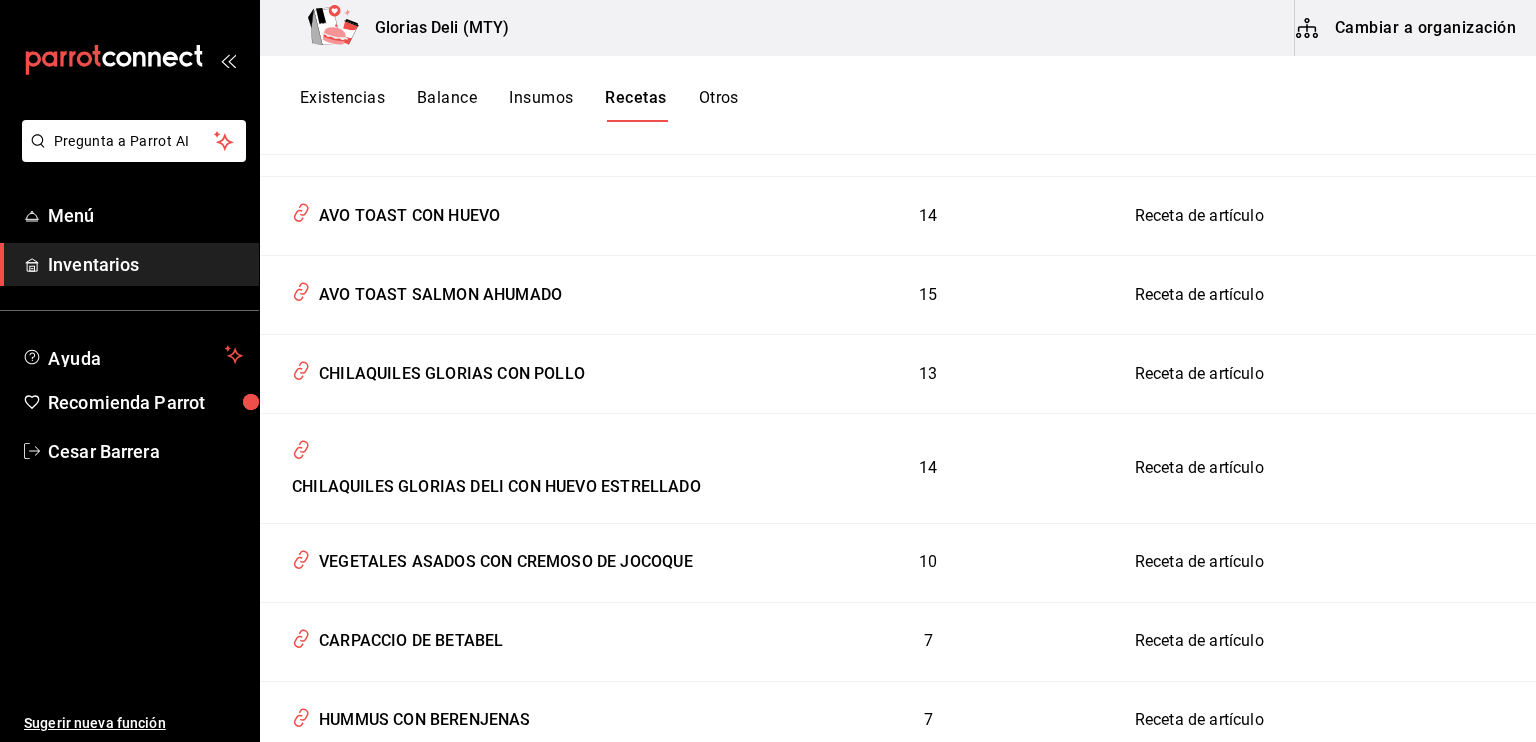 click on "Cambiar a organización" at bounding box center (1407, 28) 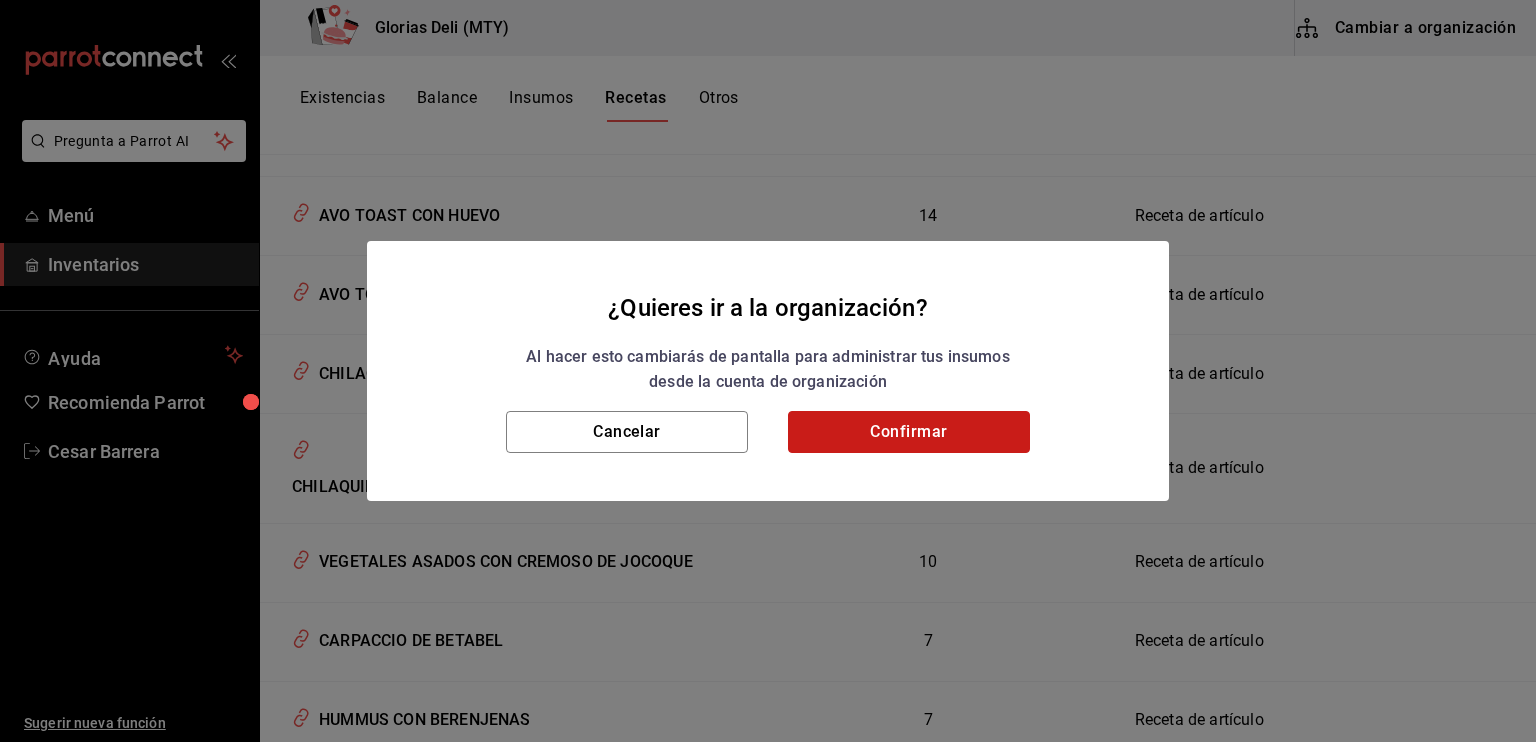 click on "Confirmar" at bounding box center [909, 432] 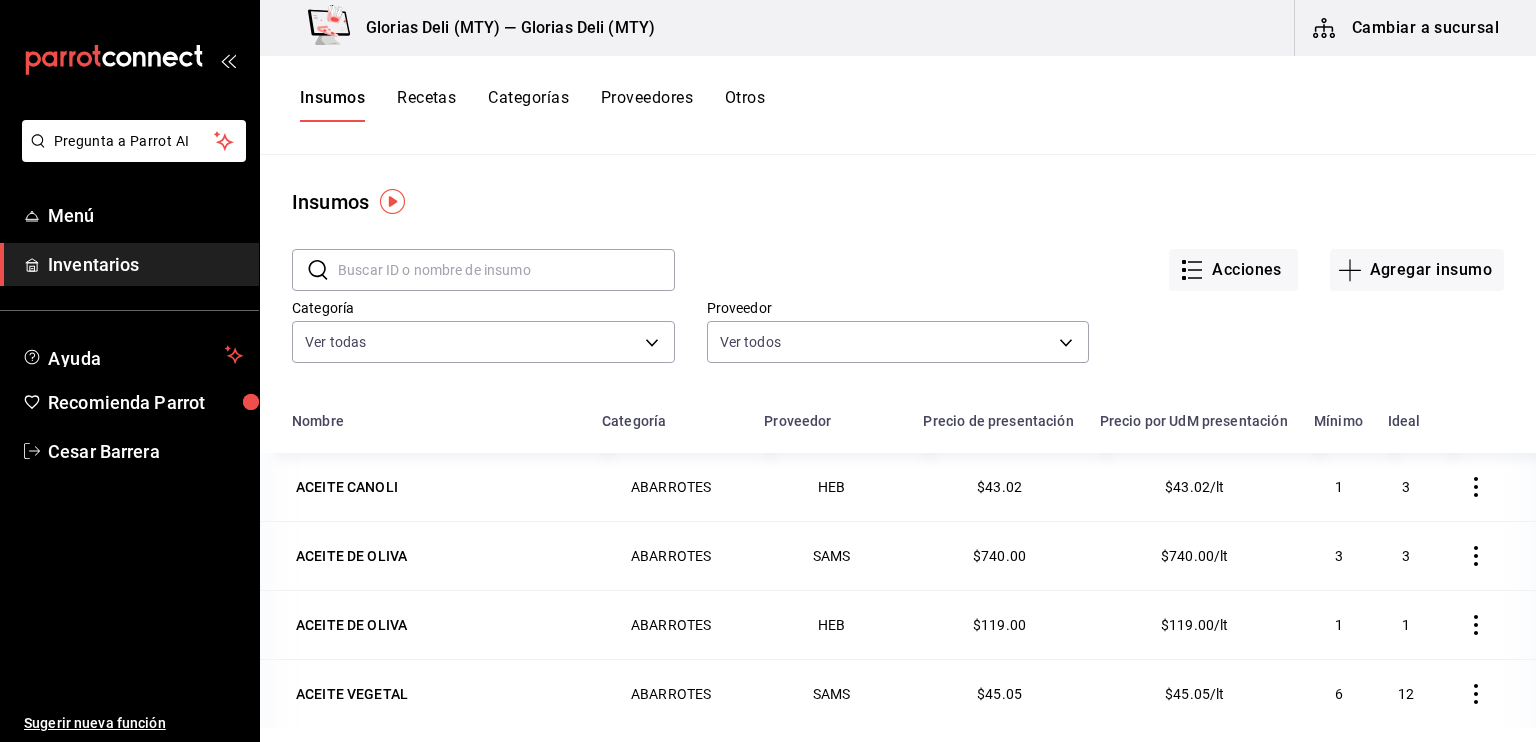click on "Recetas" at bounding box center [426, 105] 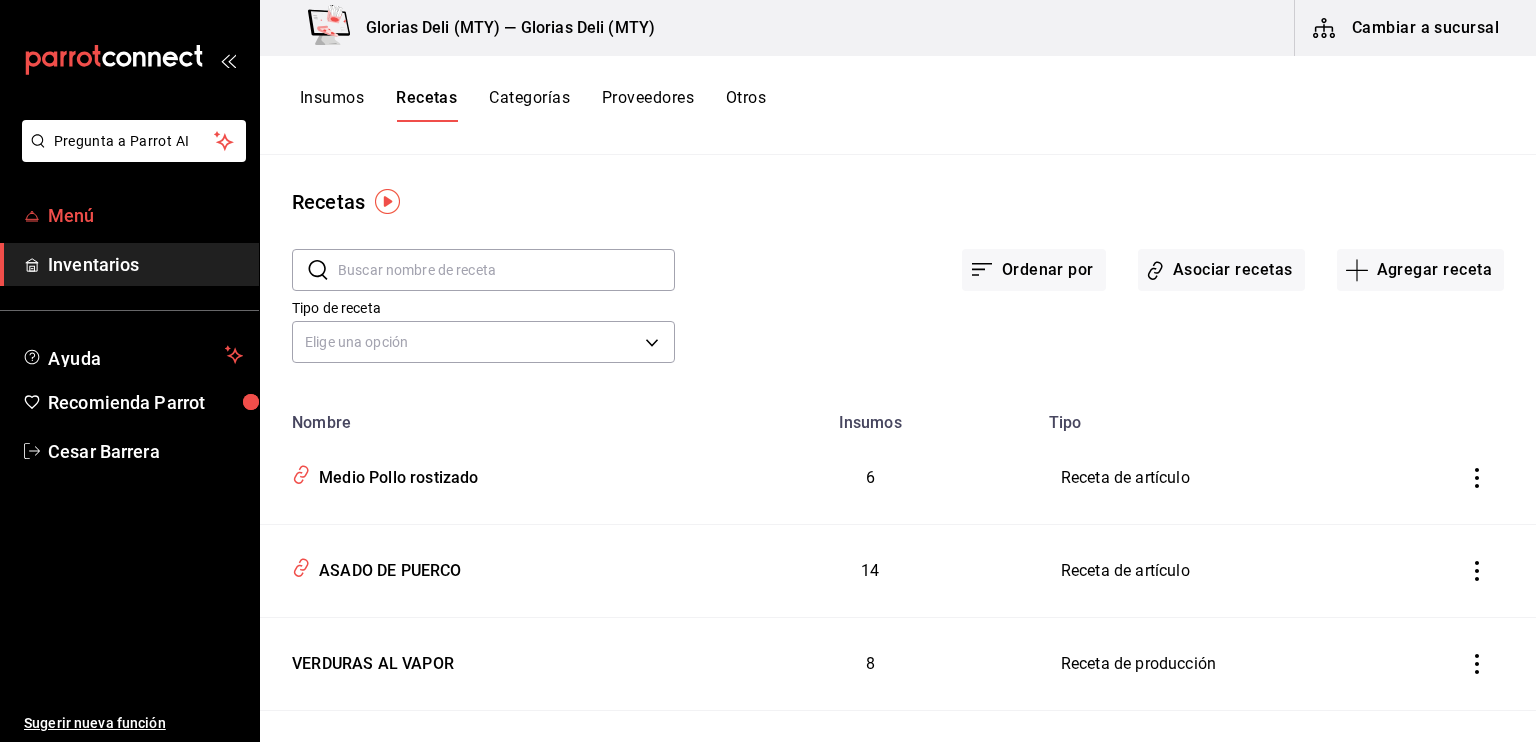 click on "Menú" at bounding box center (145, 215) 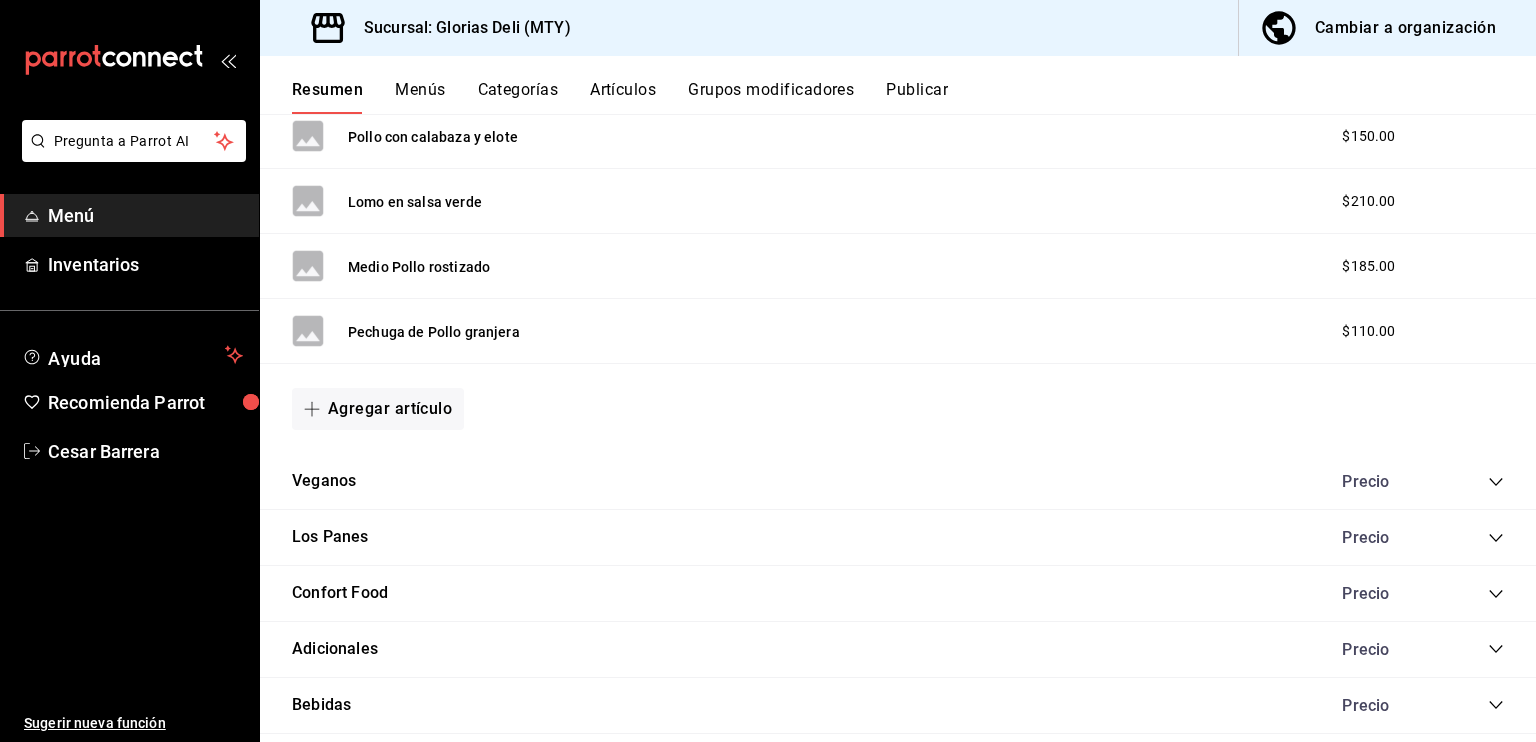 scroll, scrollTop: 1731, scrollLeft: 0, axis: vertical 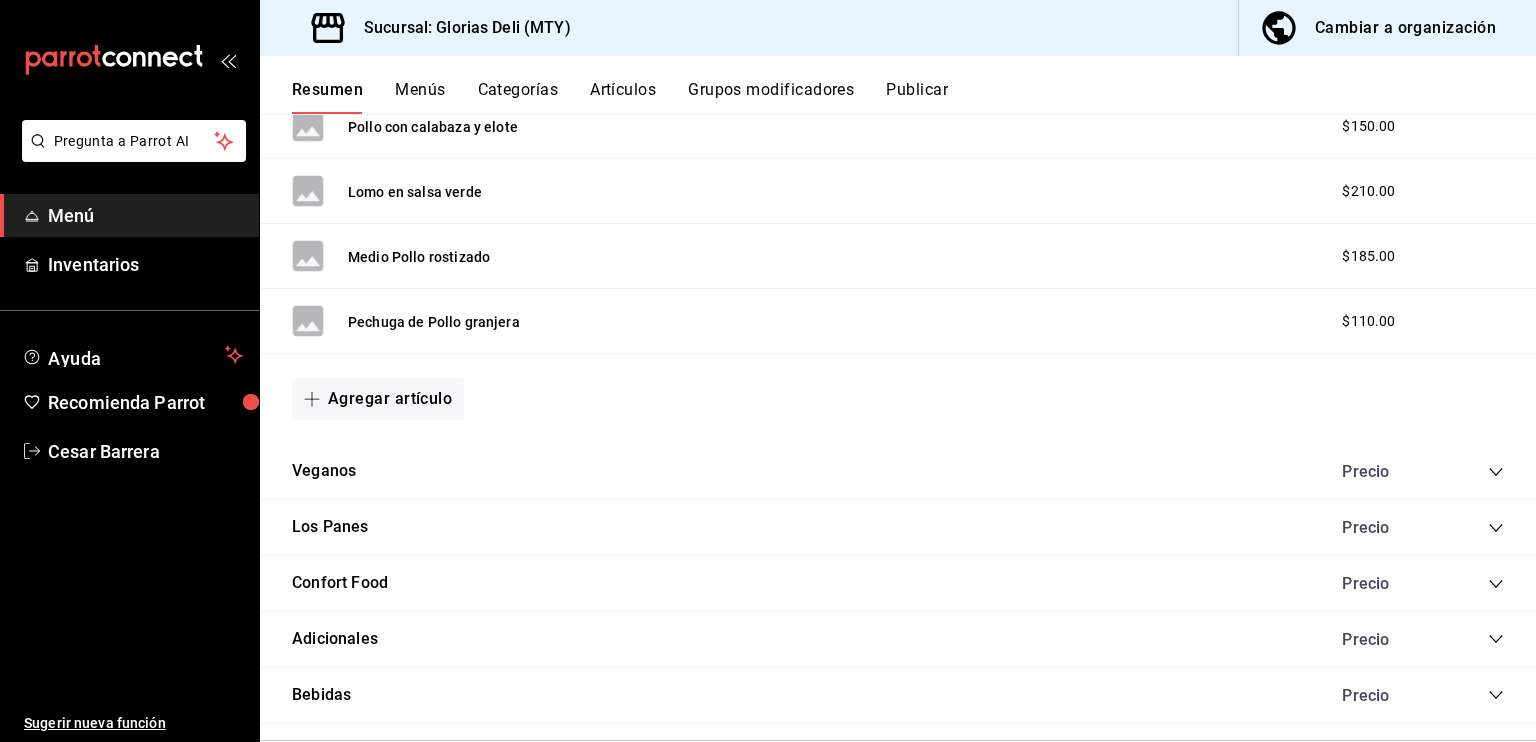 click 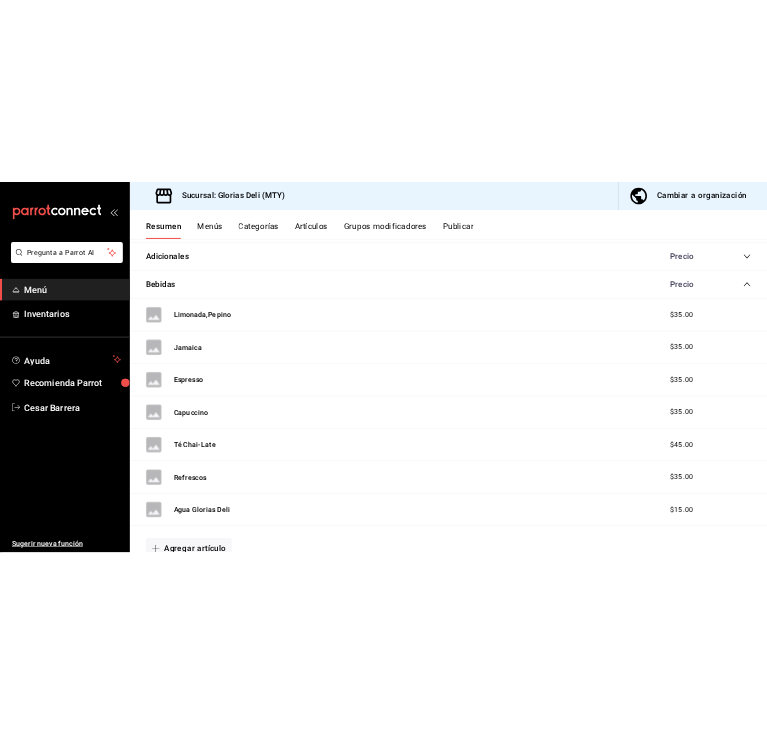 scroll, scrollTop: 2251, scrollLeft: 0, axis: vertical 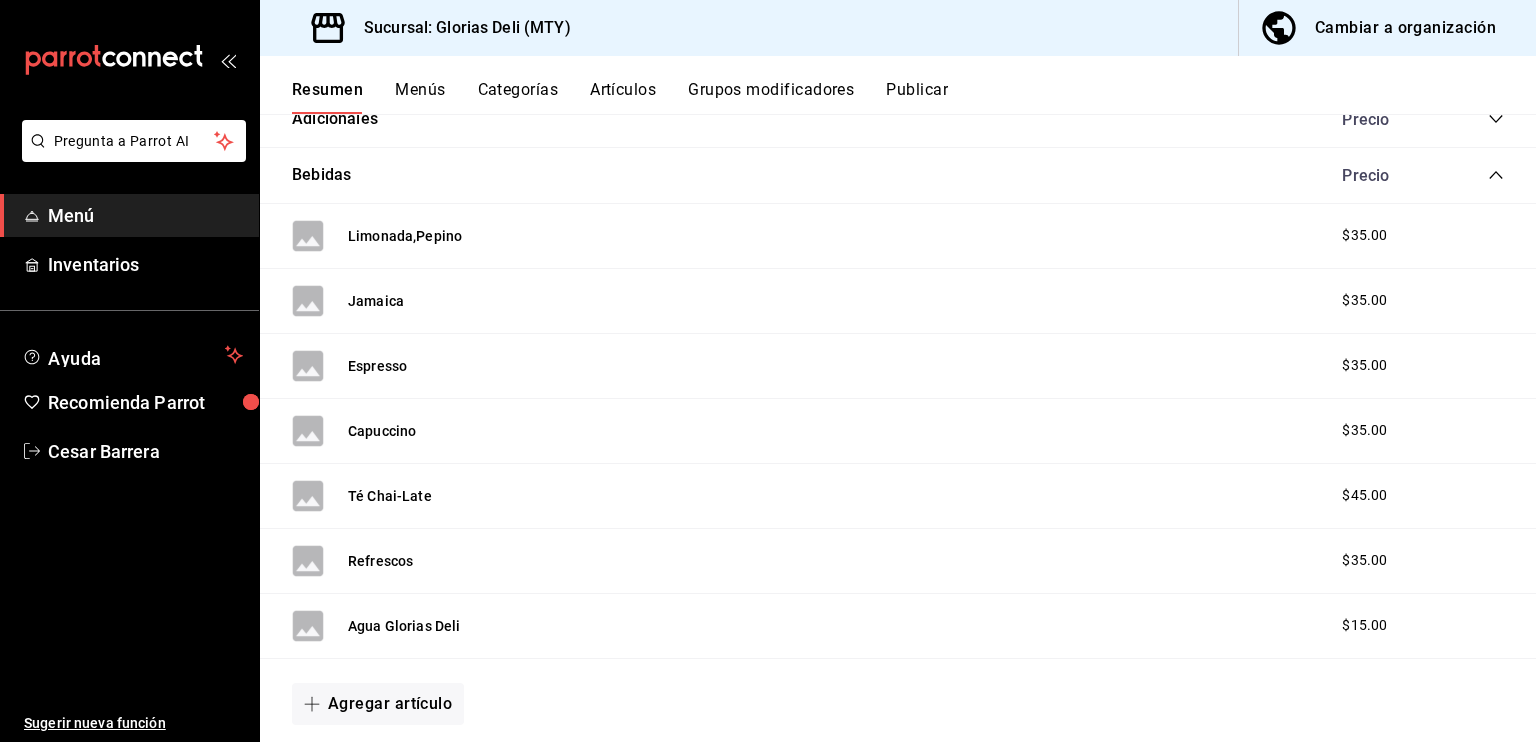 click on "Categorías" at bounding box center (518, 97) 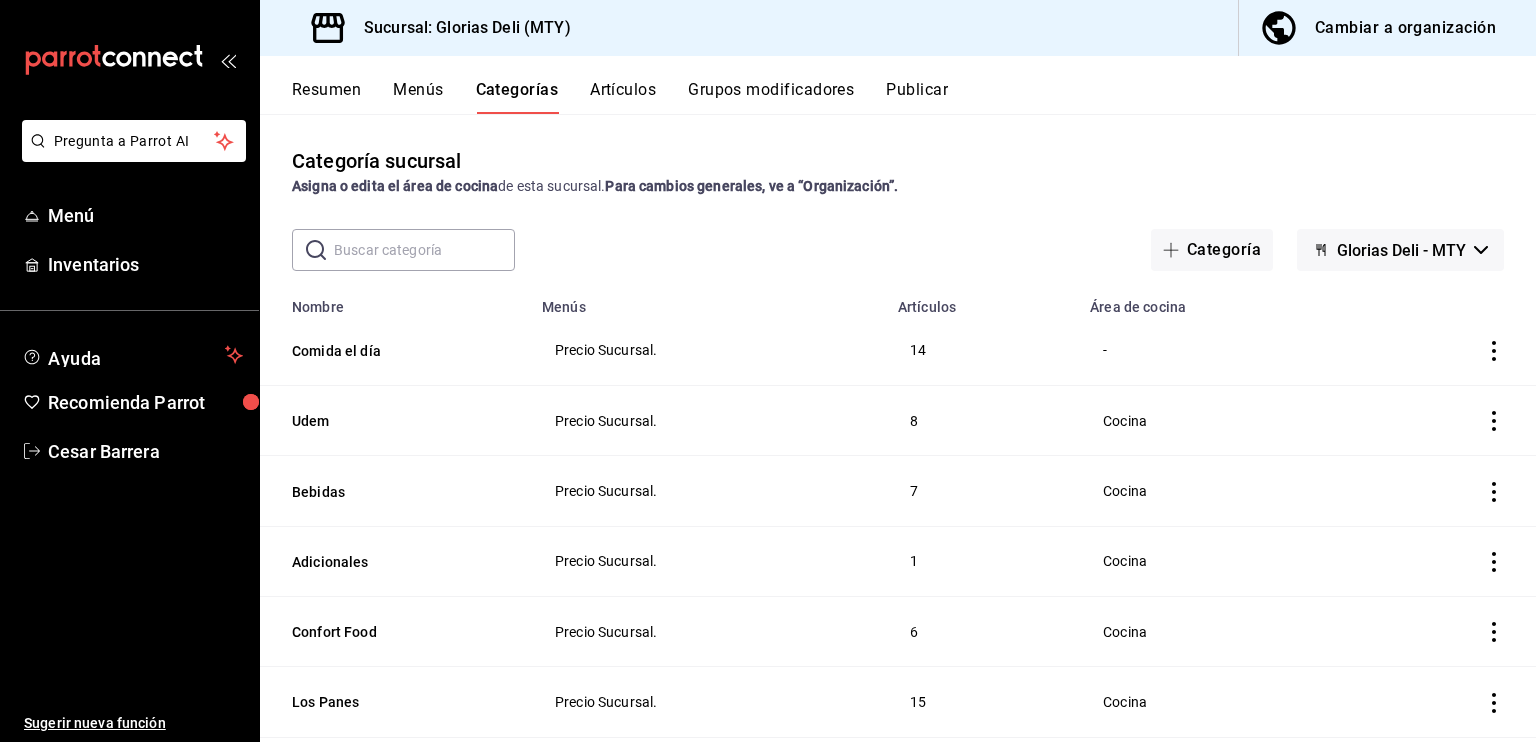click on "Menús" at bounding box center (418, 97) 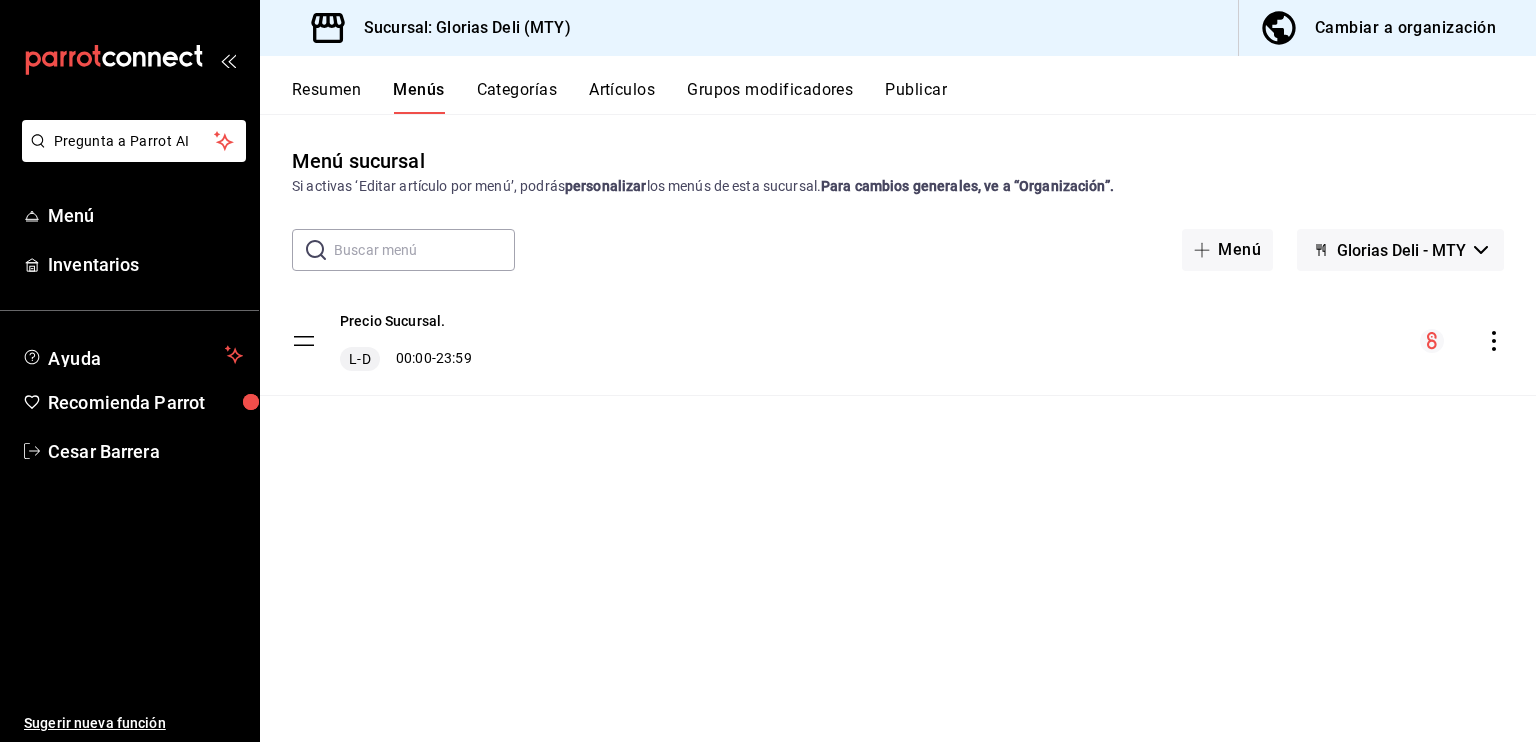 click on "Grupos modificadores" at bounding box center [770, 97] 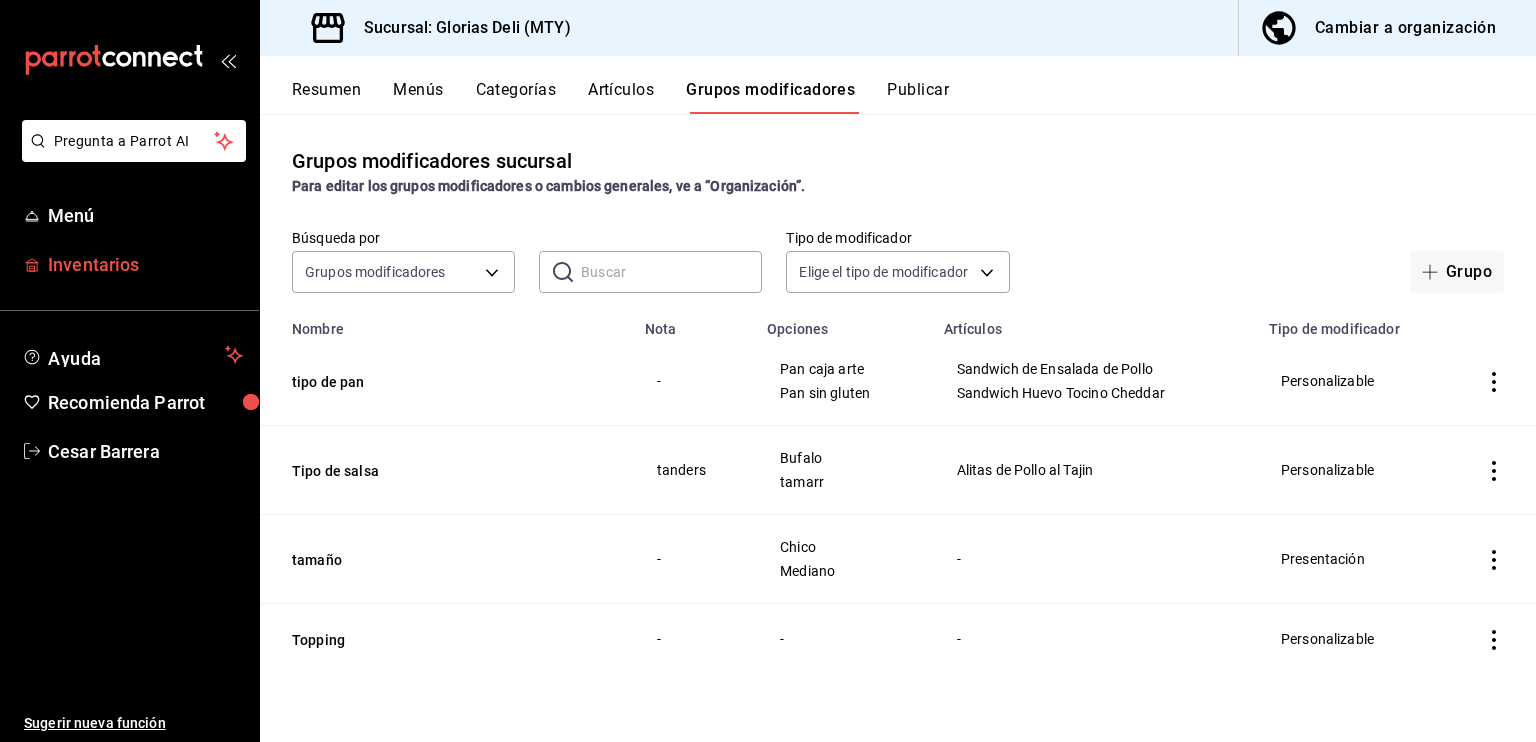 click on "Inventarios" at bounding box center [145, 264] 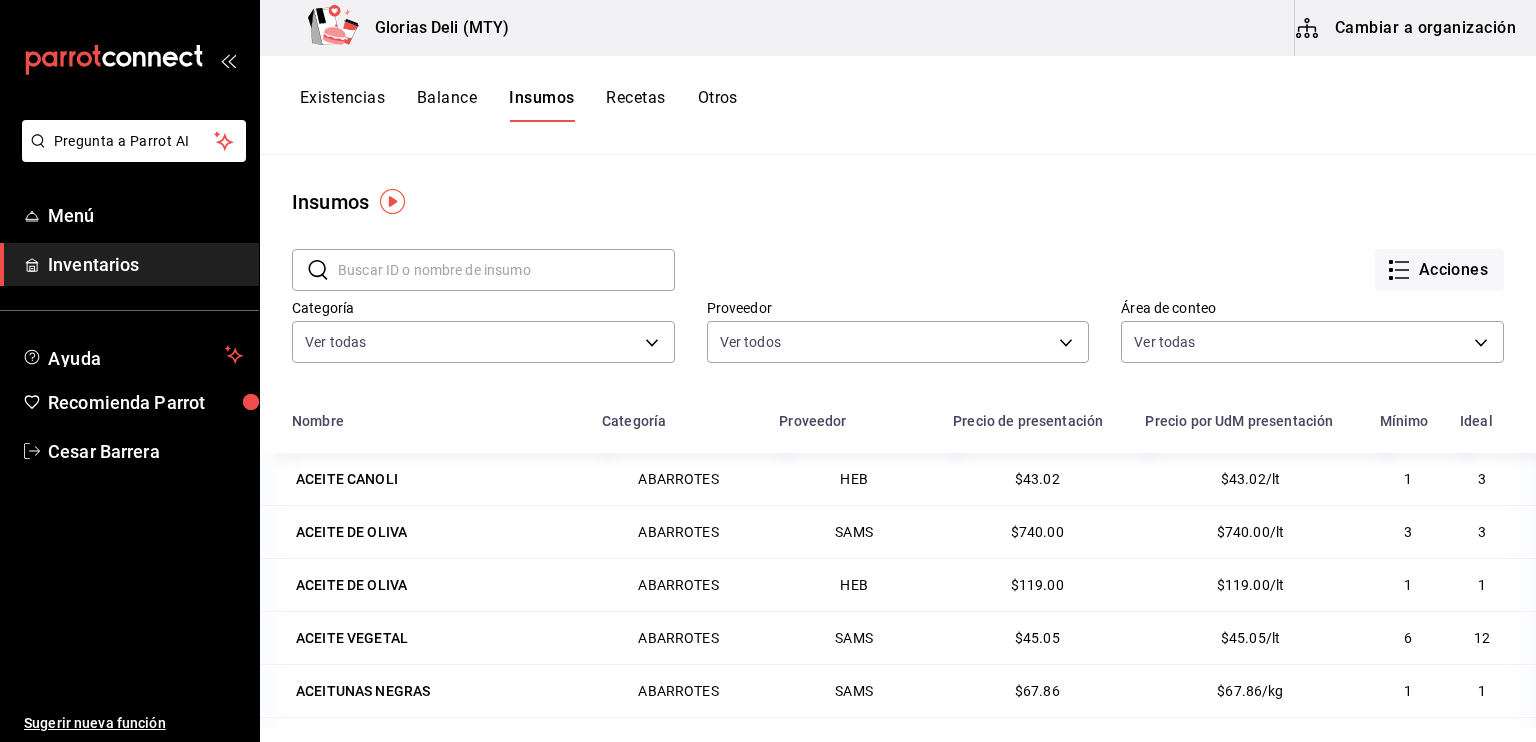 click on "Recetas" at bounding box center [635, 105] 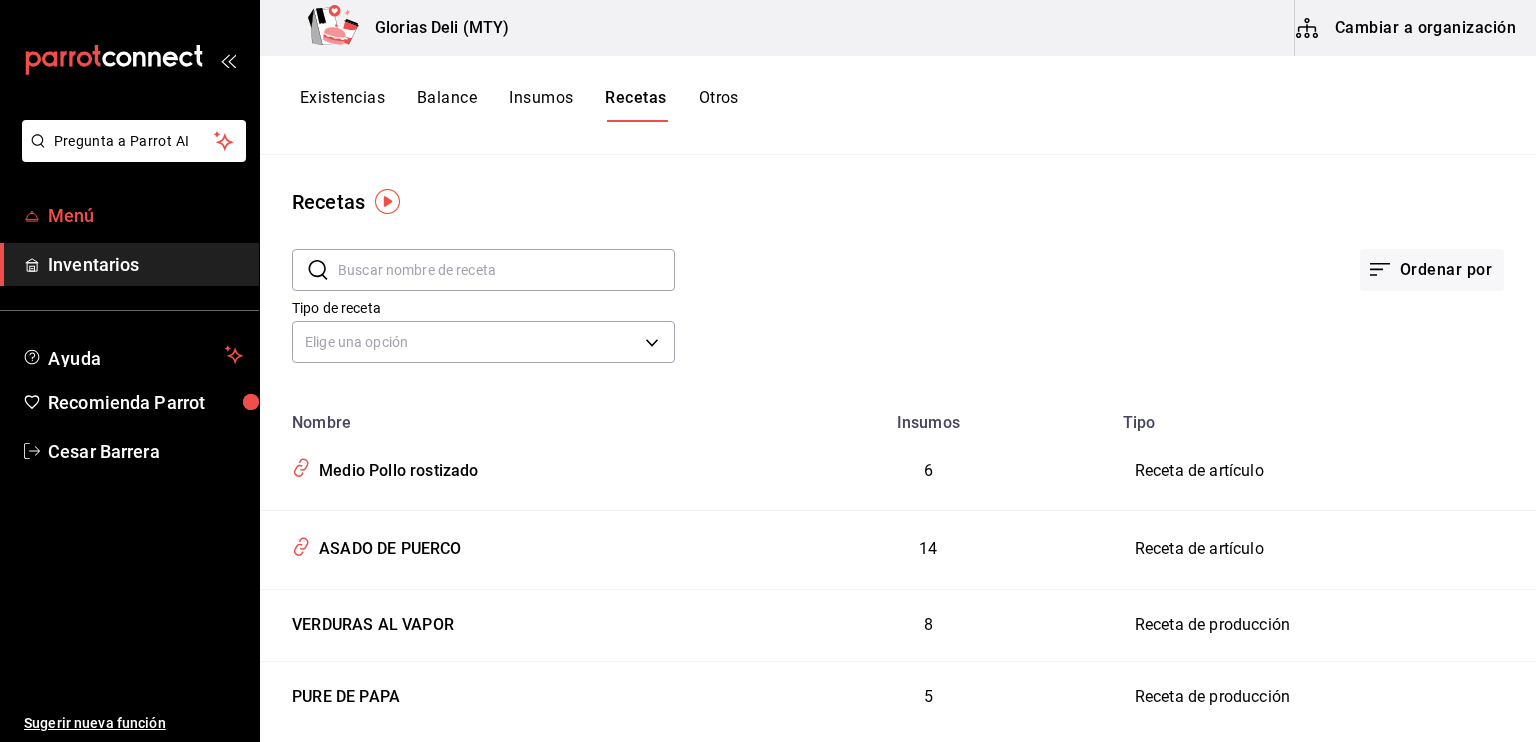 click on "Menú" at bounding box center [145, 215] 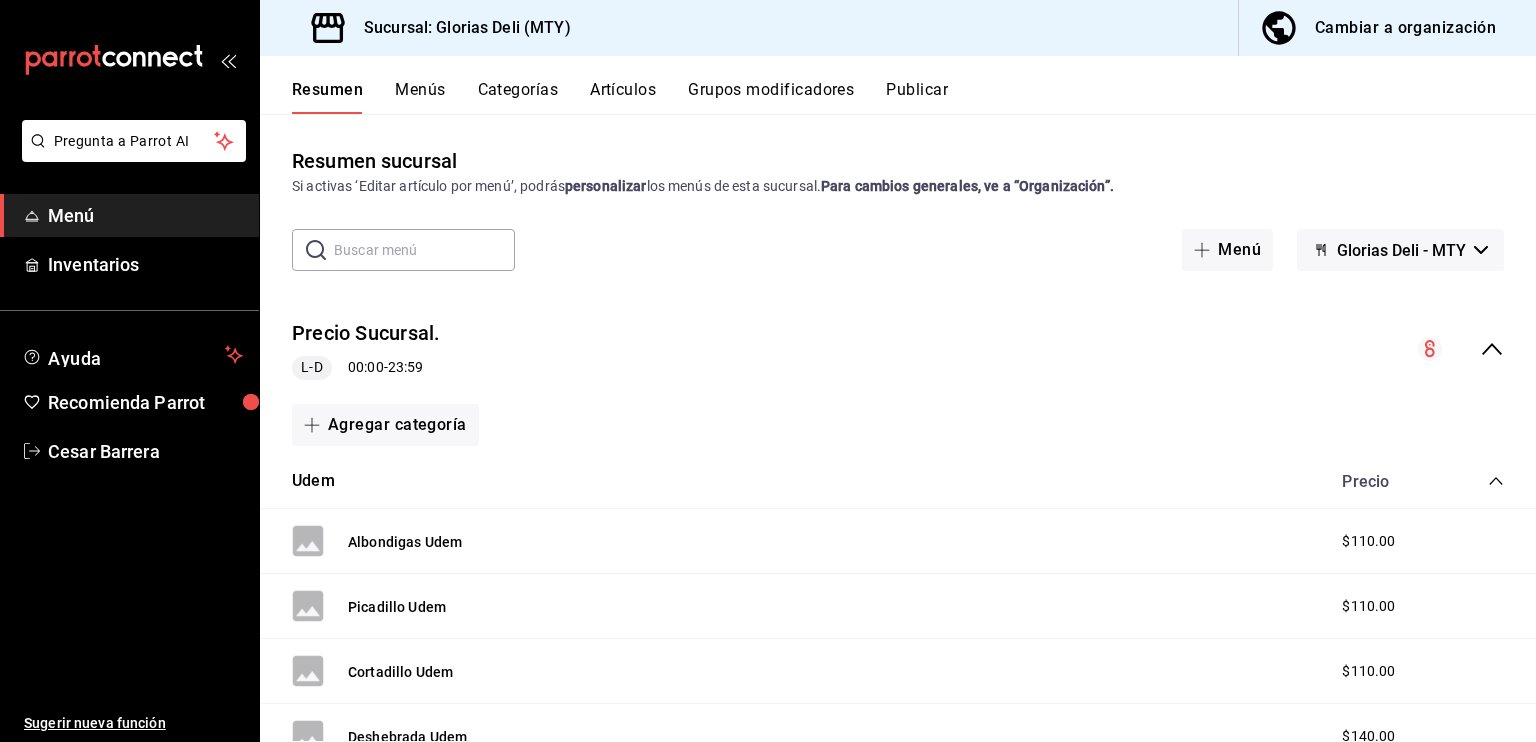 click on "Cambiar a organización" at bounding box center (1379, 28) 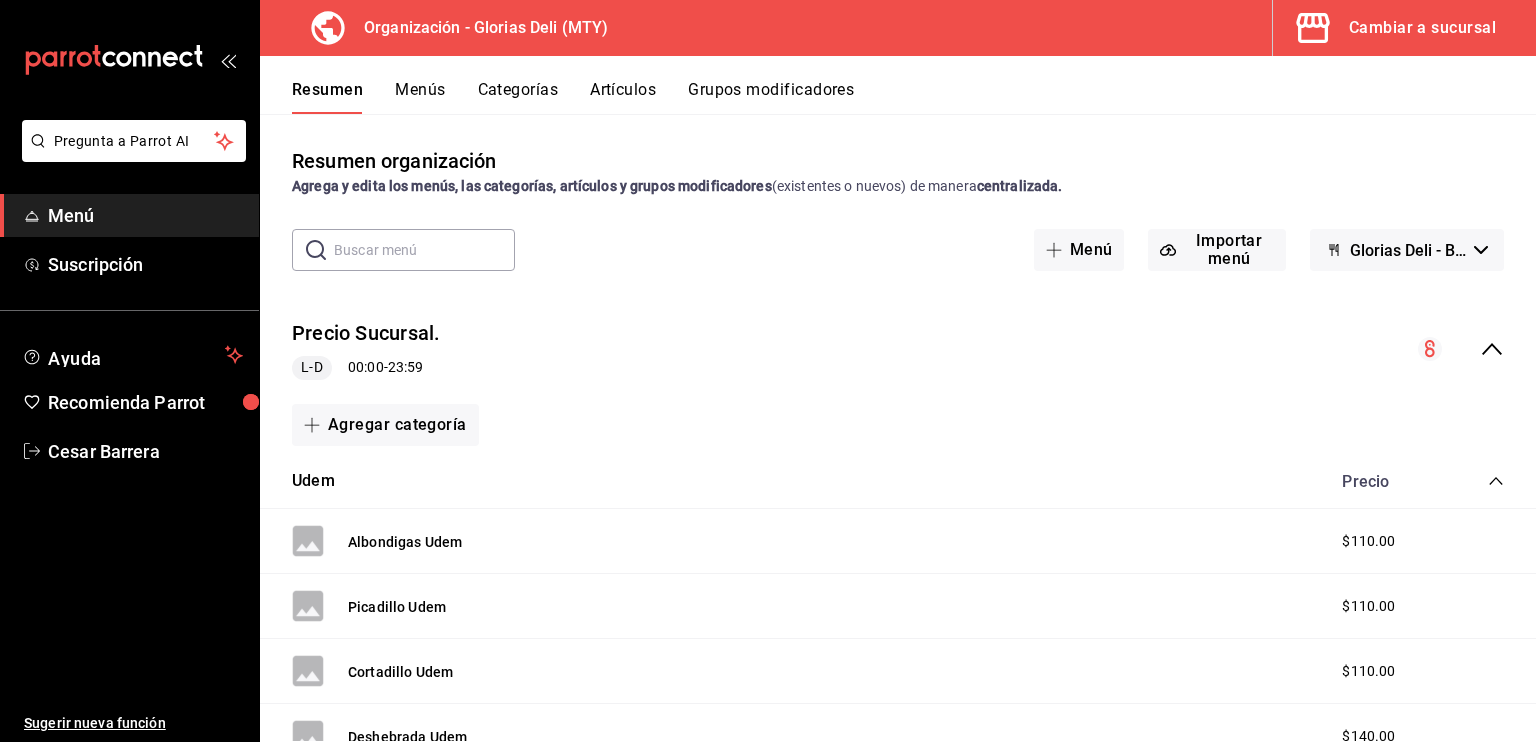 click on "Menús" at bounding box center [420, 97] 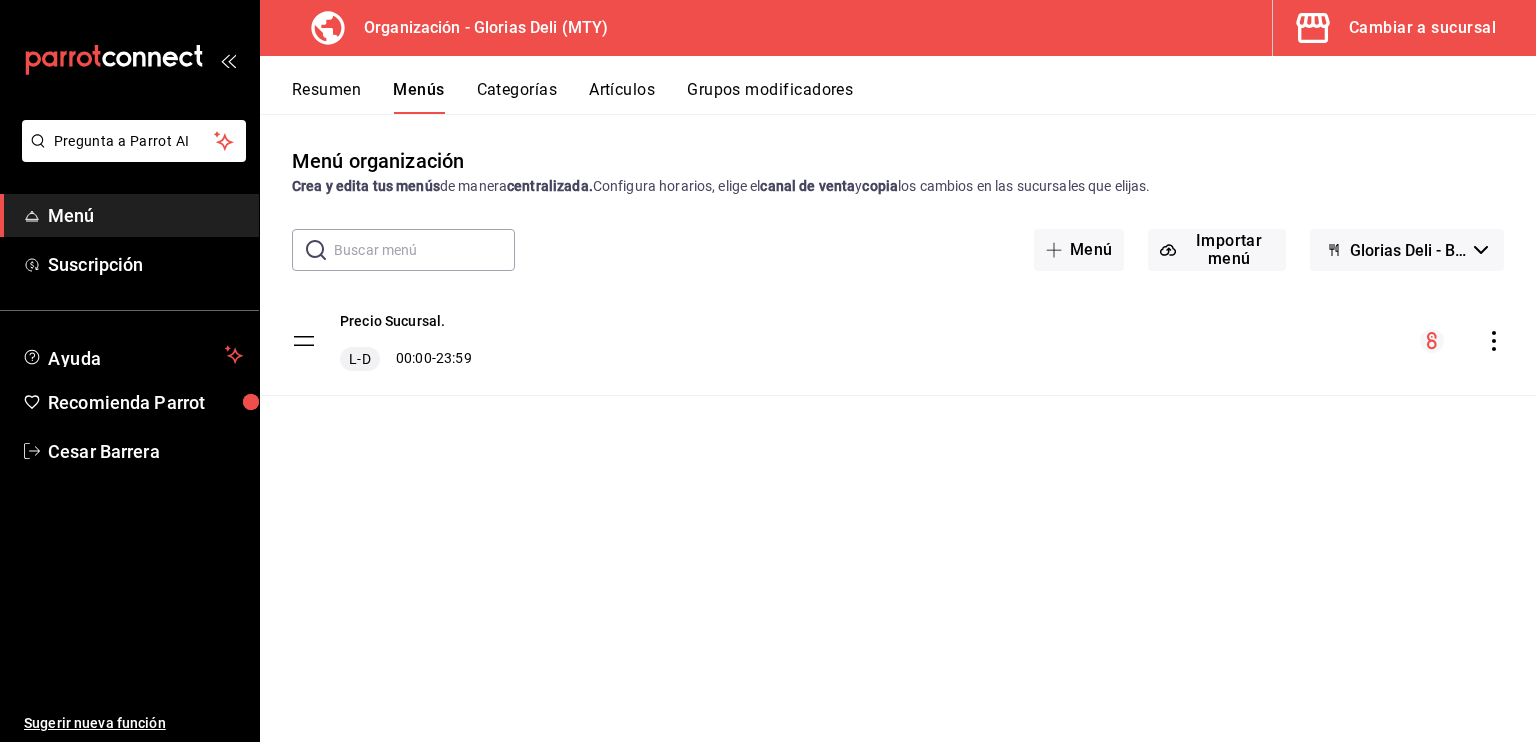 click on "Artículos" at bounding box center [622, 97] 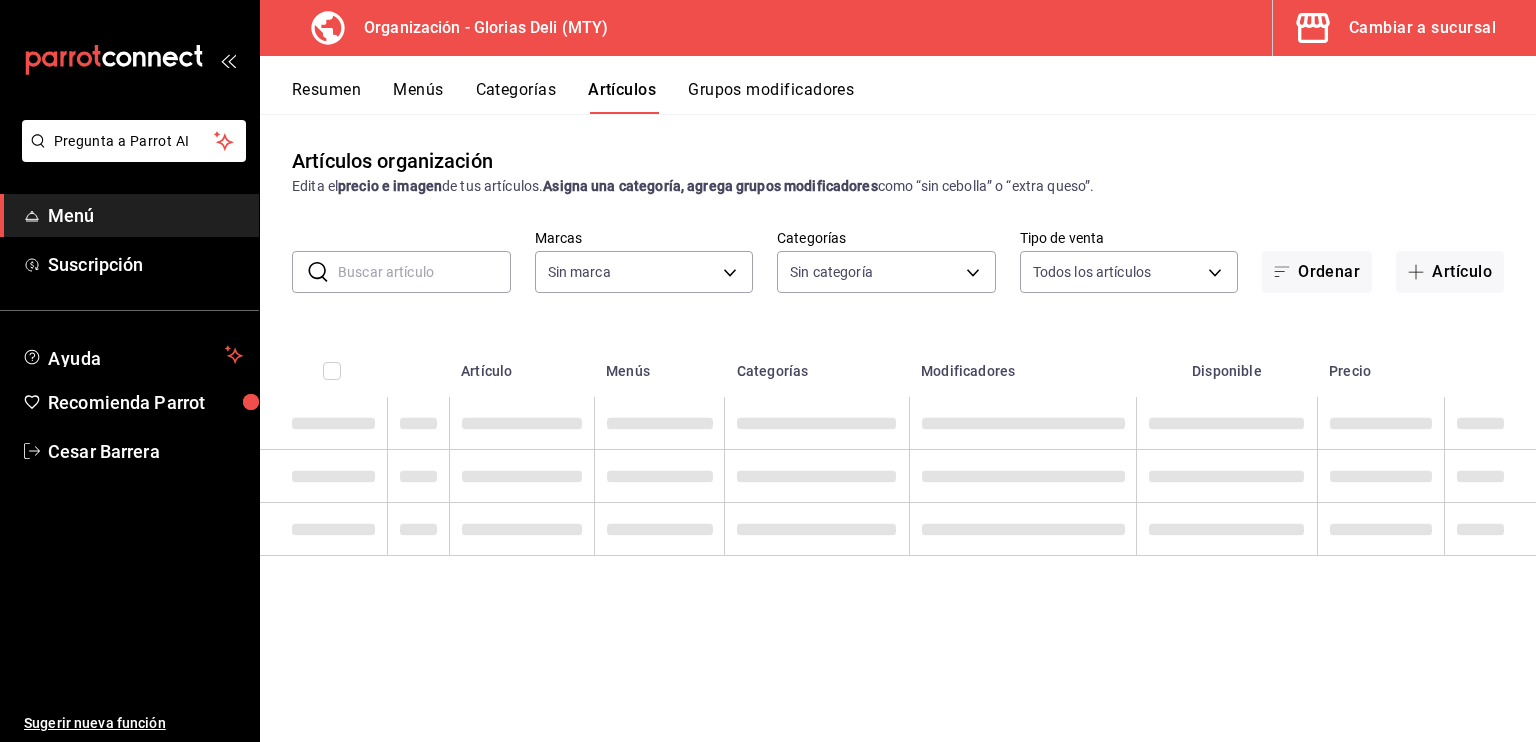type on "0570a0c0-71b0-4a88-bbf2-45540d3e9005" 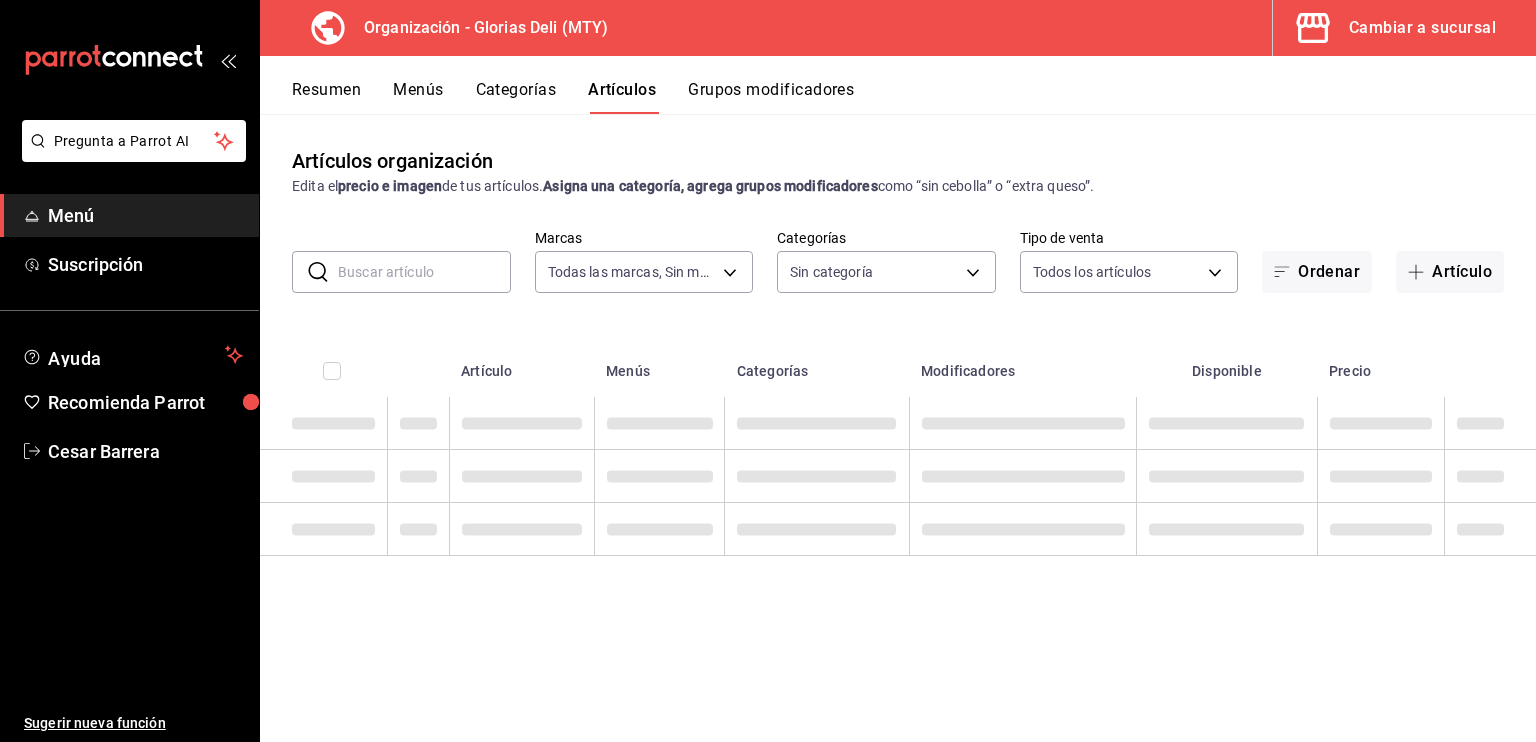 type on "b6fc6bef-8e36-424d-ba34-affd608a0080,bf33308c-df40-4e9b-a172-540763c1b722,e10c320b-624d-4b31-aa3b-953a904baec3,9c31e69d-629b-4084-975b-2d986907dfb5,2f44ea0a-cfe2-493e-881f-e51a5ae63b06,6dd71f29-d78e-497f-aaa3-56d00f483a7c,1c5f443a-bd3a-46d1-a588-2807461d74bf" 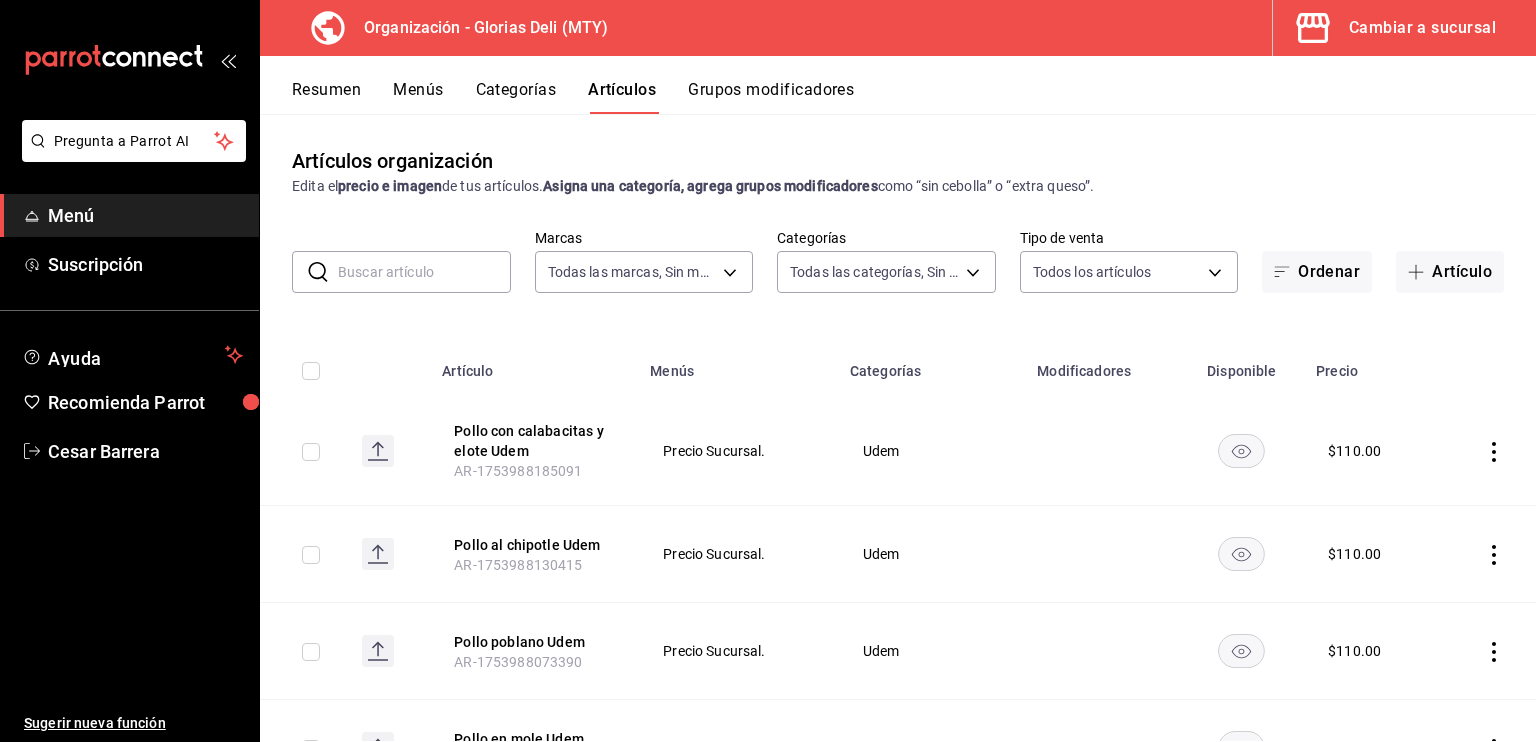 click at bounding box center (424, 272) 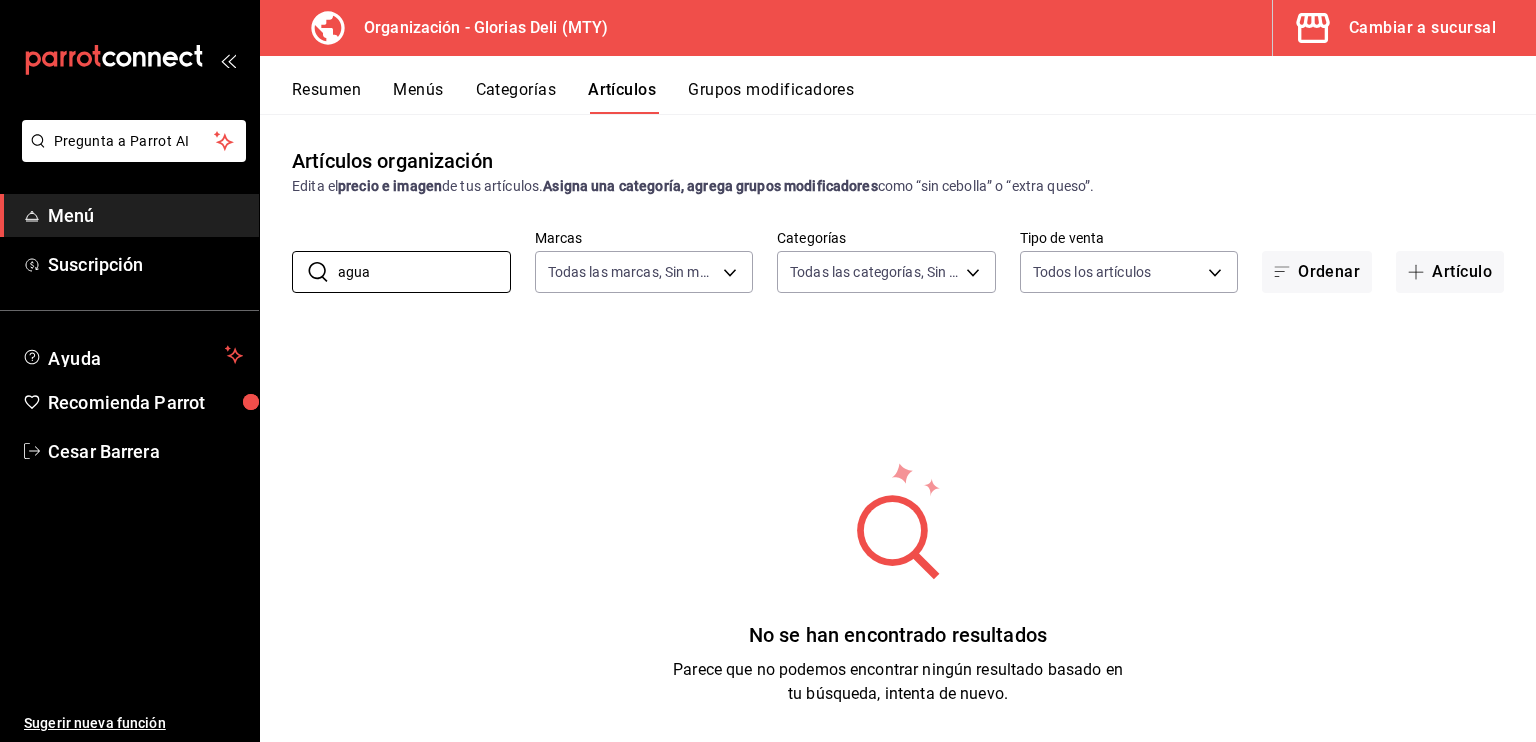 type on "agua" 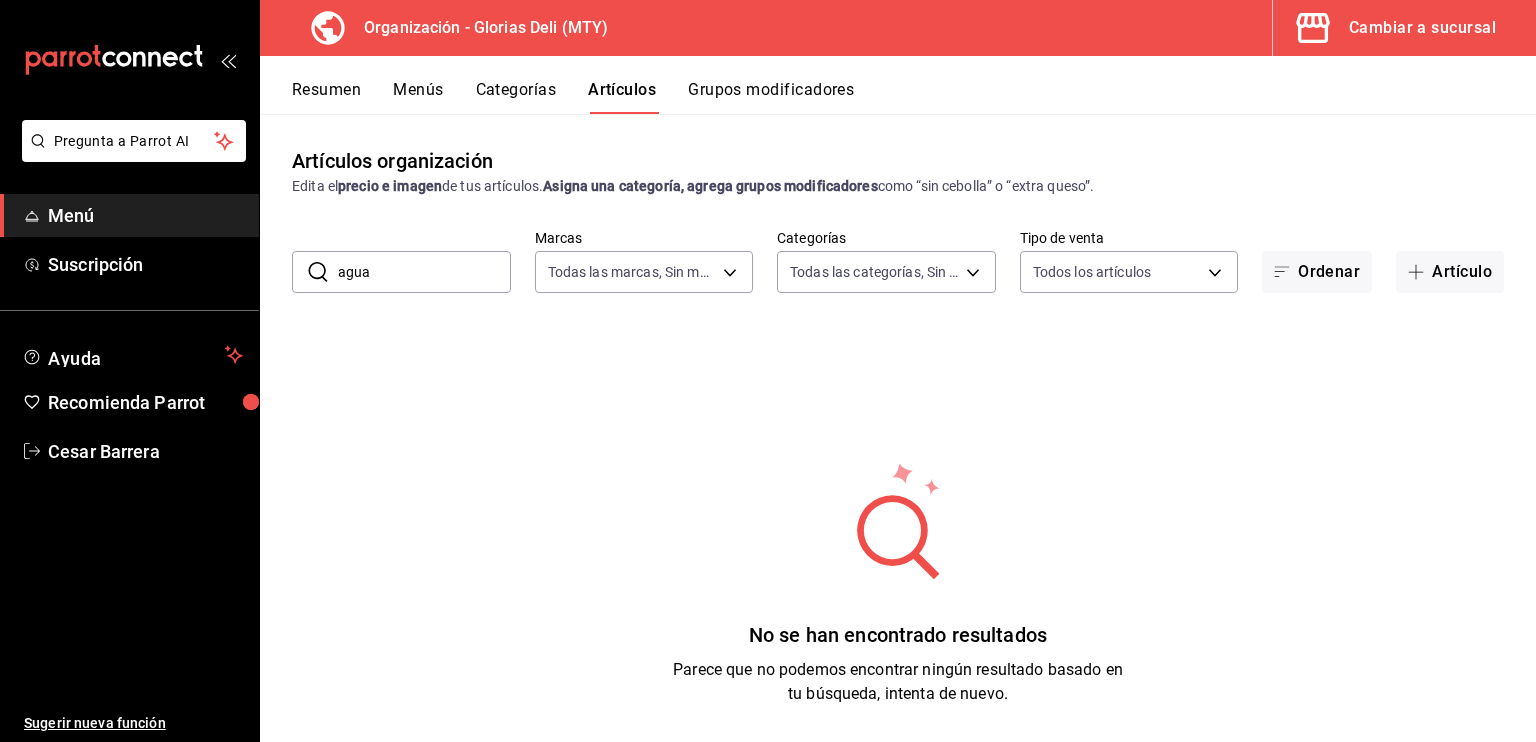 click on "Cambiar a sucursal" at bounding box center (1422, 28) 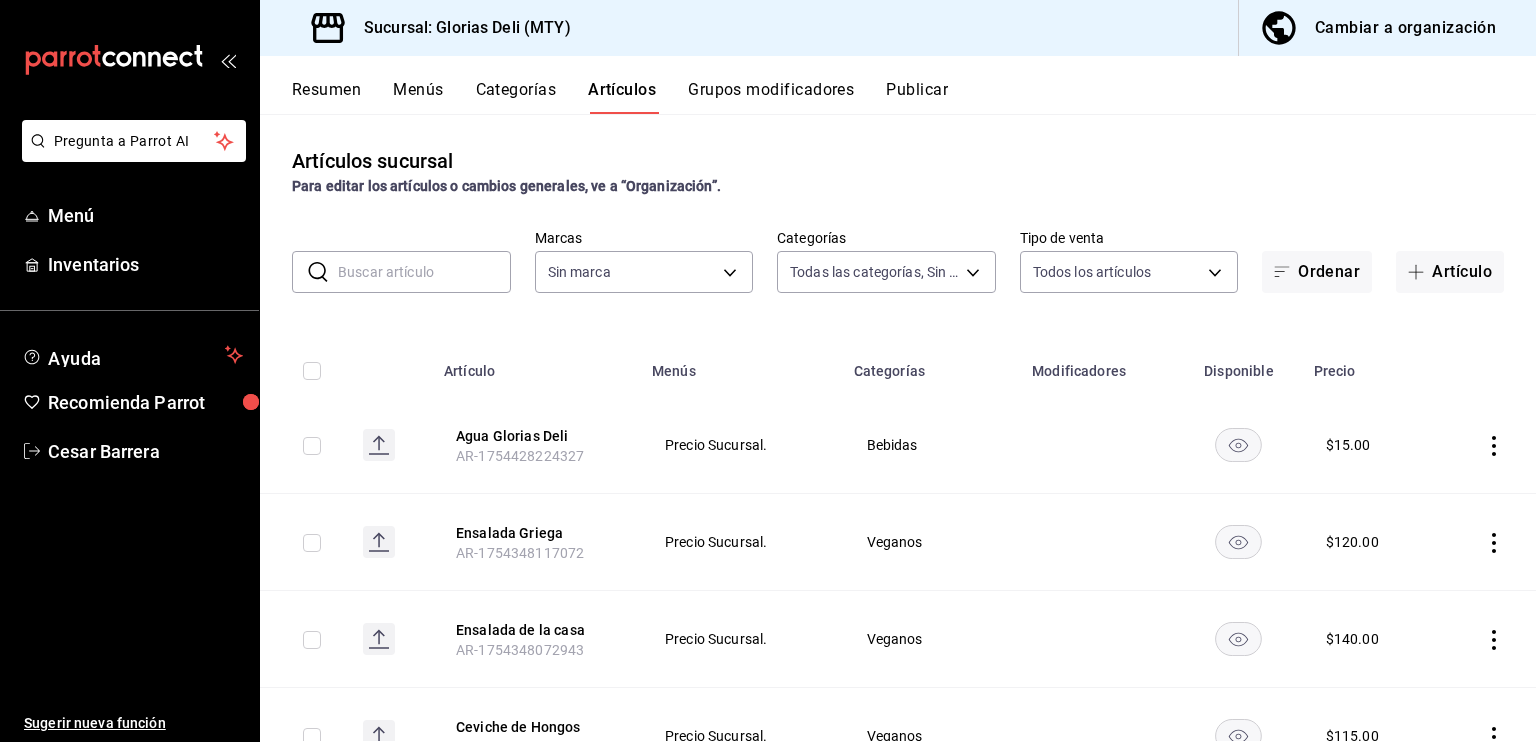 type on "[UUID],[UUID],[UUID],[UUID],[UUID],[UUID],[UUID]" 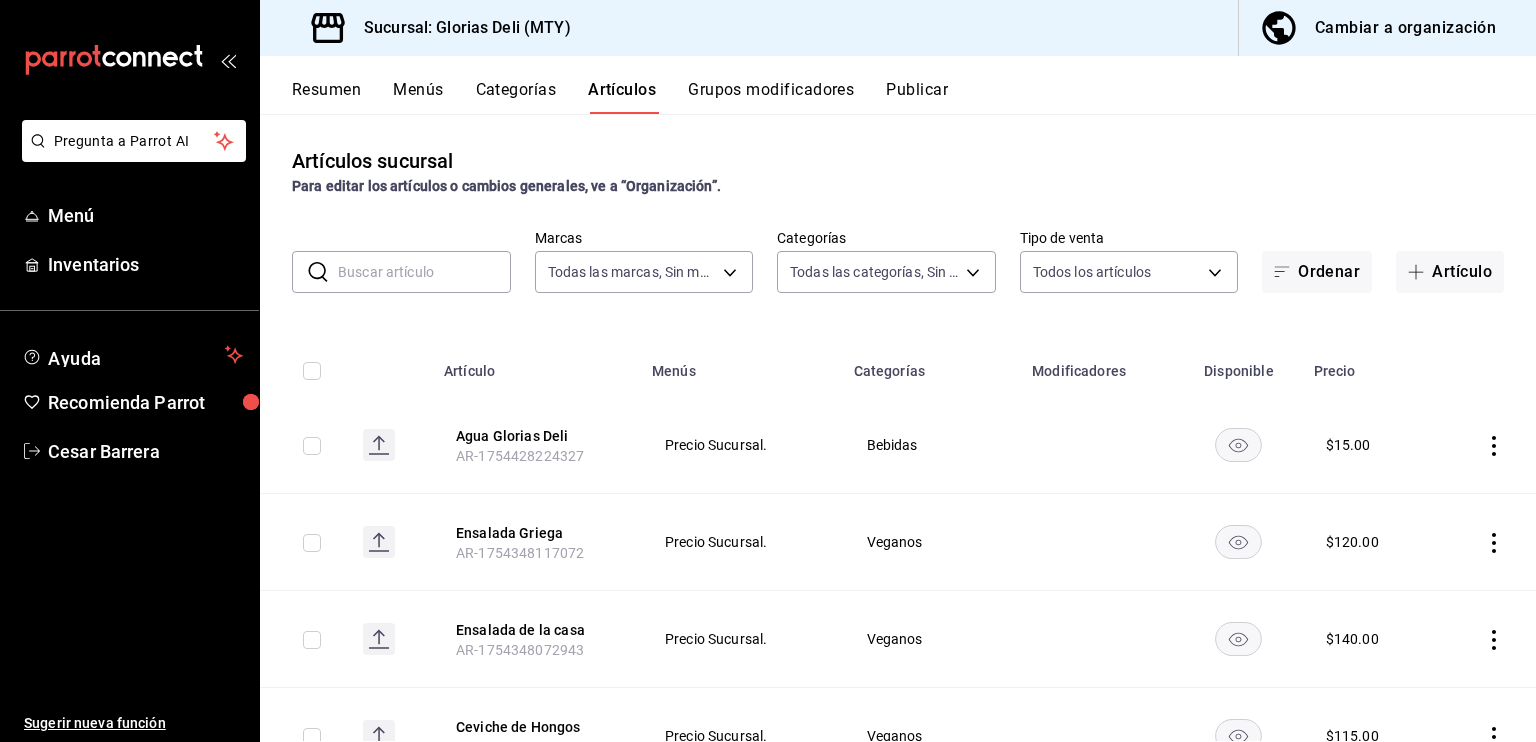 type on "6971d051-9846-4dd6-96a0-1925e9904937" 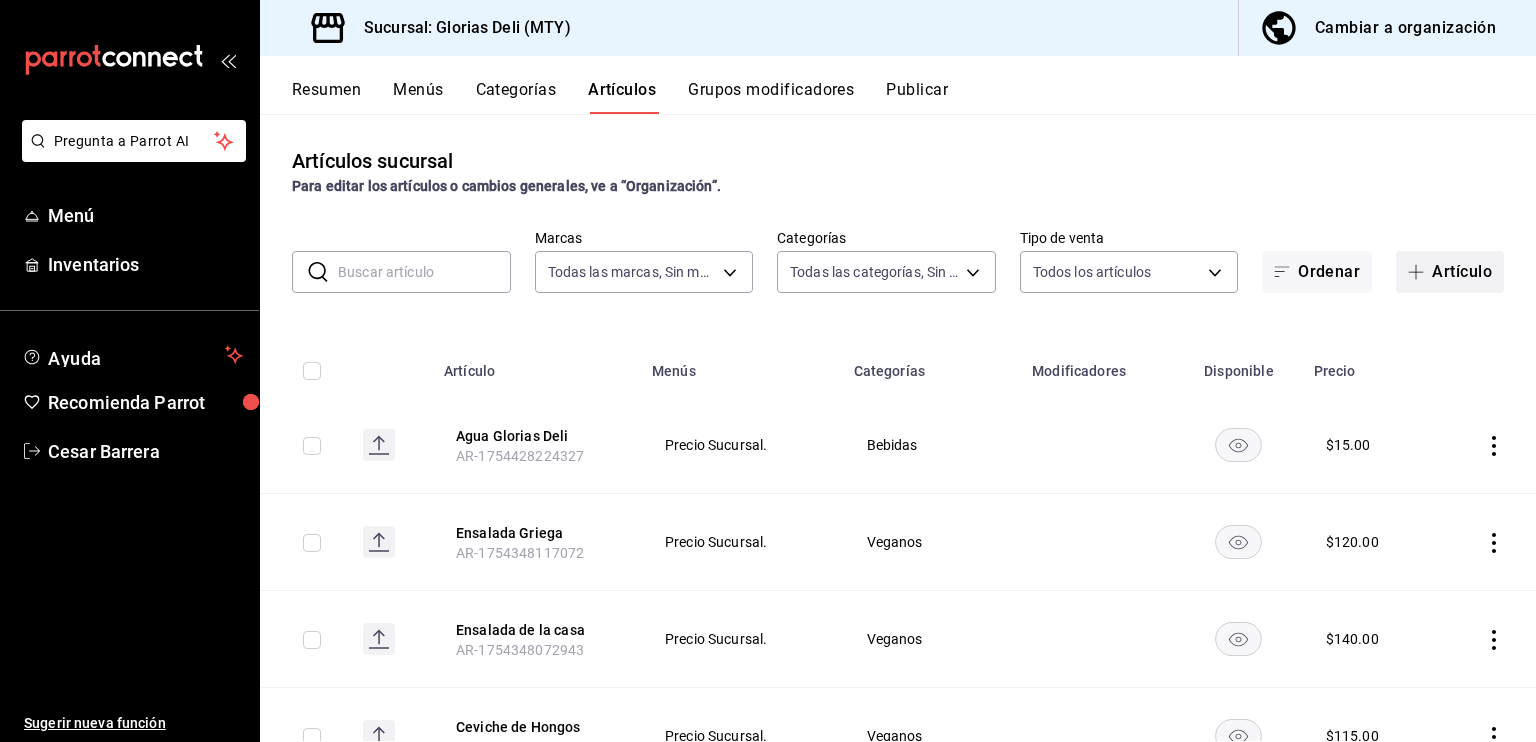 click 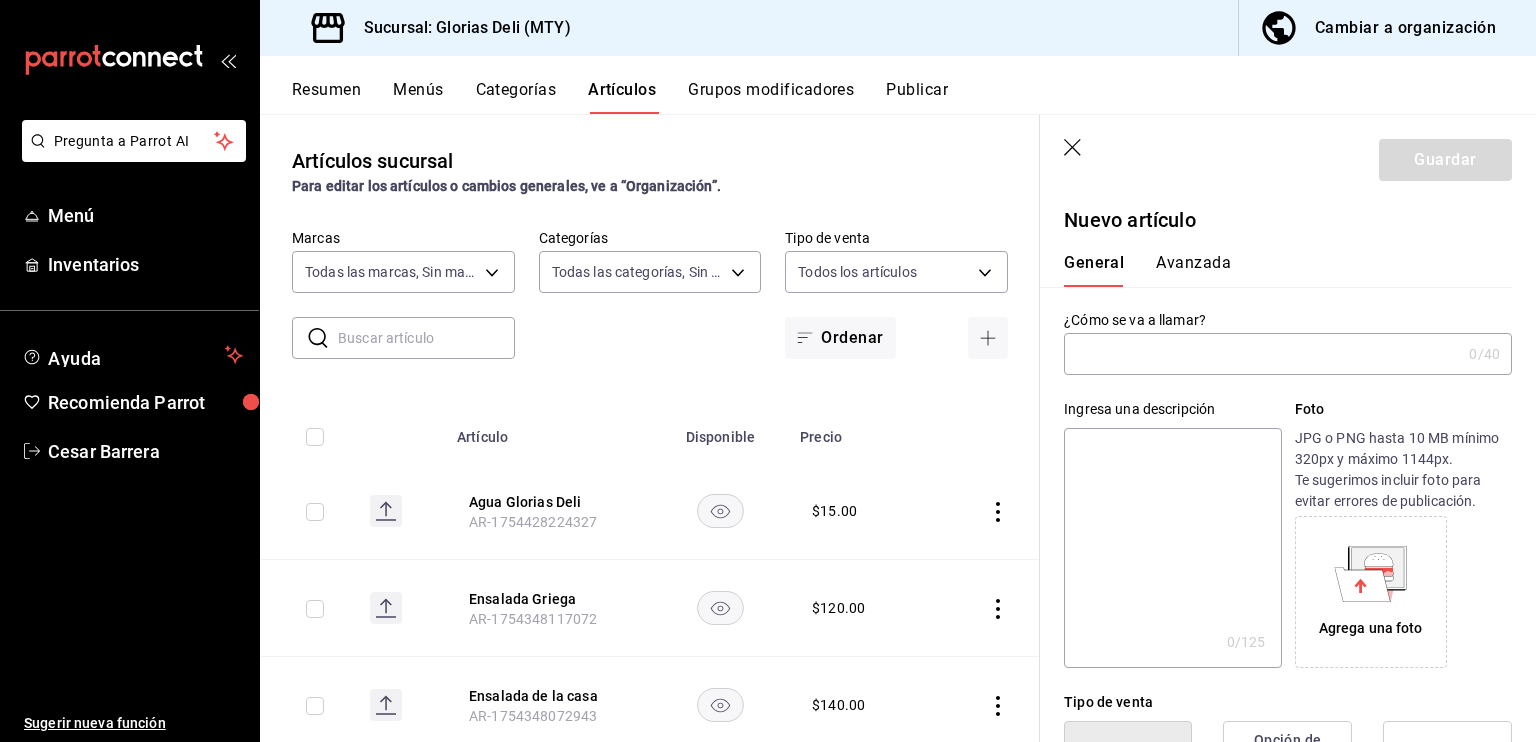 click 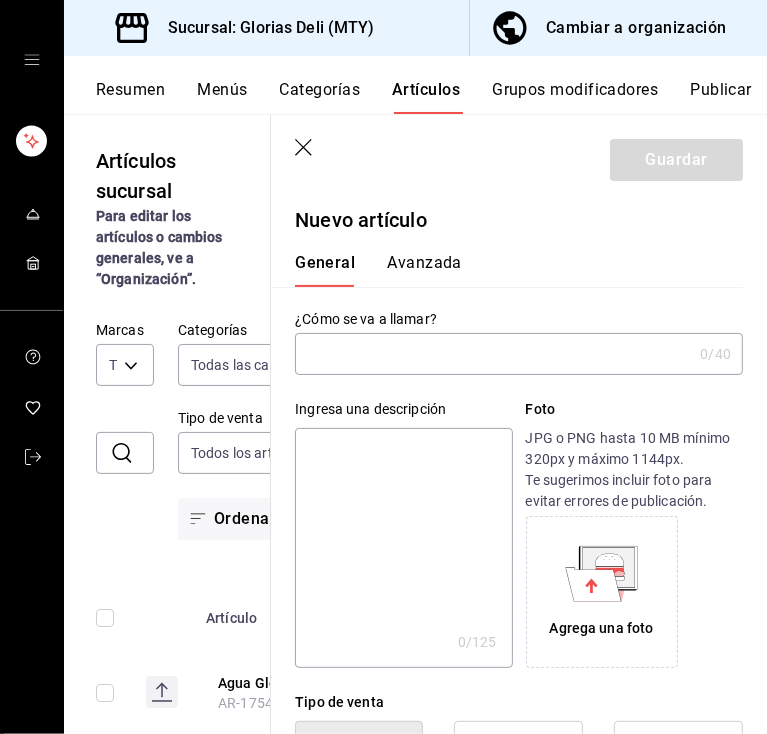 click at bounding box center [493, 354] 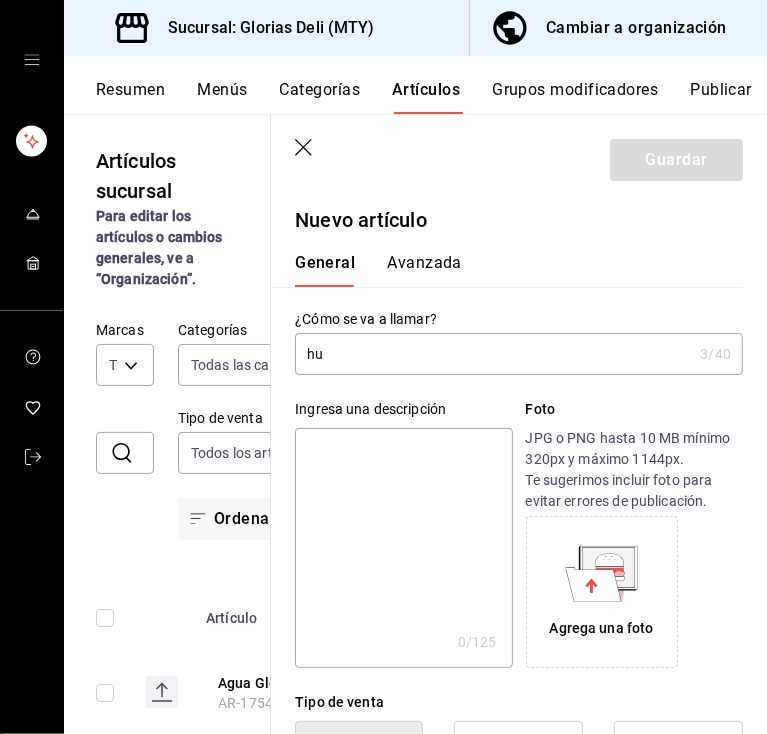 type on "h" 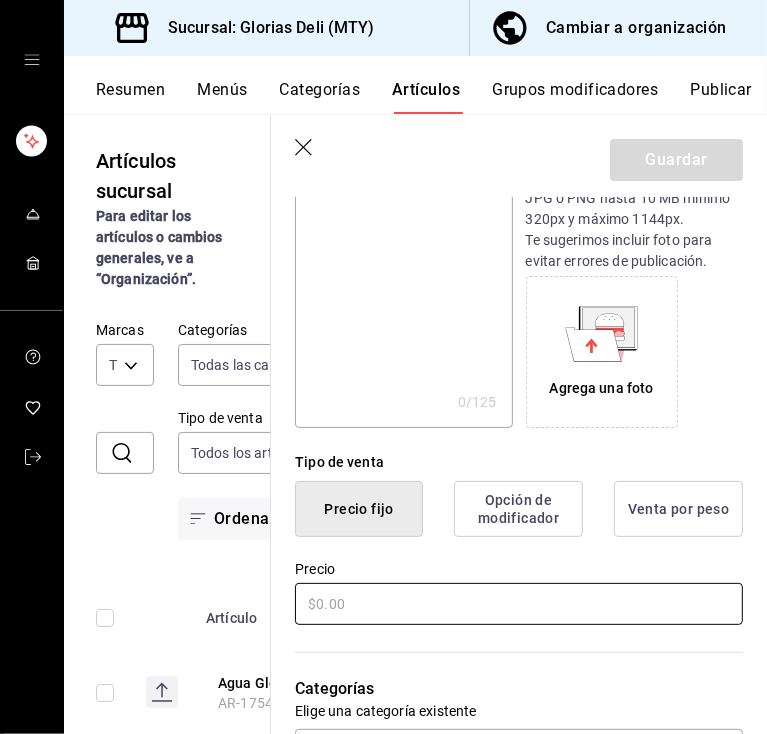 scroll, scrollTop: 230, scrollLeft: 0, axis: vertical 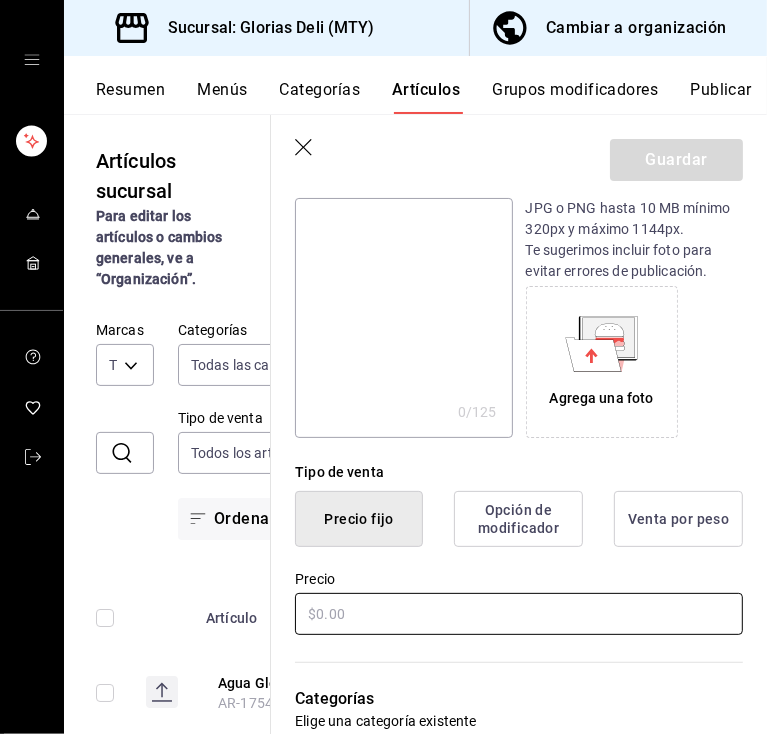 type on "Huevo extra15" 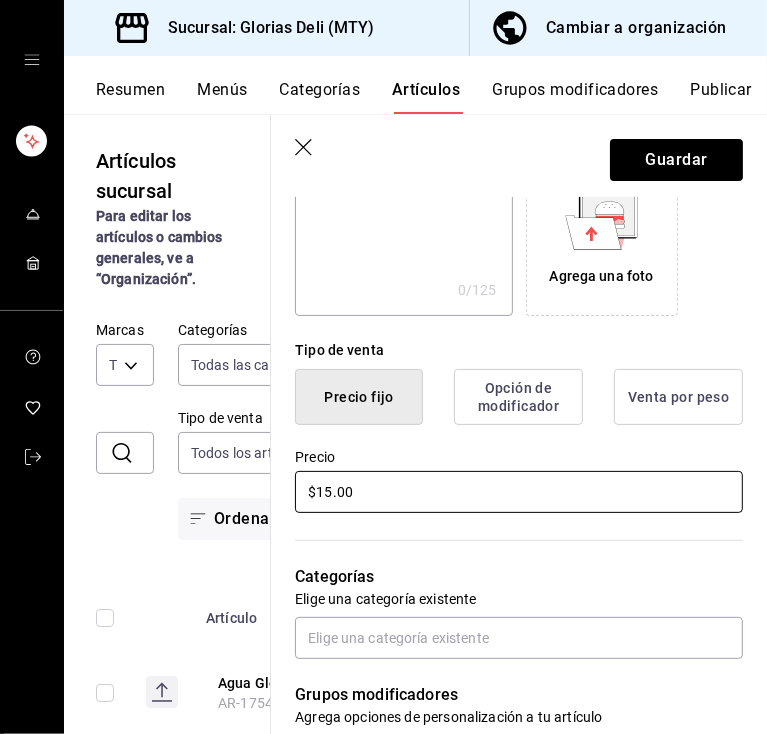 scroll, scrollTop: 390, scrollLeft: 0, axis: vertical 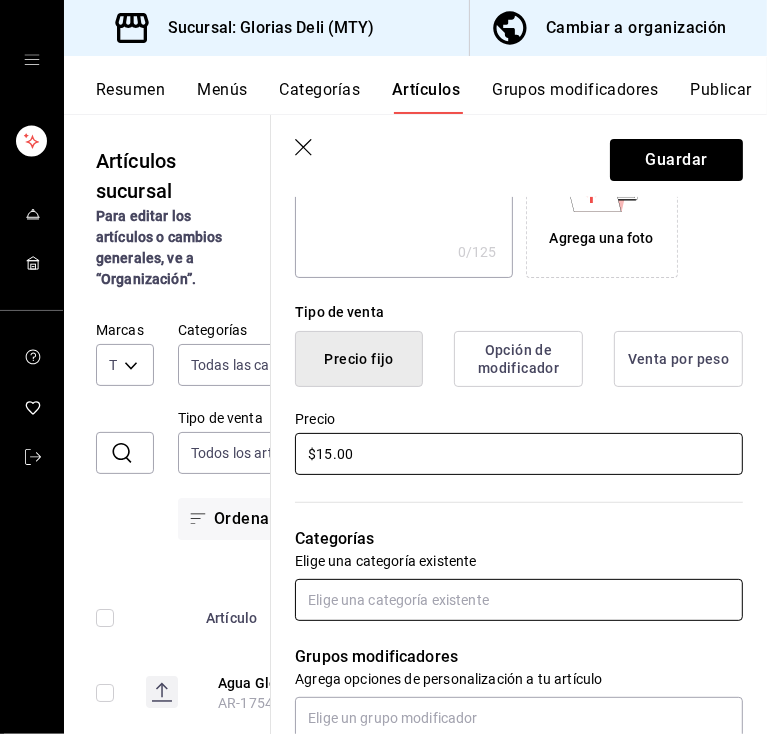 type on "$15.00" 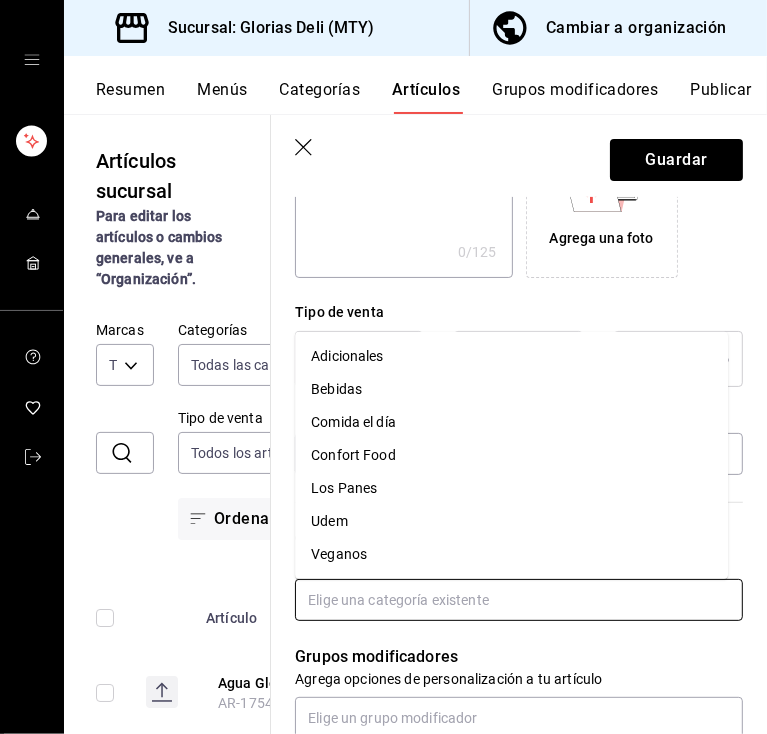 click at bounding box center [519, 600] 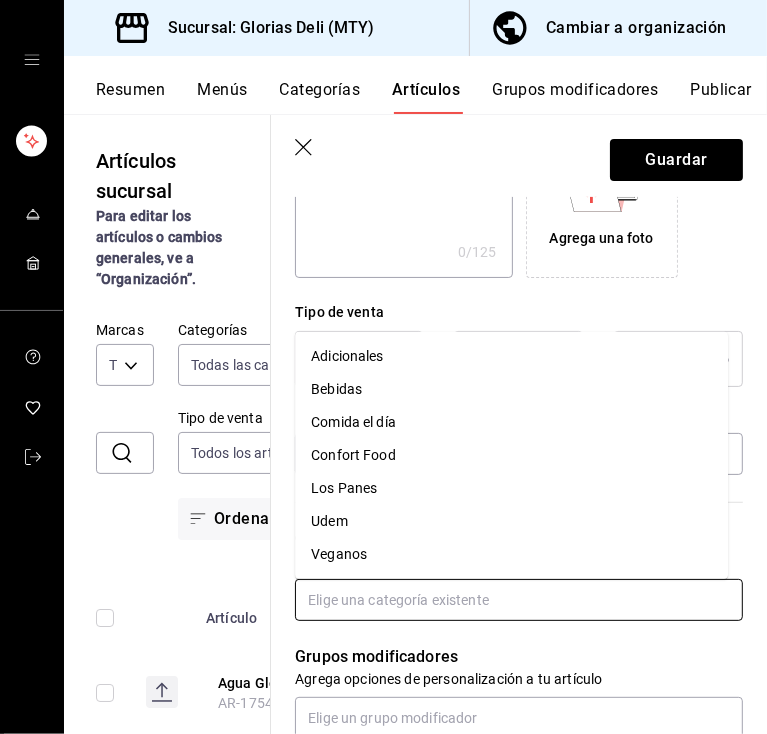 click on "Adicionales" at bounding box center (511, 356) 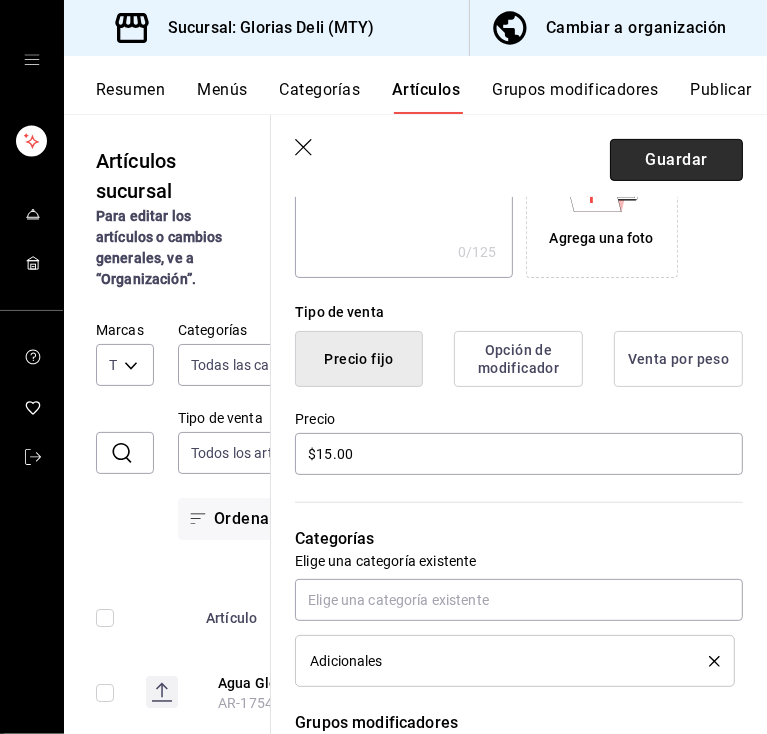 click on "Guardar" at bounding box center [676, 160] 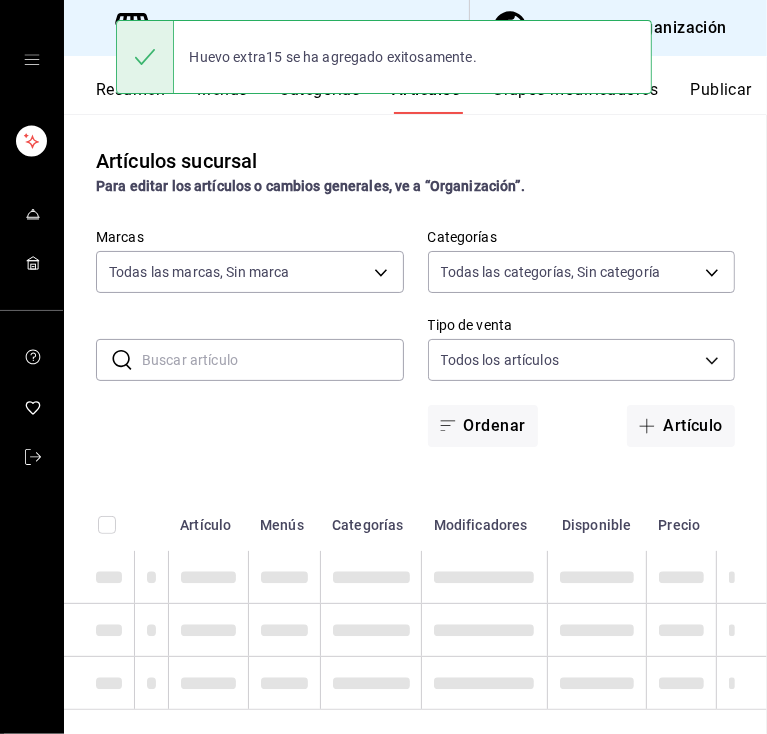 scroll, scrollTop: 0, scrollLeft: 0, axis: both 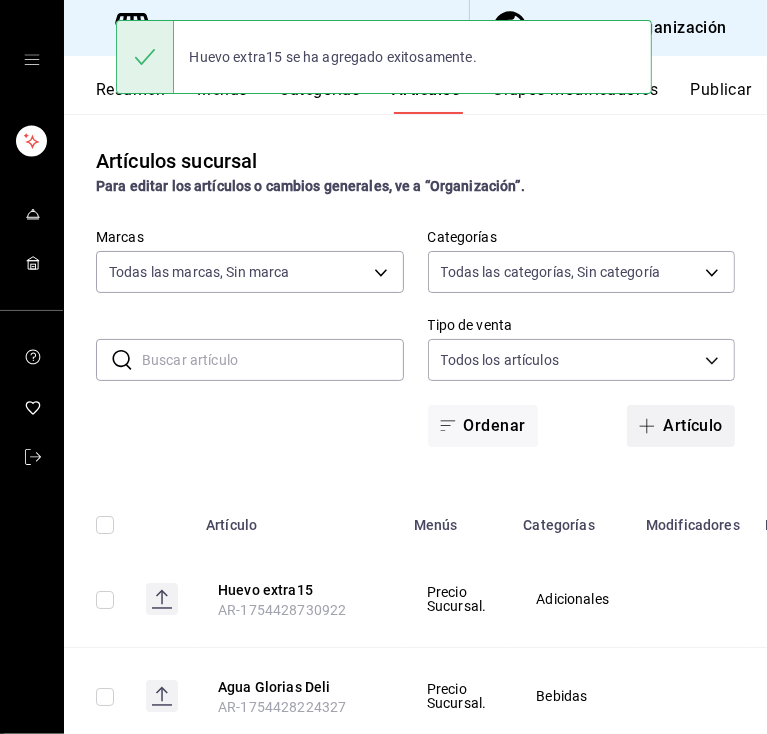 click 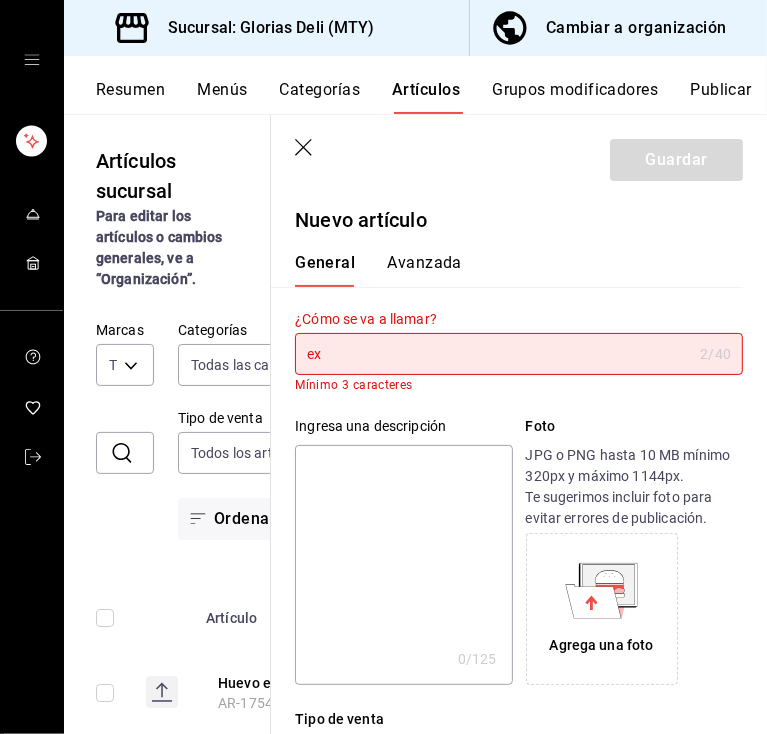 type on "e" 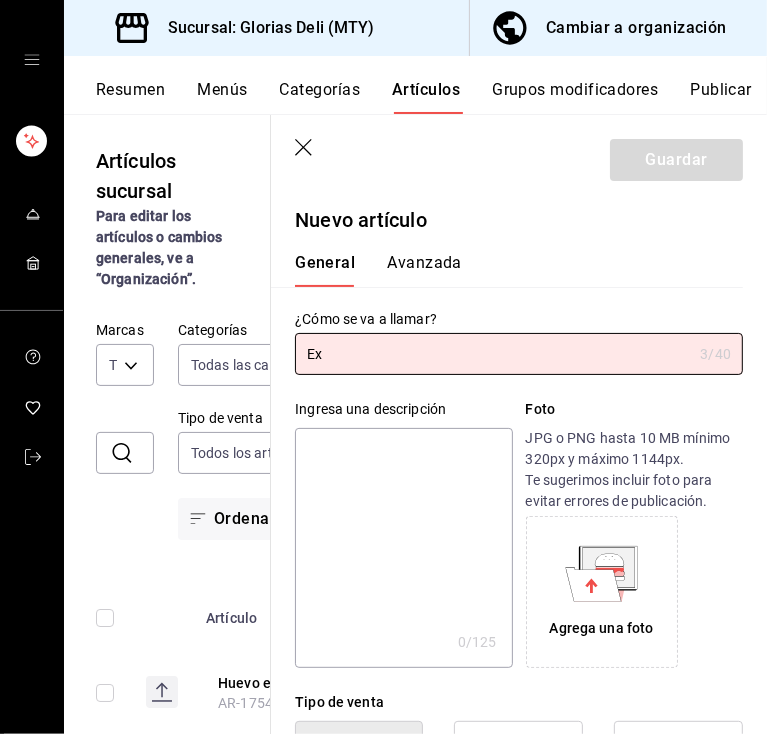 type on "E" 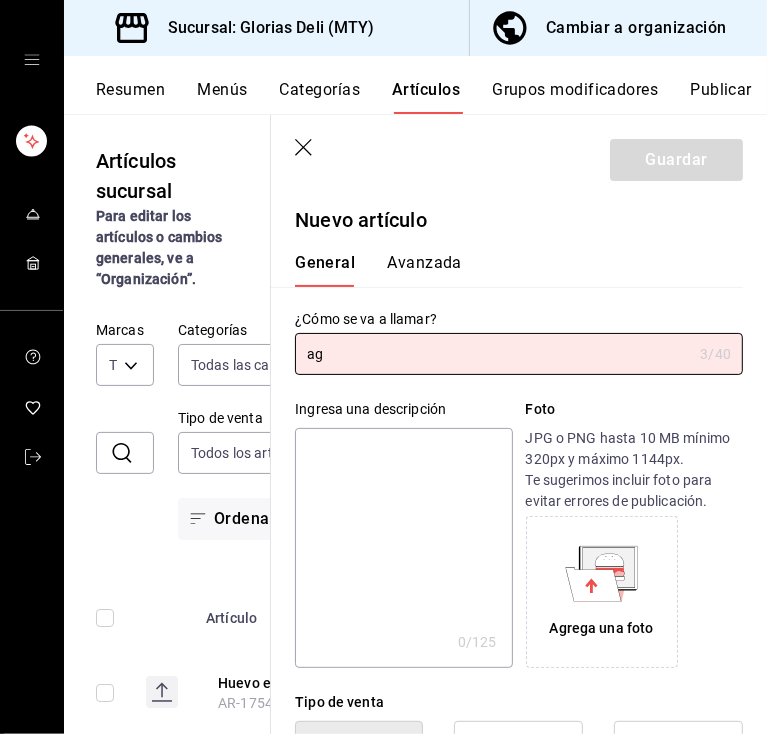 type on "a" 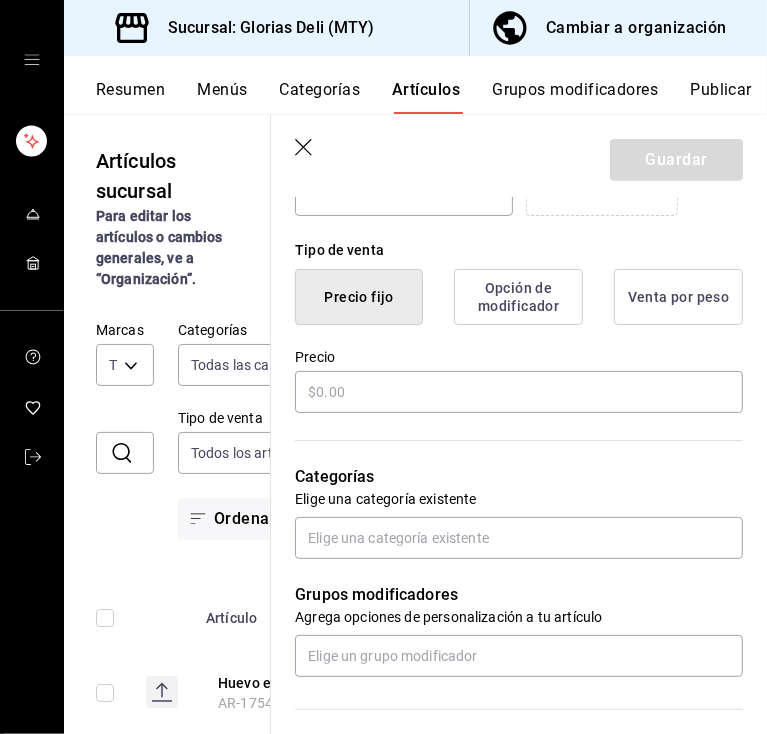 scroll, scrollTop: 486, scrollLeft: 0, axis: vertical 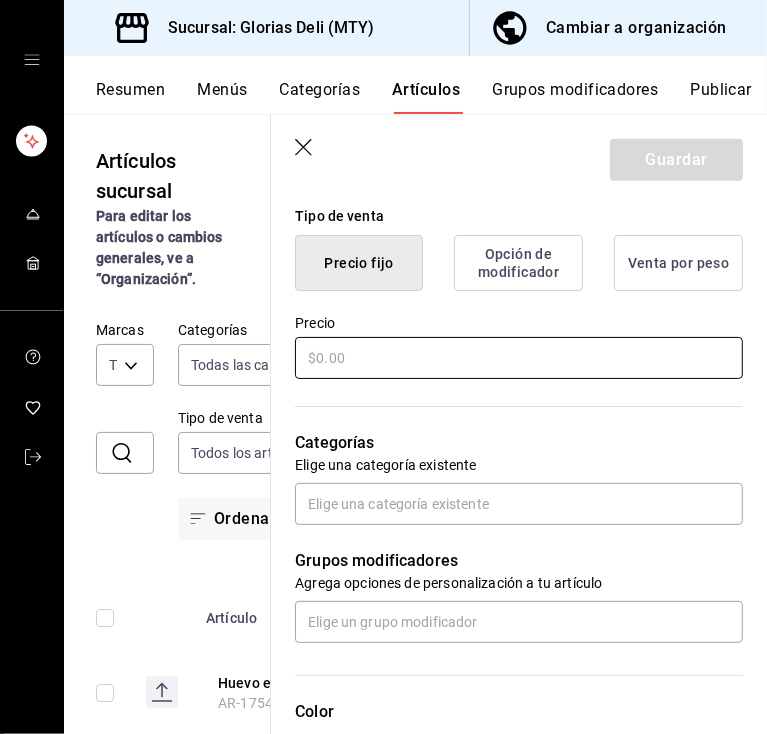 type on "Aguacate extra" 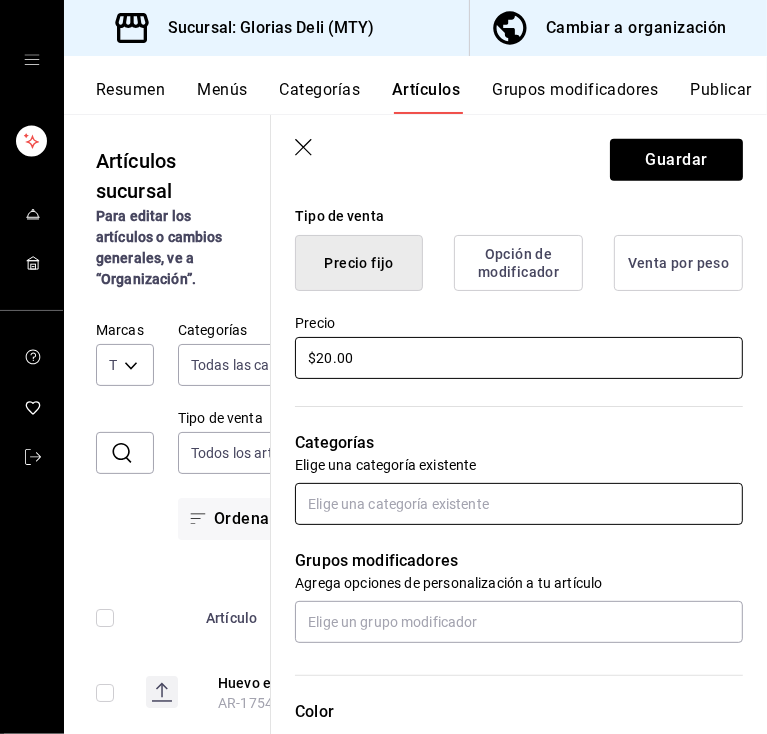type on "$20.00" 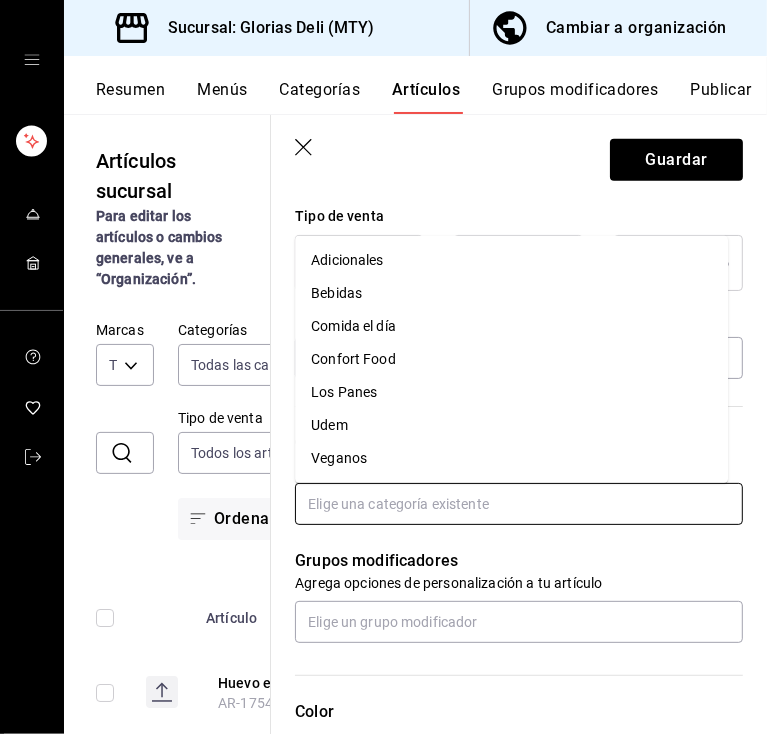 click at bounding box center (519, 504) 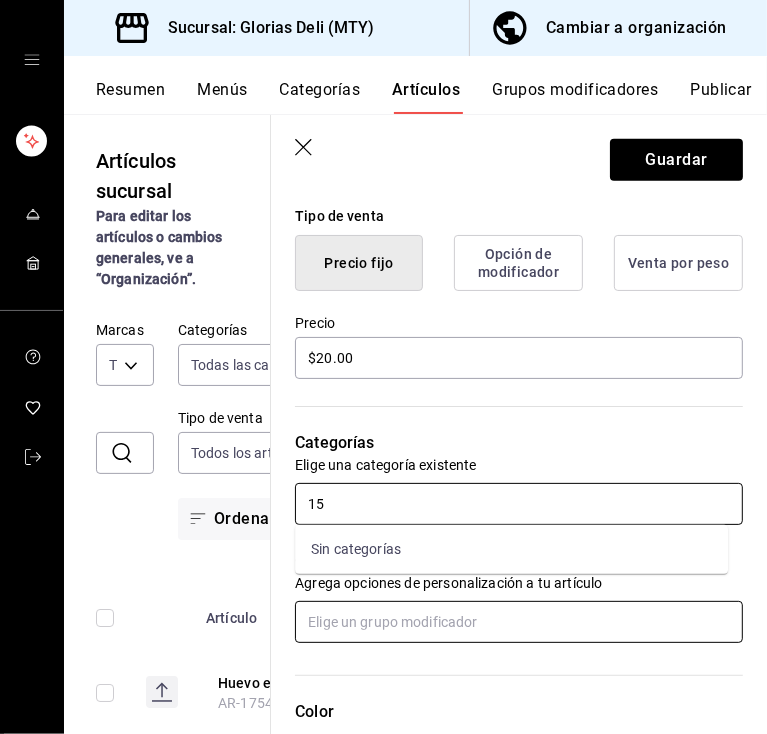 type on "15" 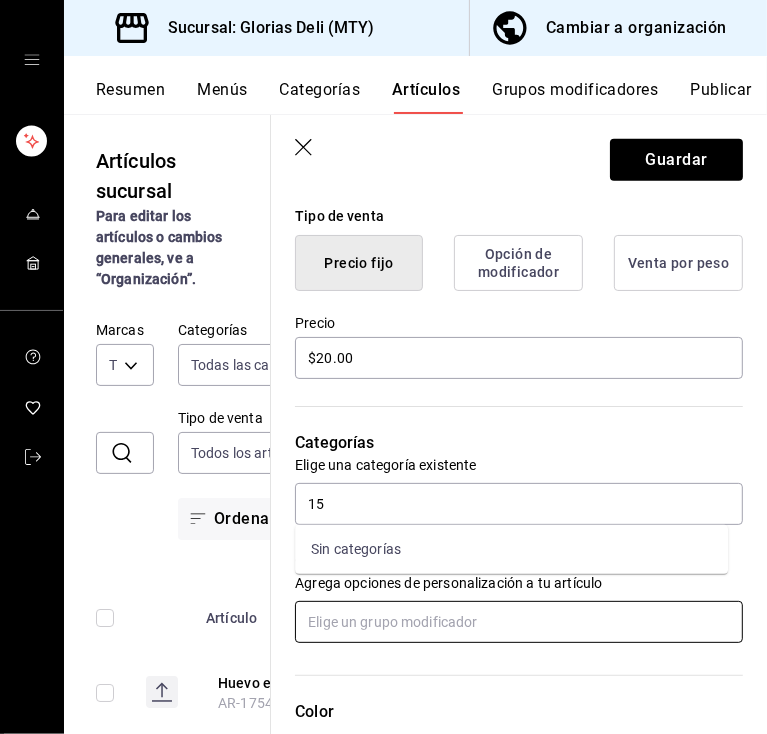 type 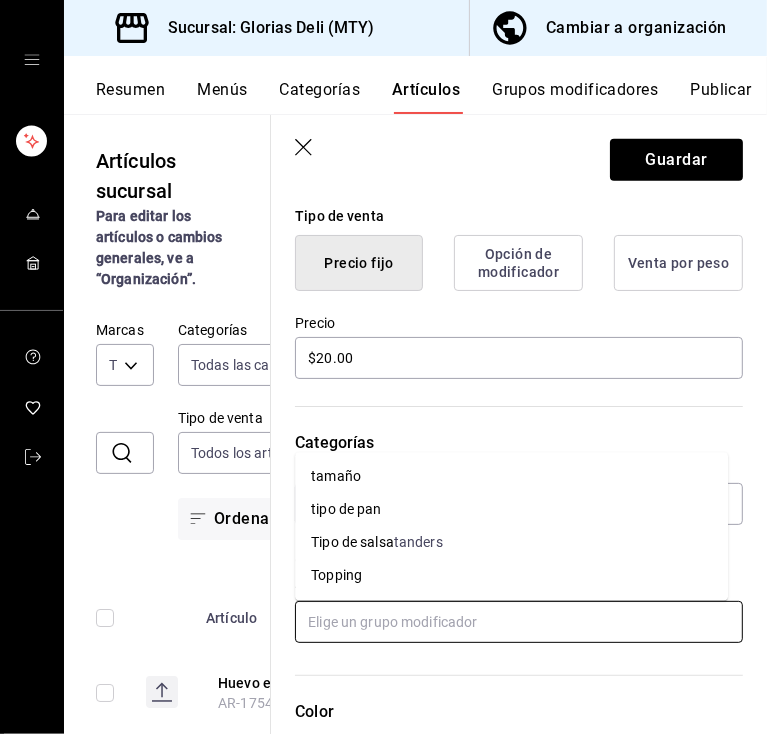 click at bounding box center [519, 622] 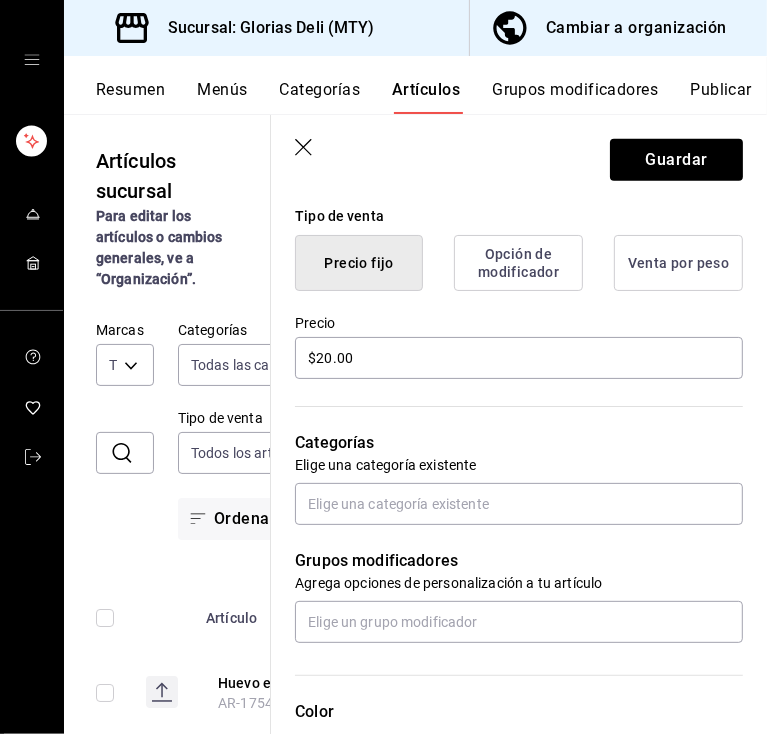 click on "Color Elige un color para resaltar la casilla del artículo, esto solo se verá reflejado en el punto de venta." at bounding box center (507, 752) 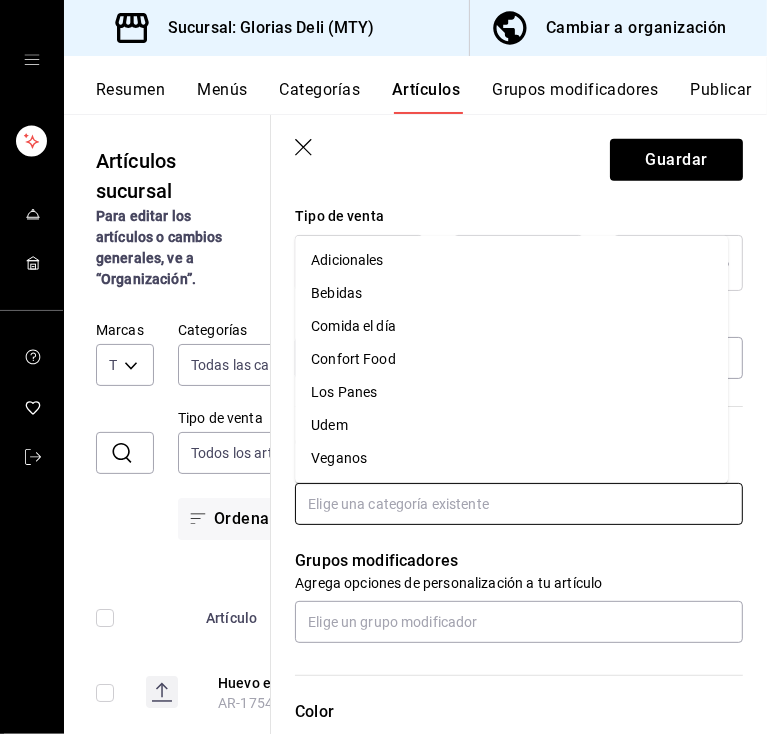 click at bounding box center [519, 504] 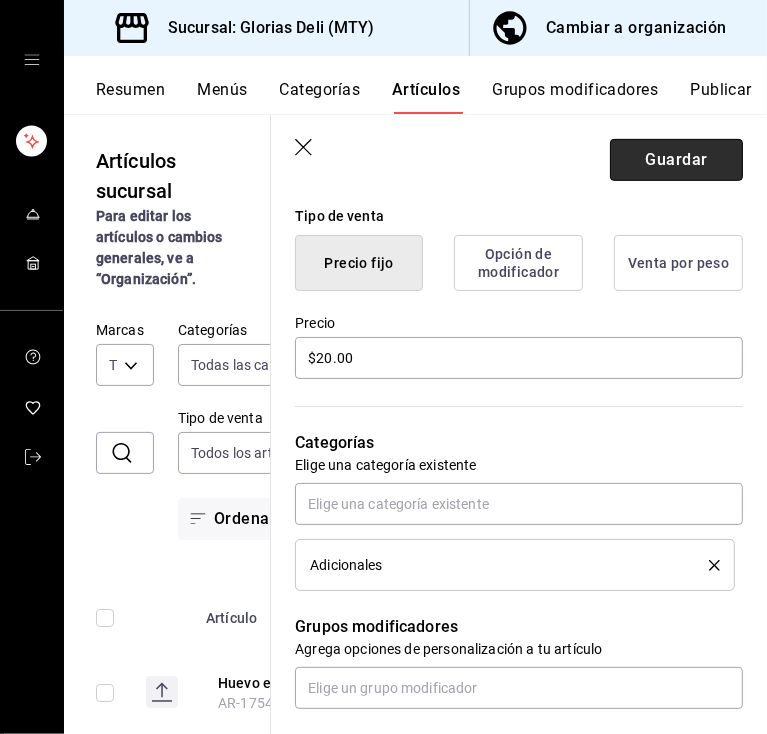 click on "Guardar" at bounding box center [676, 160] 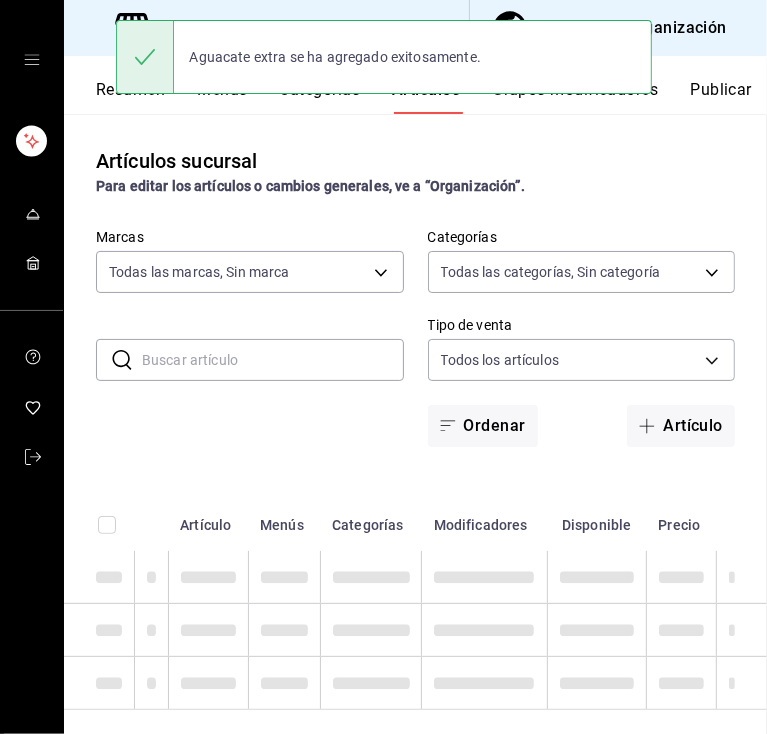 scroll, scrollTop: 0, scrollLeft: 0, axis: both 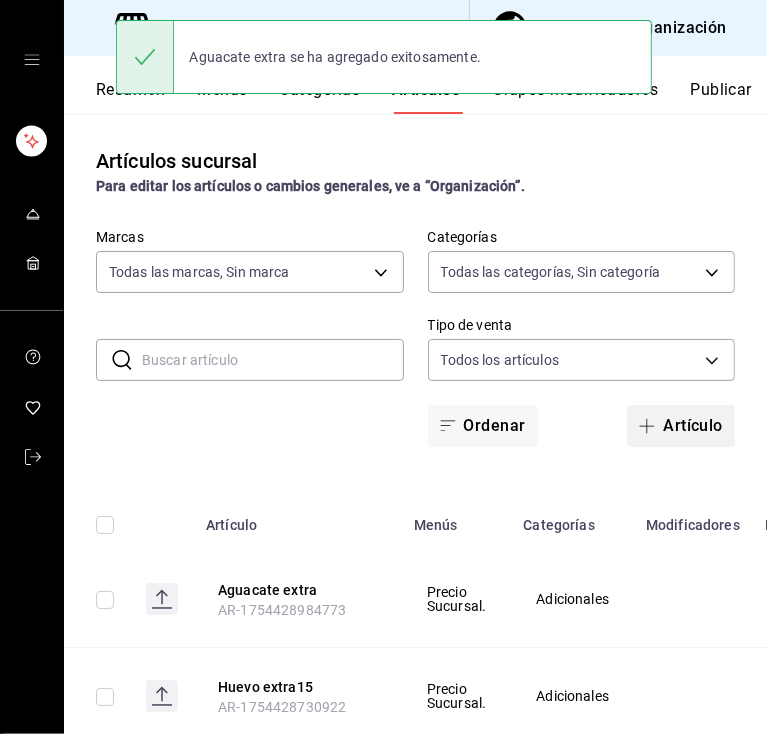 click 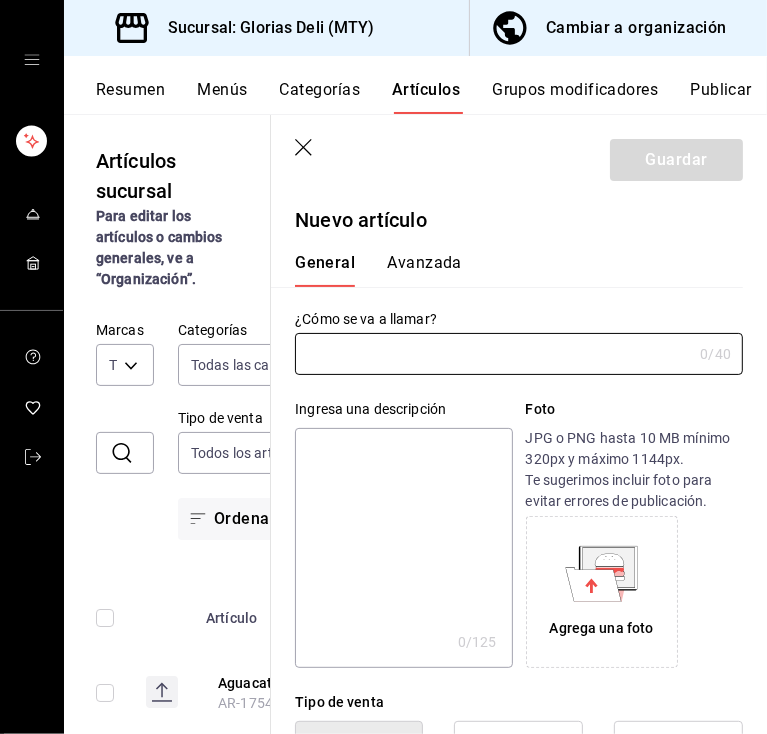 type on "AR-1754429056398" 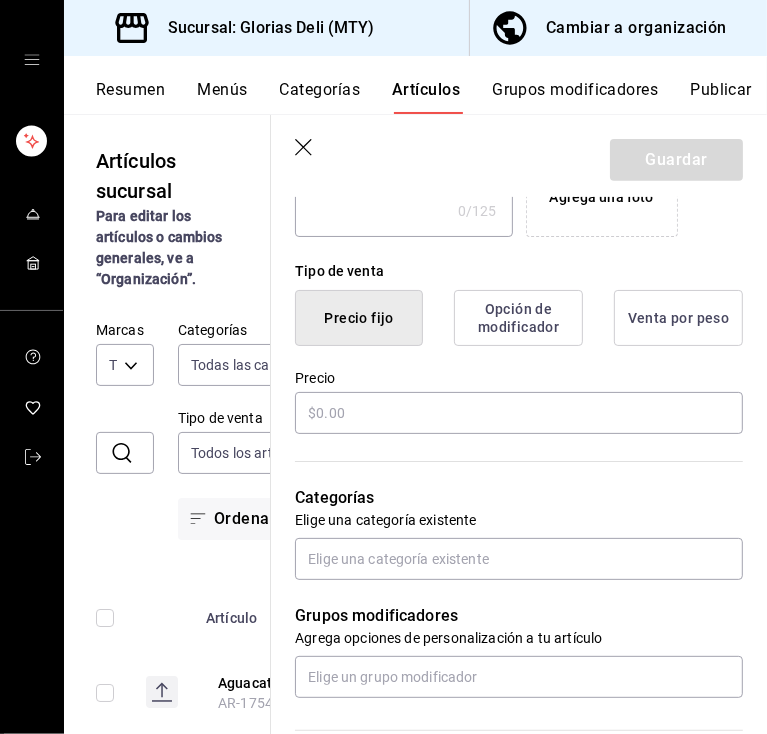 scroll, scrollTop: 440, scrollLeft: 0, axis: vertical 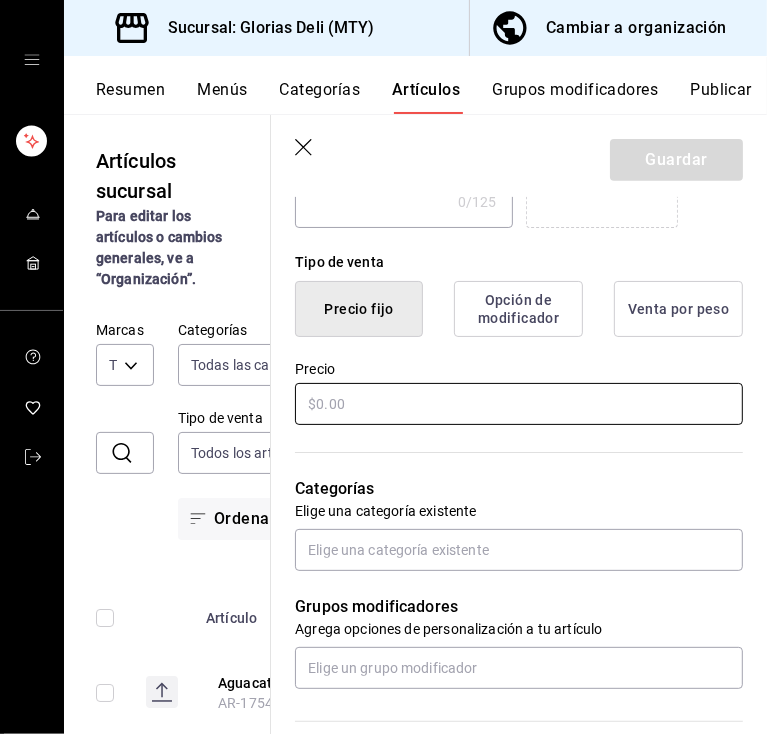 type on "Pollo extra" 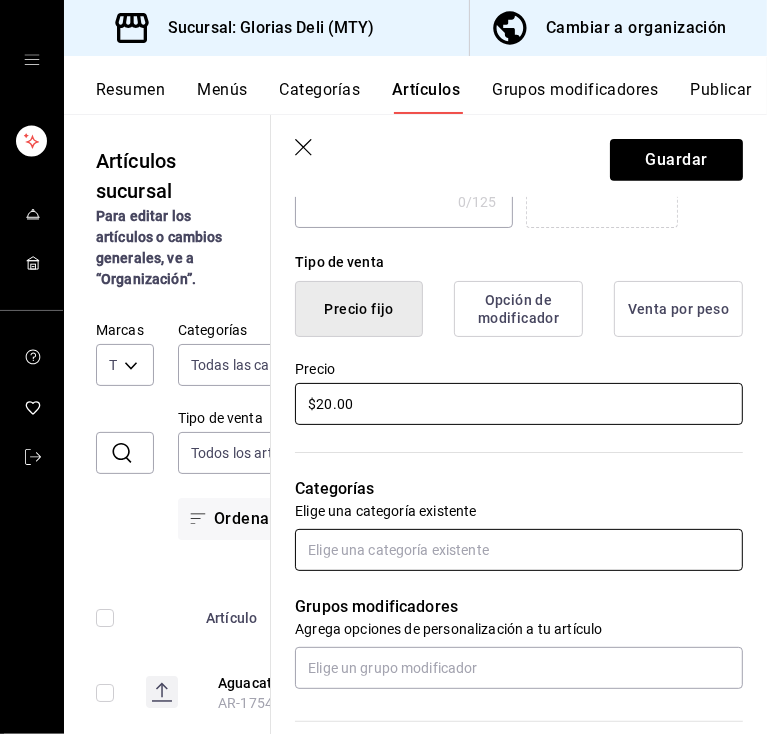 type on "$20.00" 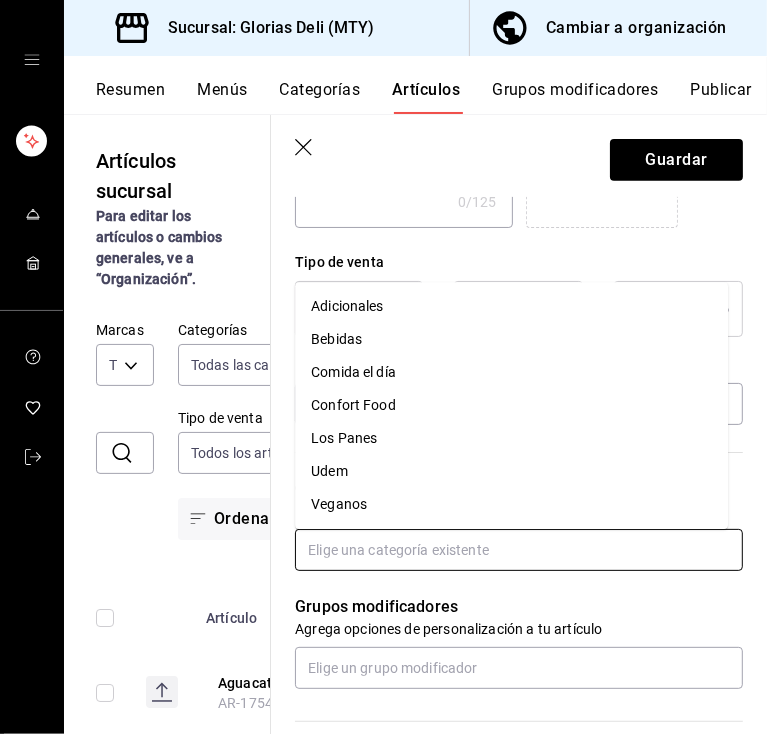 click at bounding box center [519, 550] 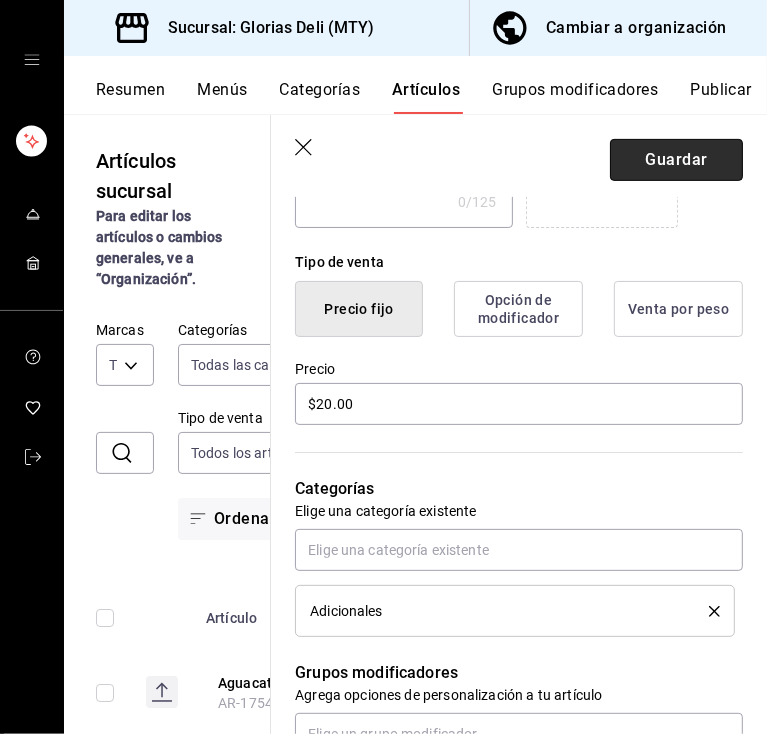 click on "Guardar" at bounding box center (676, 160) 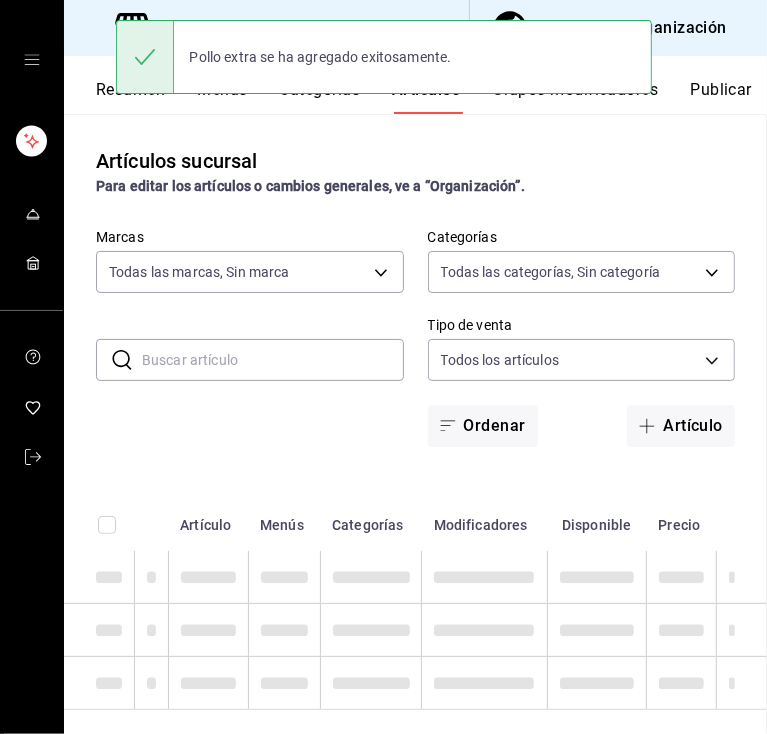 scroll, scrollTop: 0, scrollLeft: 0, axis: both 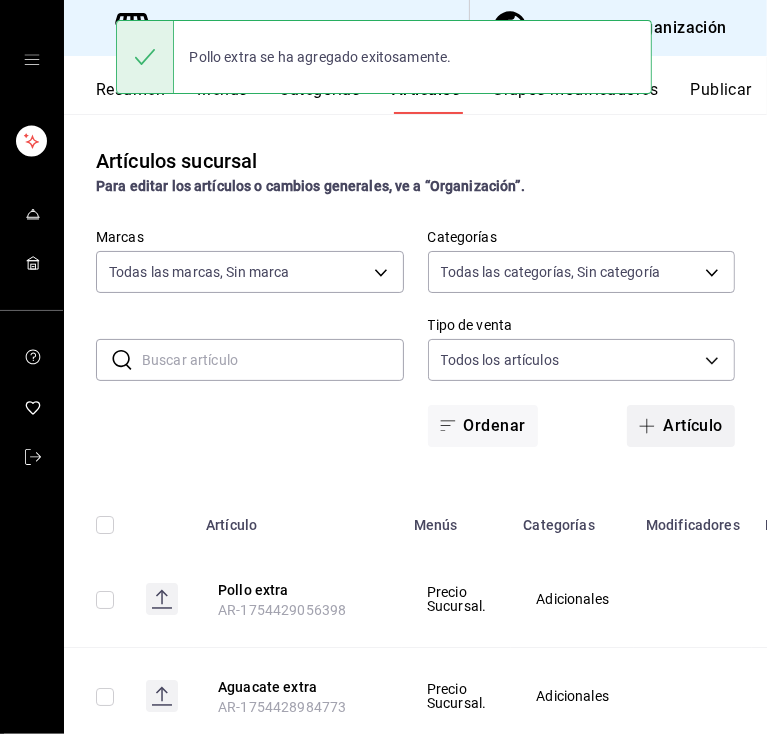 click 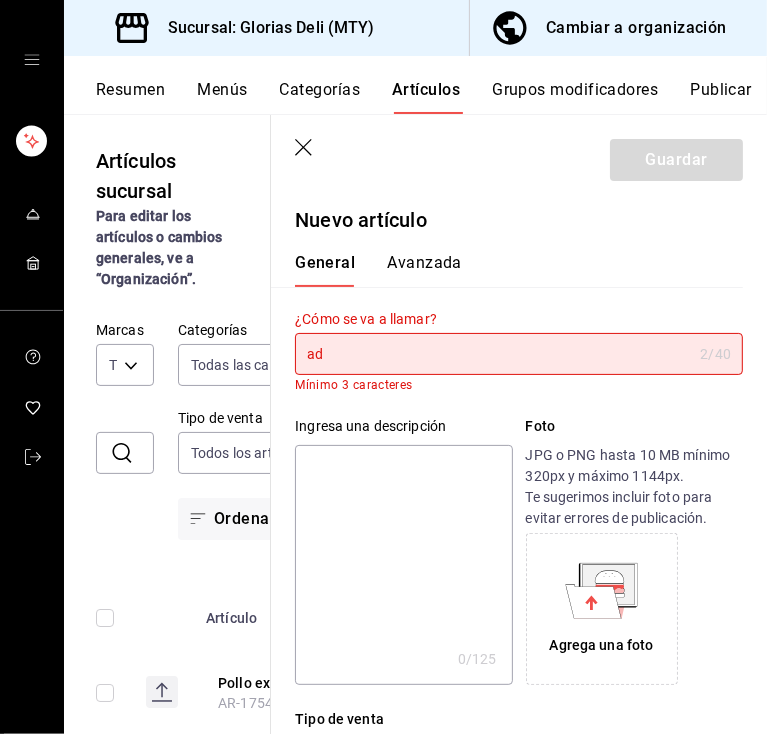 type on "a" 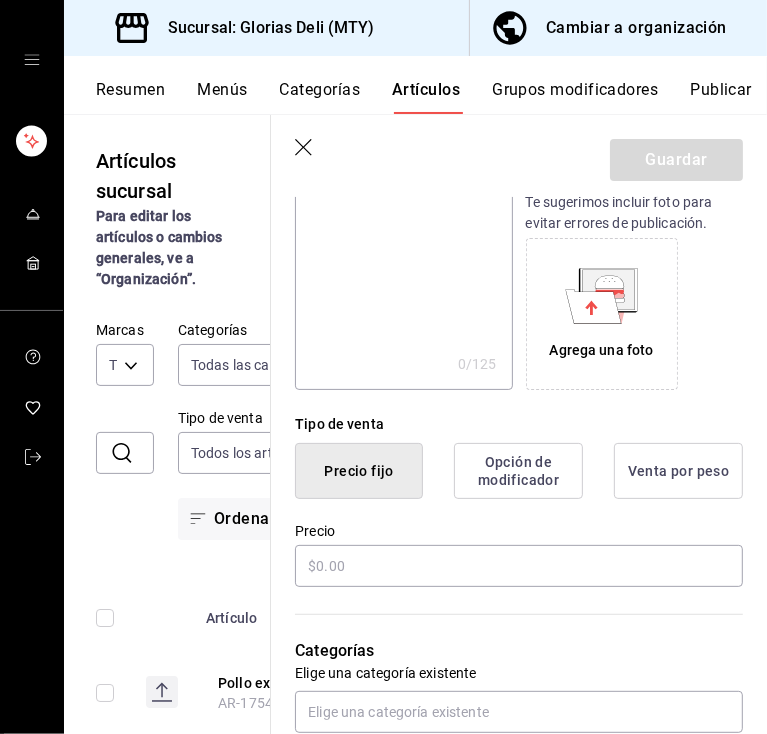 scroll, scrollTop: 280, scrollLeft: 0, axis: vertical 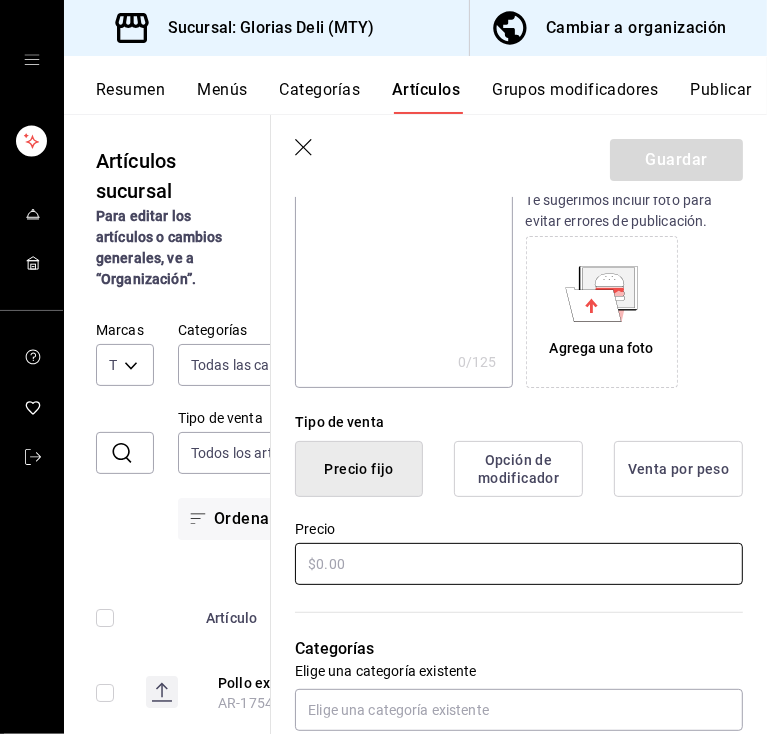 type on "Aderezo yogurt" 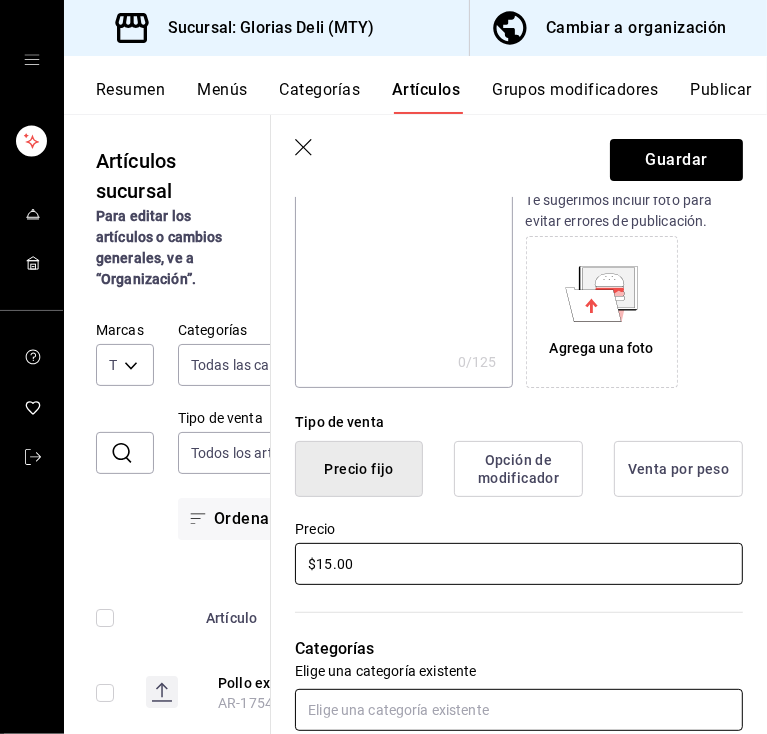 type on "$15.00" 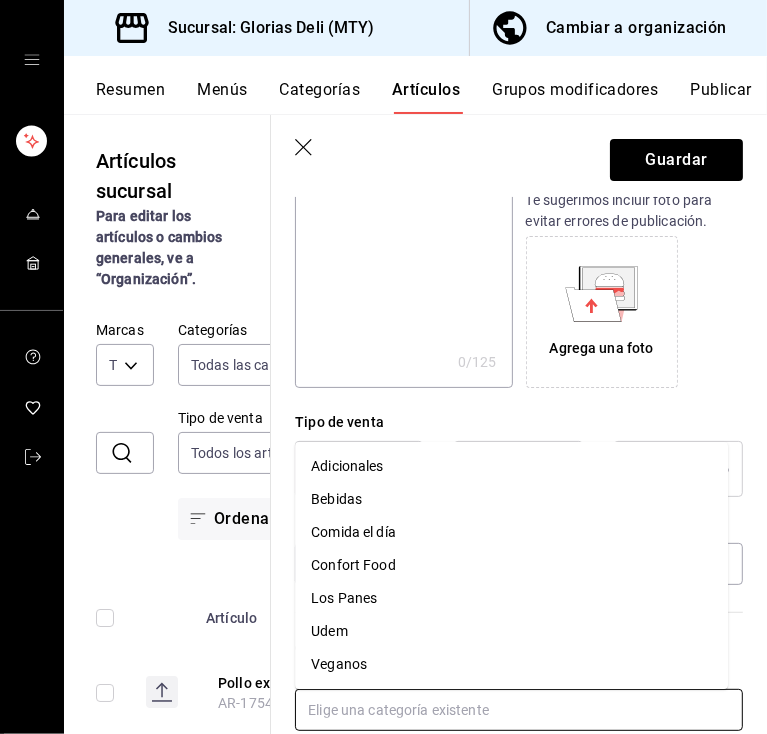 click at bounding box center [519, 710] 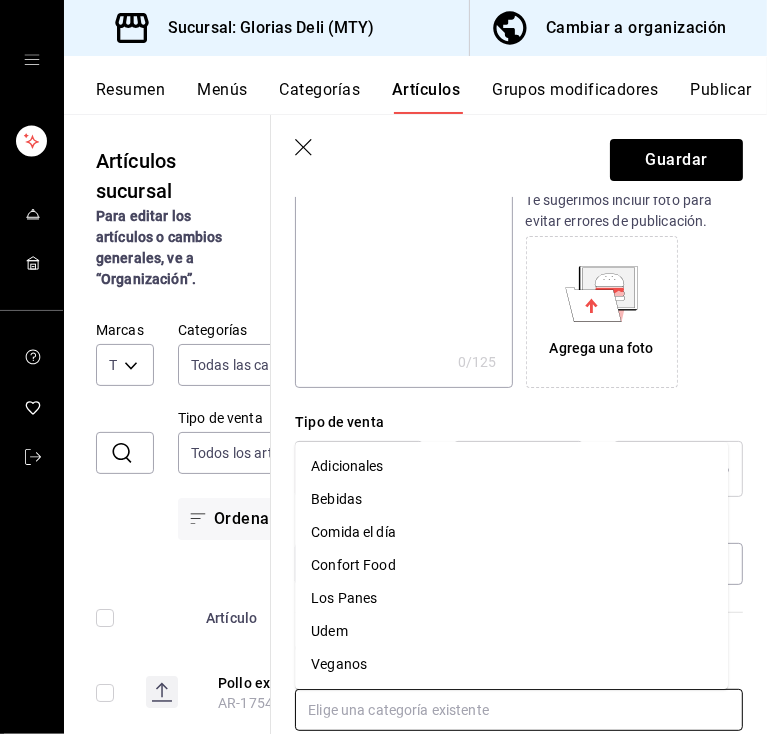 click on "Adicionales" at bounding box center [511, 466] 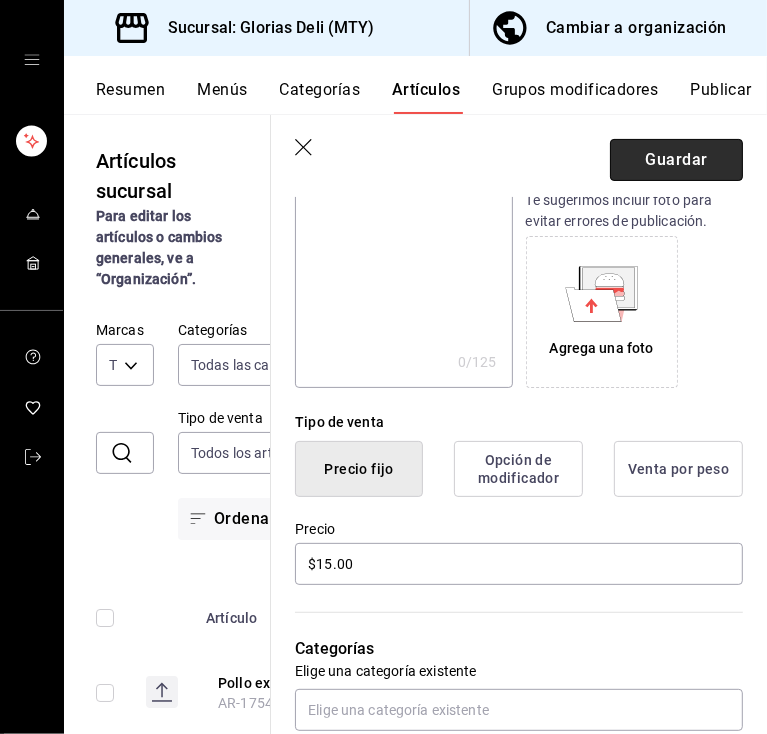 click on "Guardar" at bounding box center (676, 160) 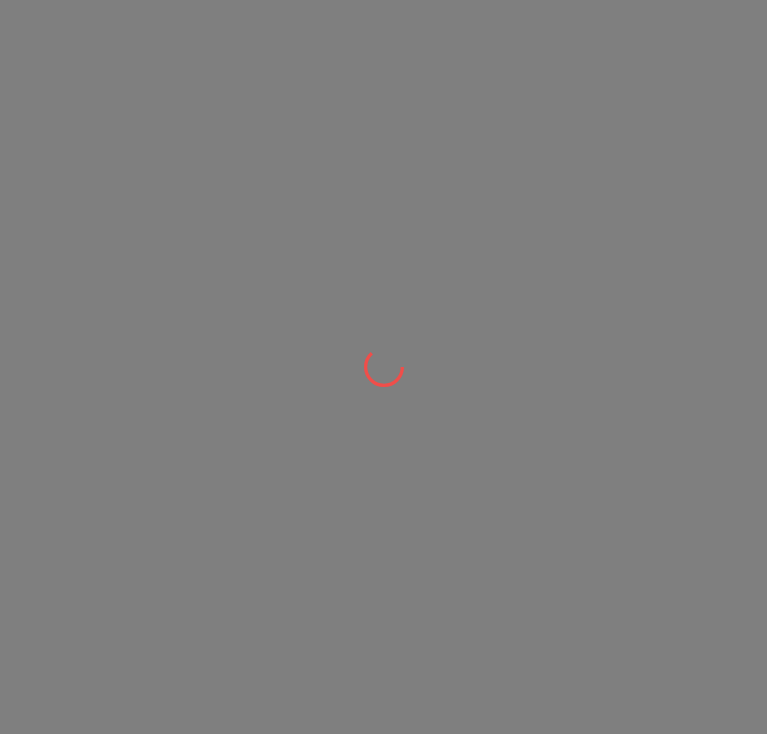 scroll, scrollTop: 0, scrollLeft: 0, axis: both 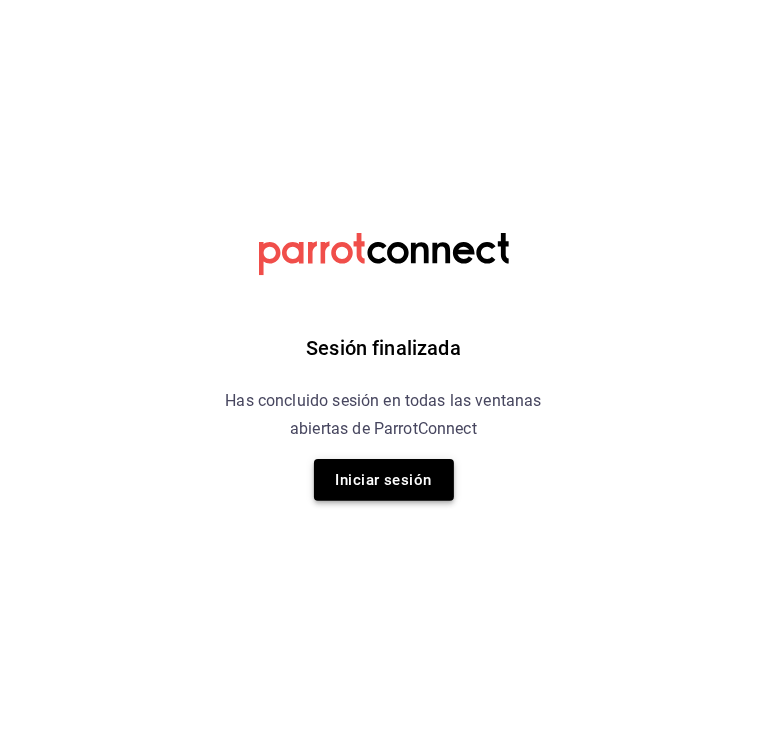 click on "Iniciar sesión" at bounding box center (384, 480) 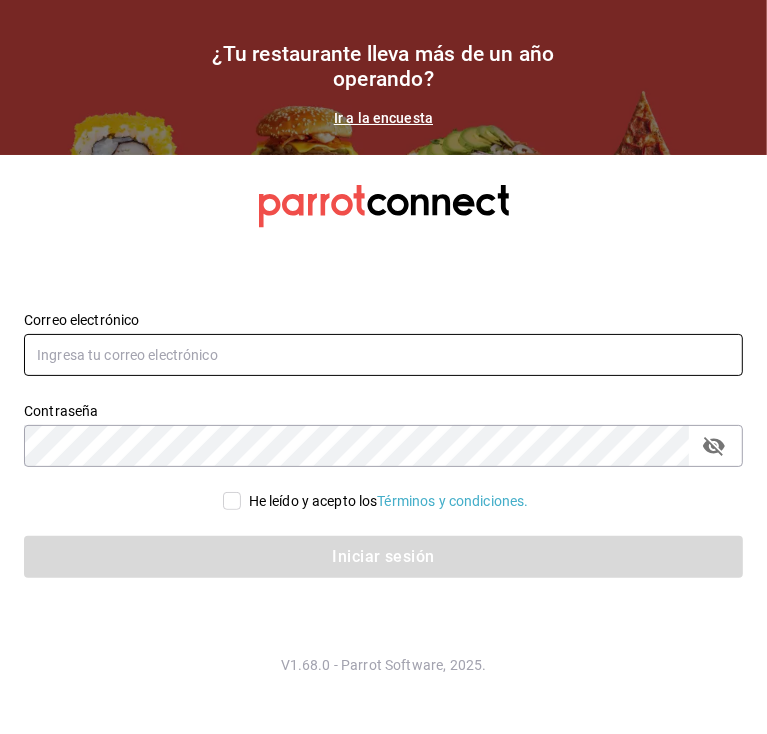 type on "info@gloriasdeli.com" 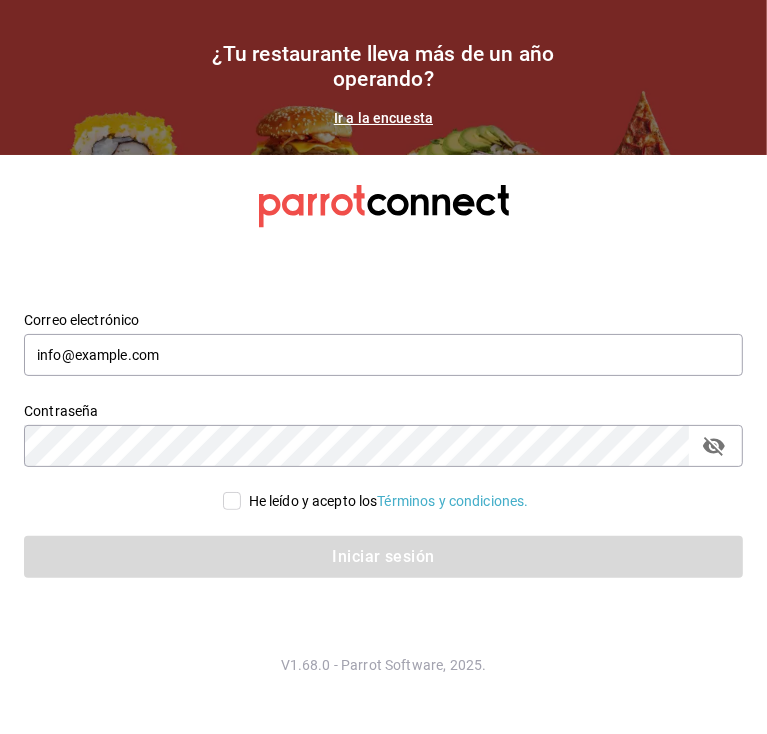 click on "He leído y acepto los  Términos y condiciones." at bounding box center (232, 501) 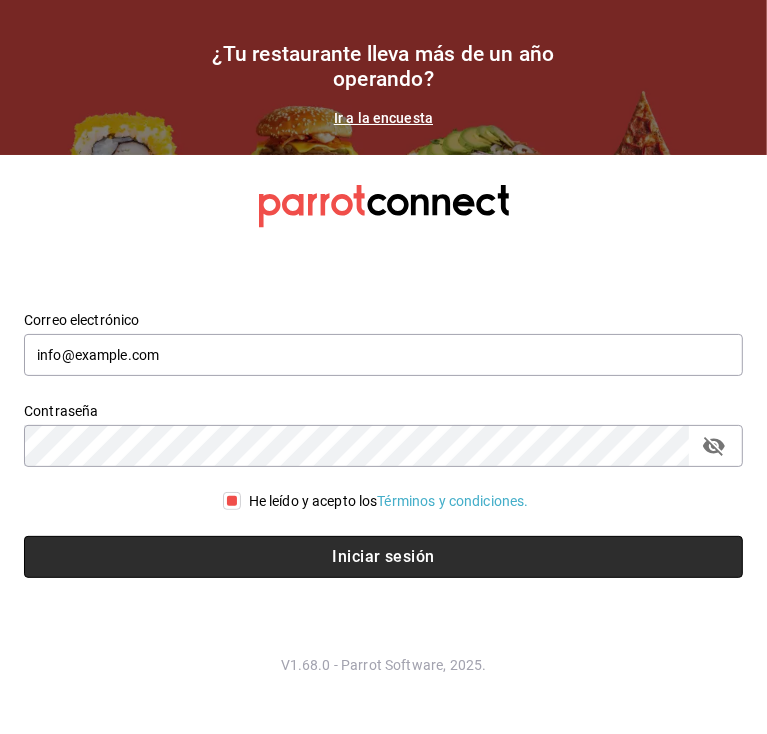 click on "Iniciar sesión" at bounding box center [383, 557] 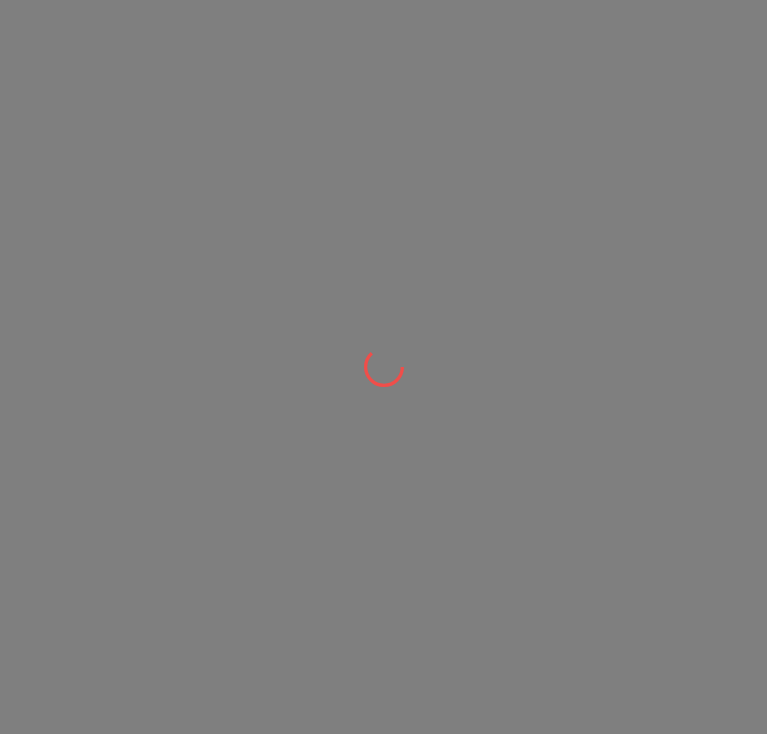 scroll, scrollTop: 0, scrollLeft: 0, axis: both 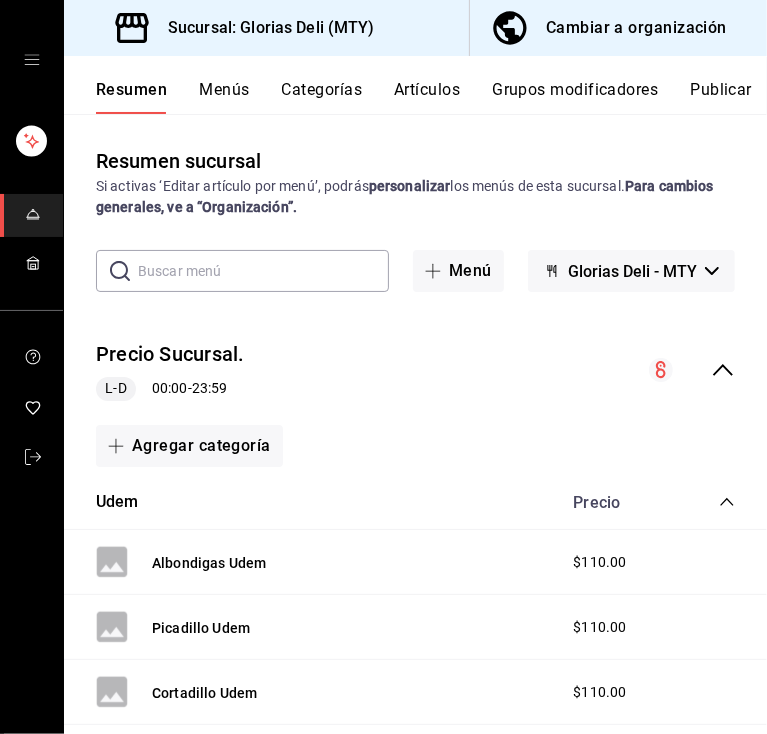 click at bounding box center (263, 271) 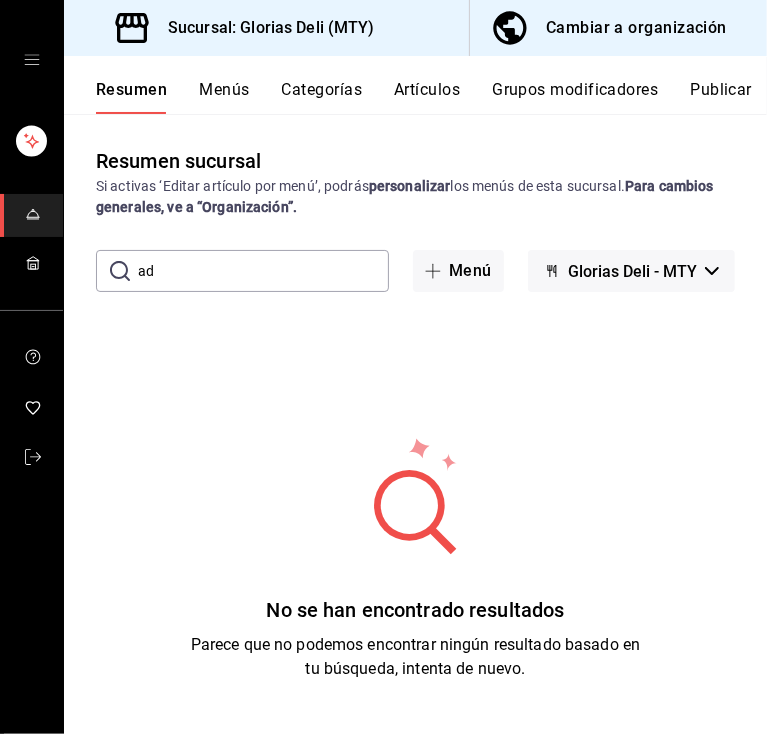 type on "a" 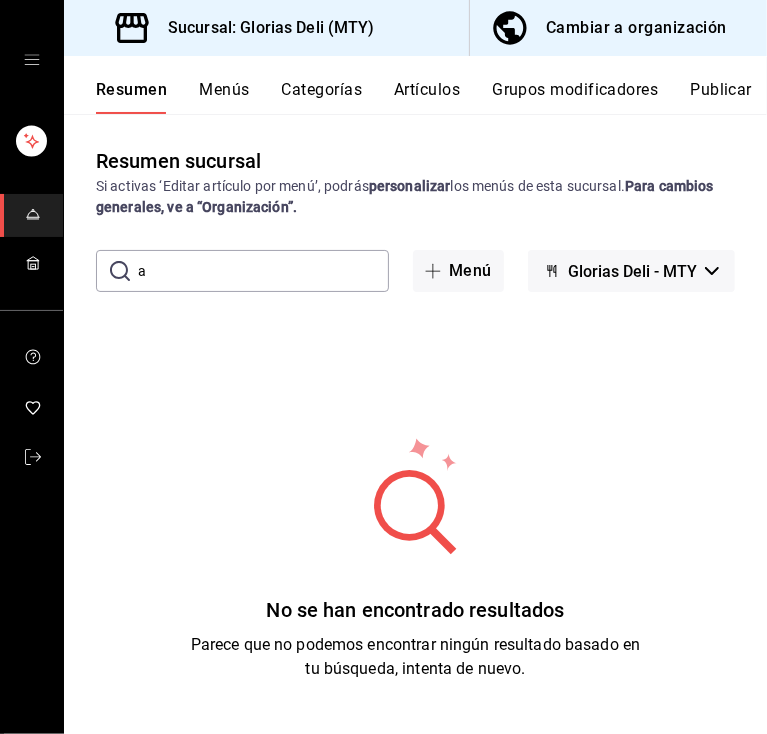 type 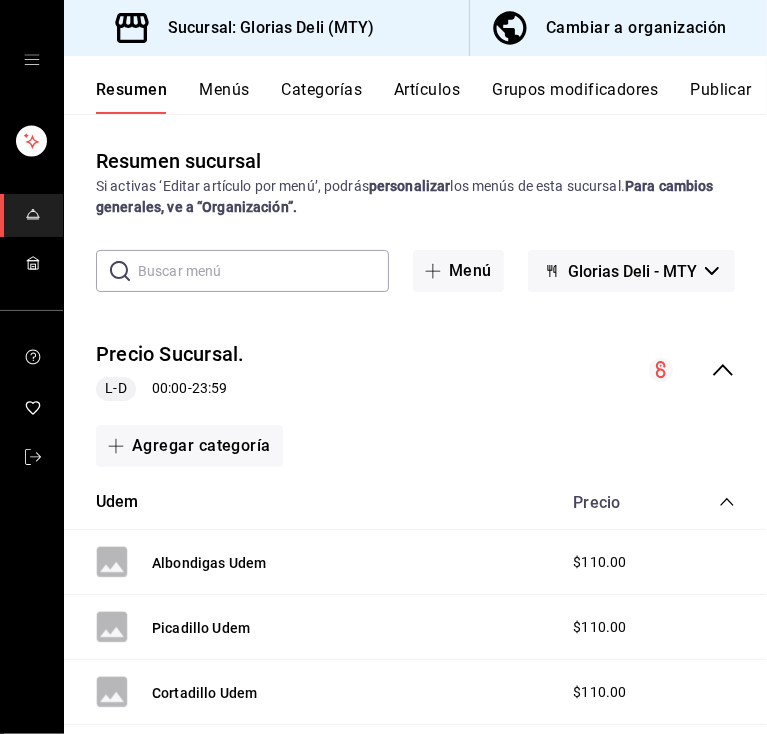 click on "Menús" at bounding box center [224, 97] 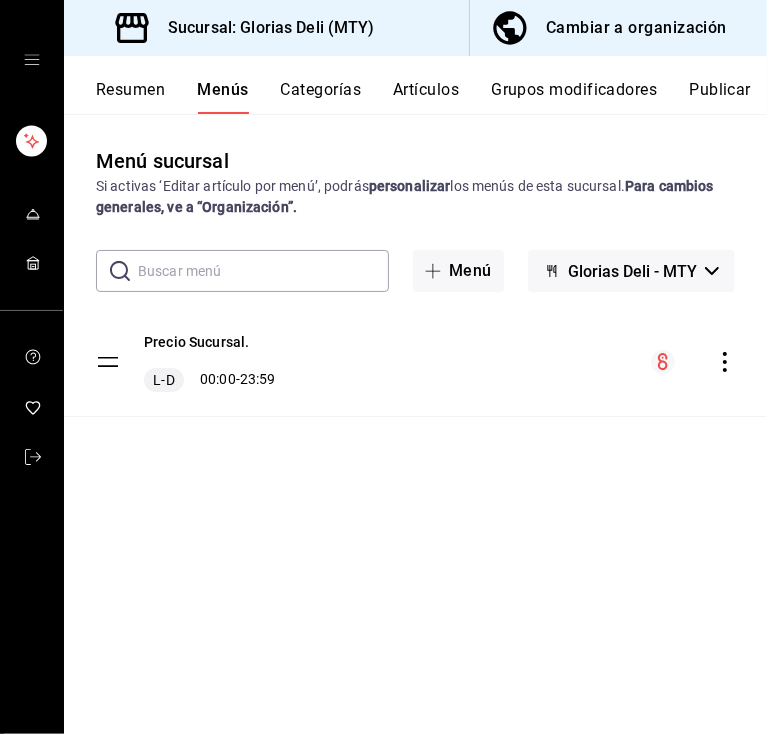click on "Categorías" at bounding box center [321, 97] 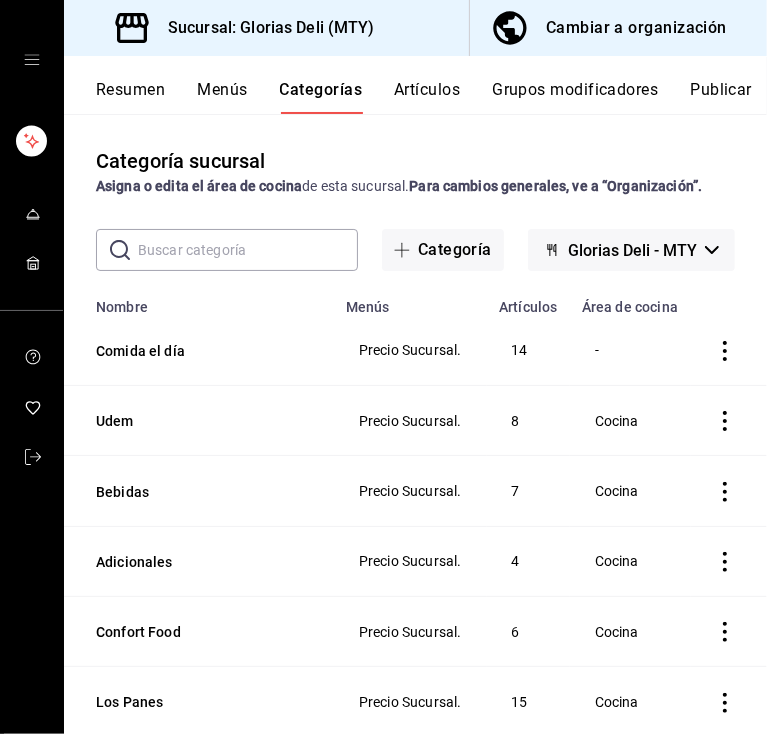 click on "Artículos" at bounding box center [427, 97] 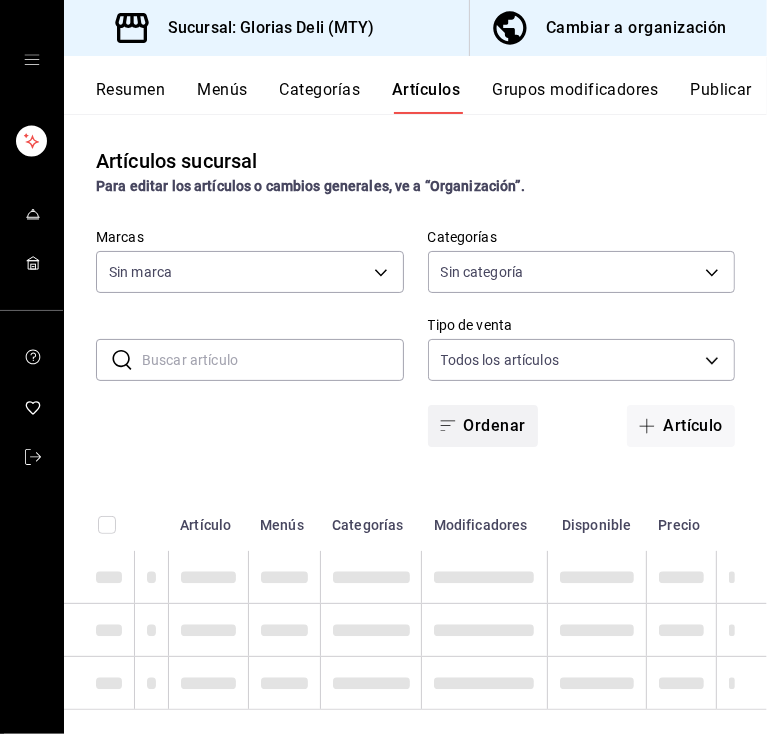 type on "6971d051-9846-4dd6-96a0-1925e9904937" 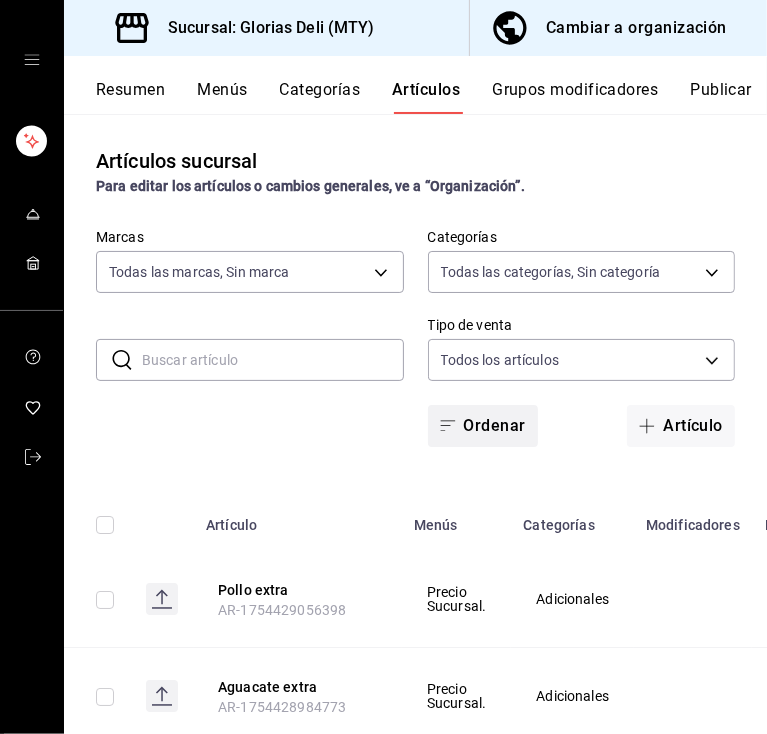 type on "[UUID],[UUID],[UUID],[UUID],[UUID],[UUID],[UUID]" 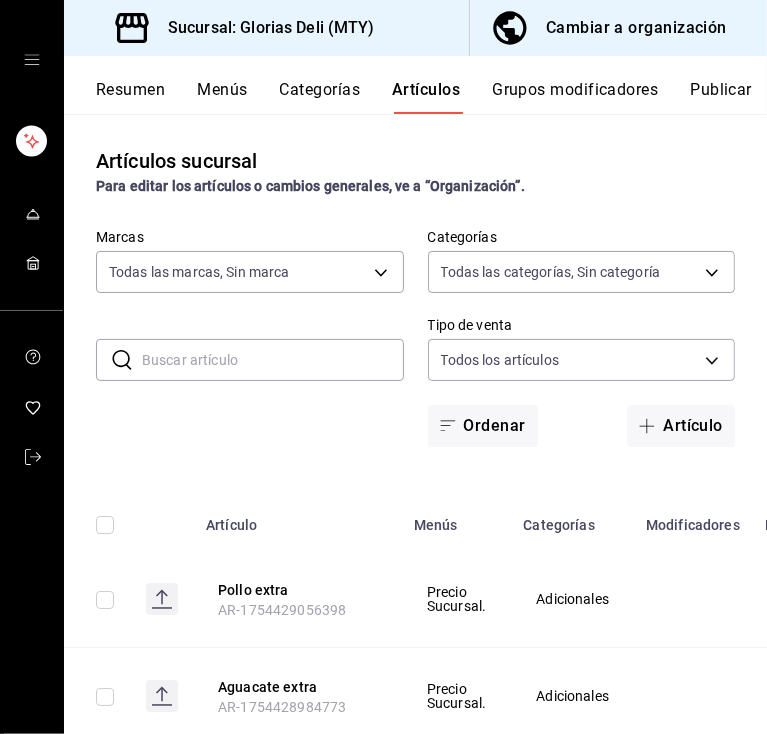 click at bounding box center [273, 360] 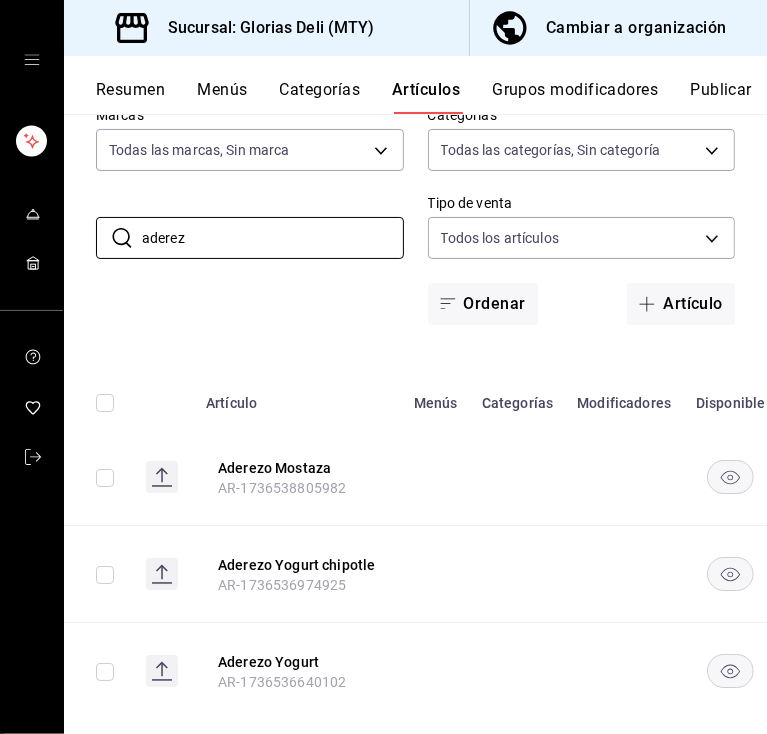 scroll, scrollTop: 160, scrollLeft: 0, axis: vertical 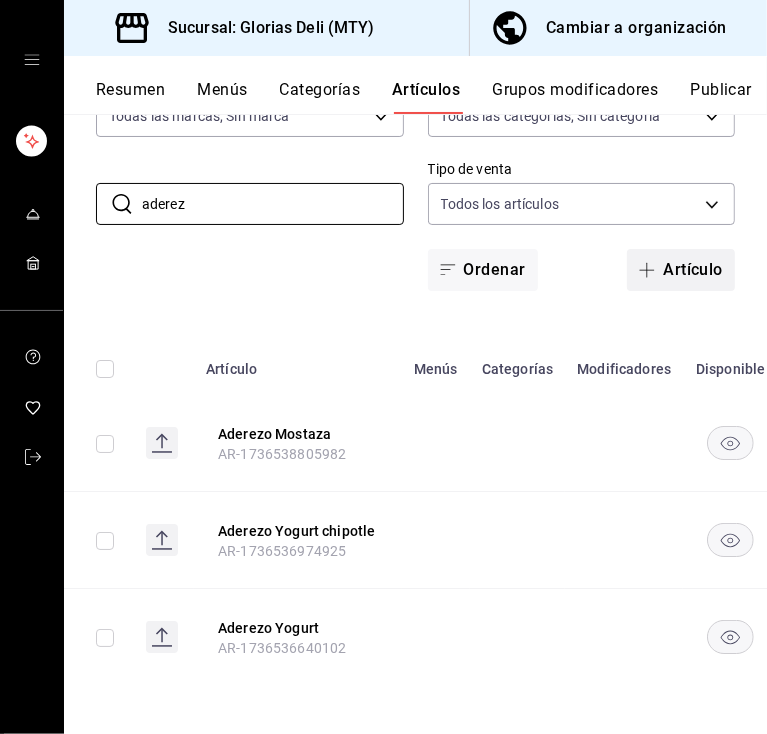 type on "aderez" 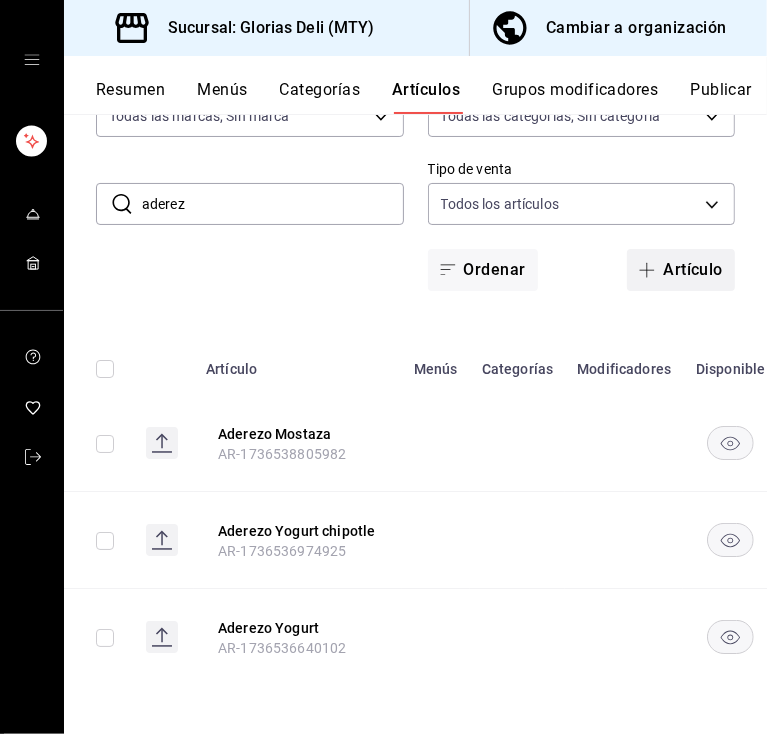 click 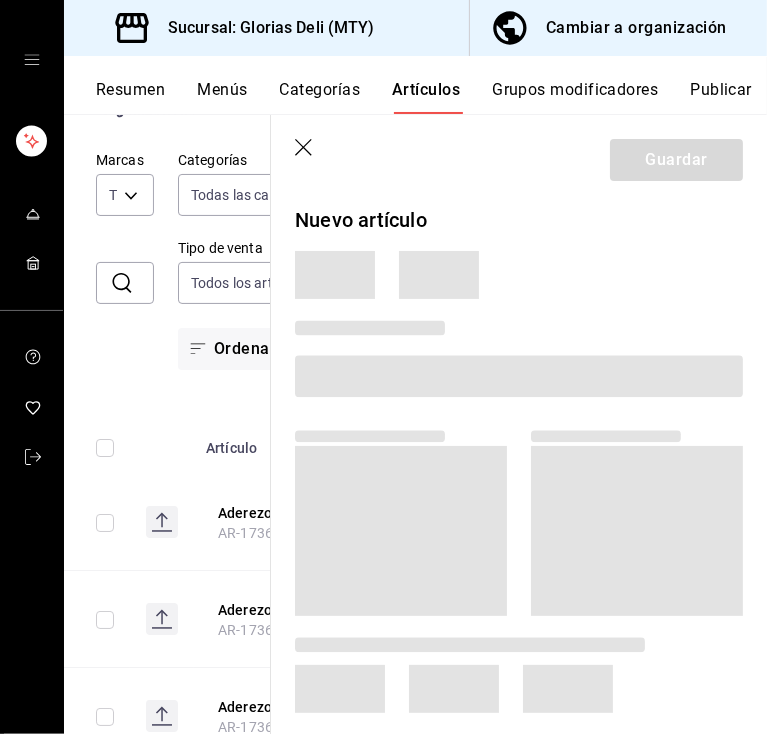 scroll, scrollTop: 155, scrollLeft: 0, axis: vertical 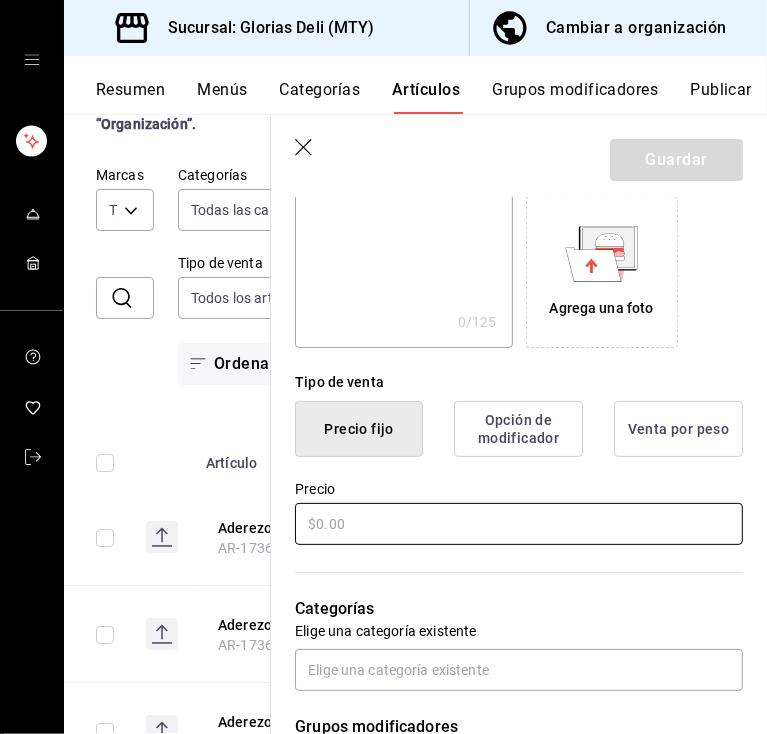 type on "Mayonesa Glorias deli" 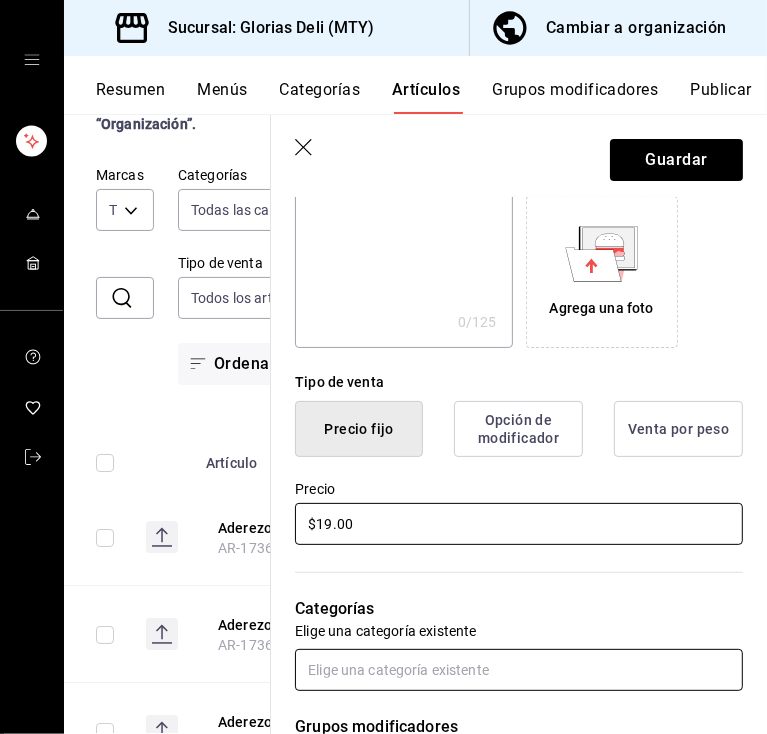 type on "$19.00" 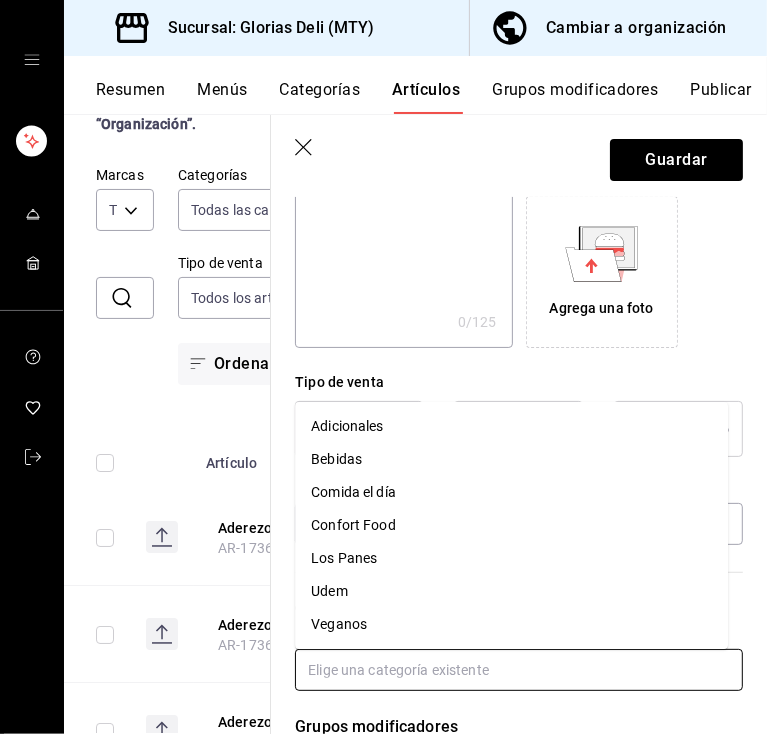 click at bounding box center [519, 670] 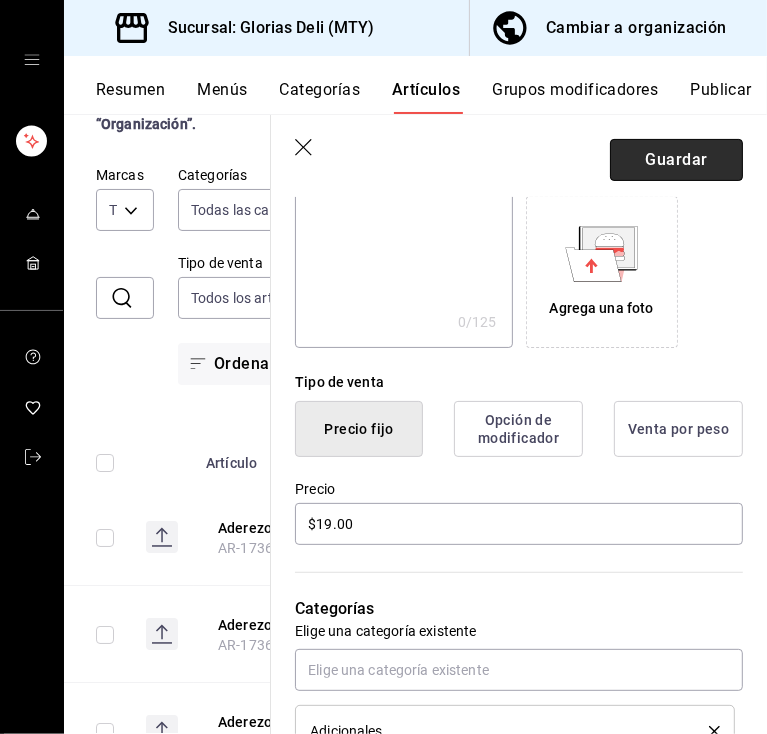 click on "Guardar" at bounding box center [676, 160] 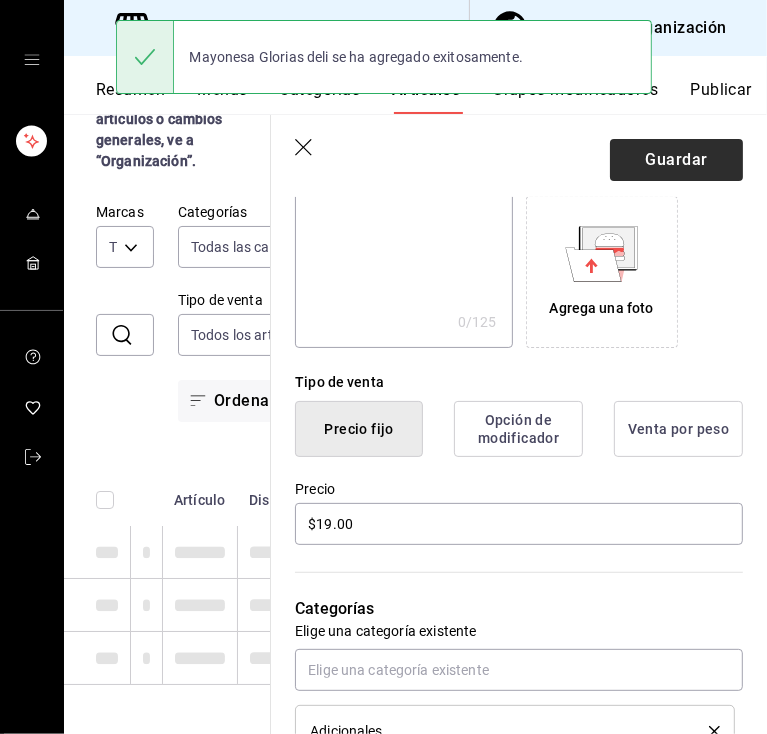 scroll, scrollTop: 24, scrollLeft: 0, axis: vertical 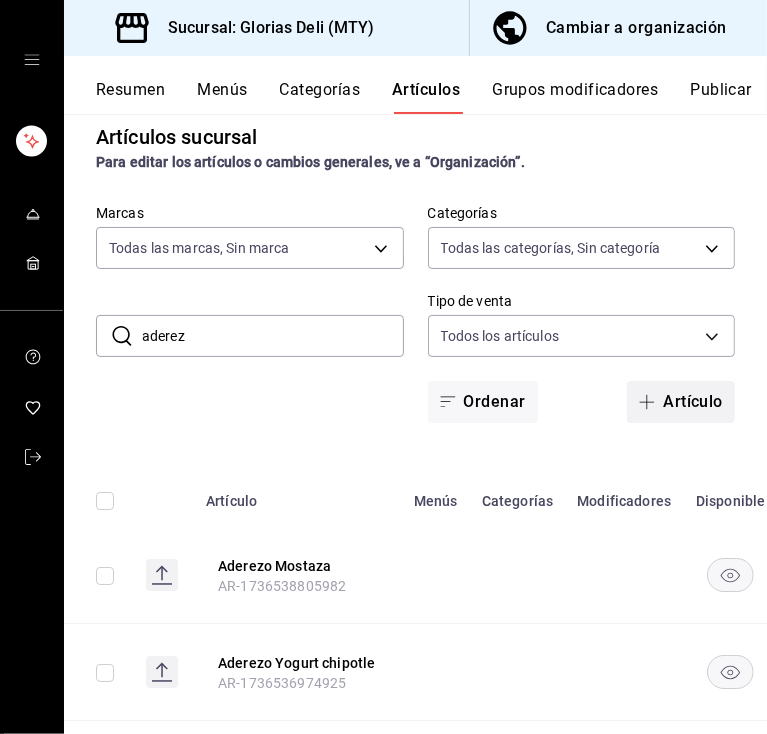 click 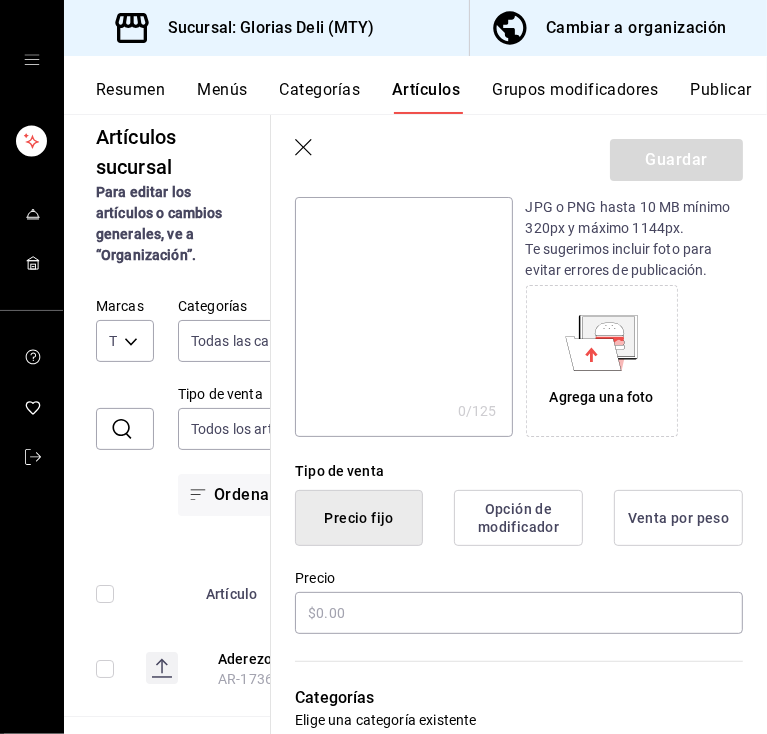 scroll, scrollTop: 240, scrollLeft: 0, axis: vertical 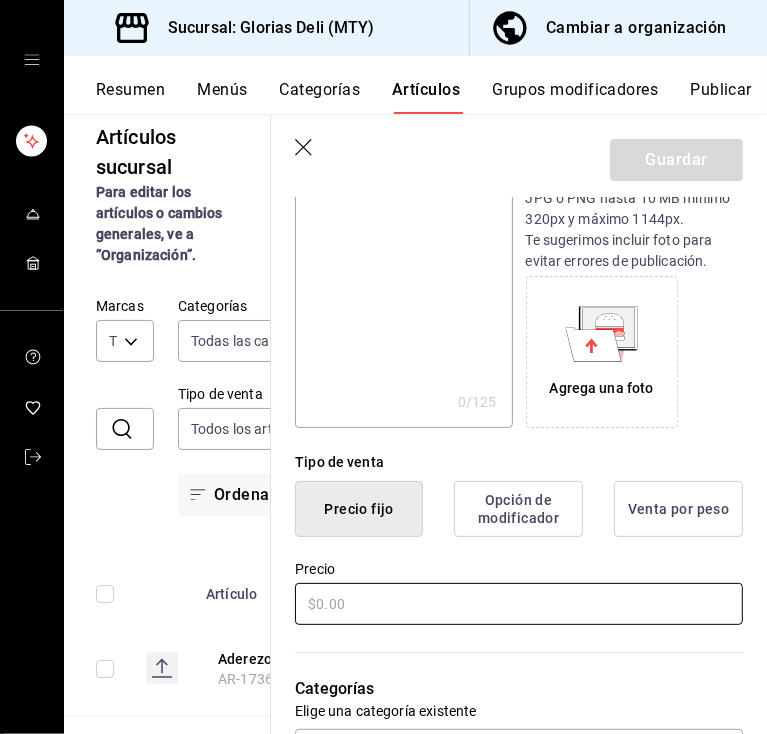 type on "Salsa bufalo" 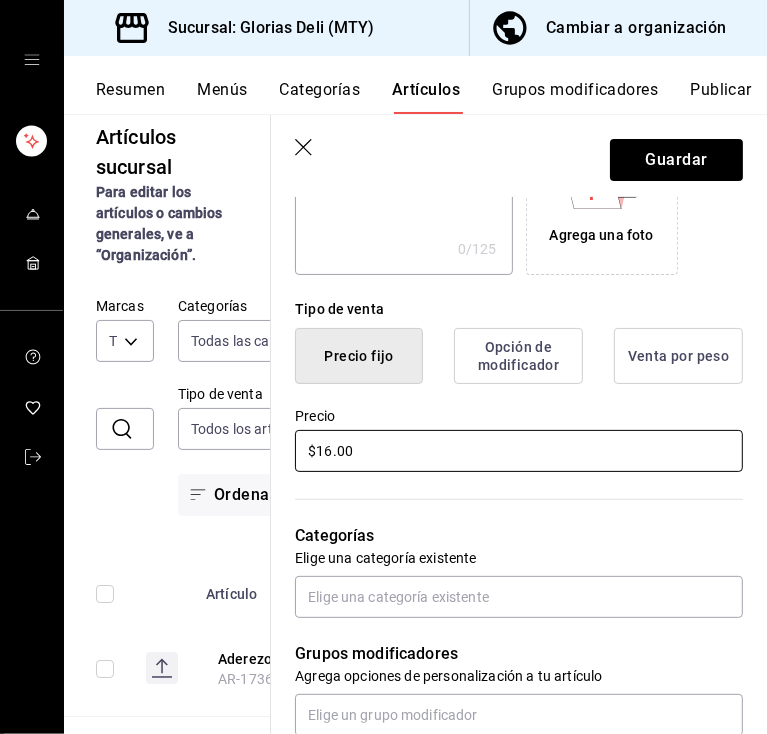 scroll, scrollTop: 400, scrollLeft: 0, axis: vertical 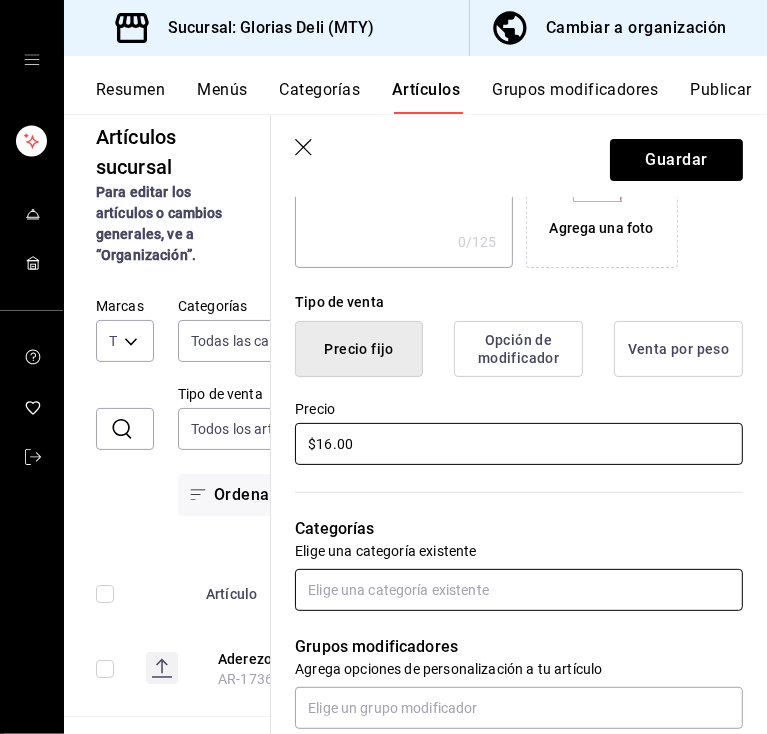 type on "$16.00" 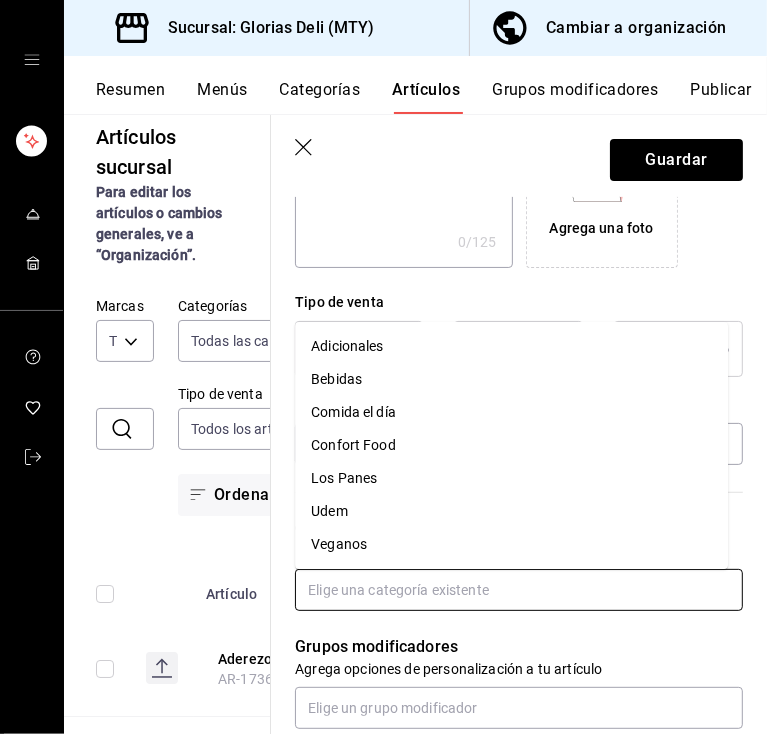 click at bounding box center [519, 590] 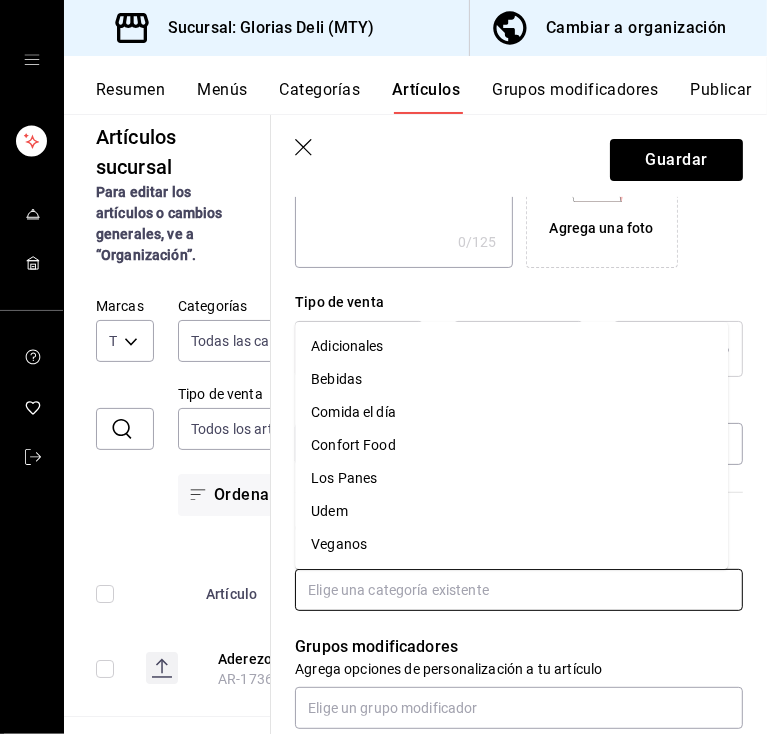 click on "Adicionales" at bounding box center [511, 346] 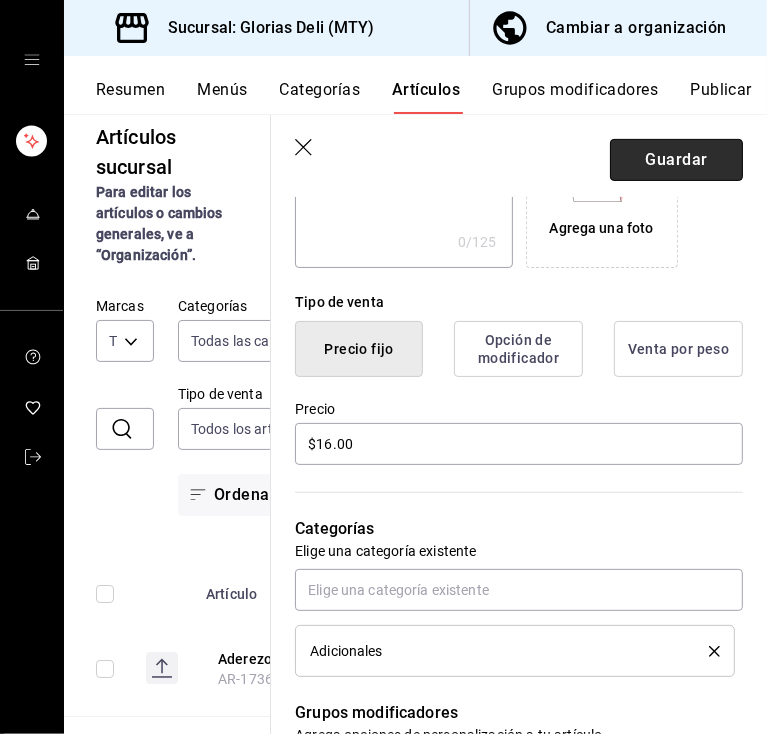 click on "Guardar" at bounding box center (676, 160) 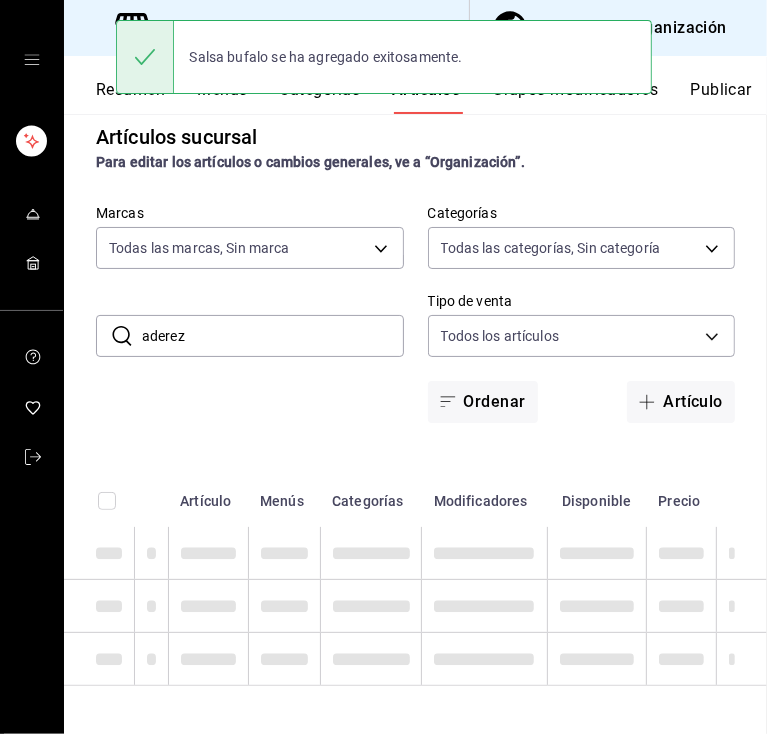 scroll, scrollTop: 0, scrollLeft: 0, axis: both 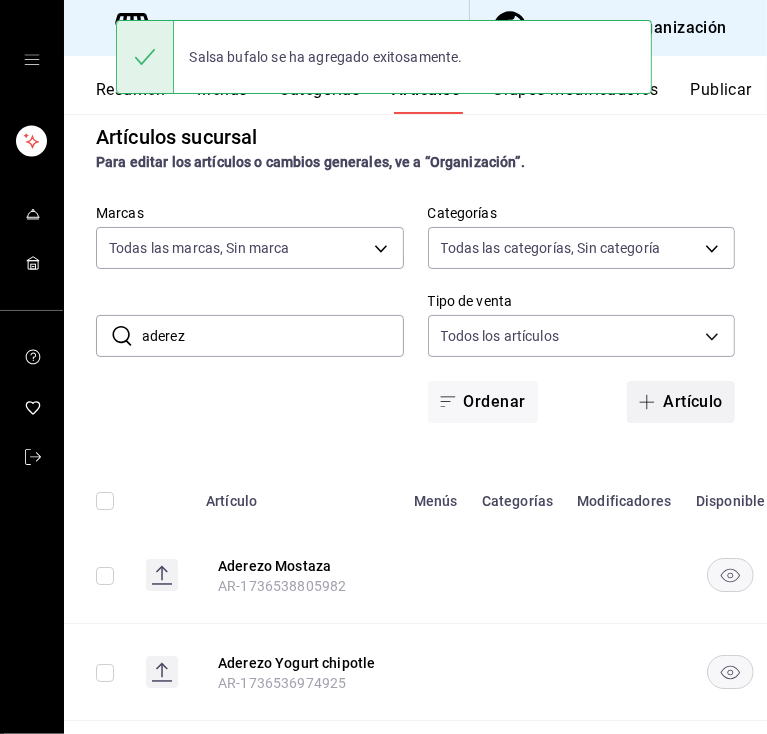click 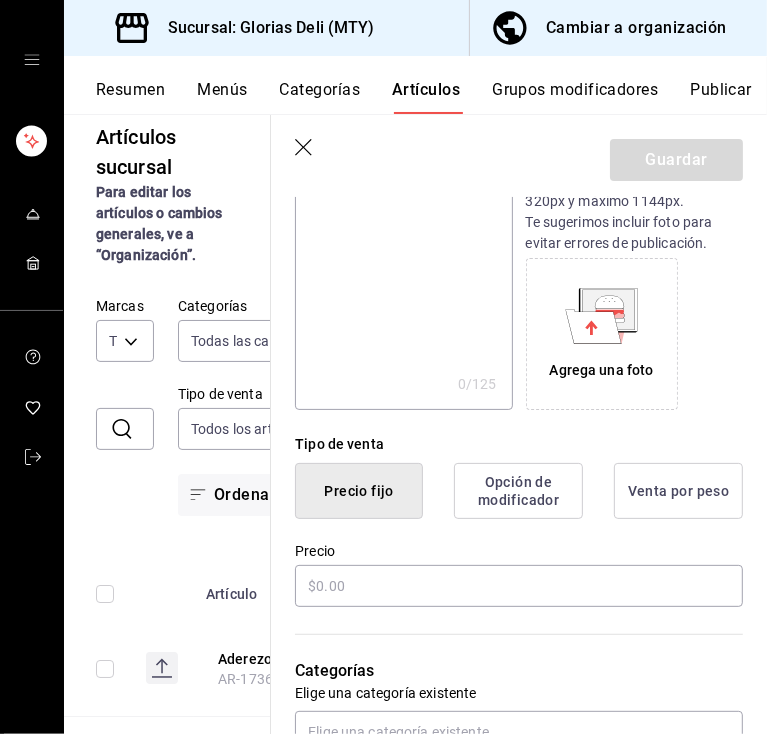 scroll, scrollTop: 280, scrollLeft: 0, axis: vertical 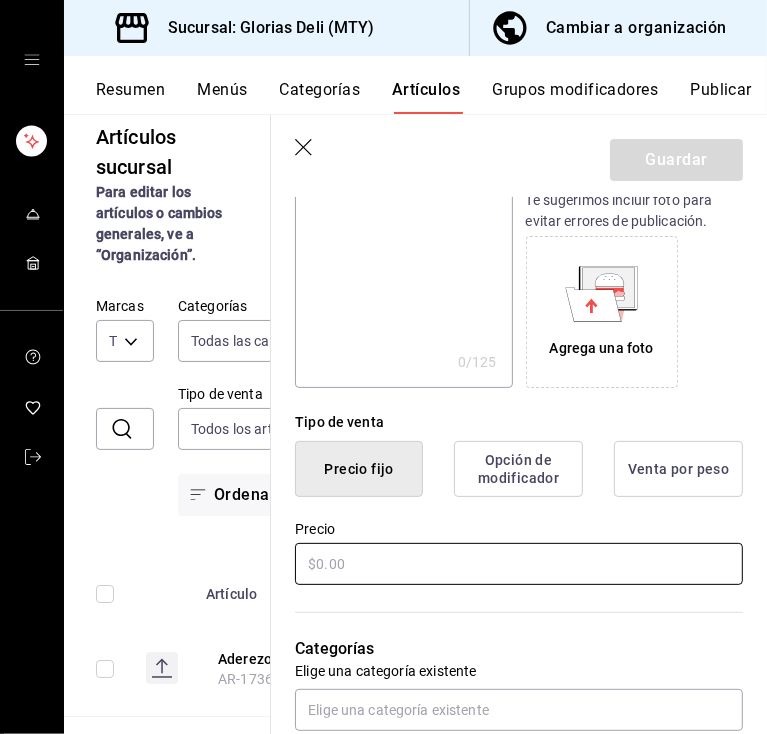 type on "Salsa de tamarindo" 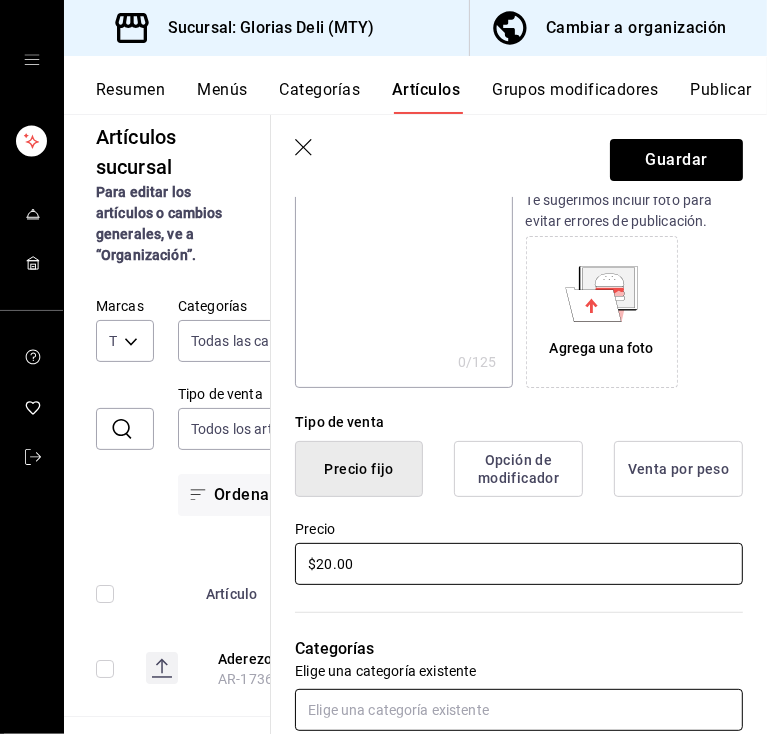type on "$20.00" 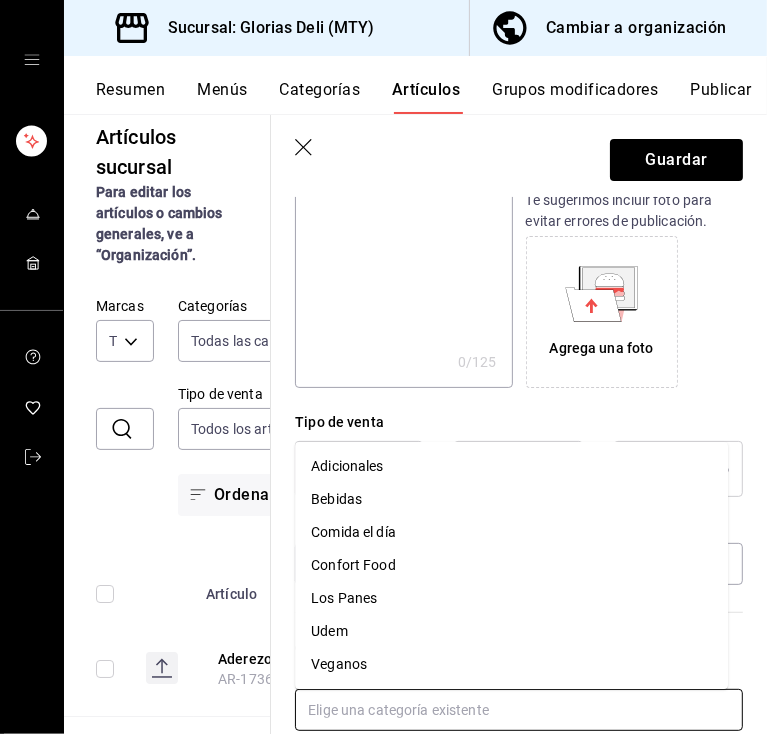 click at bounding box center (519, 710) 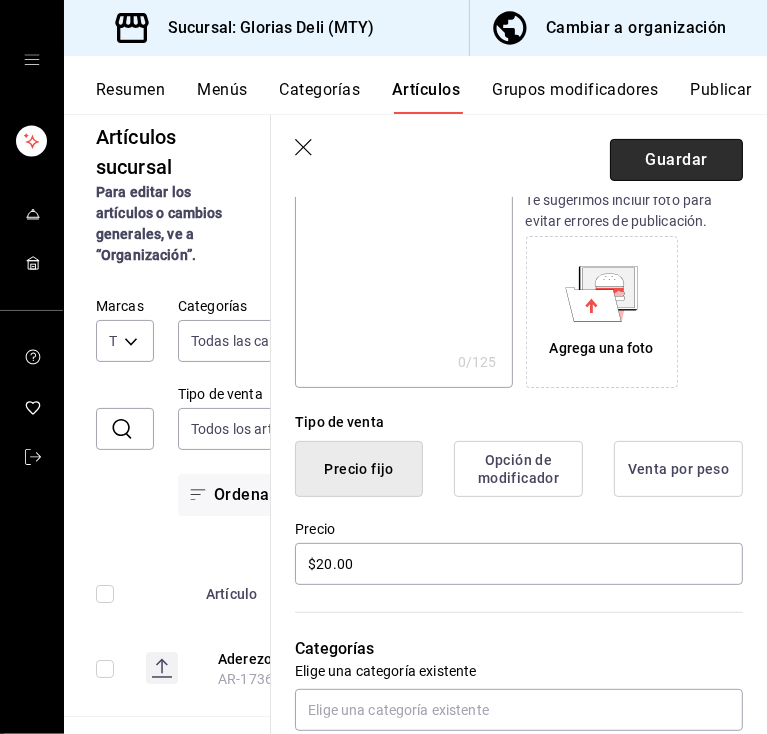 click on "Guardar" at bounding box center [676, 160] 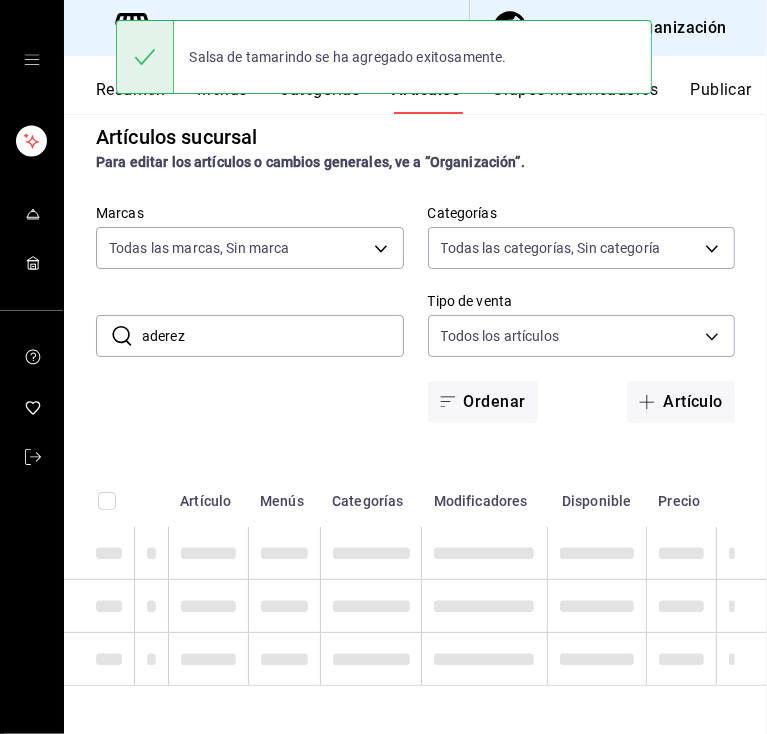 scroll, scrollTop: 0, scrollLeft: 0, axis: both 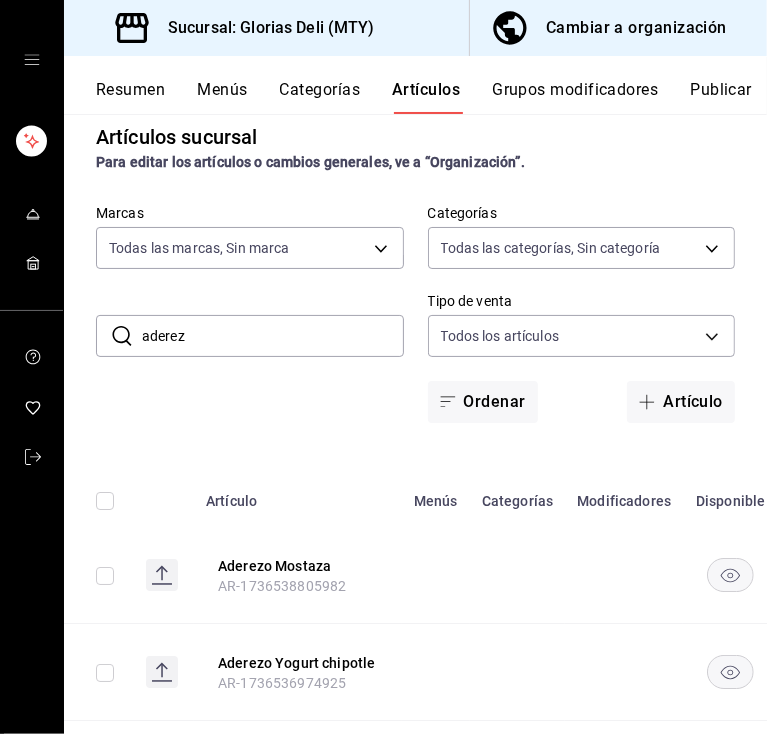 click on "aderez" at bounding box center (273, 336) 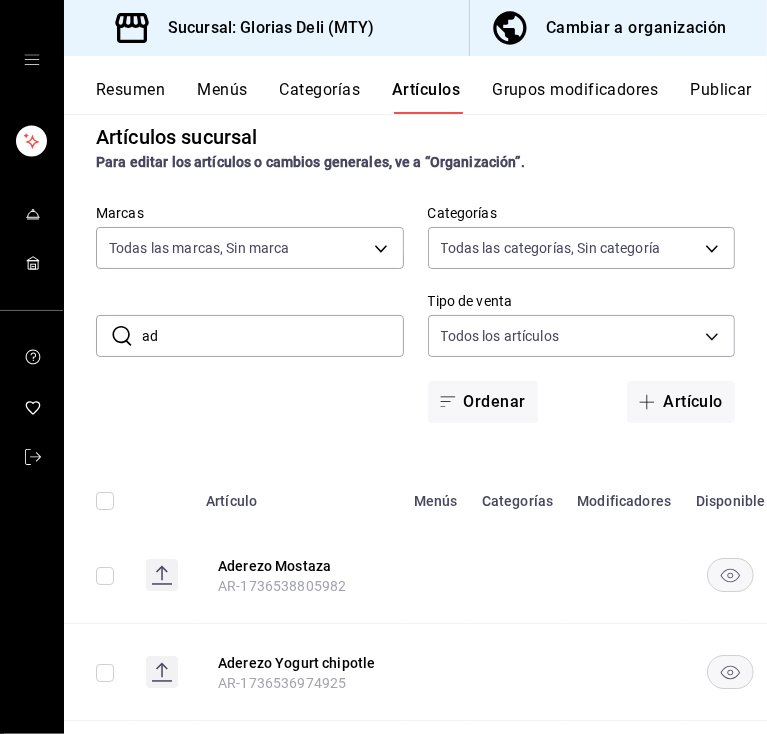 type on "a" 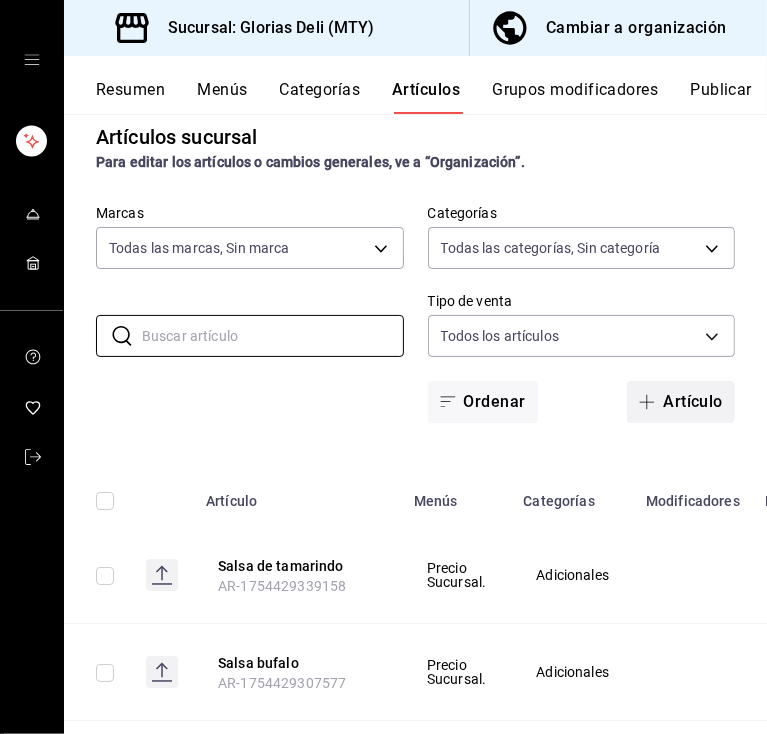 type 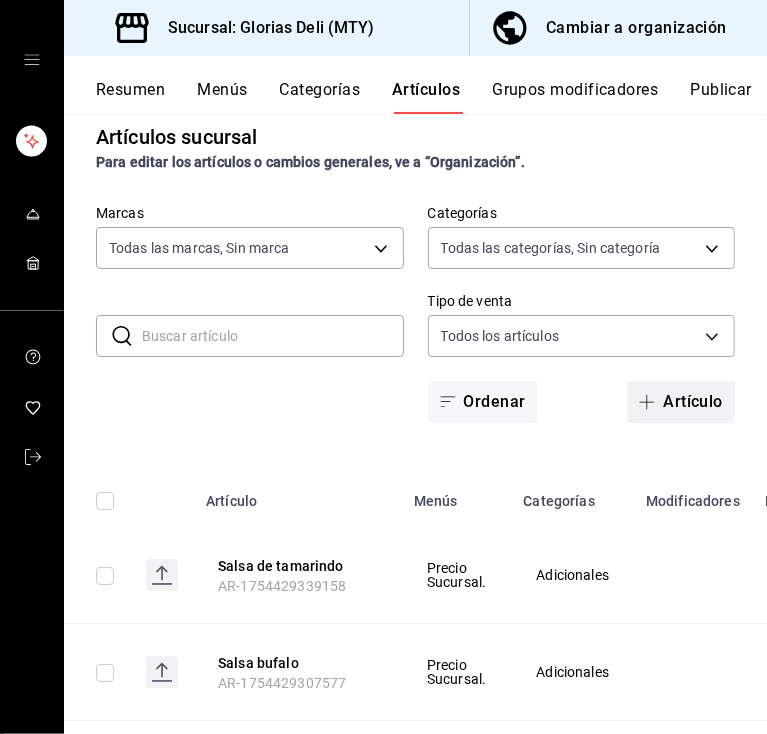 click 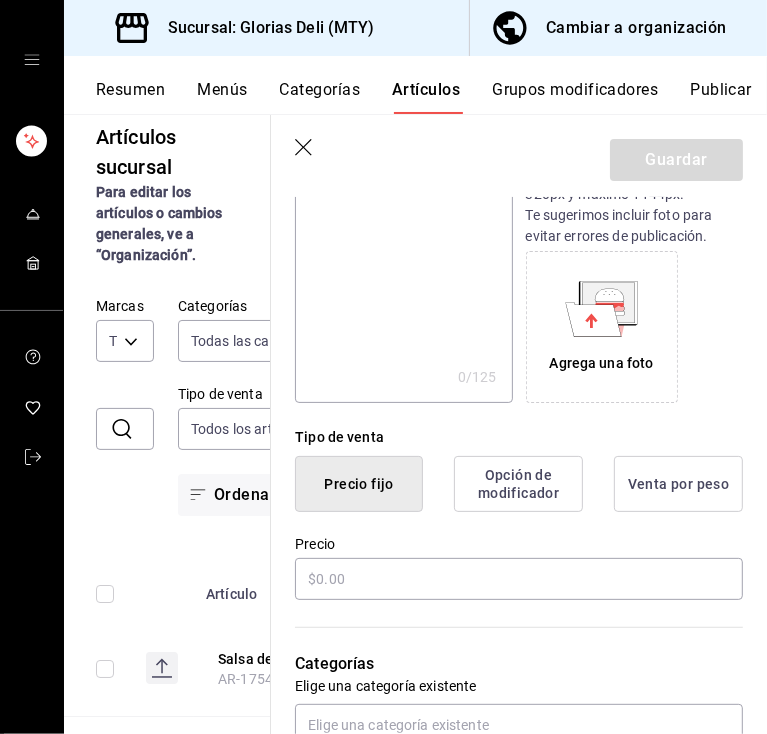 scroll, scrollTop: 280, scrollLeft: 0, axis: vertical 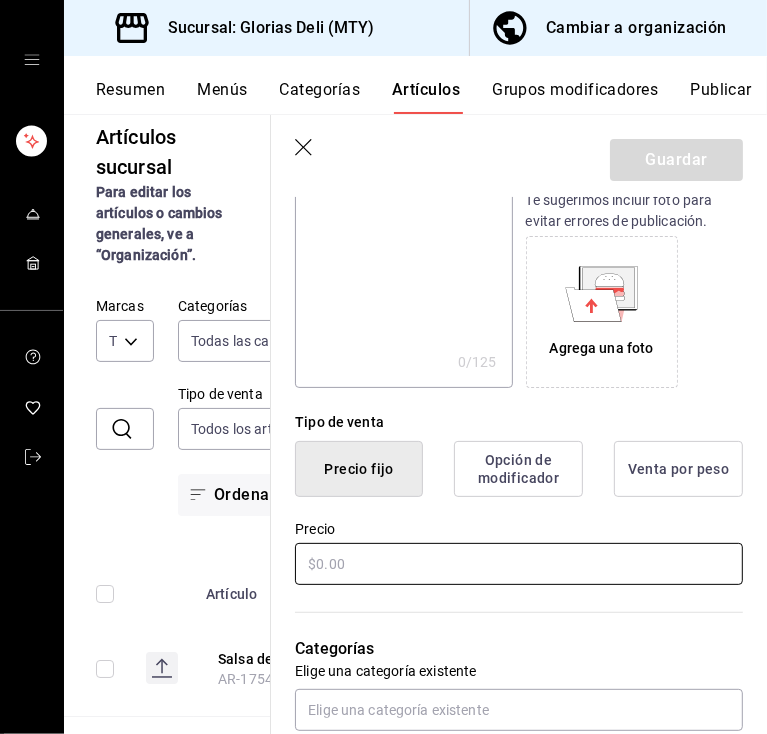 type on "Cremoso de jocoque" 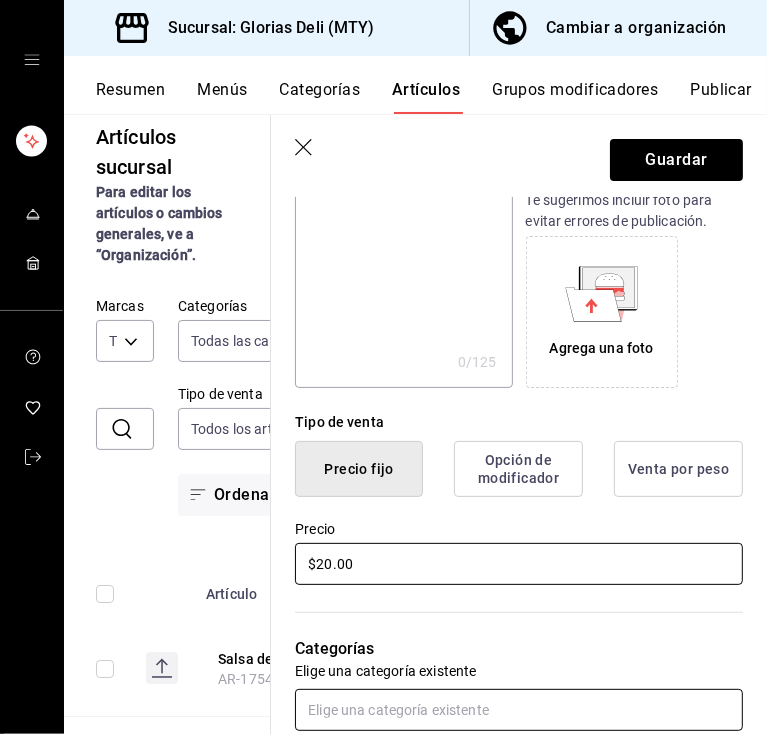 type on "$20.00" 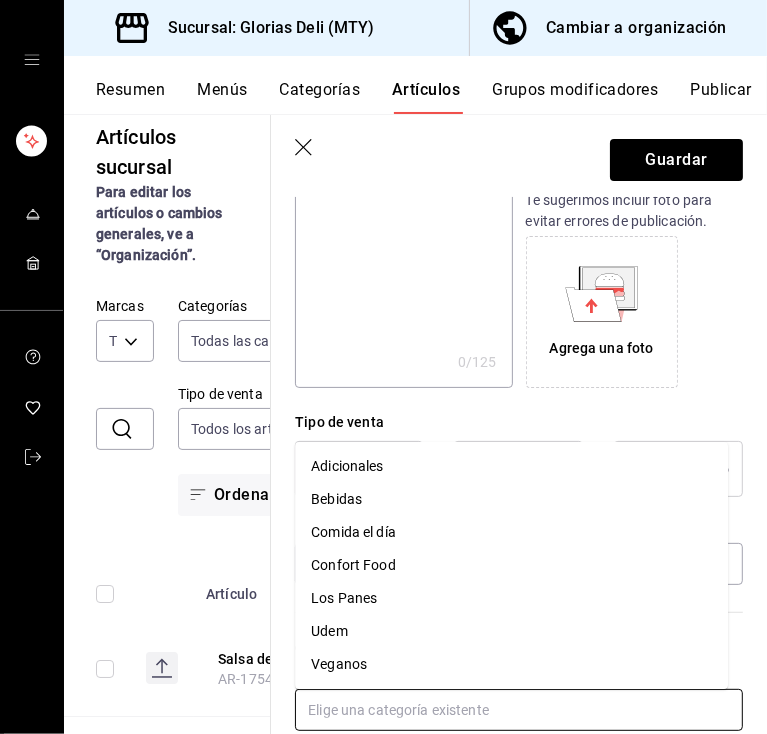 click at bounding box center (519, 710) 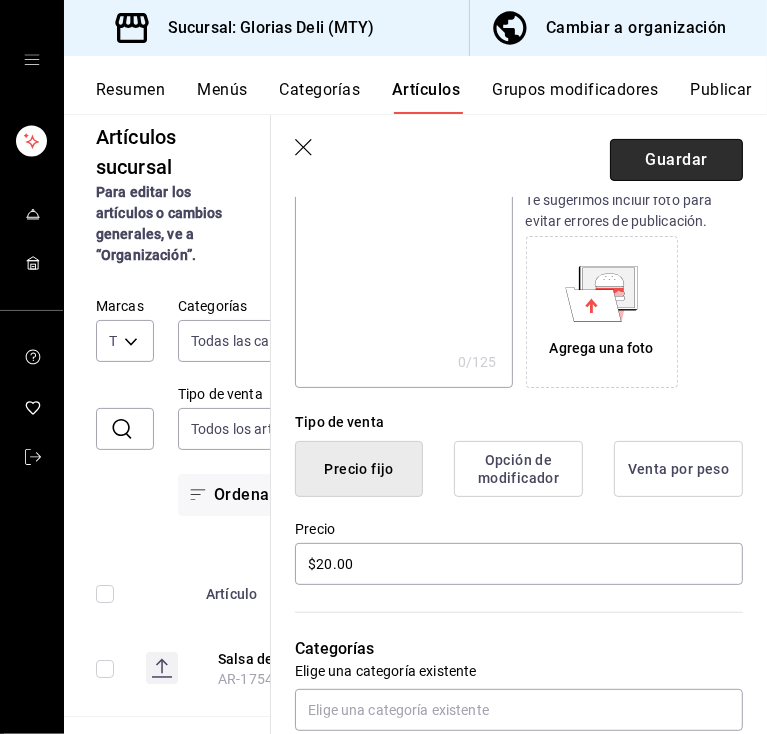 click on "Guardar" at bounding box center (676, 160) 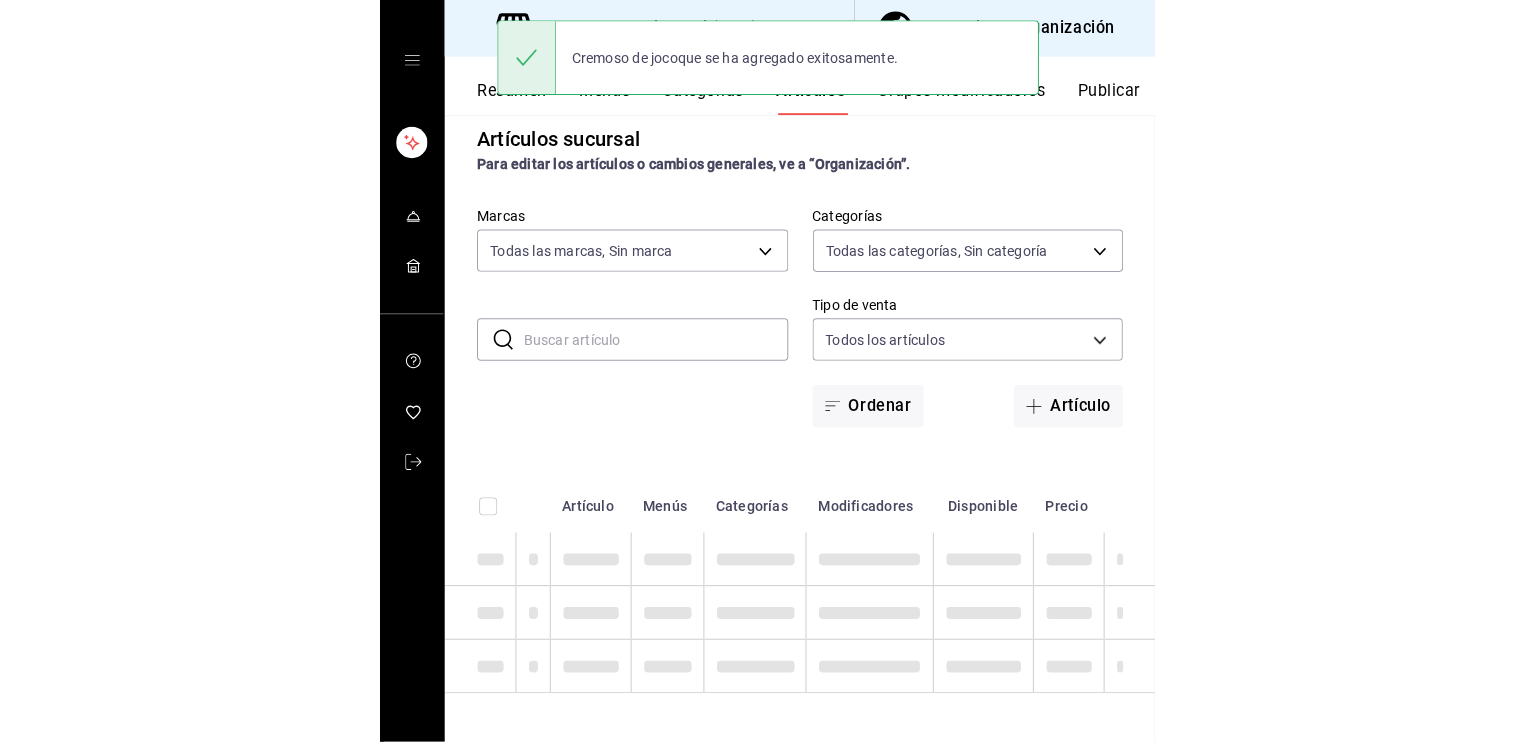 scroll, scrollTop: 0, scrollLeft: 0, axis: both 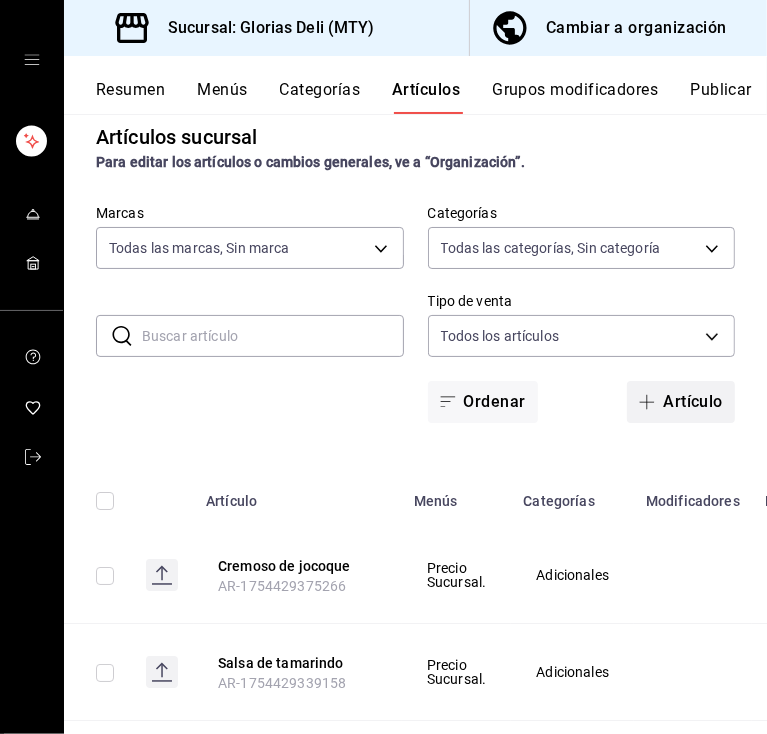 click 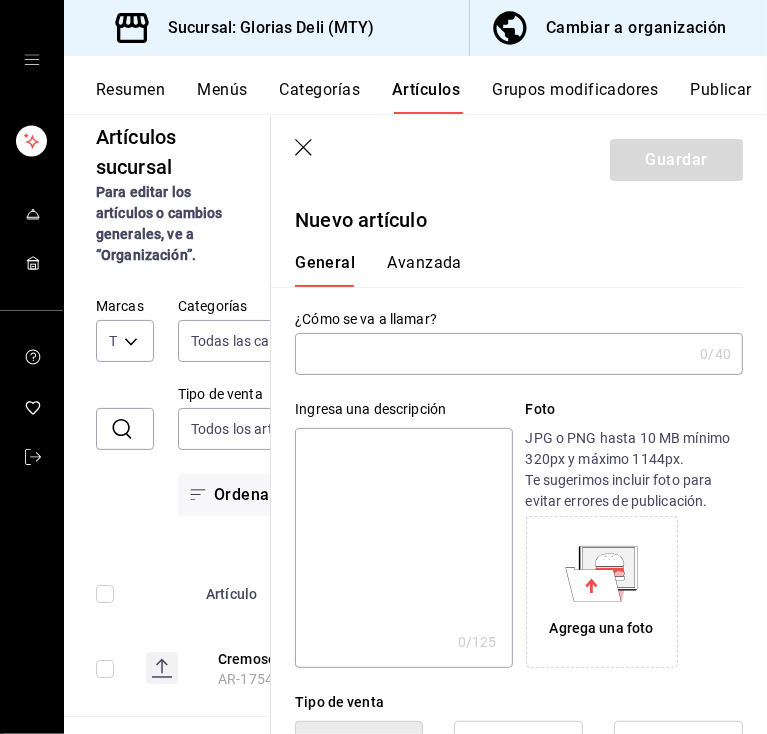 click 